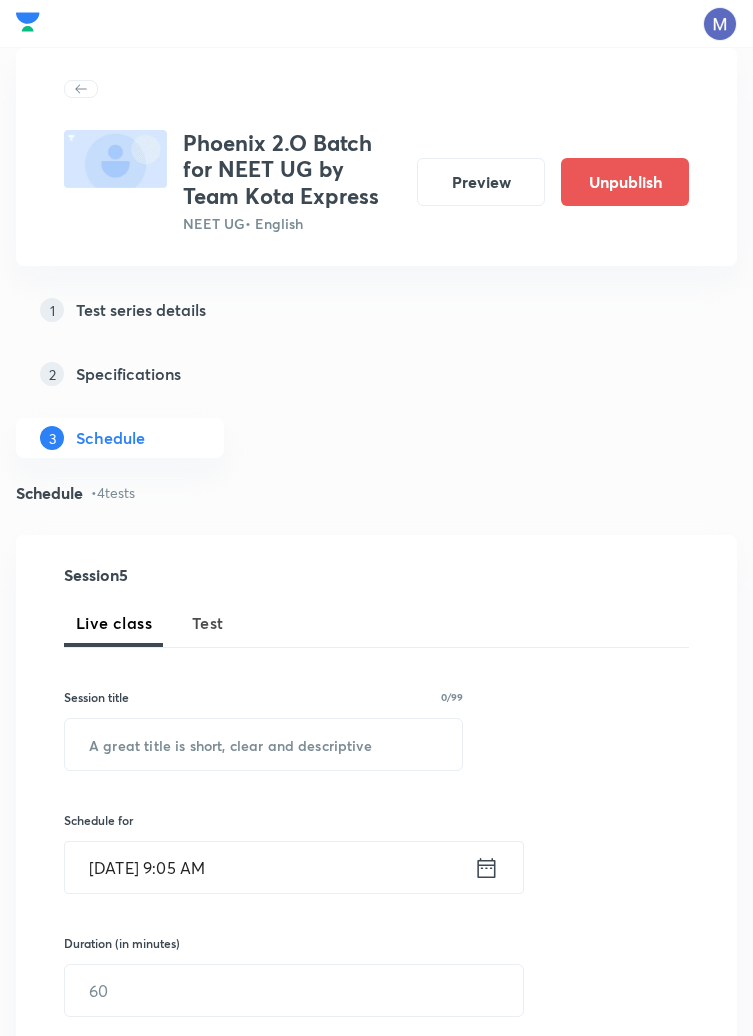 scroll, scrollTop: 1221, scrollLeft: 0, axis: vertical 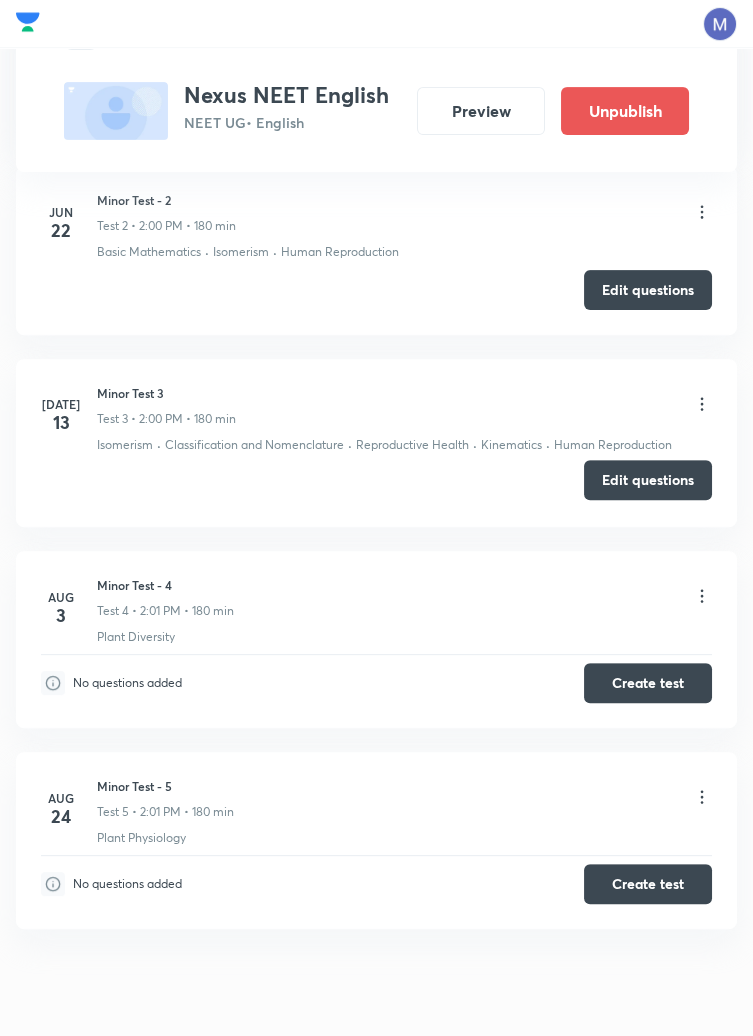 click on "Edit questions" at bounding box center (648, 480) 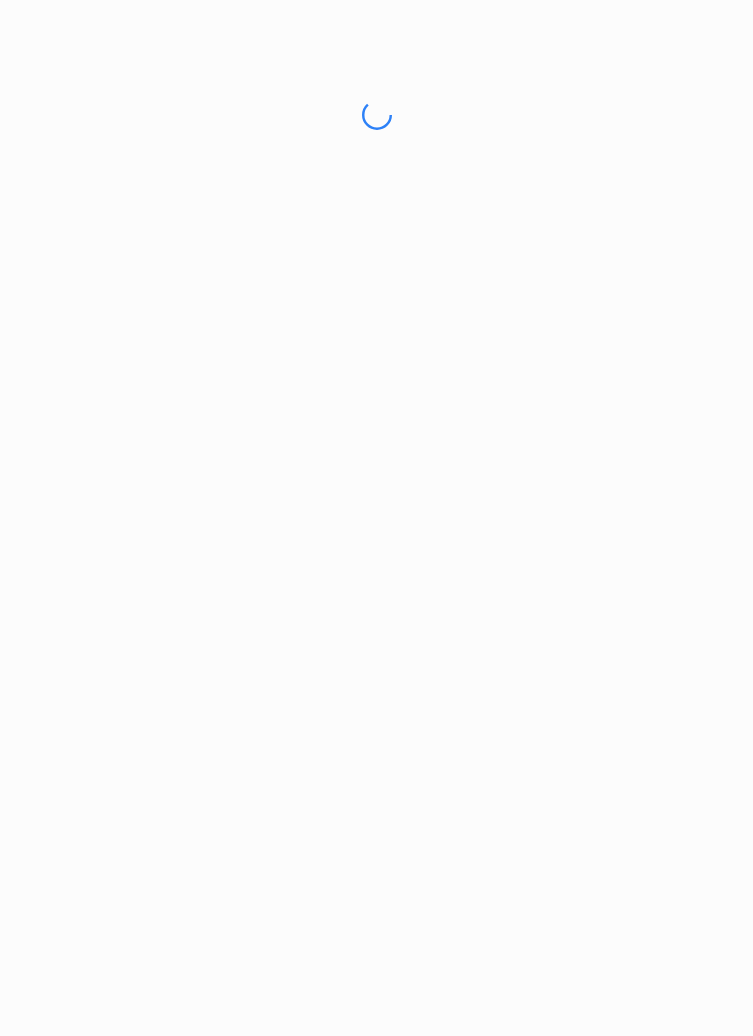 scroll, scrollTop: 0, scrollLeft: 0, axis: both 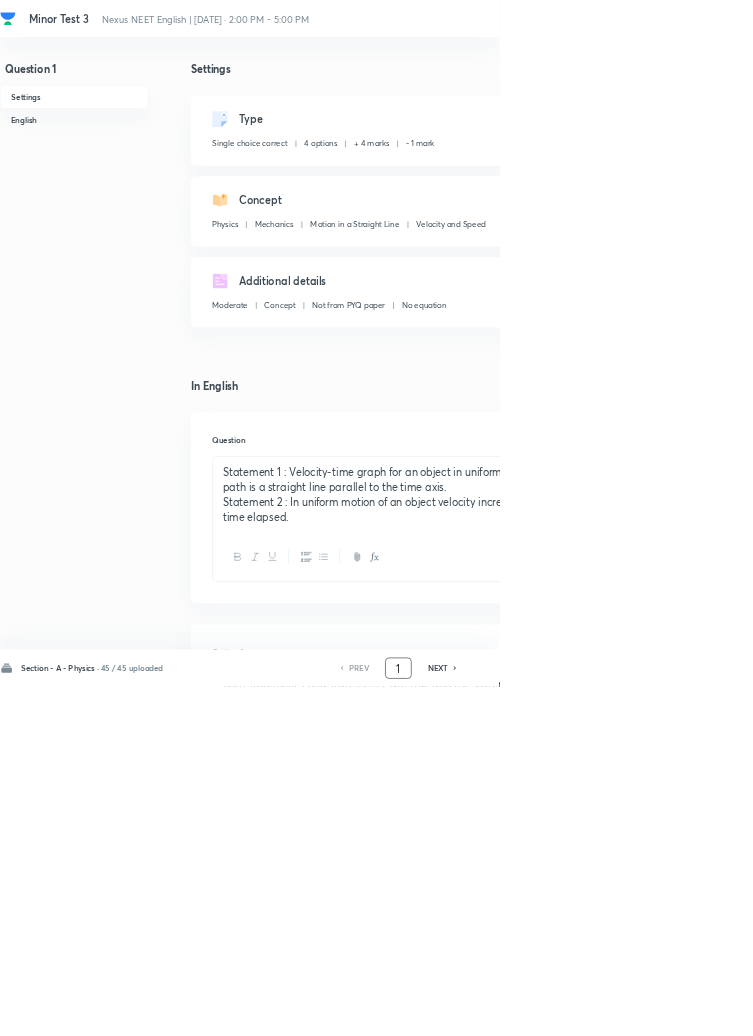 click on "1" at bounding box center [601, 1008] 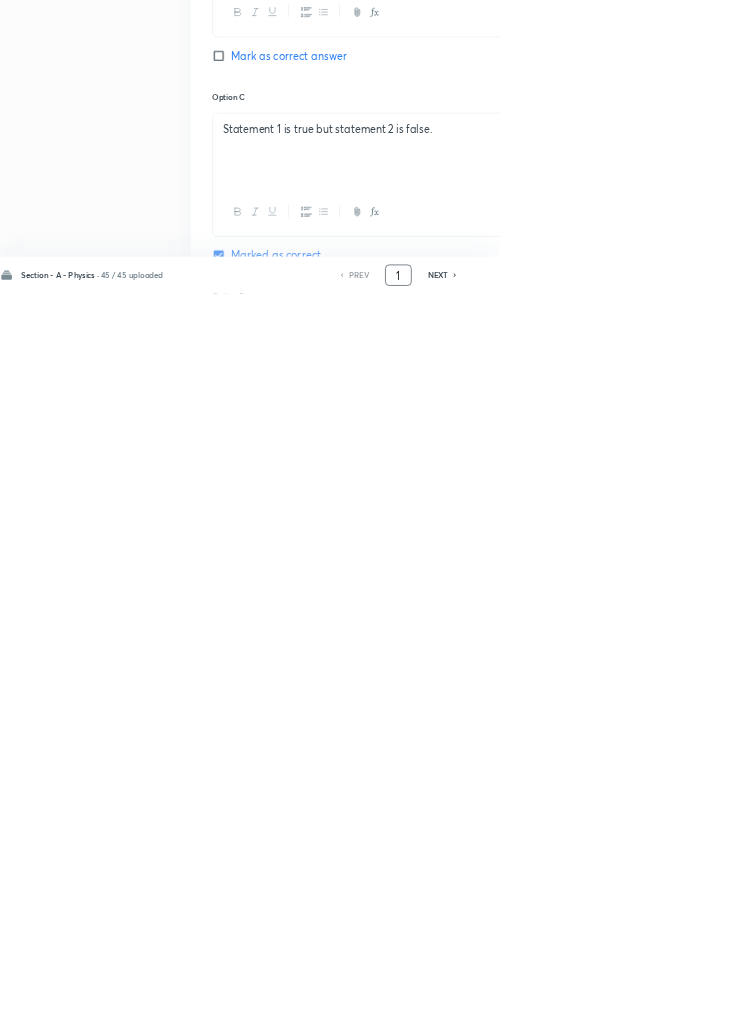 scroll, scrollTop: 950, scrollLeft: 0, axis: vertical 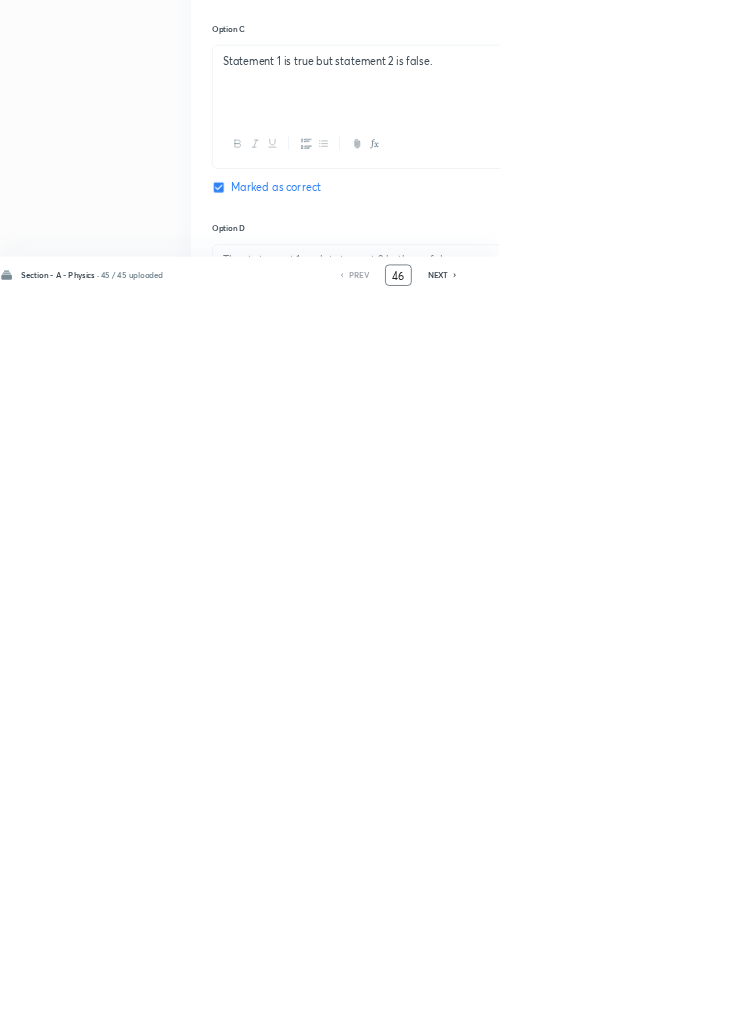 type on "46" 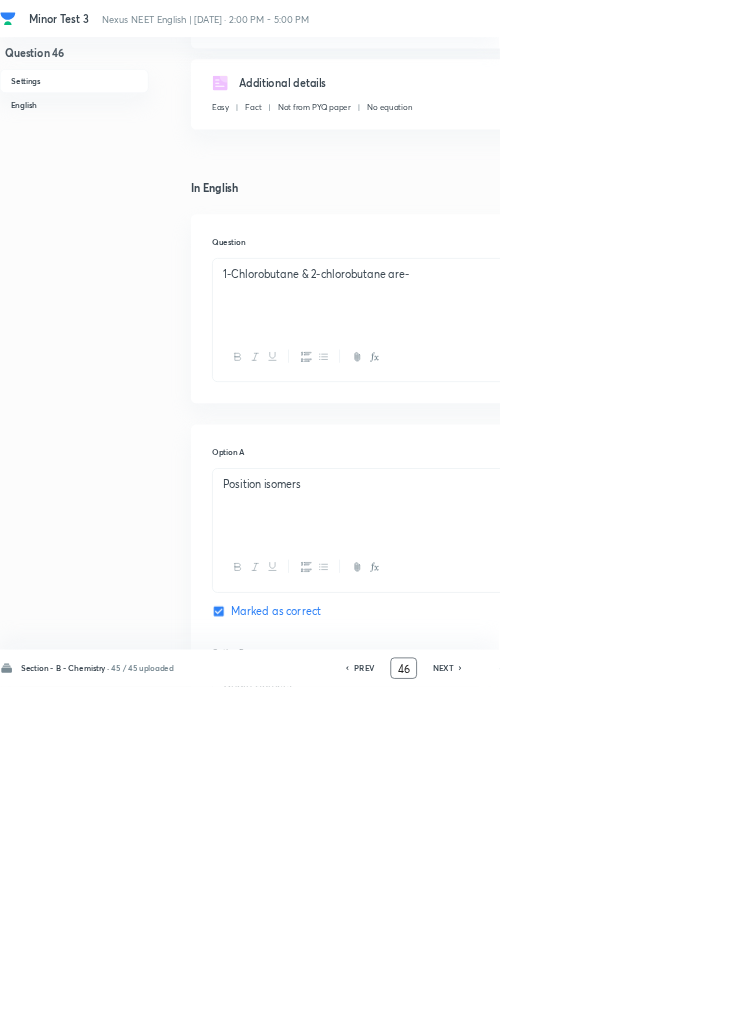 scroll, scrollTop: 301, scrollLeft: 0, axis: vertical 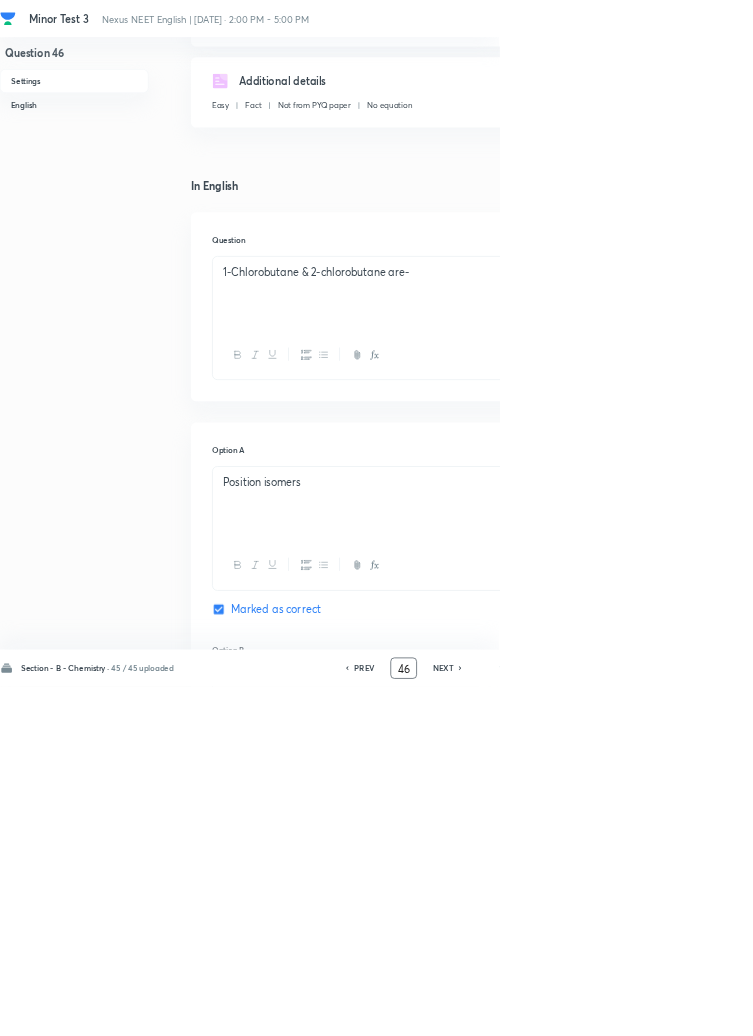 click 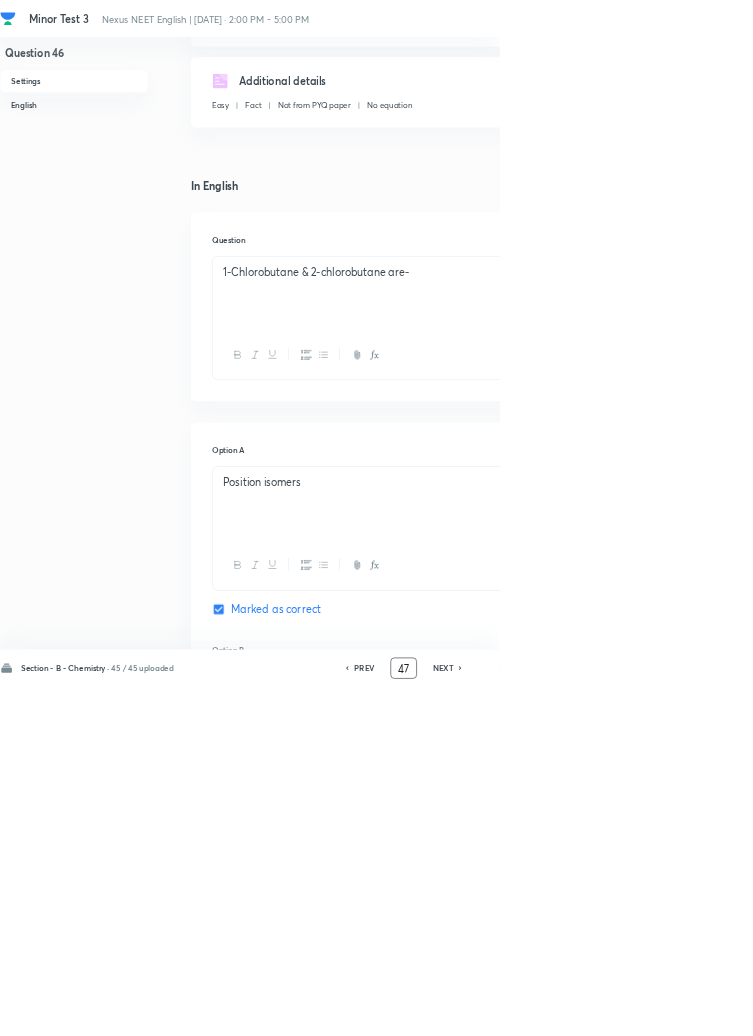 checkbox on "true" 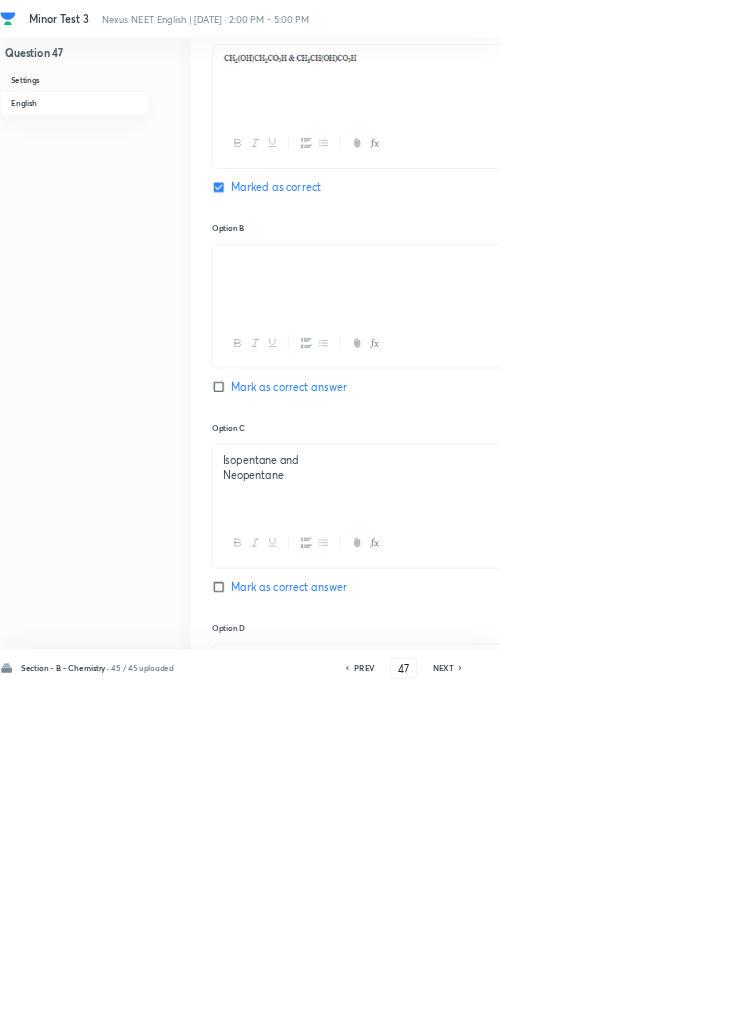 scroll, scrollTop: 941, scrollLeft: 0, axis: vertical 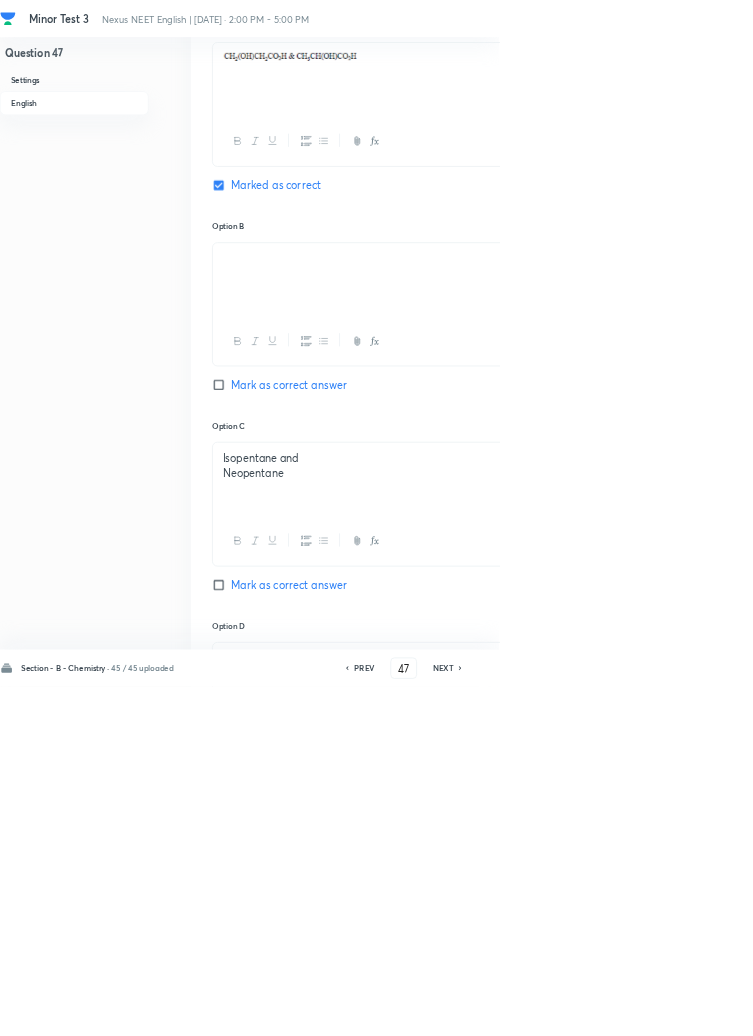 click on "NEXT" at bounding box center (668, 1008) 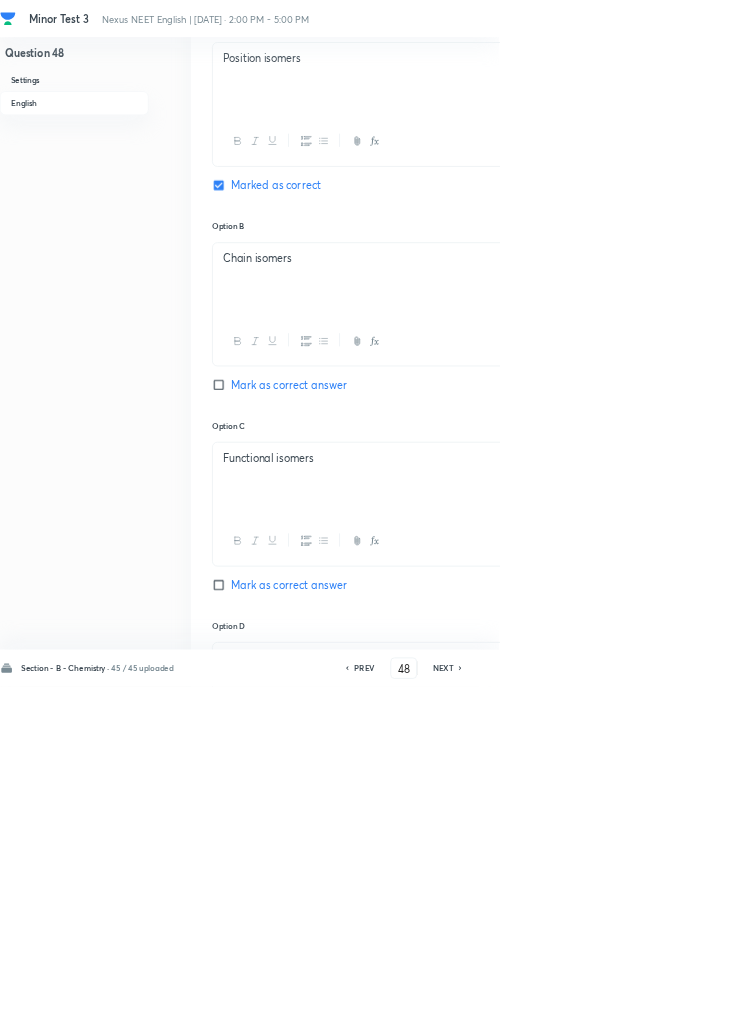checkbox on "true" 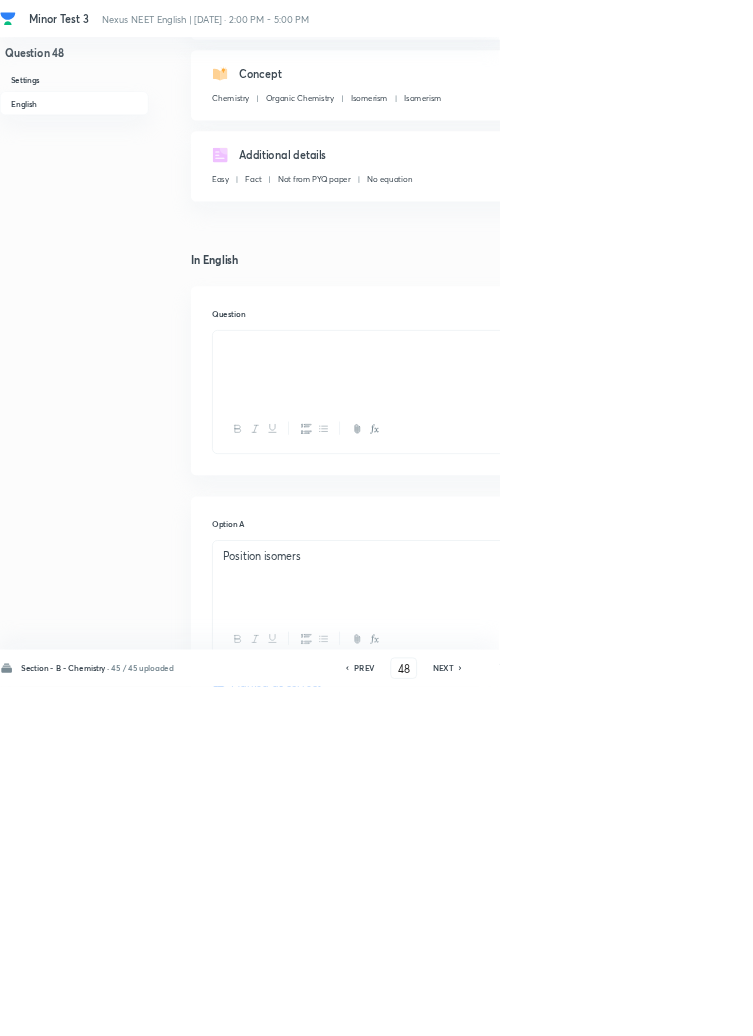scroll, scrollTop: 0, scrollLeft: 0, axis: both 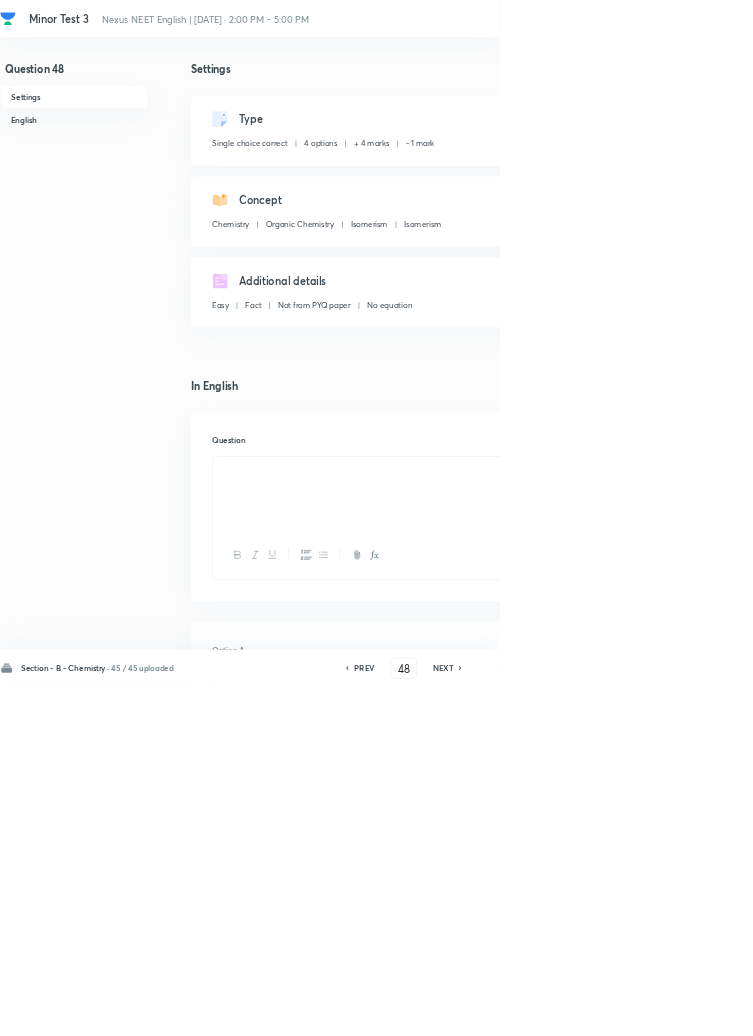click 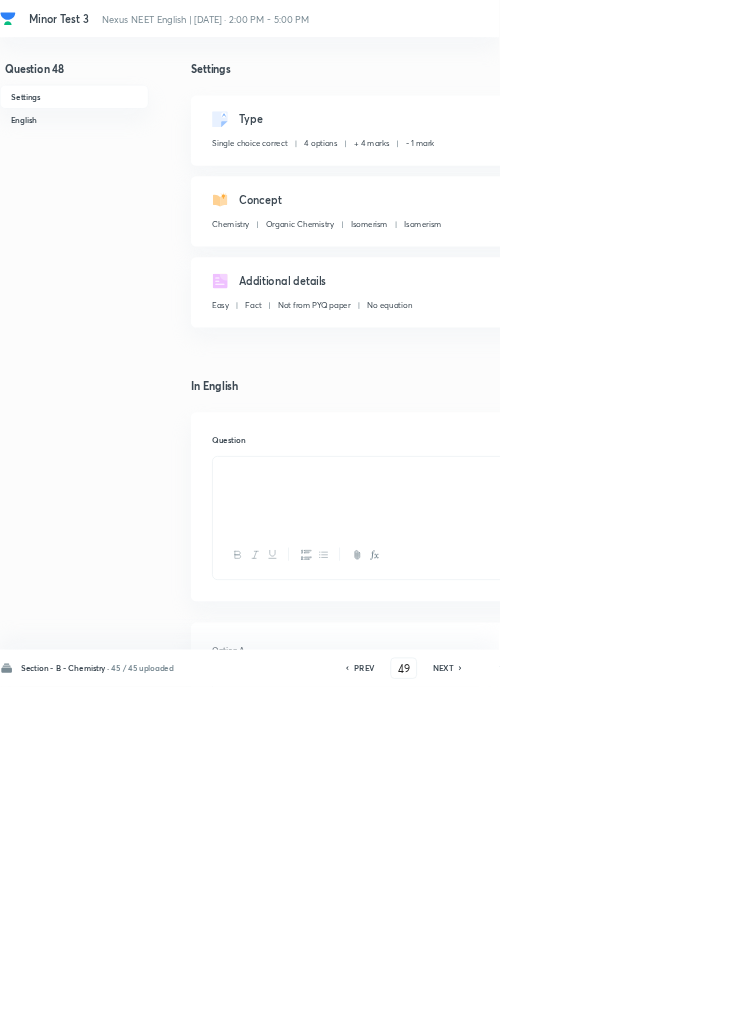 checkbox on "true" 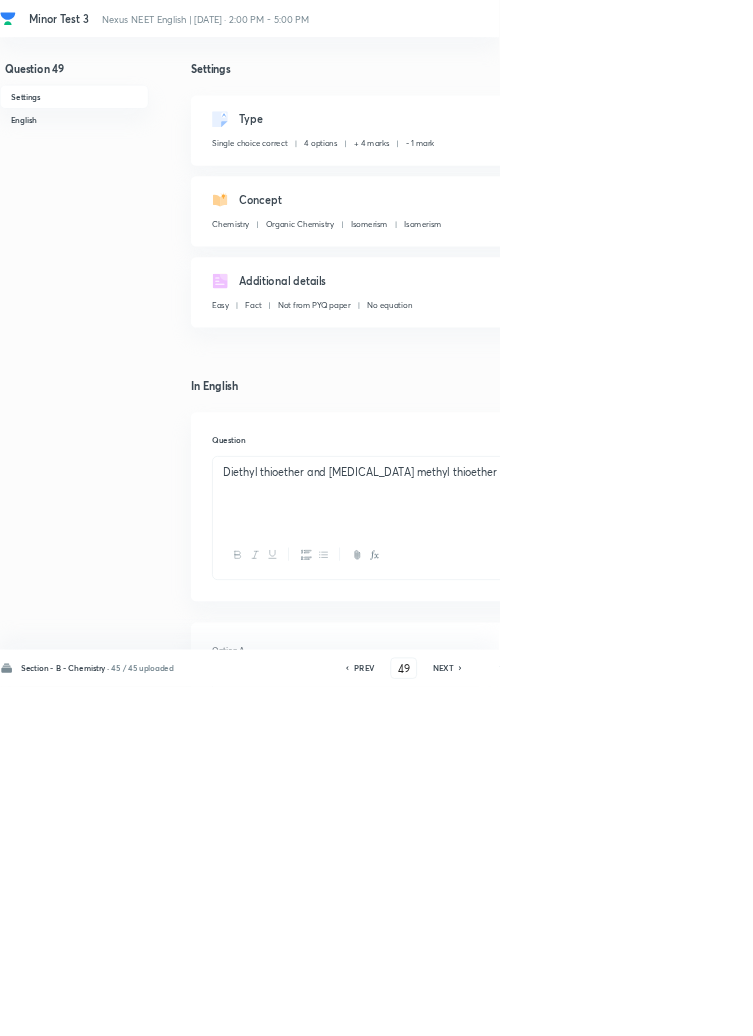 click on "Option B Position isomers Mark as correct answer" at bounding box center [640, 1423] 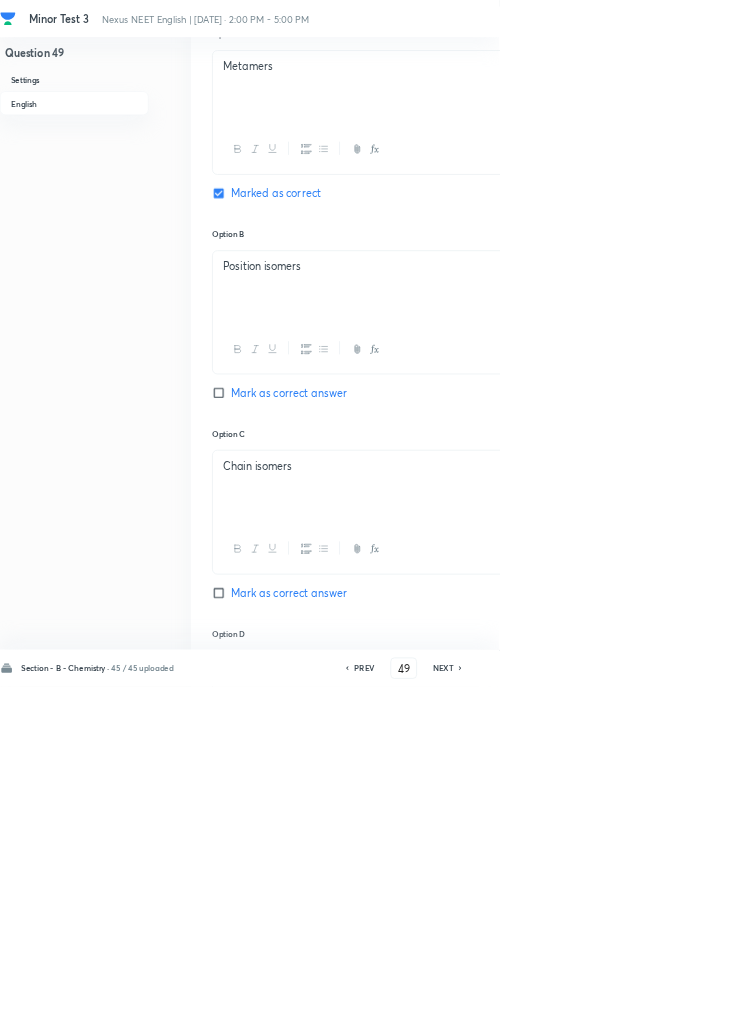 scroll, scrollTop: 945, scrollLeft: 0, axis: vertical 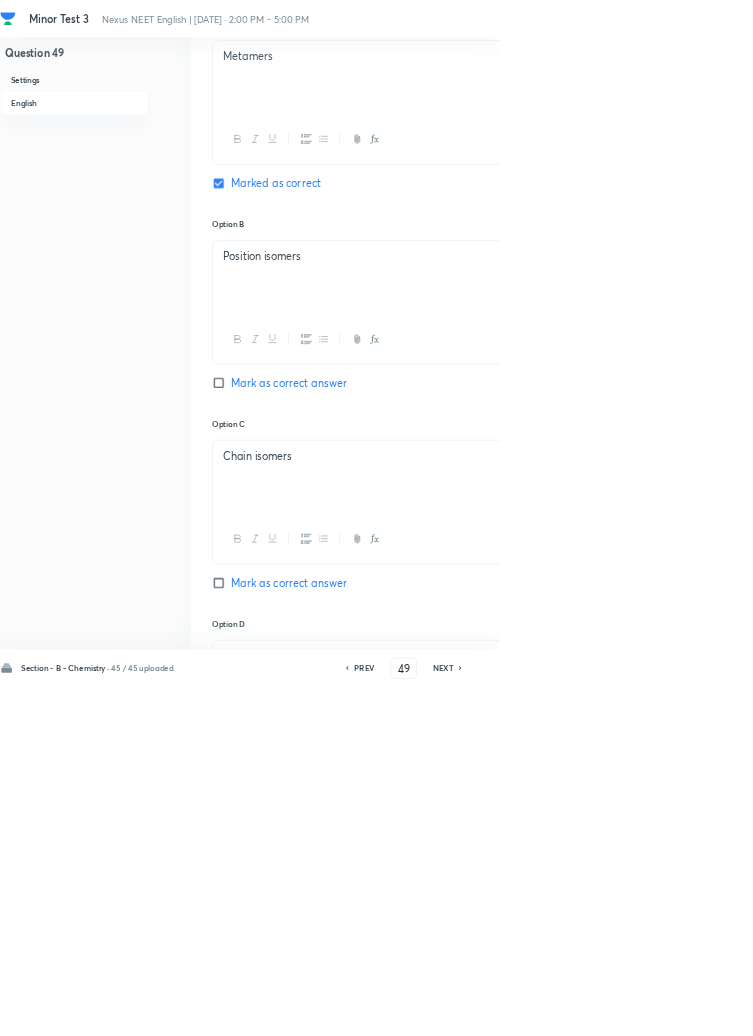 click 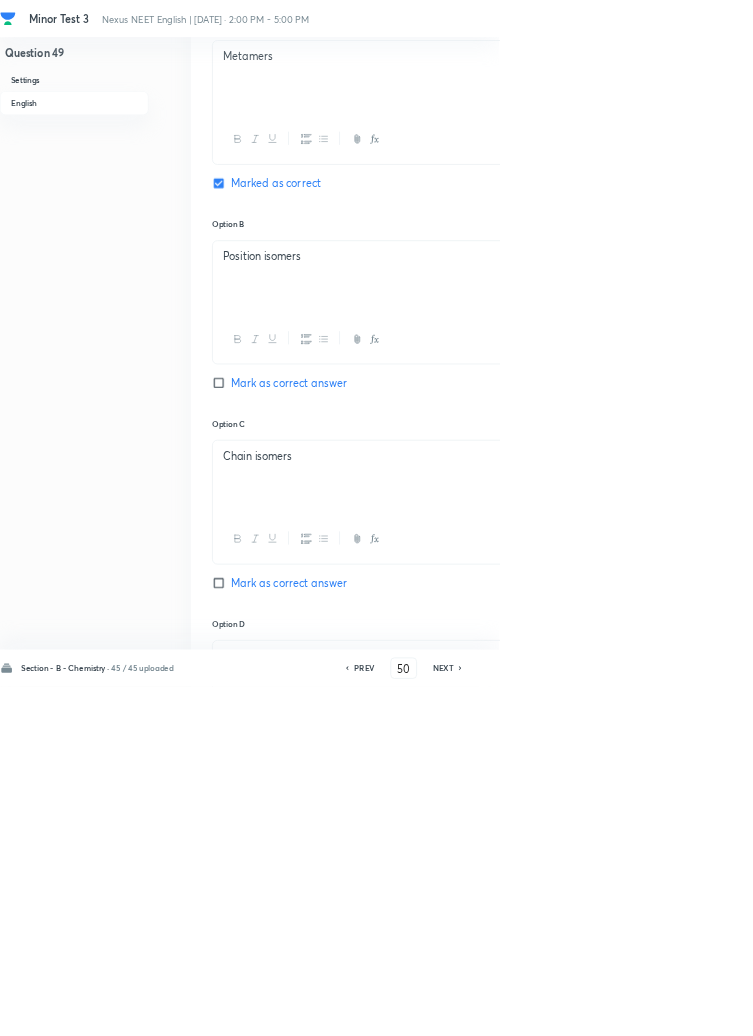checkbox on "false" 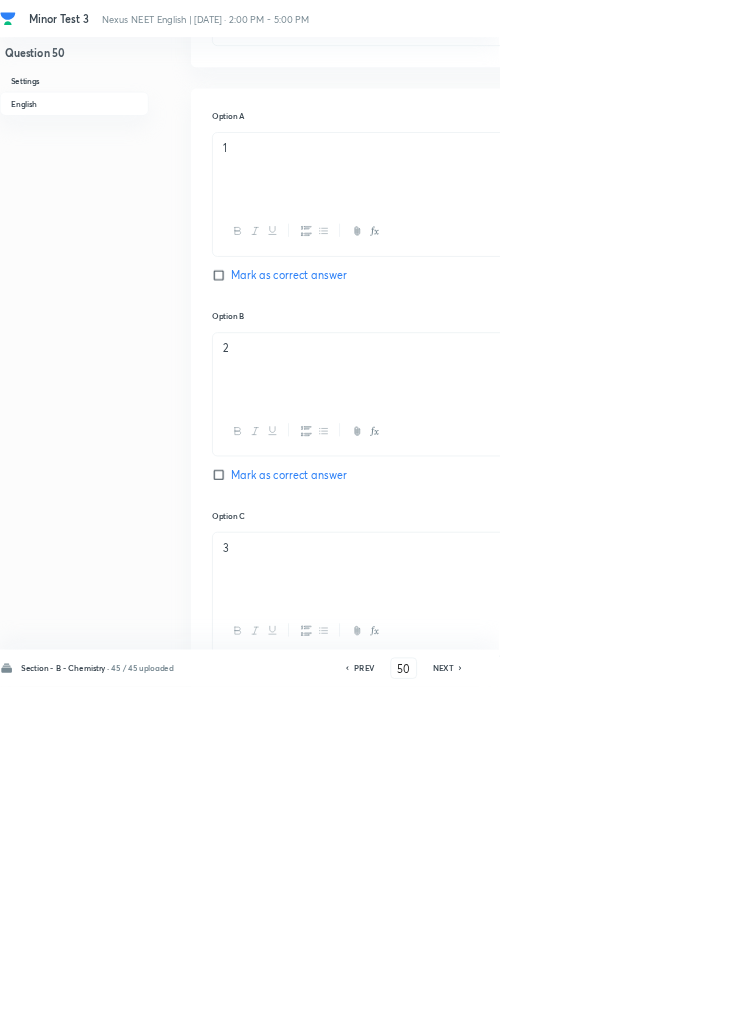 scroll, scrollTop: 807, scrollLeft: 0, axis: vertical 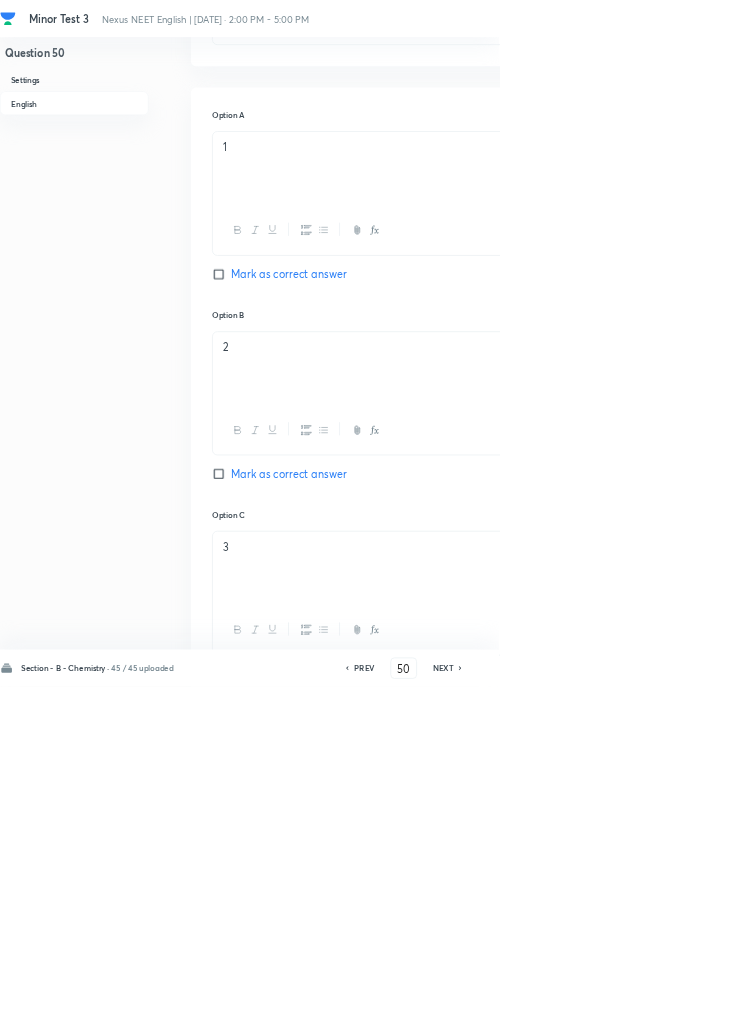 click 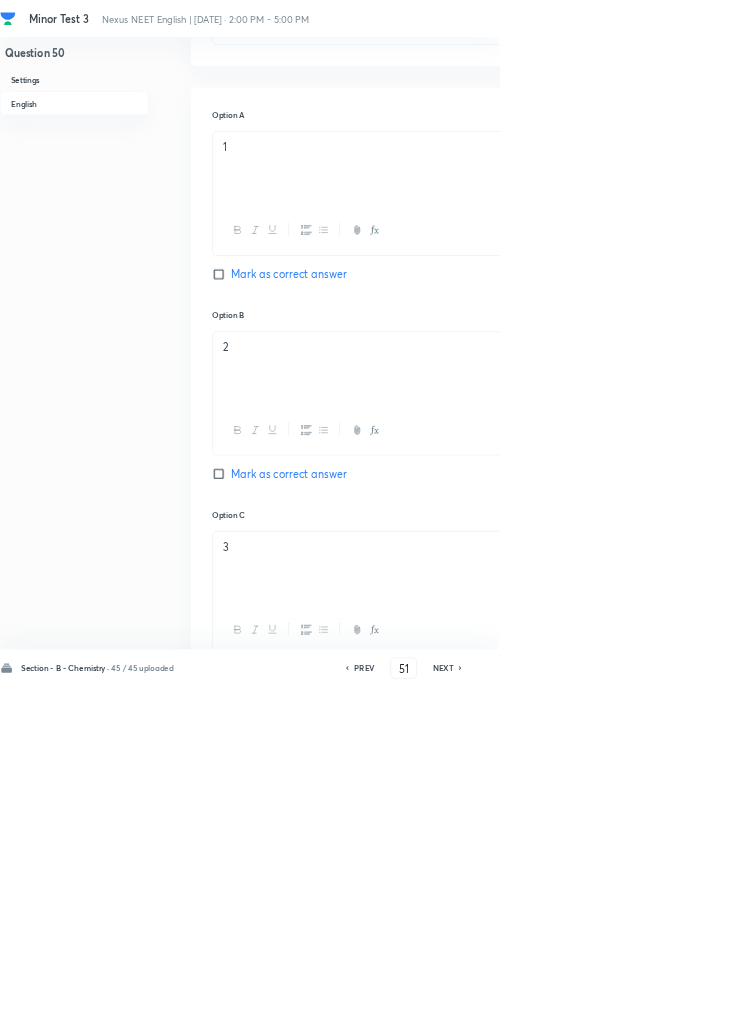 checkbox on "false" 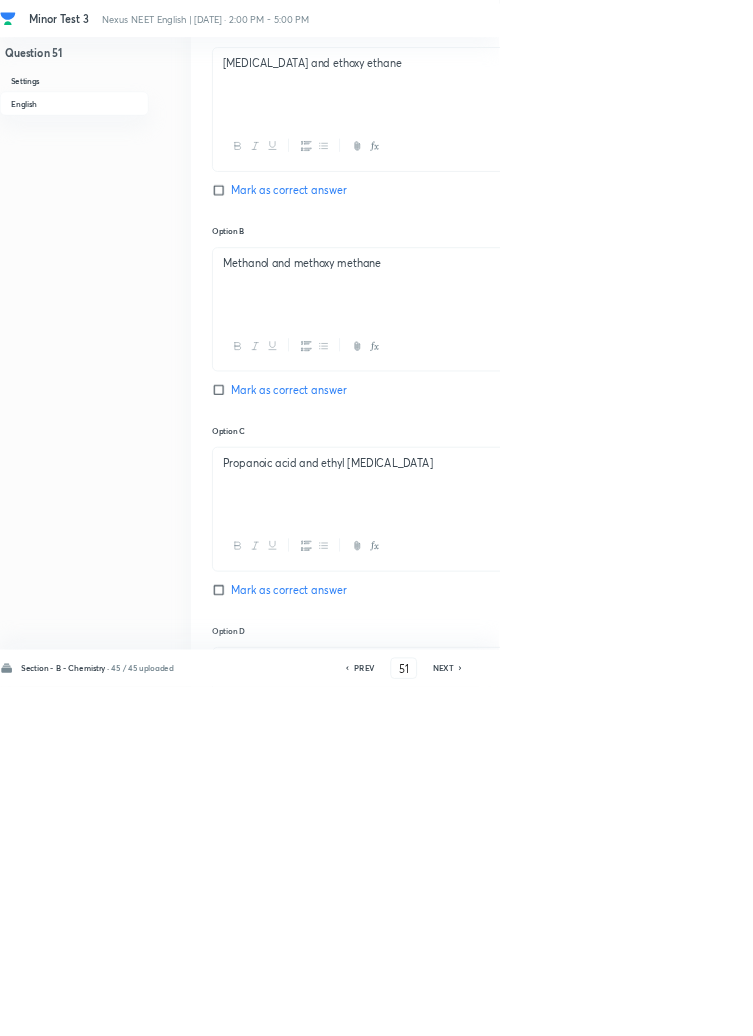 scroll, scrollTop: 939, scrollLeft: 0, axis: vertical 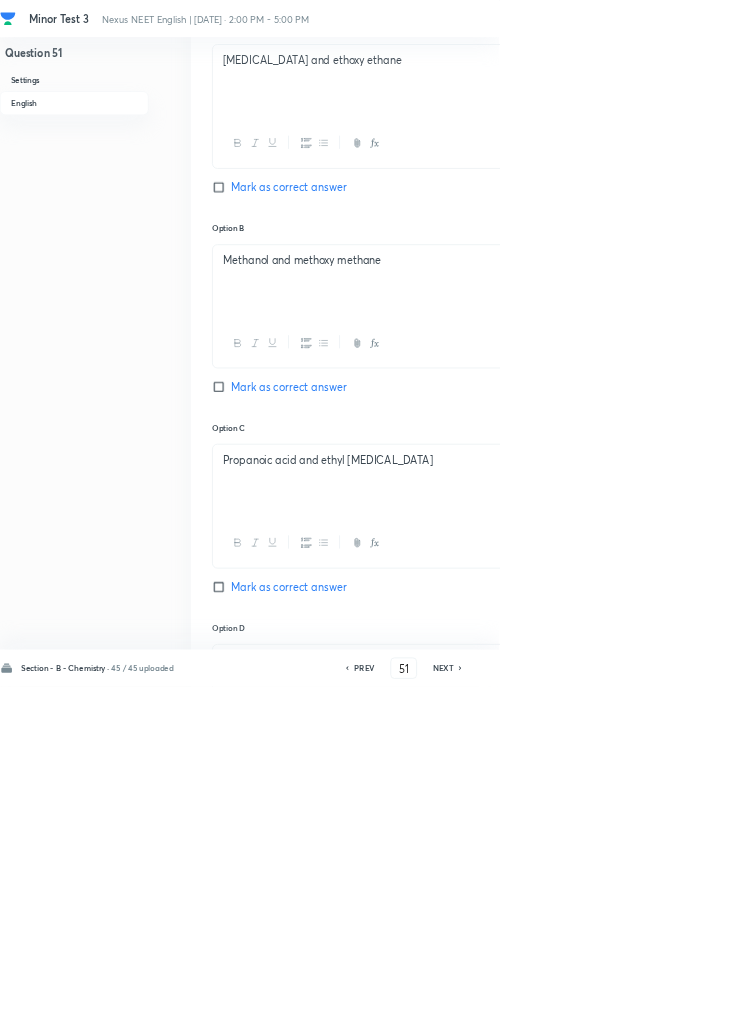 click 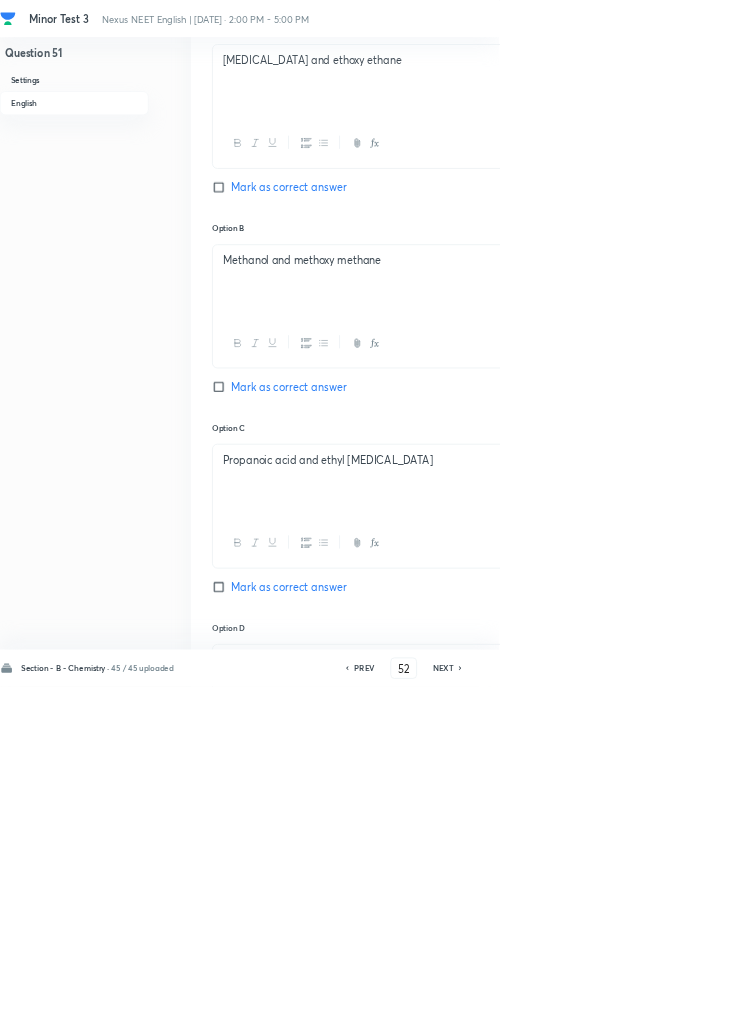 checkbox on "true" 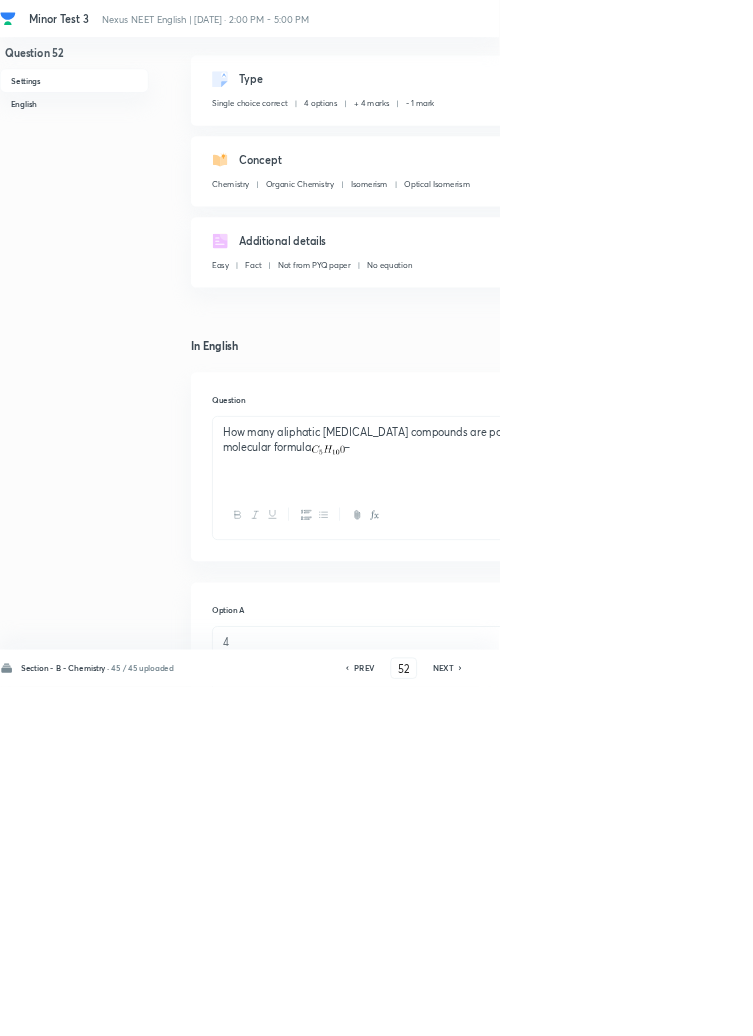 scroll, scrollTop: 0, scrollLeft: 0, axis: both 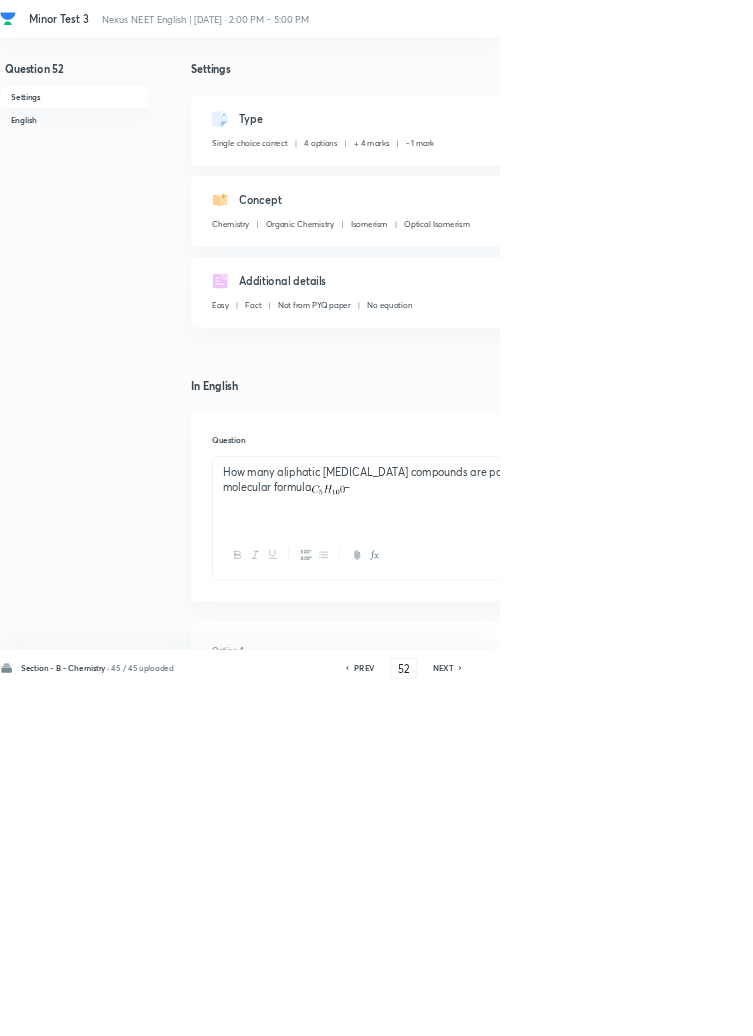 click on "How many aliphatic carbonyl compounds are possible having the molecular formula   –" at bounding box center (640, 723) 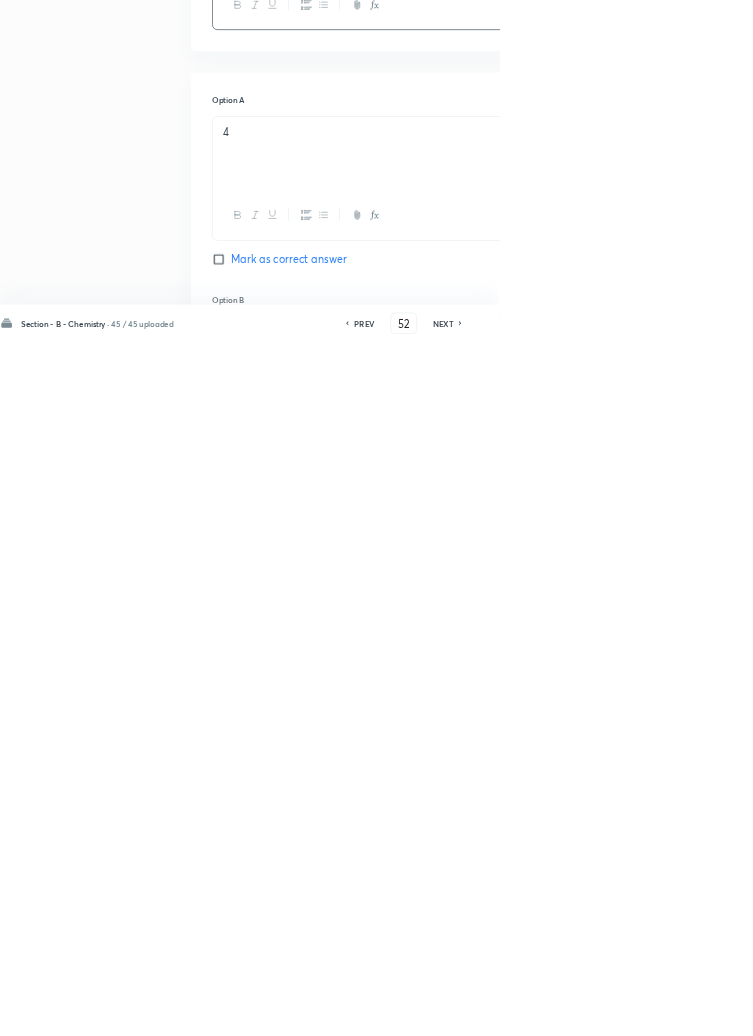 scroll, scrollTop: 308, scrollLeft: 0, axis: vertical 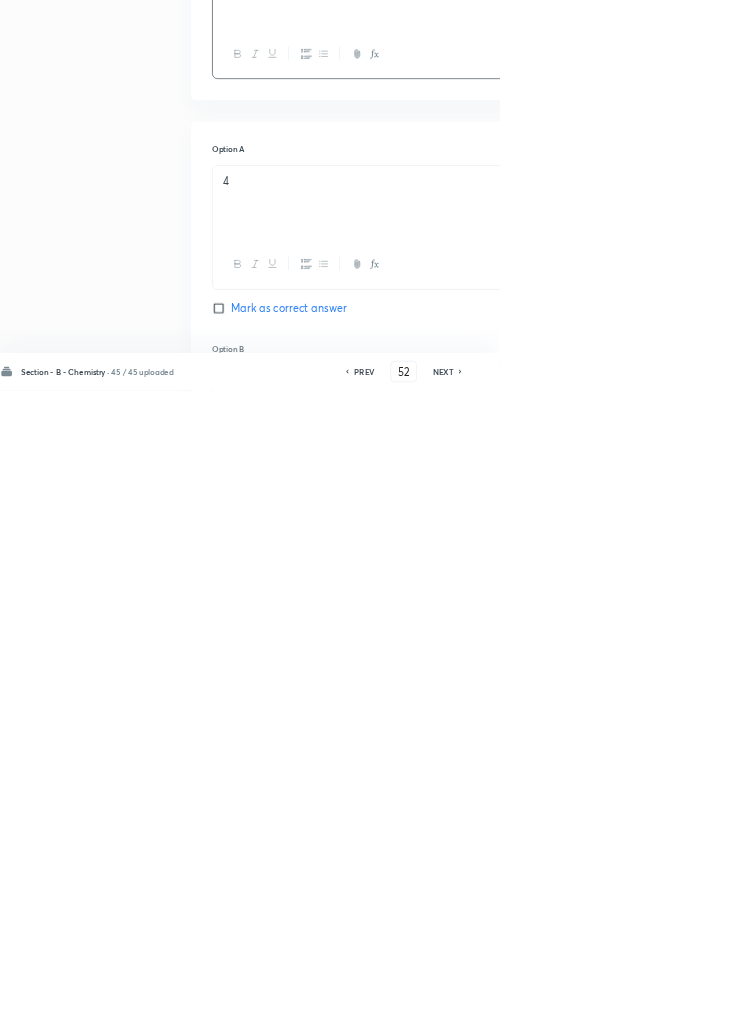 click on "5" at bounding box center (640, 1056) 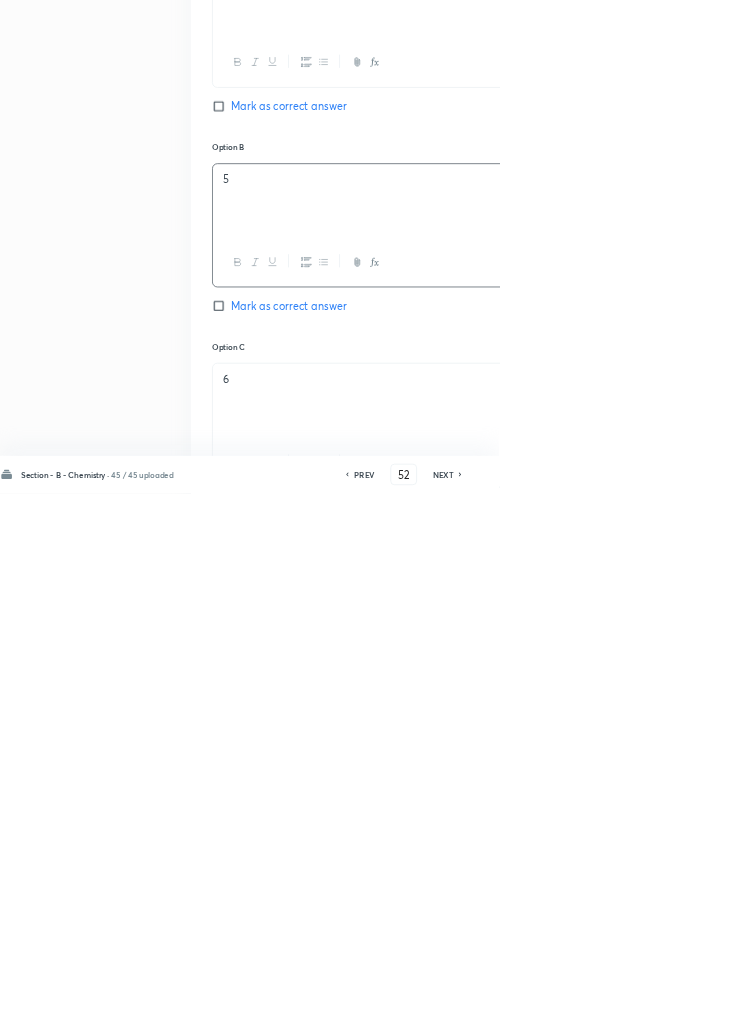 scroll, scrollTop: 1310, scrollLeft: 0, axis: vertical 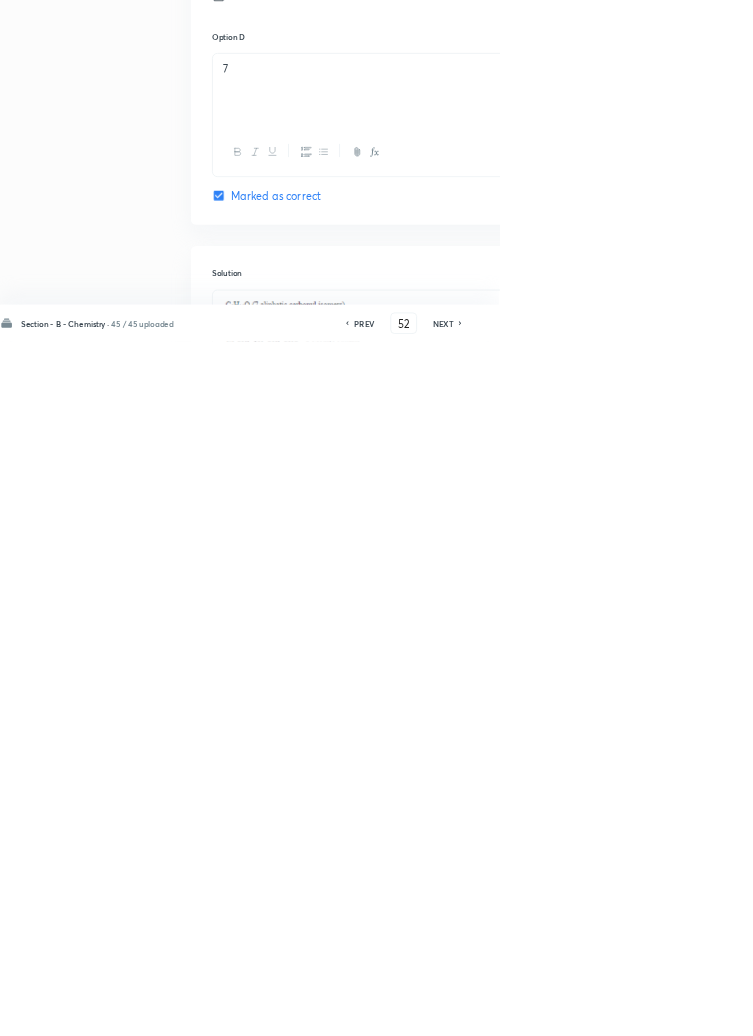 click 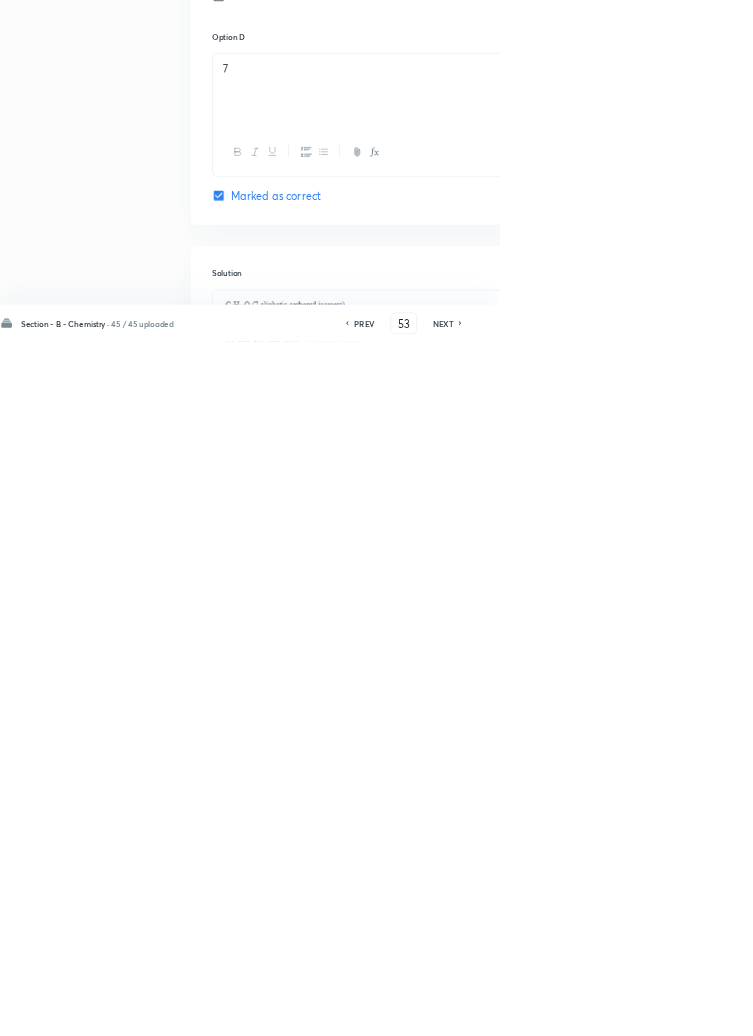 checkbox on "false" 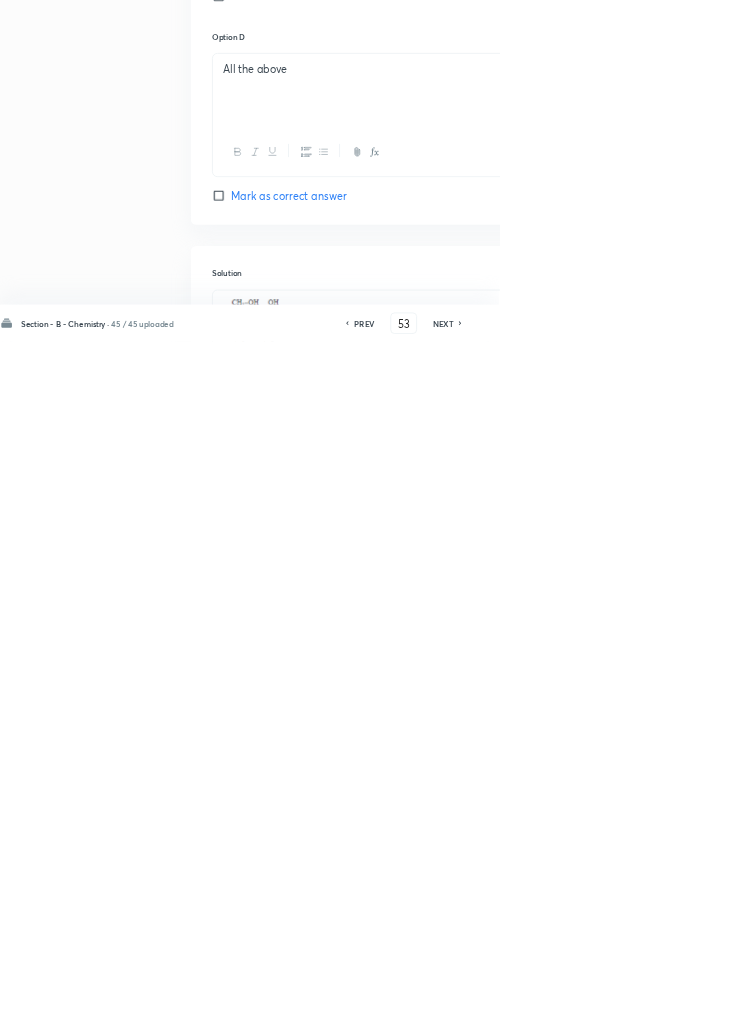 checkbox on "true" 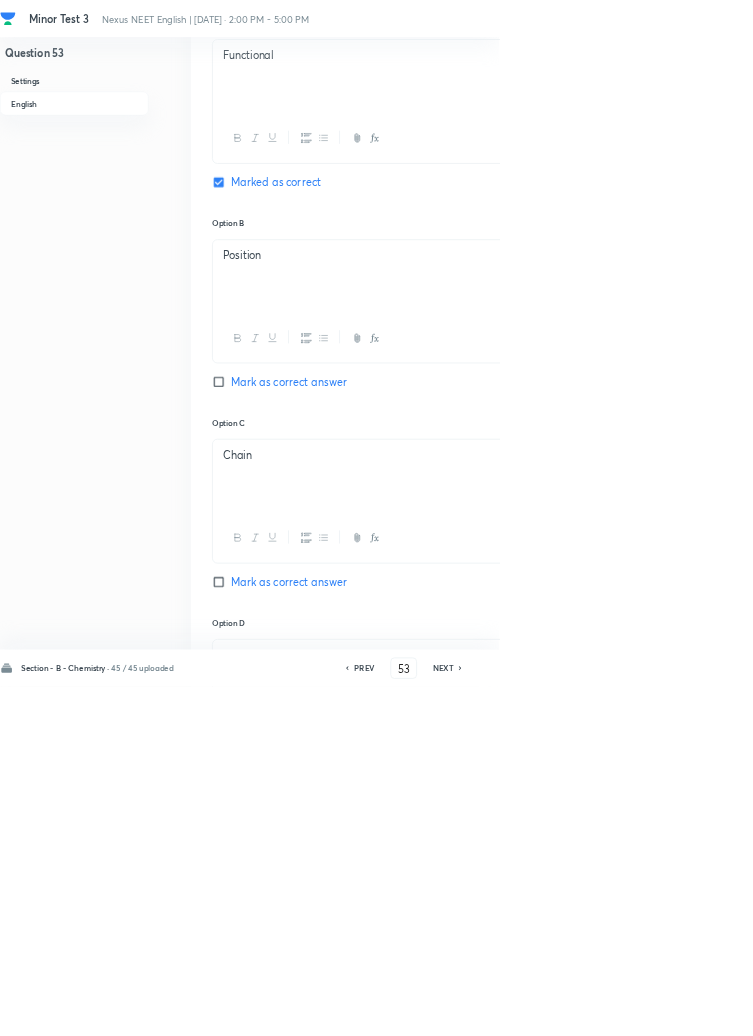scroll, scrollTop: 954, scrollLeft: 0, axis: vertical 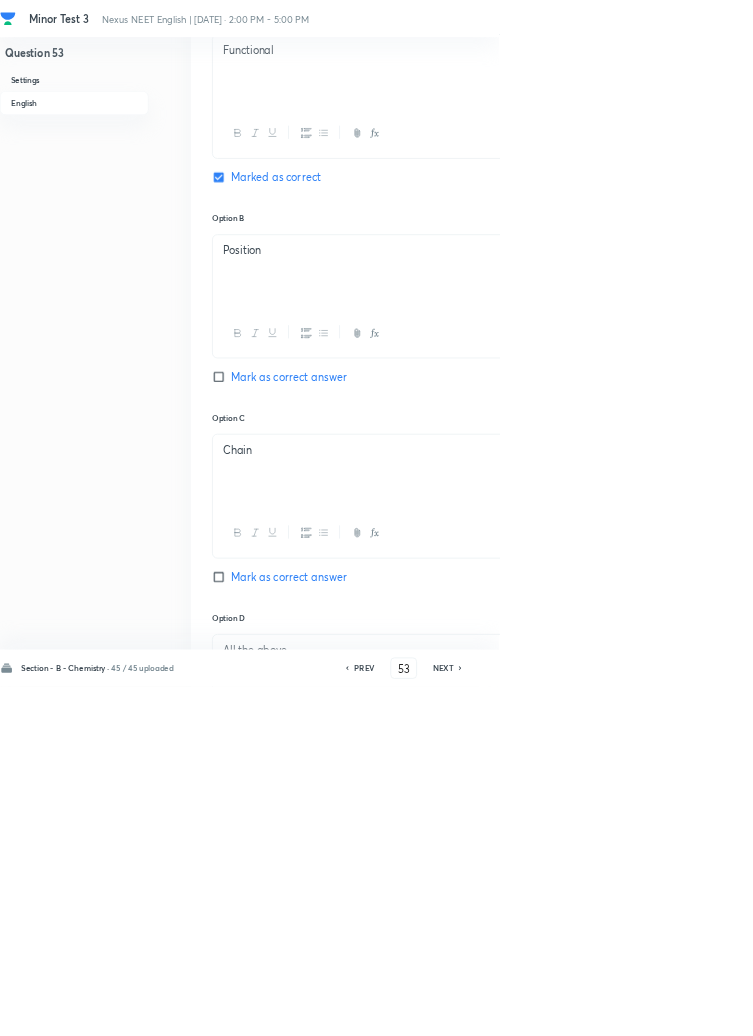 click 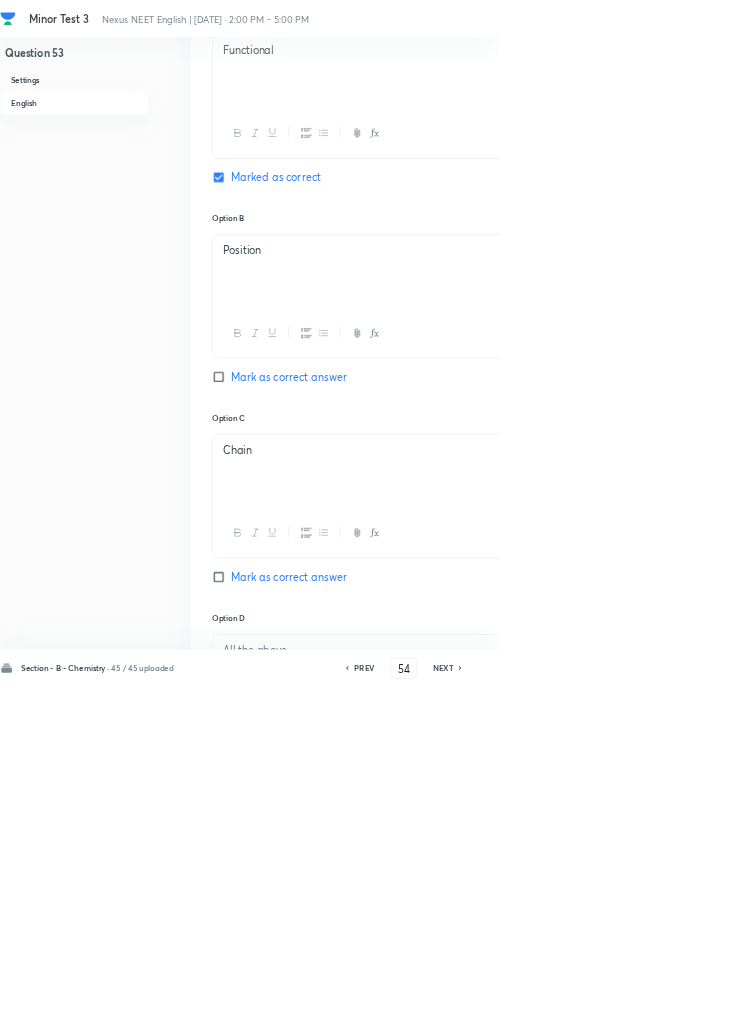 checkbox on "false" 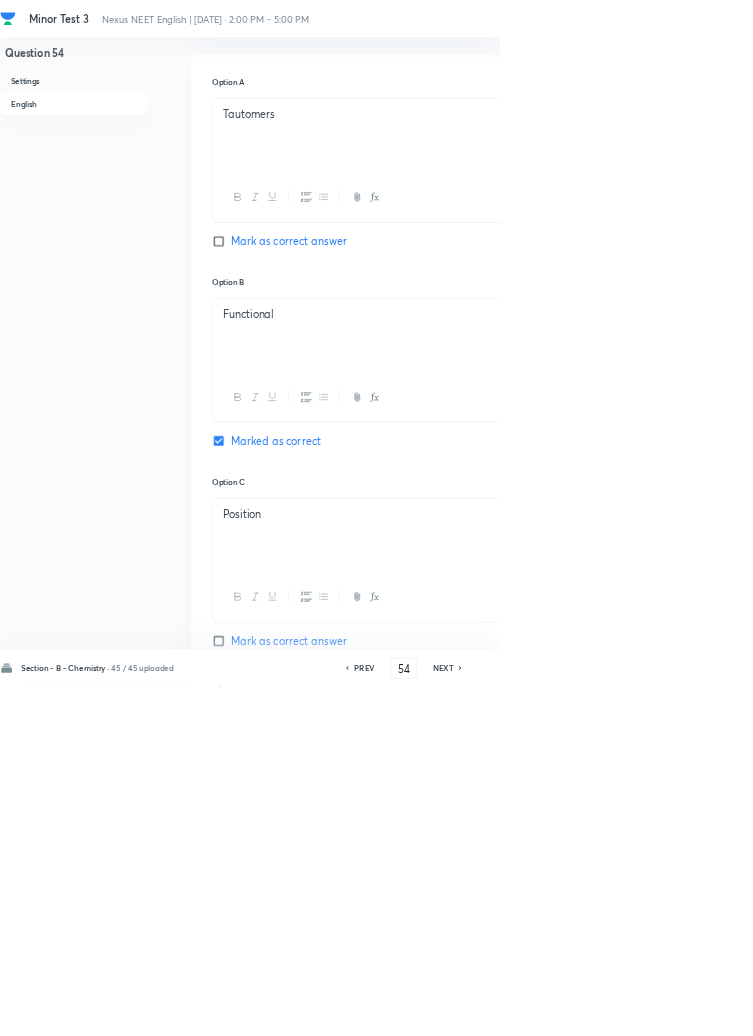 scroll, scrollTop: 954, scrollLeft: 0, axis: vertical 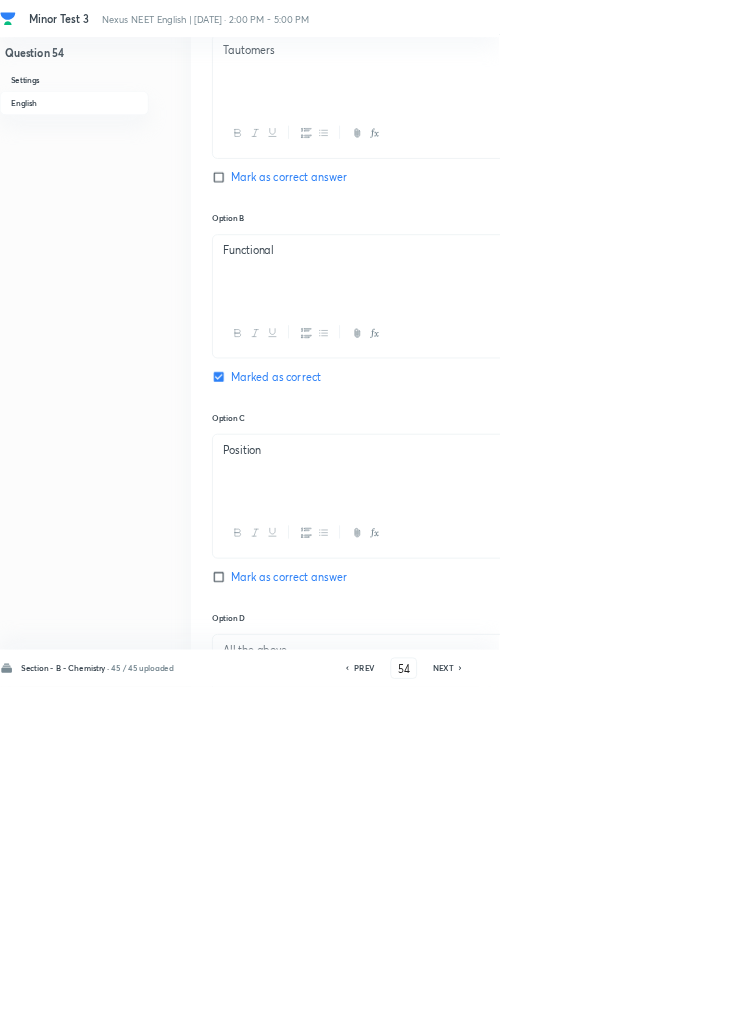 click 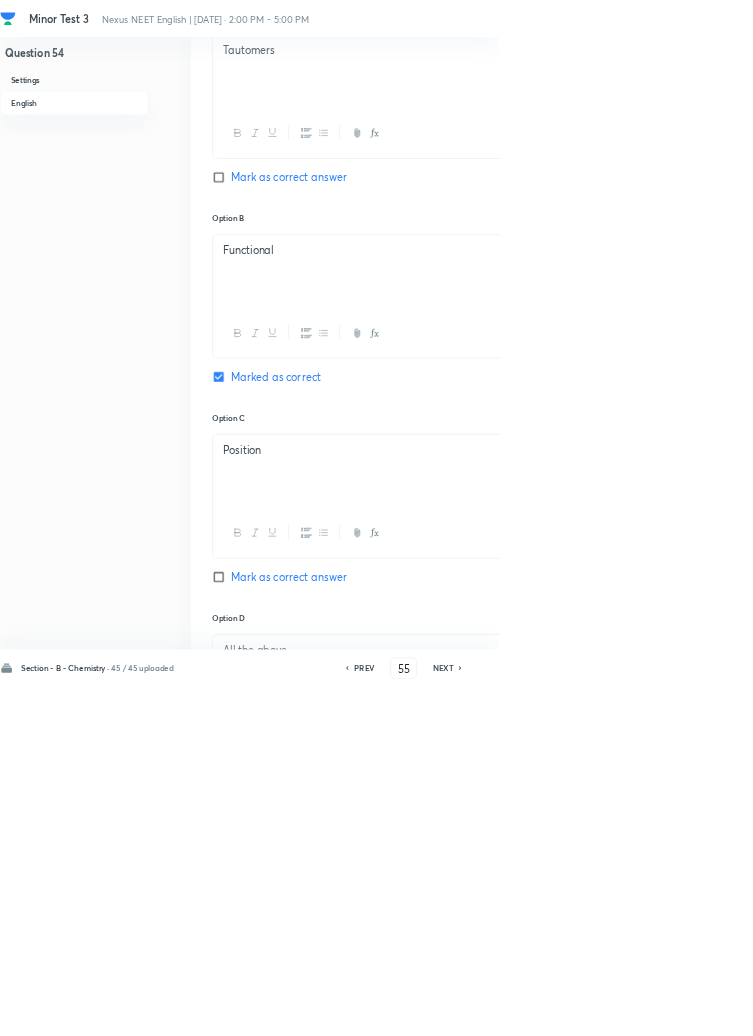 checkbox on "false" 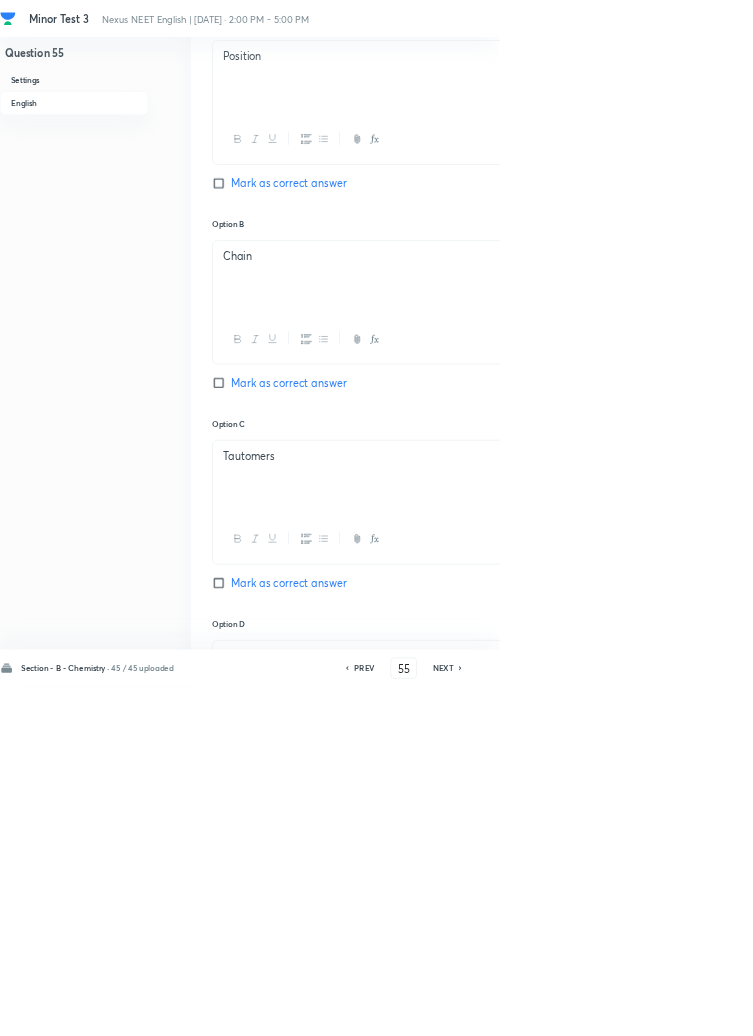 scroll, scrollTop: 954, scrollLeft: 0, axis: vertical 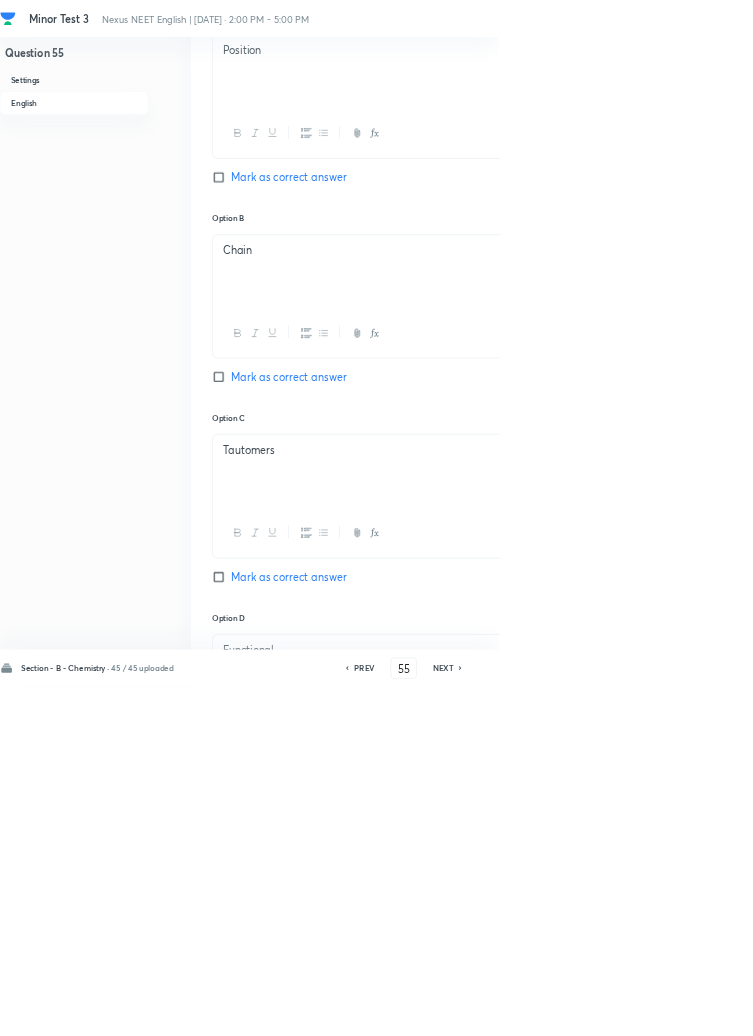 click 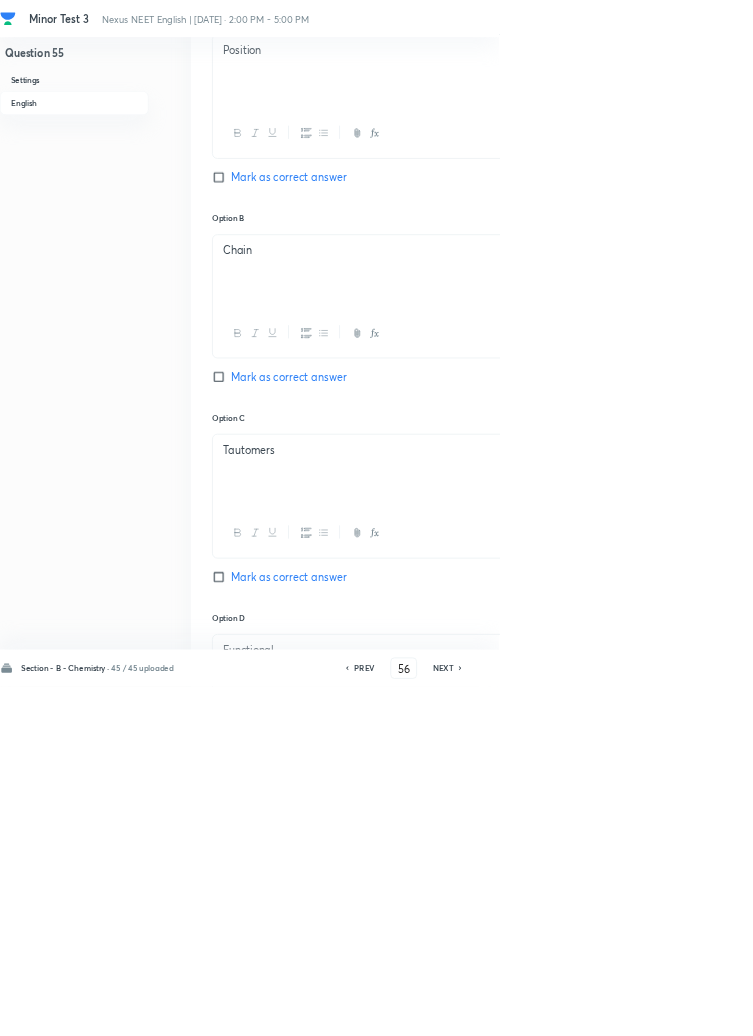 checkbox on "false" 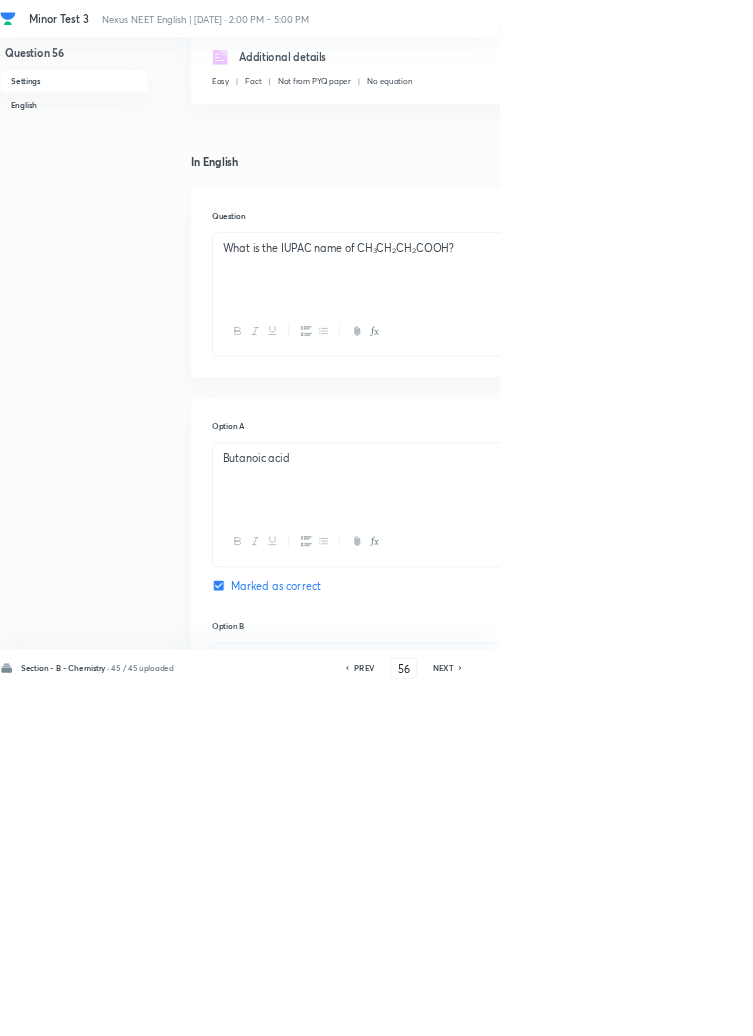scroll, scrollTop: 395, scrollLeft: 0, axis: vertical 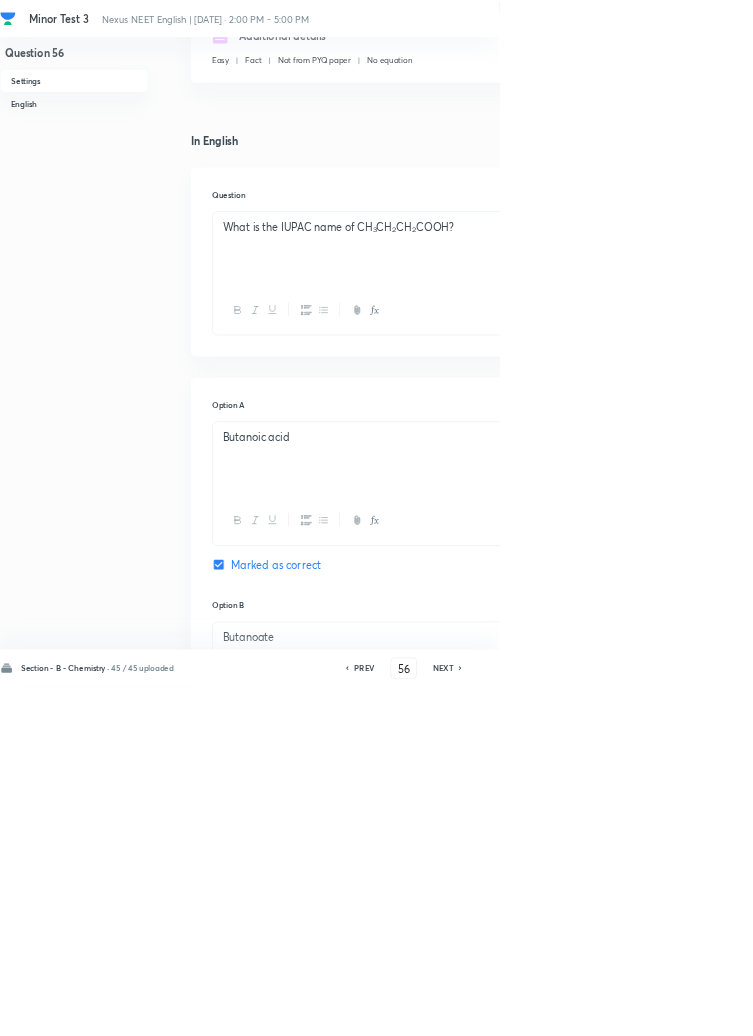 click 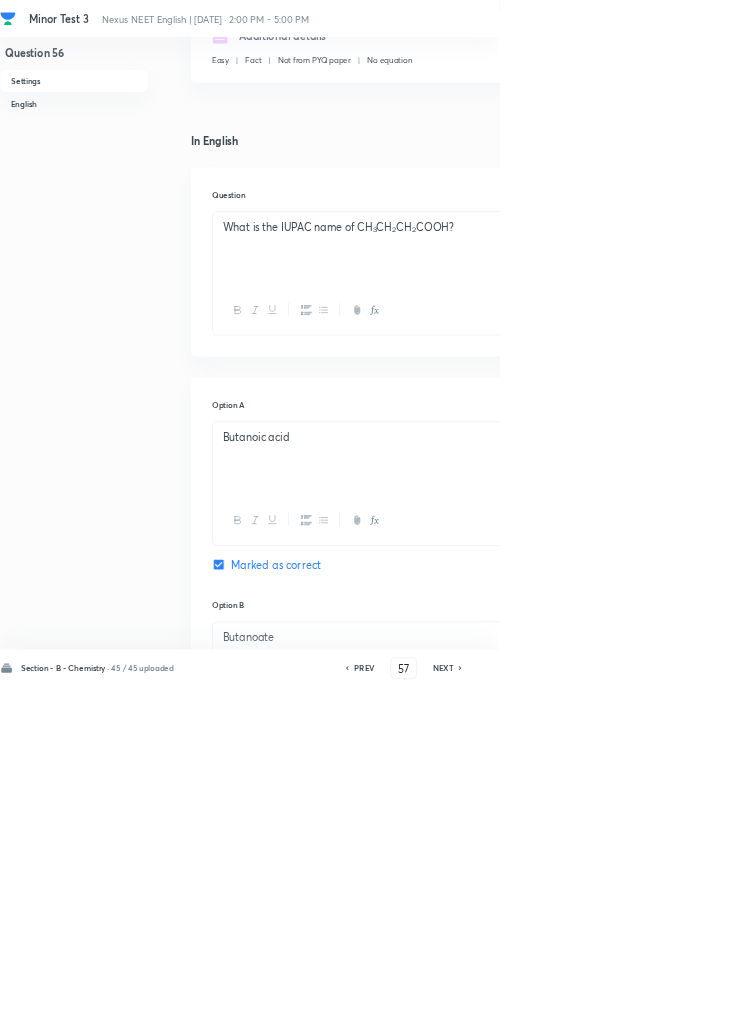 checkbox on "false" 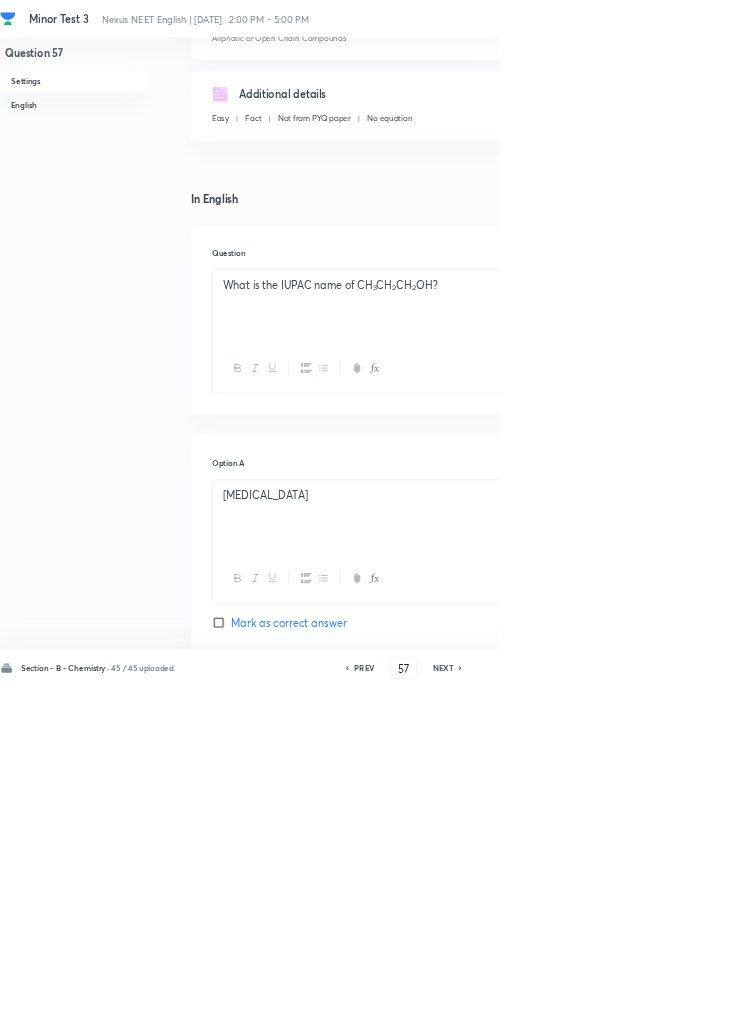scroll, scrollTop: 346, scrollLeft: 0, axis: vertical 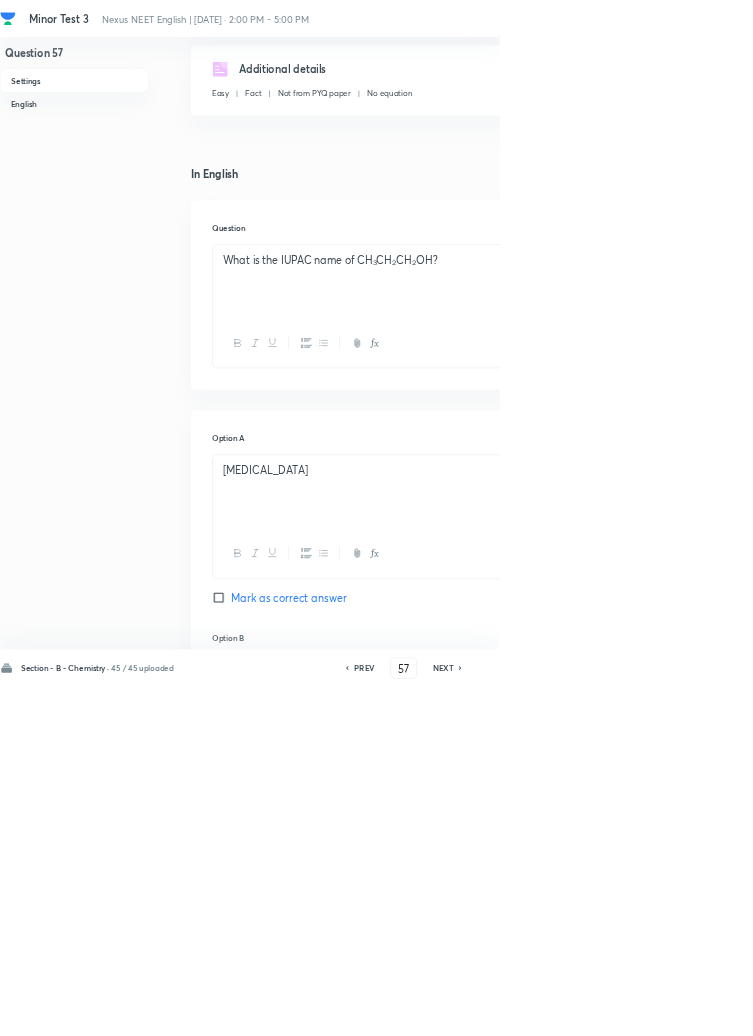 click on "NEXT" at bounding box center [668, 1008] 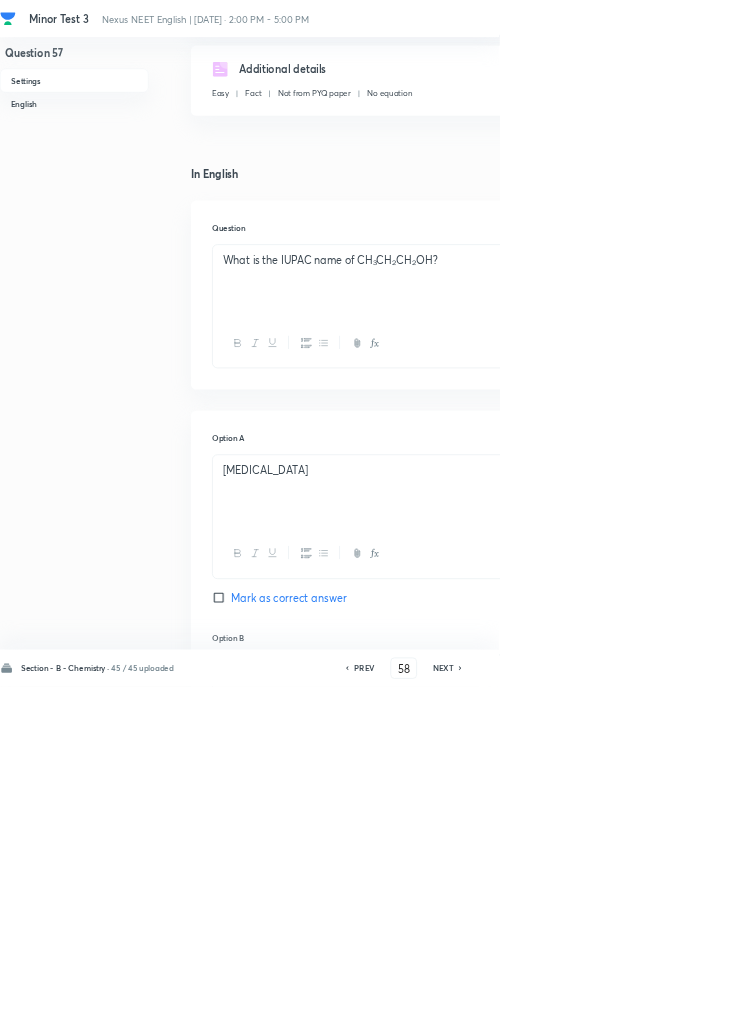 checkbox on "false" 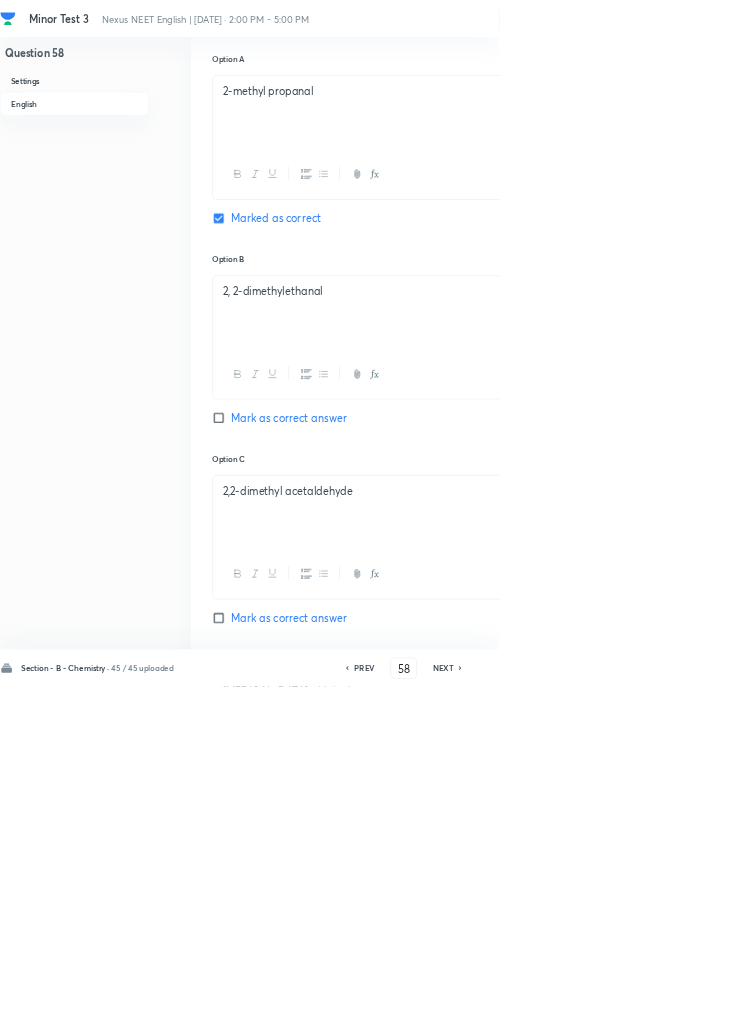 scroll, scrollTop: 998, scrollLeft: 0, axis: vertical 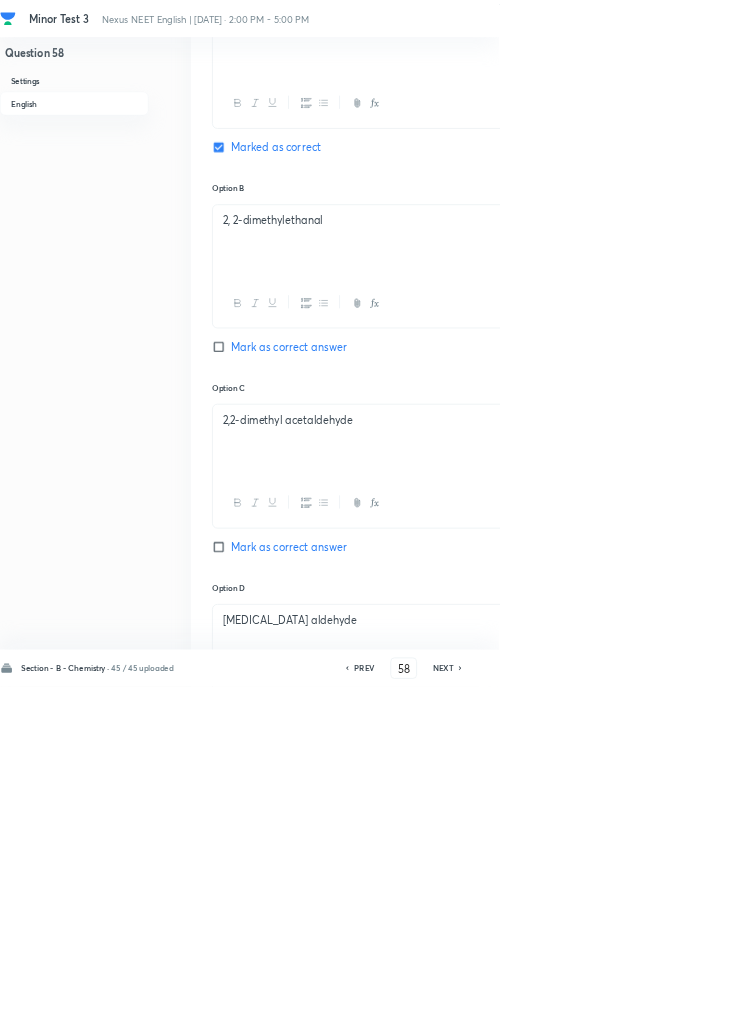 click 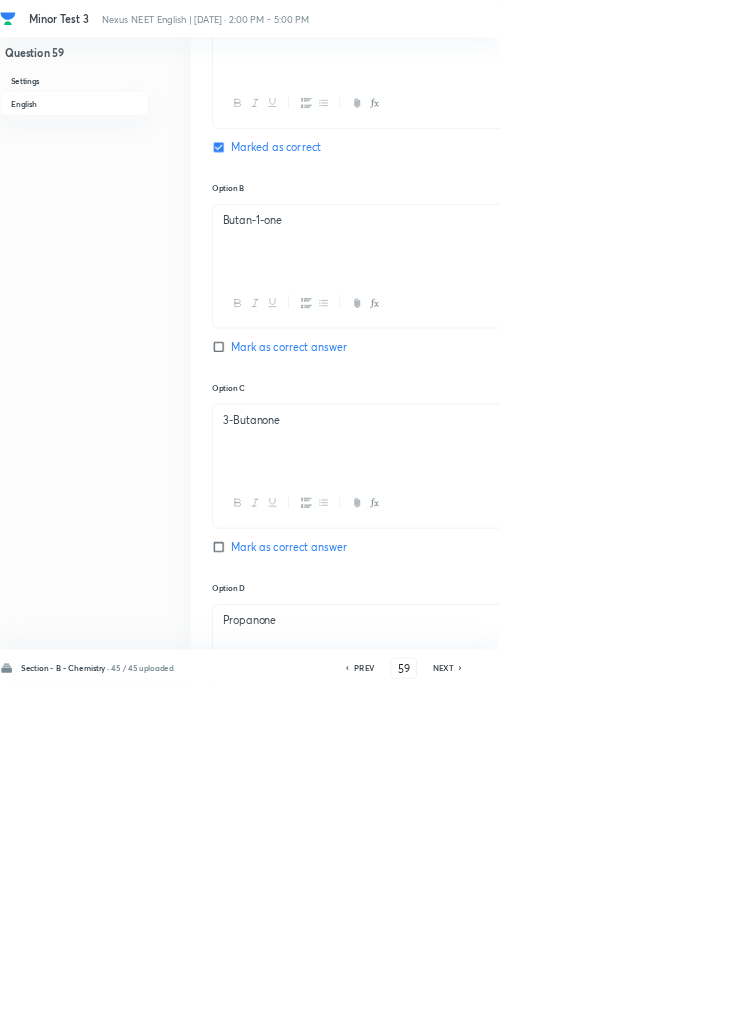 checkbox on "true" 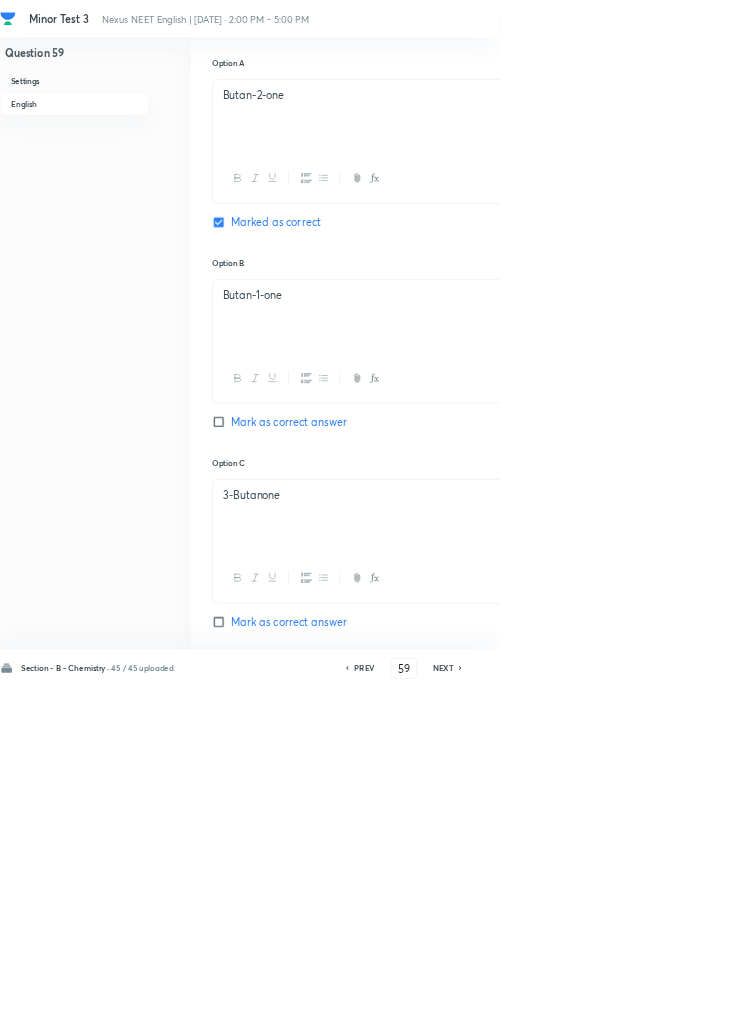 scroll, scrollTop: 888, scrollLeft: 0, axis: vertical 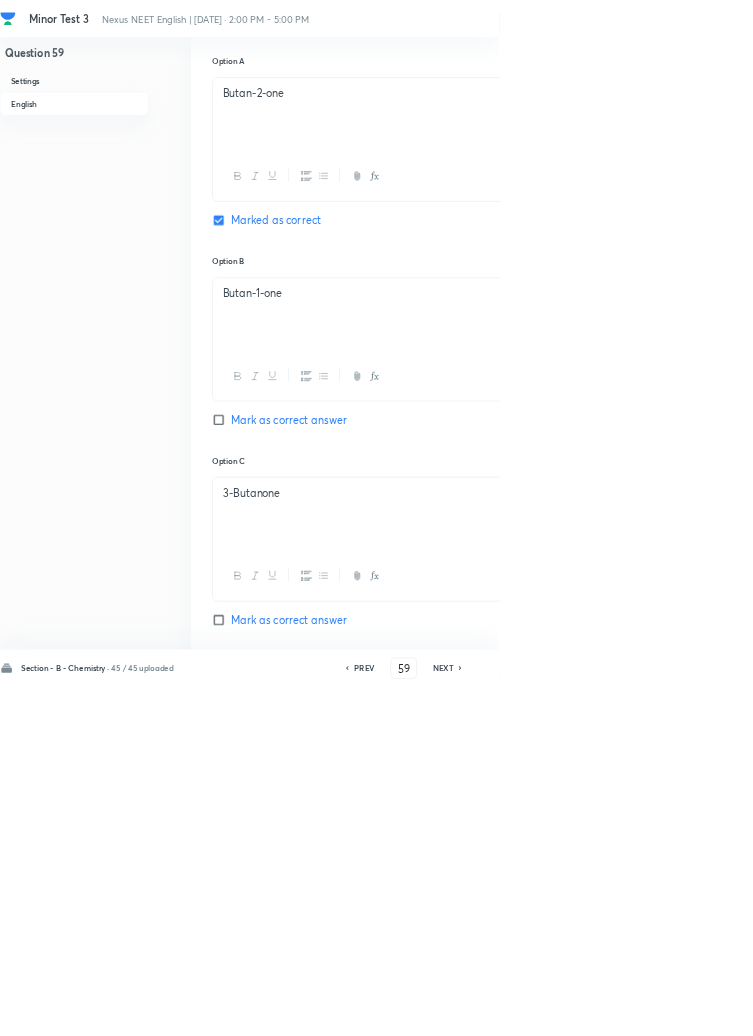 click 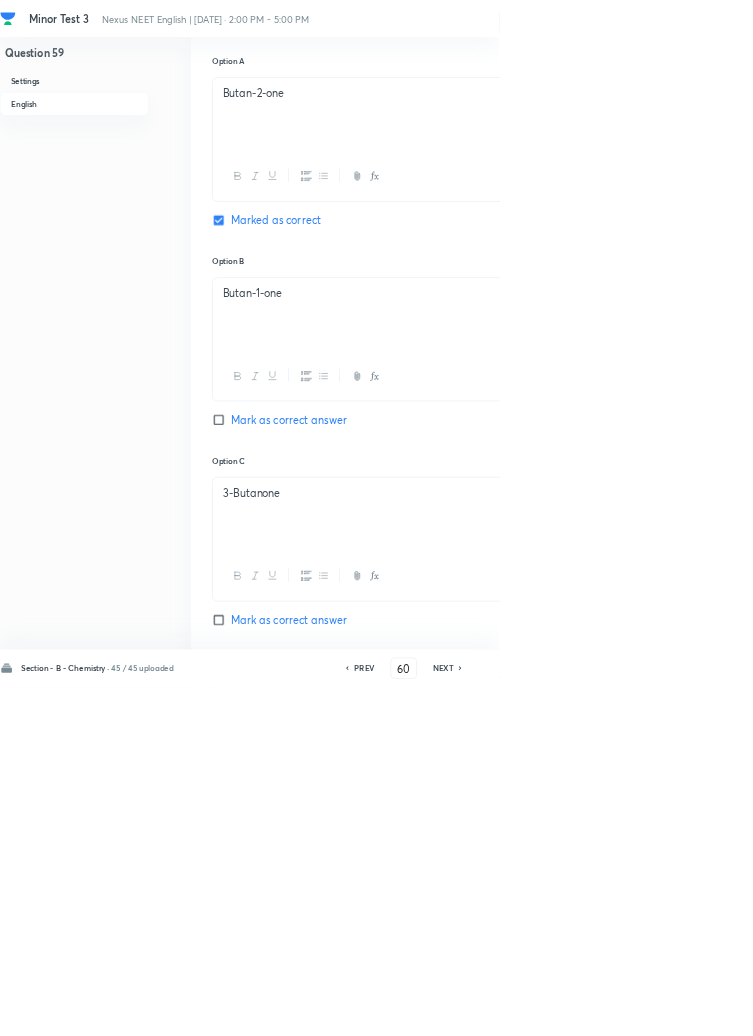 checkbox on "true" 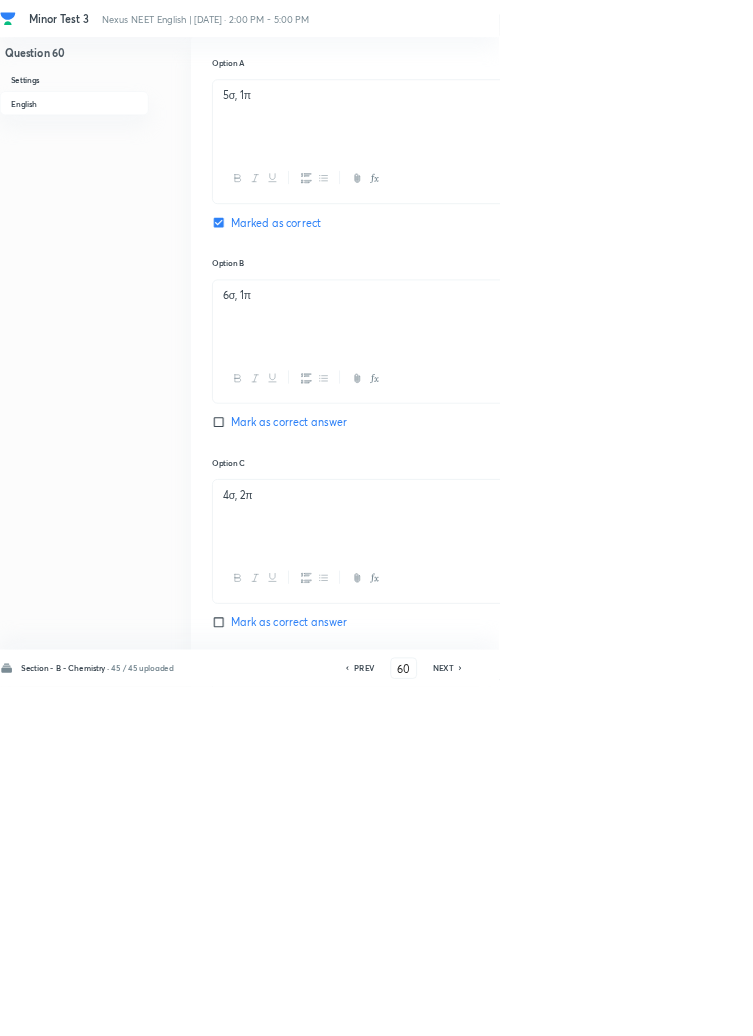 scroll, scrollTop: 981, scrollLeft: 0, axis: vertical 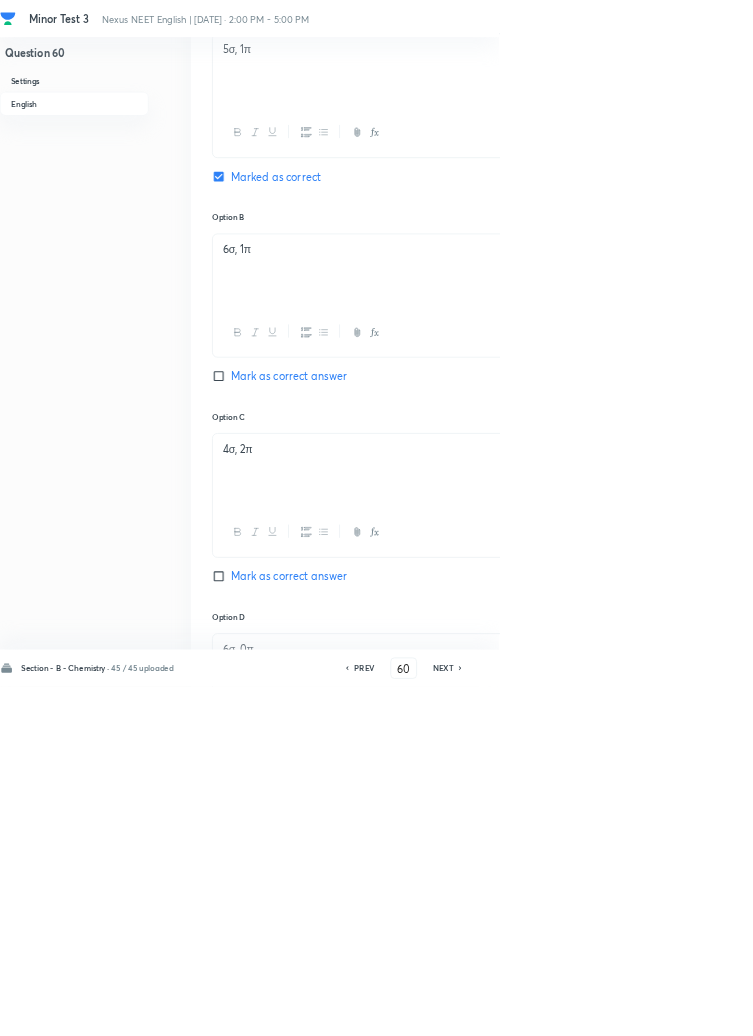 click on "NEXT" at bounding box center (668, 1008) 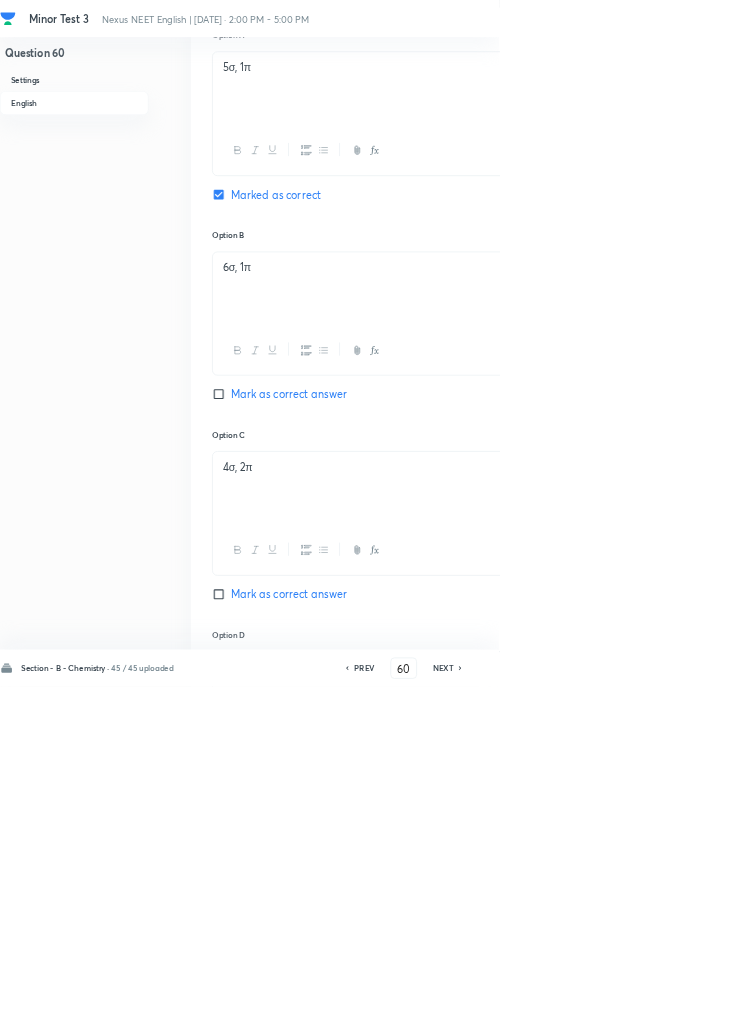 type on "61" 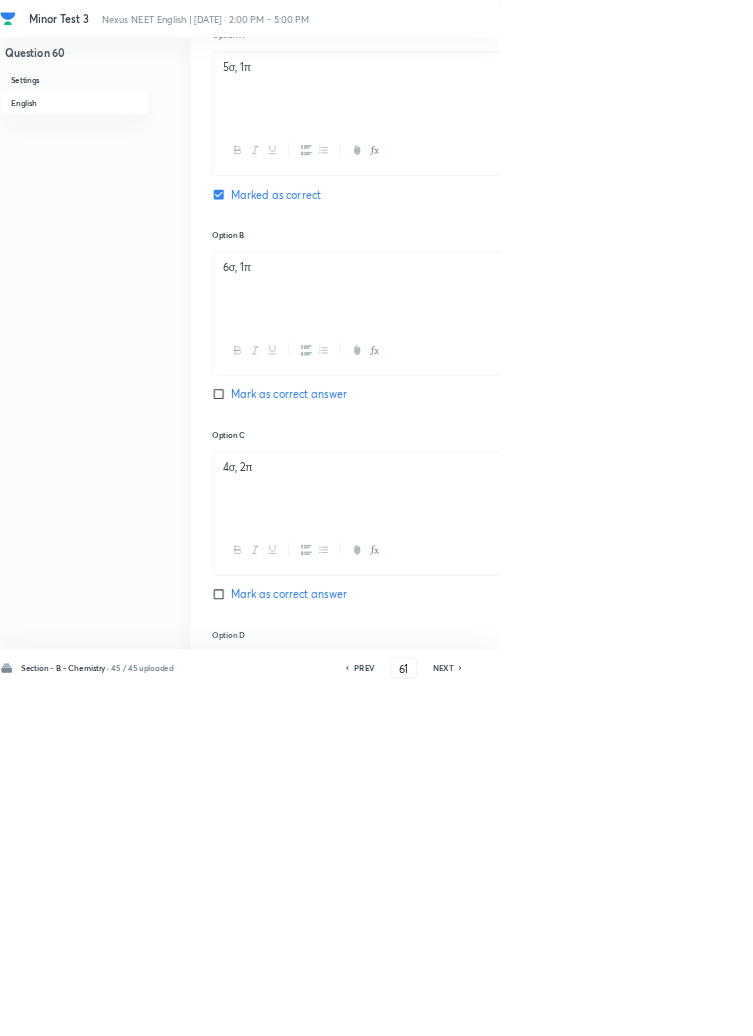 checkbox on "false" 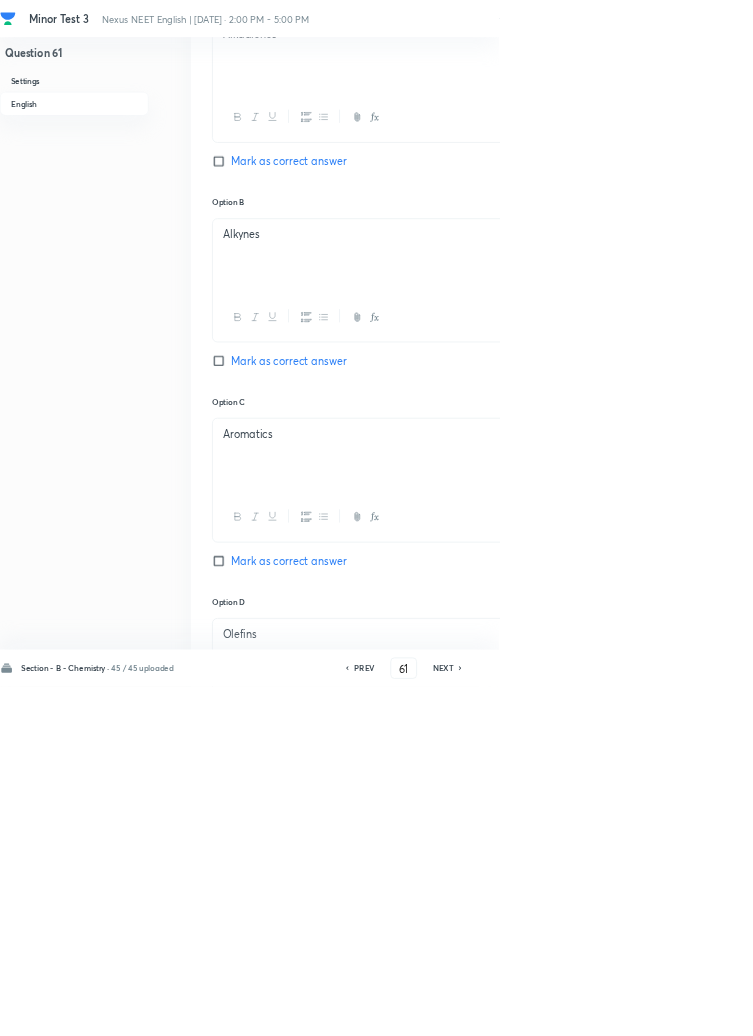 scroll, scrollTop: 1005, scrollLeft: 0, axis: vertical 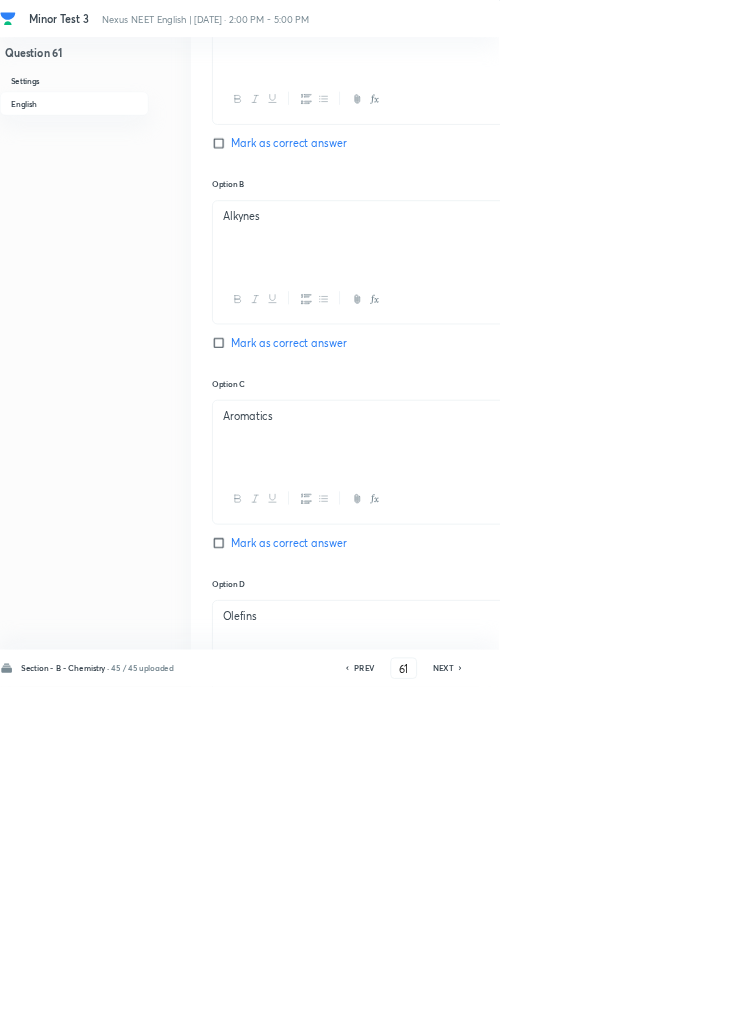 click 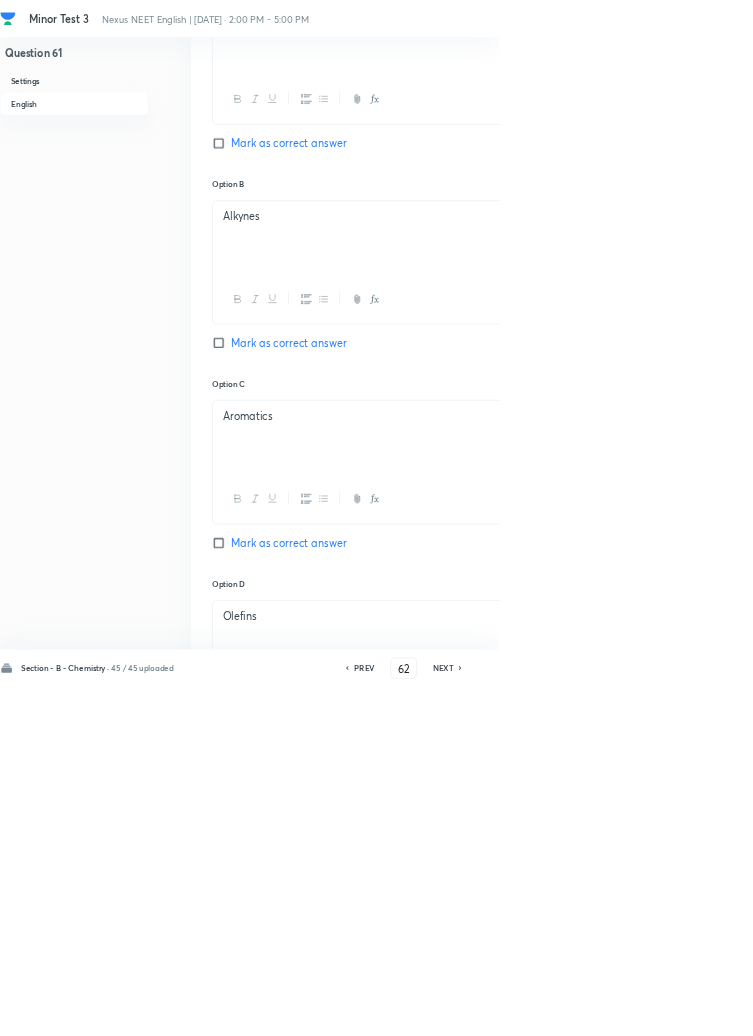 checkbox on "false" 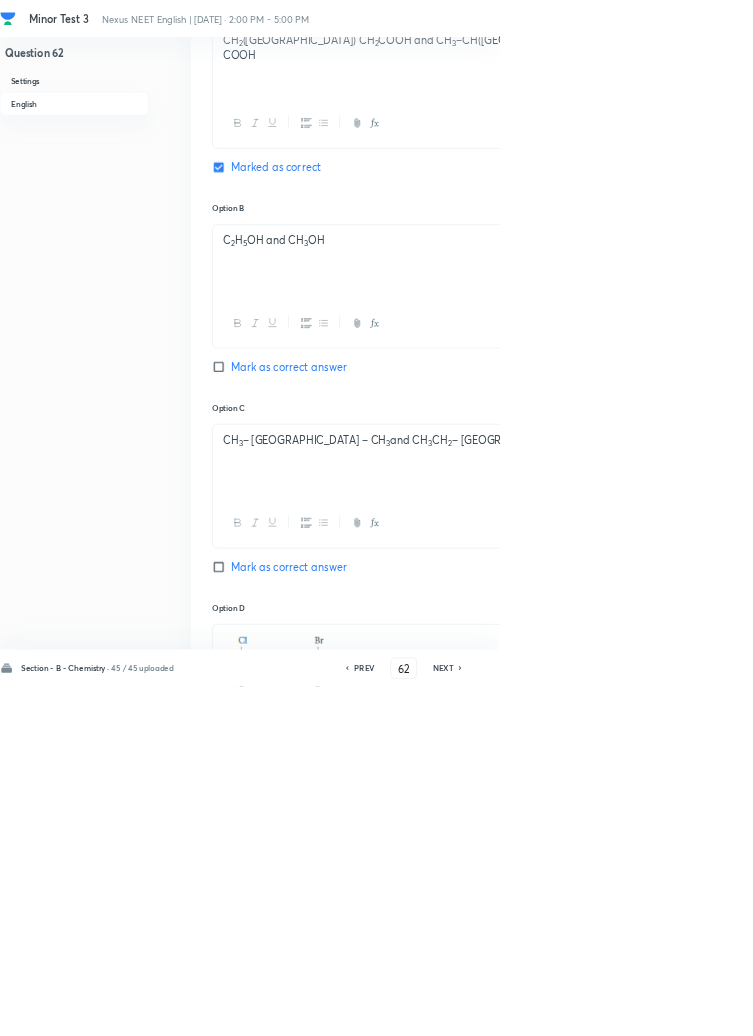 scroll, scrollTop: 959, scrollLeft: 0, axis: vertical 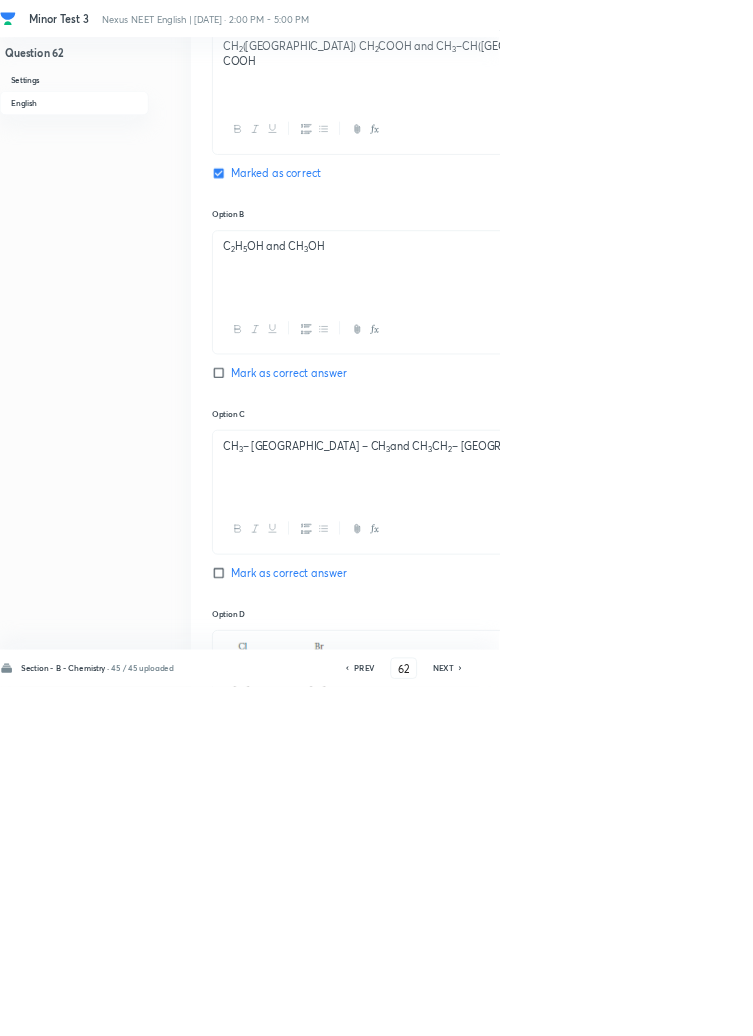 click 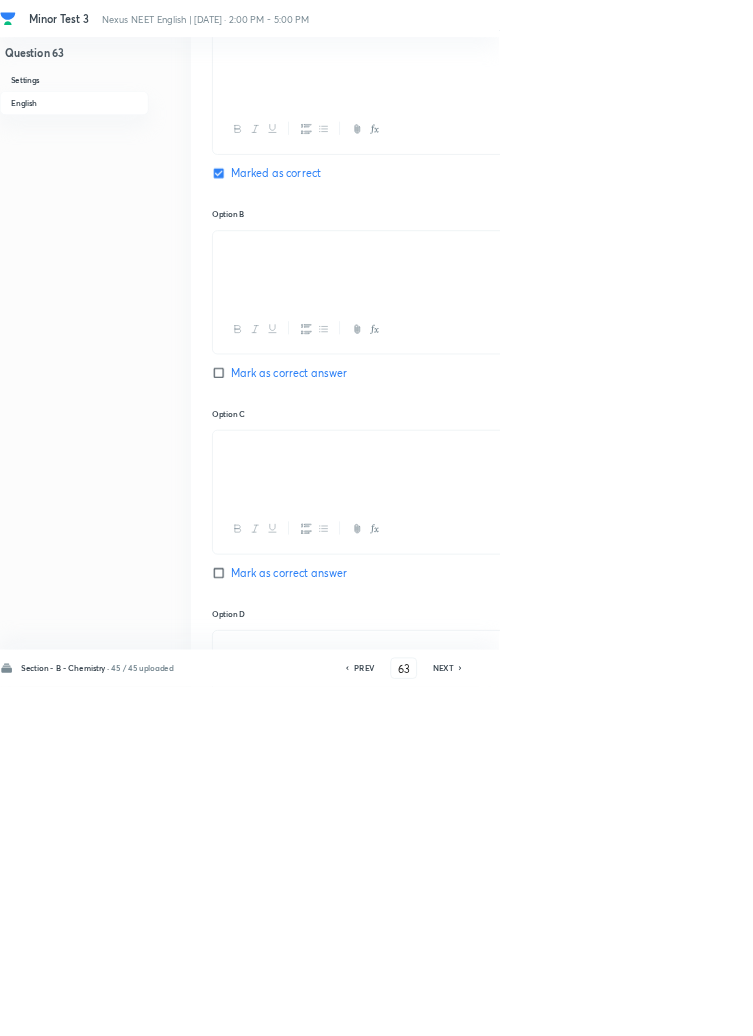 checkbox on "true" 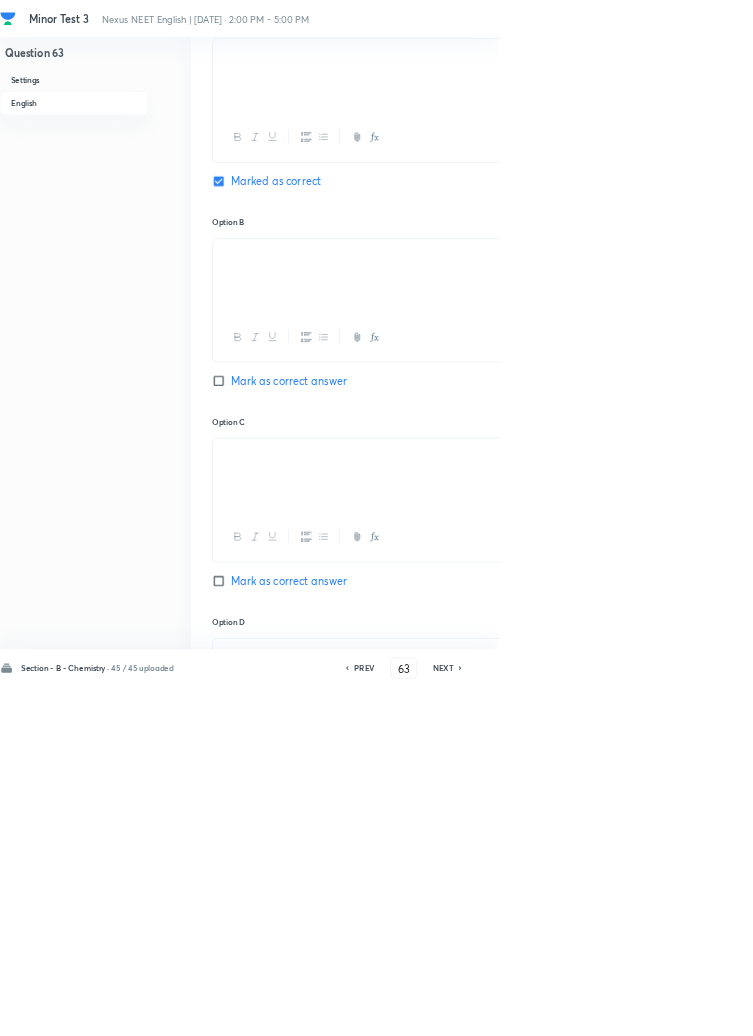 scroll, scrollTop: 954, scrollLeft: 0, axis: vertical 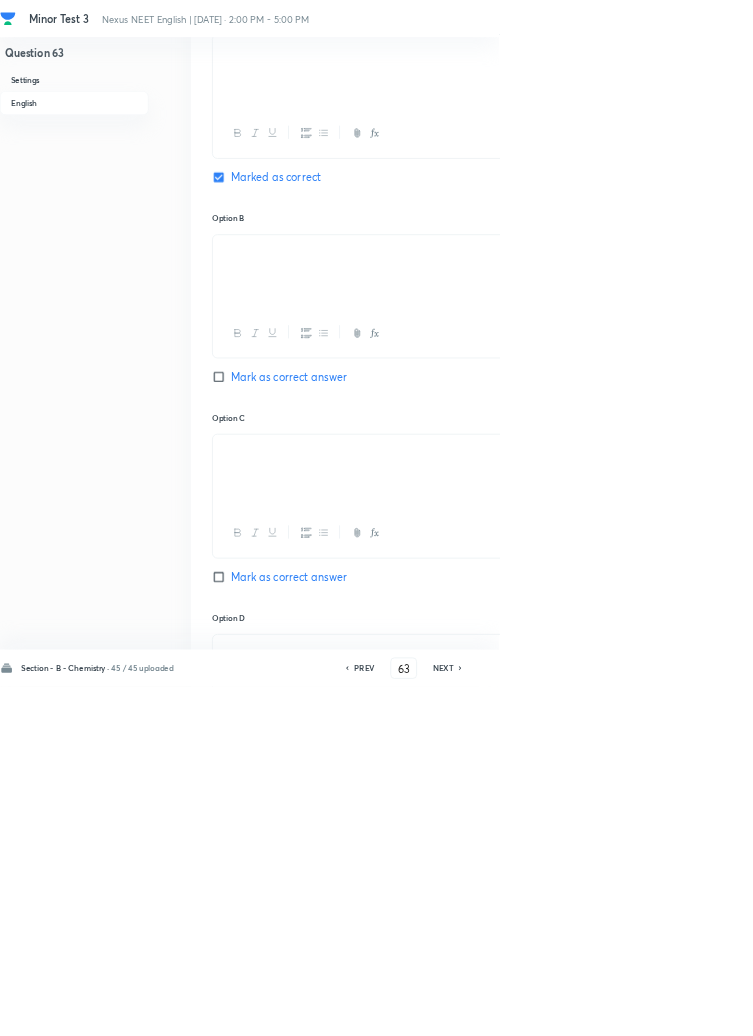 click 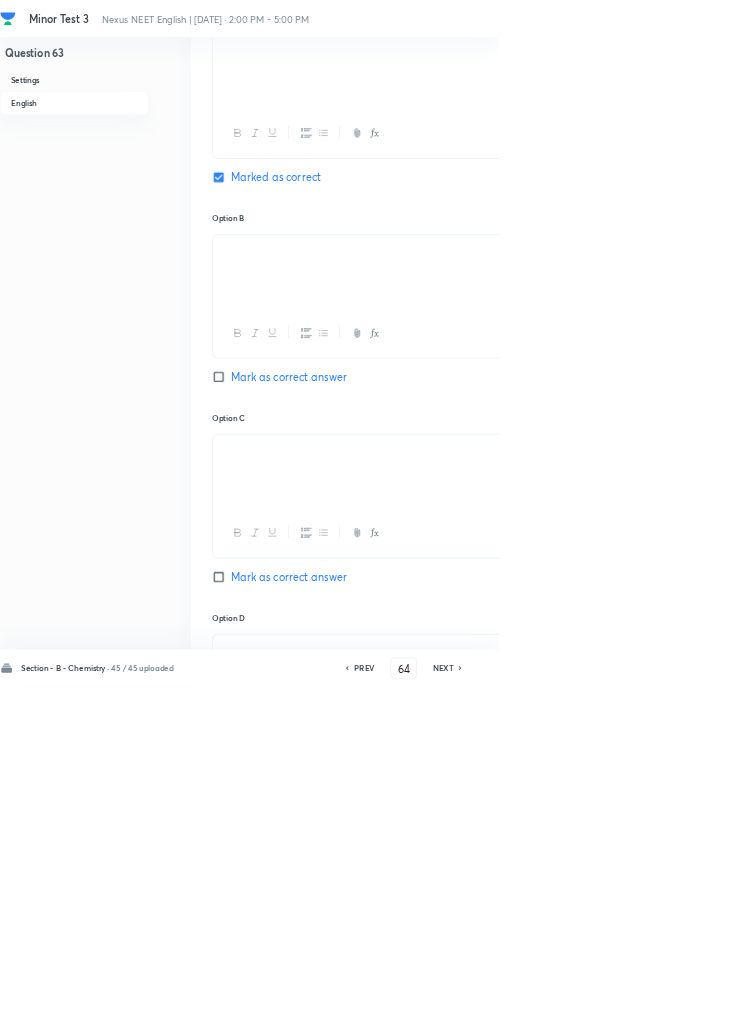 checkbox on "false" 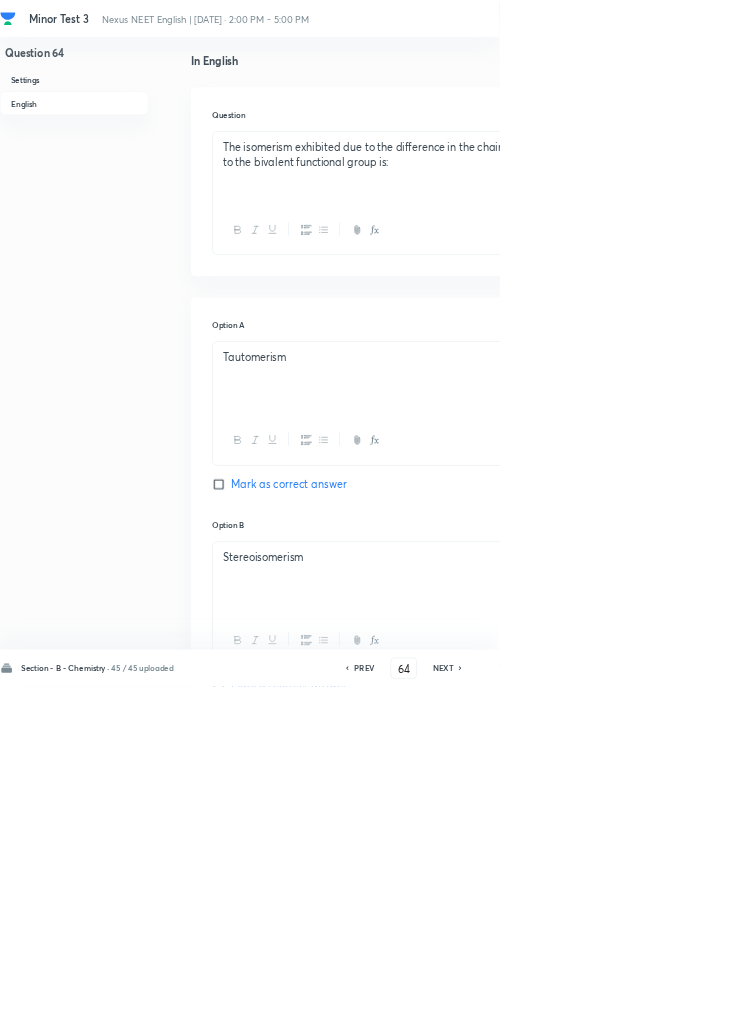 scroll, scrollTop: 504, scrollLeft: 0, axis: vertical 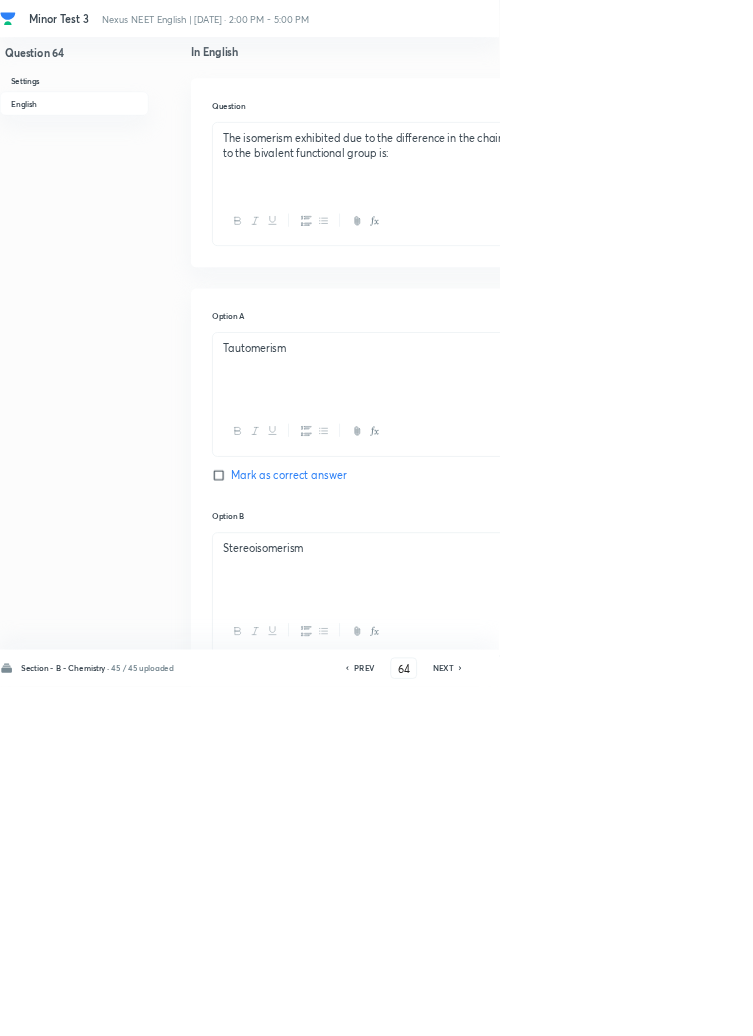 click on "Question 64 Settings English" at bounding box center (112, 832) 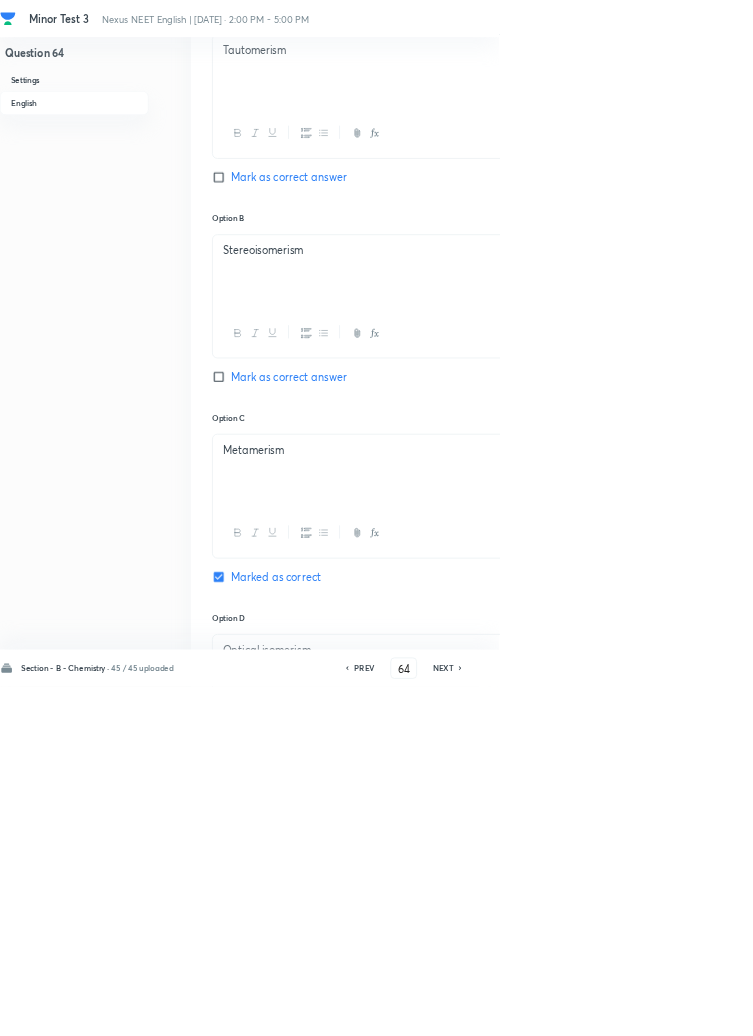 scroll, scrollTop: 965, scrollLeft: 0, axis: vertical 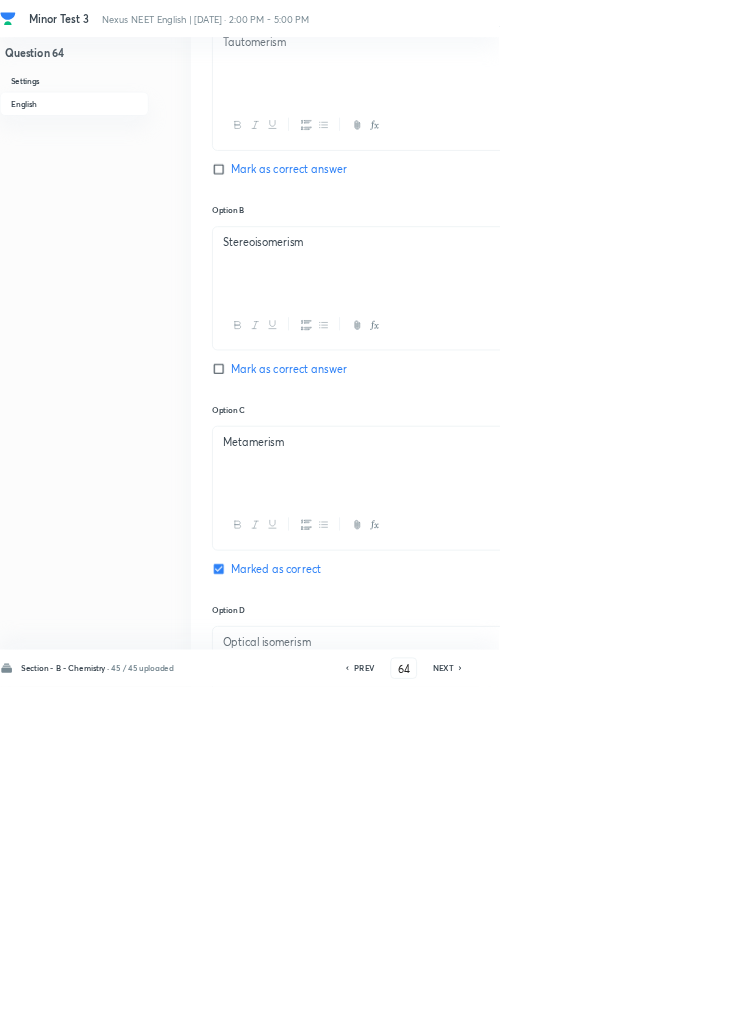 click 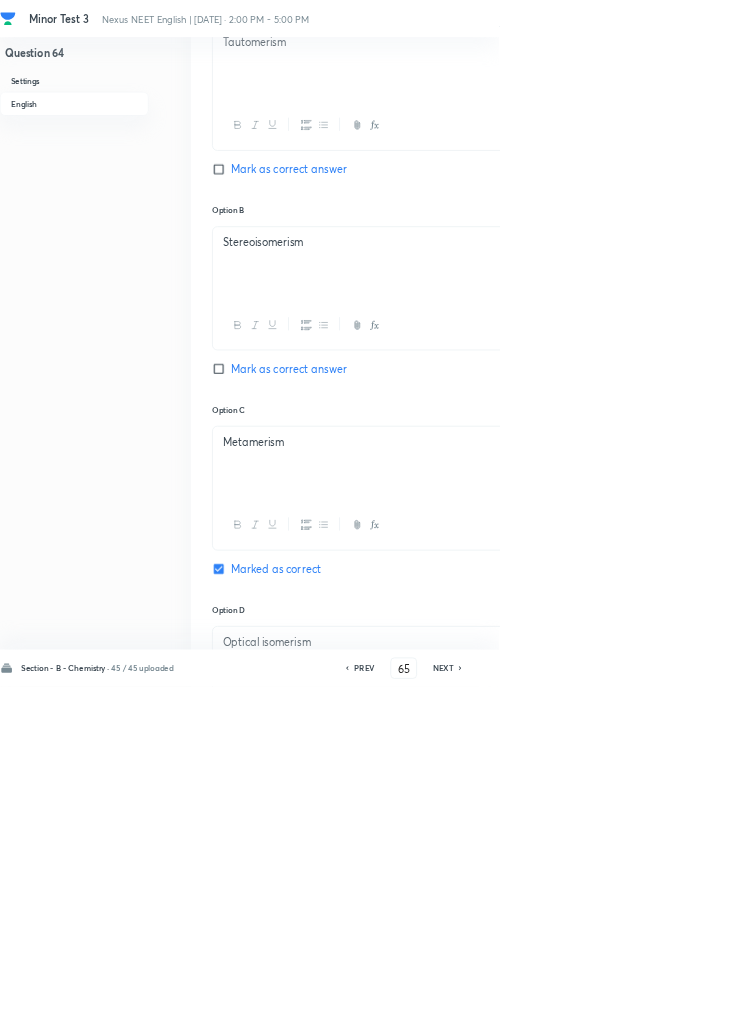 checkbox on "false" 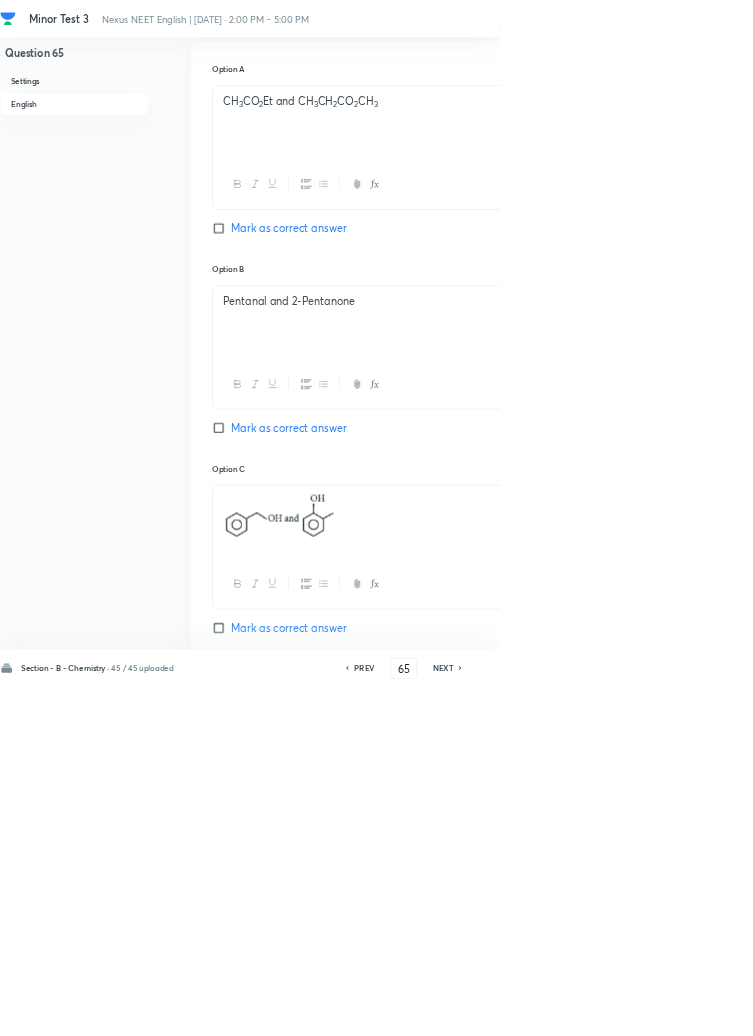 scroll, scrollTop: 954, scrollLeft: 0, axis: vertical 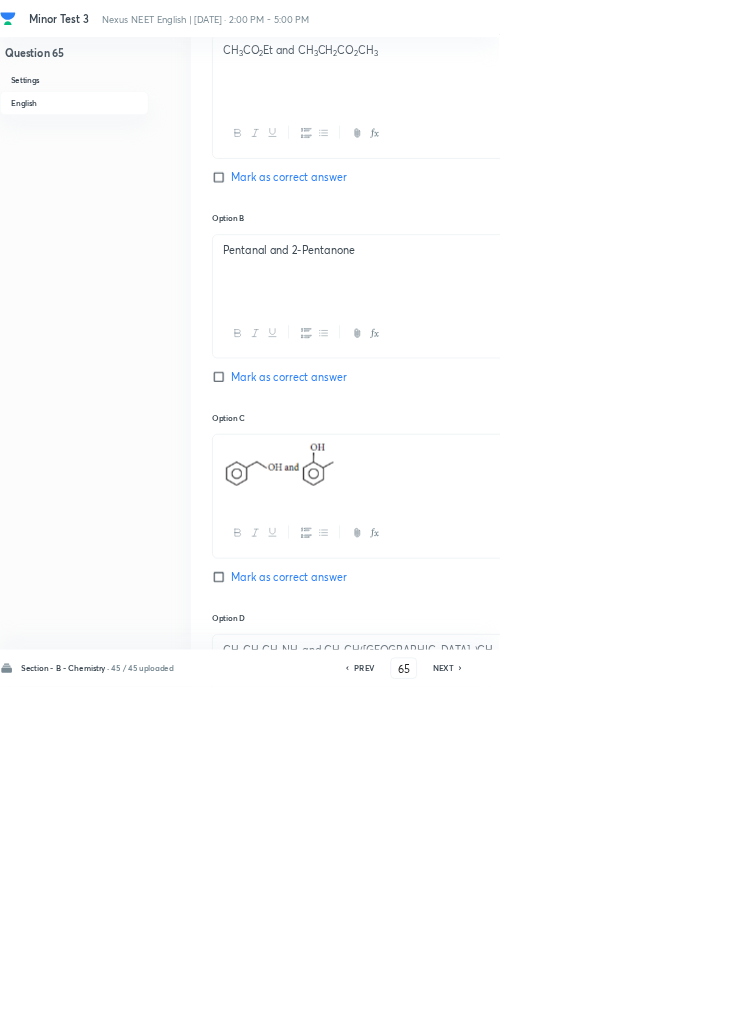 click 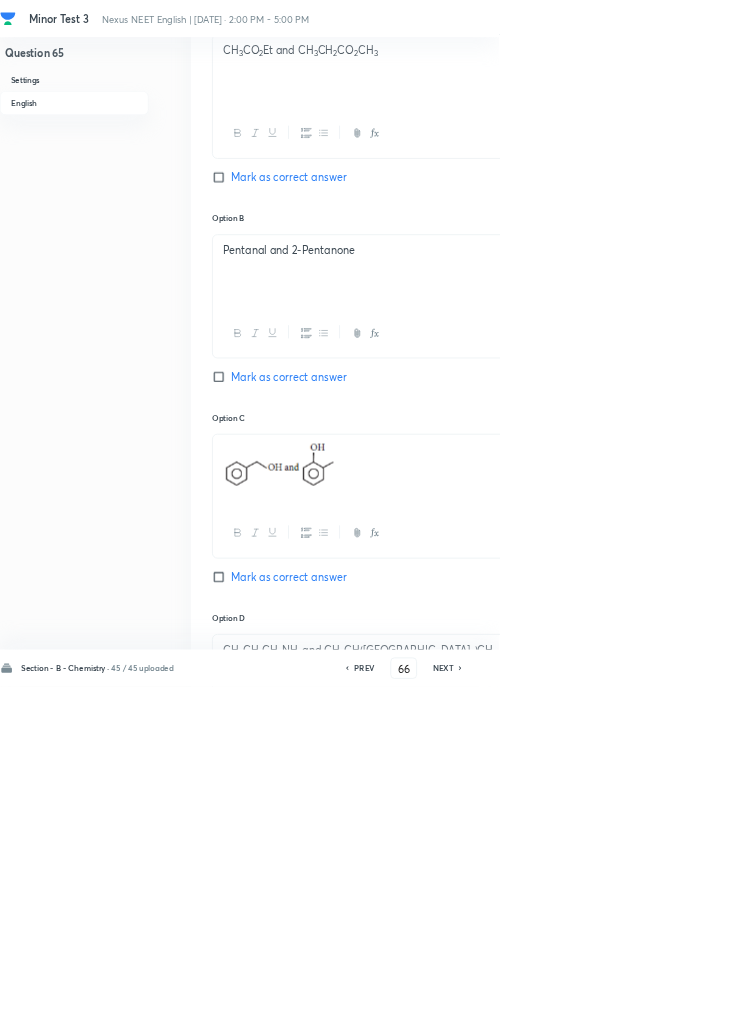 checkbox on "false" 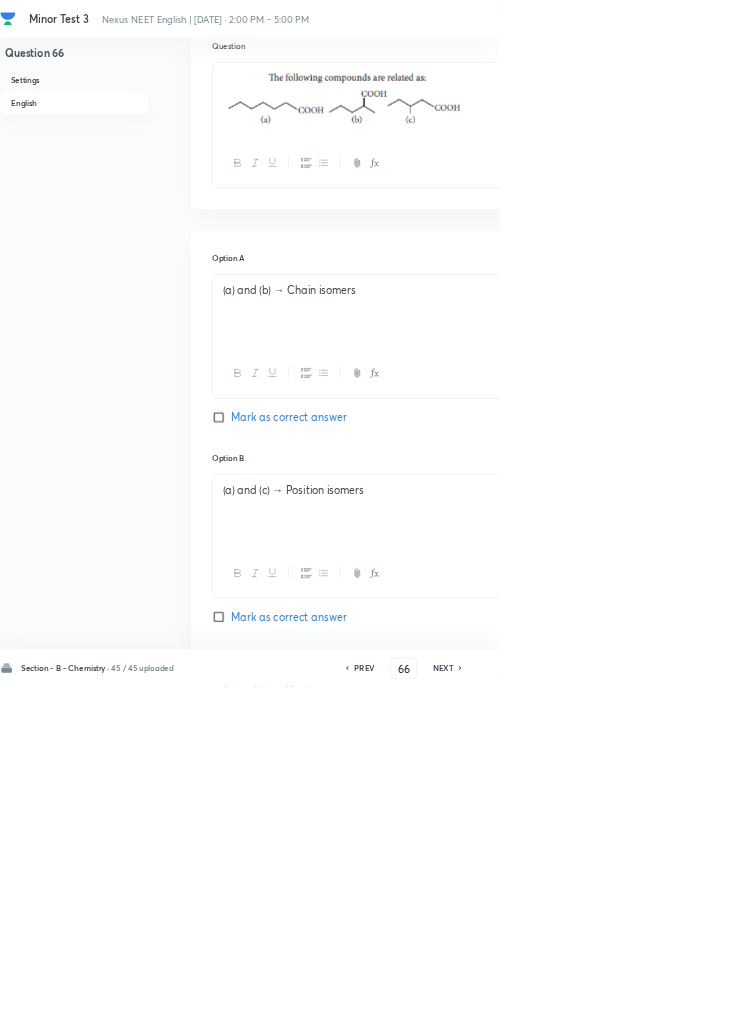 scroll, scrollTop: 595, scrollLeft: 0, axis: vertical 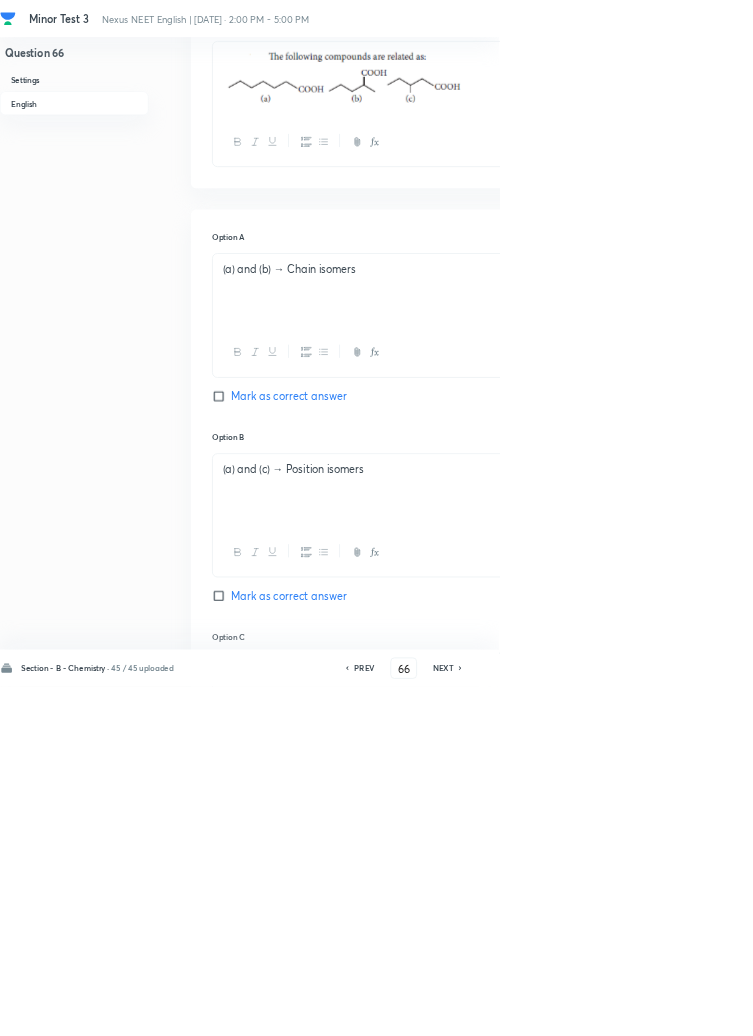 click on "(a) and (b) → Chain isomers" at bounding box center (640, 1310) 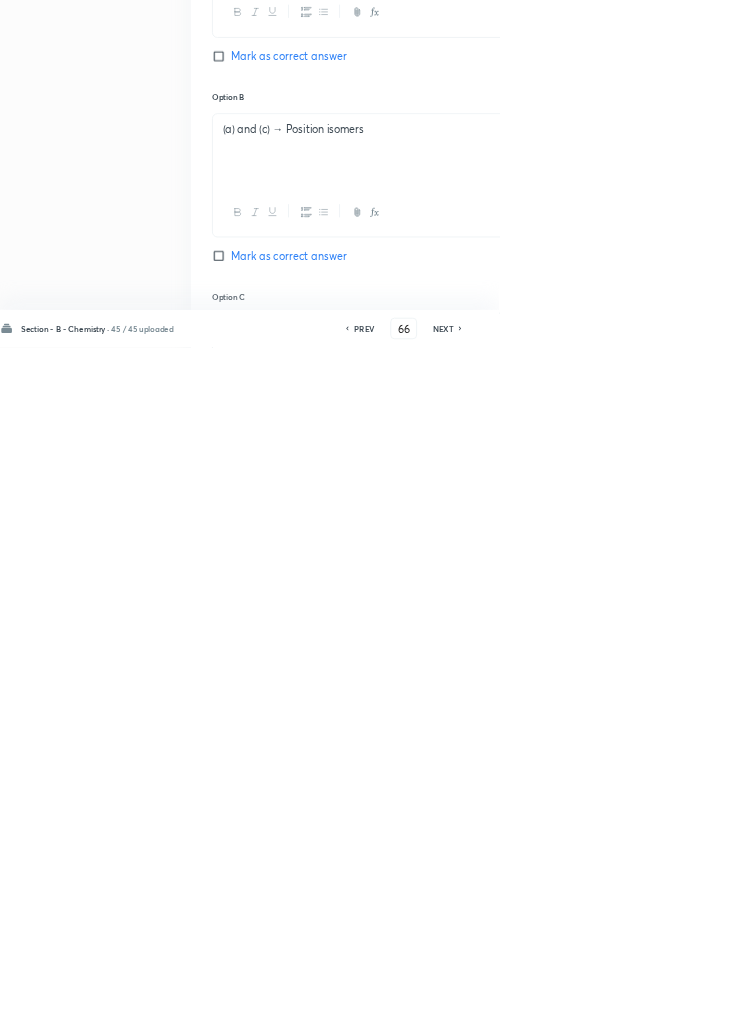 scroll, scrollTop: 928, scrollLeft: 0, axis: vertical 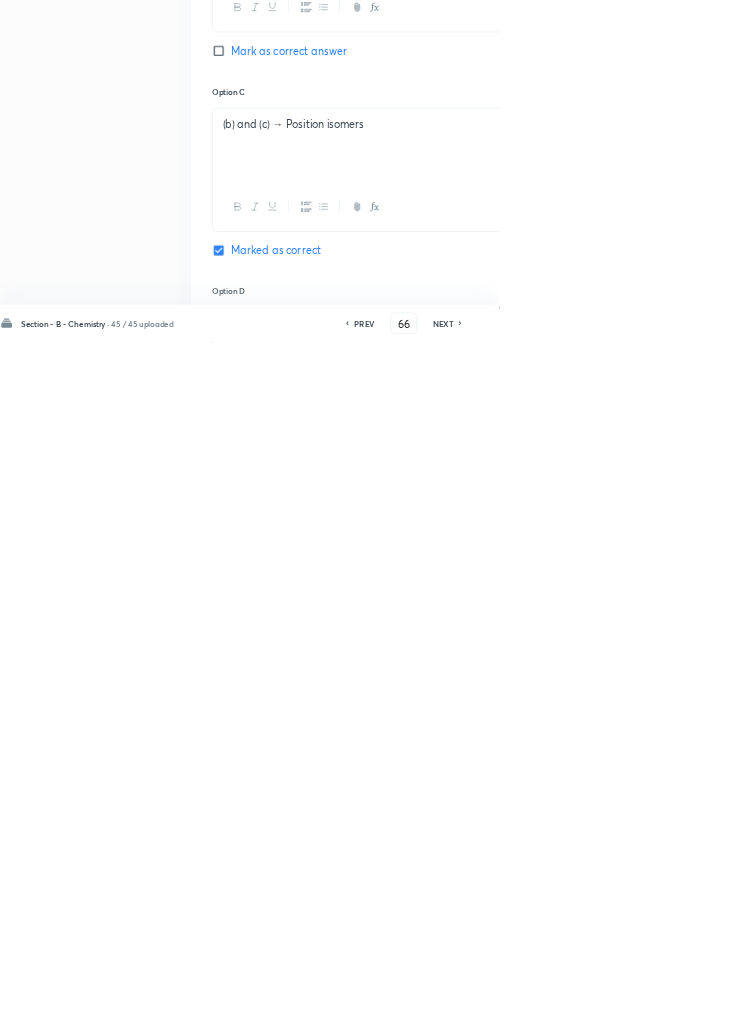type 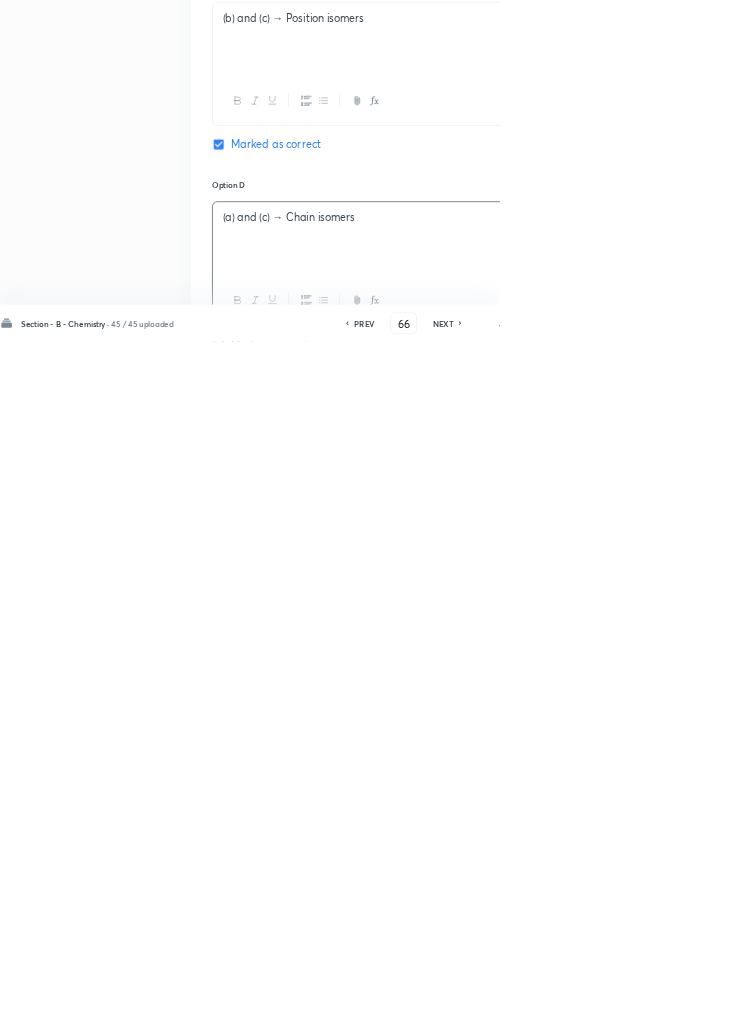 scroll, scrollTop: 1102, scrollLeft: 0, axis: vertical 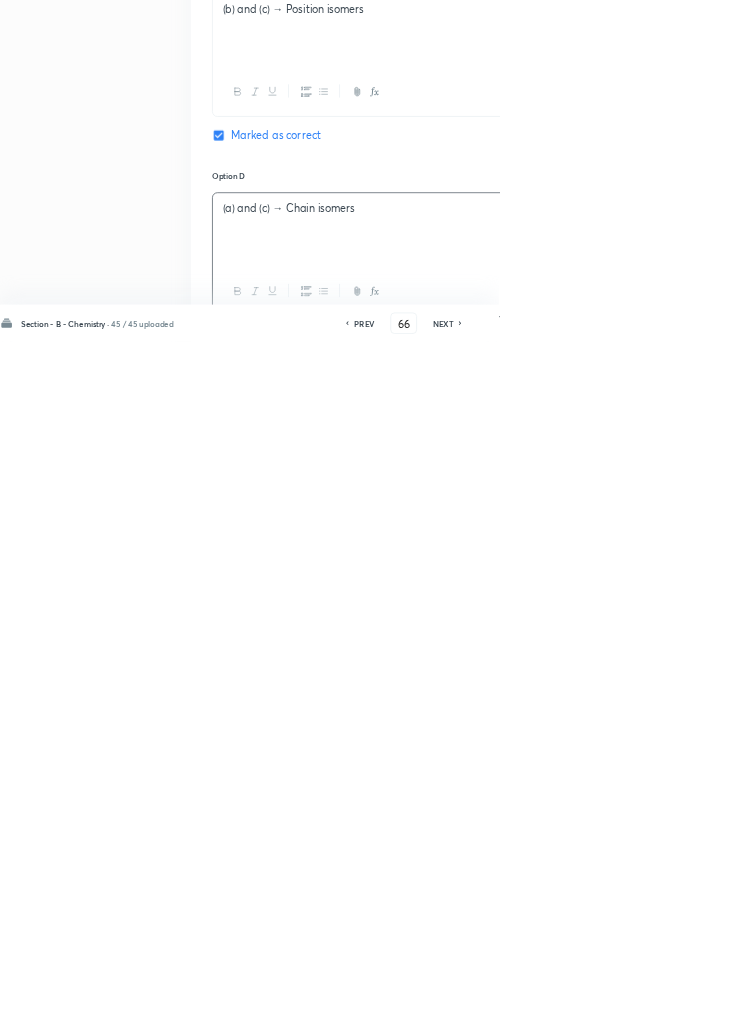 click on "Save" at bounding box center [1096, 1006] 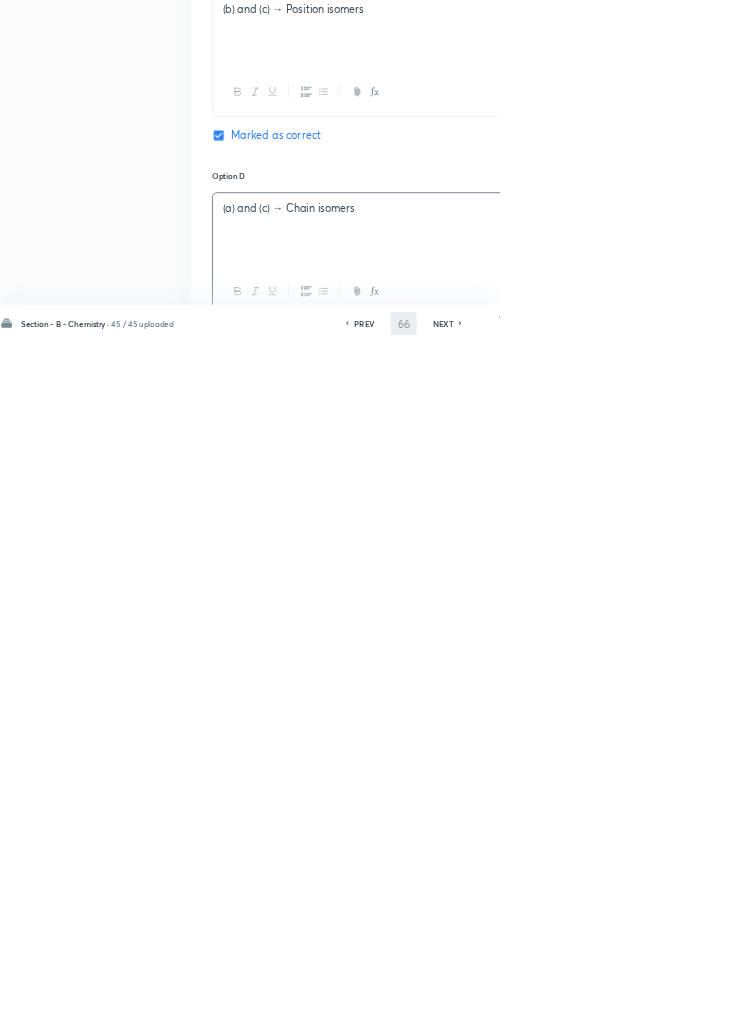 scroll, scrollTop: 1102, scrollLeft: 0, axis: vertical 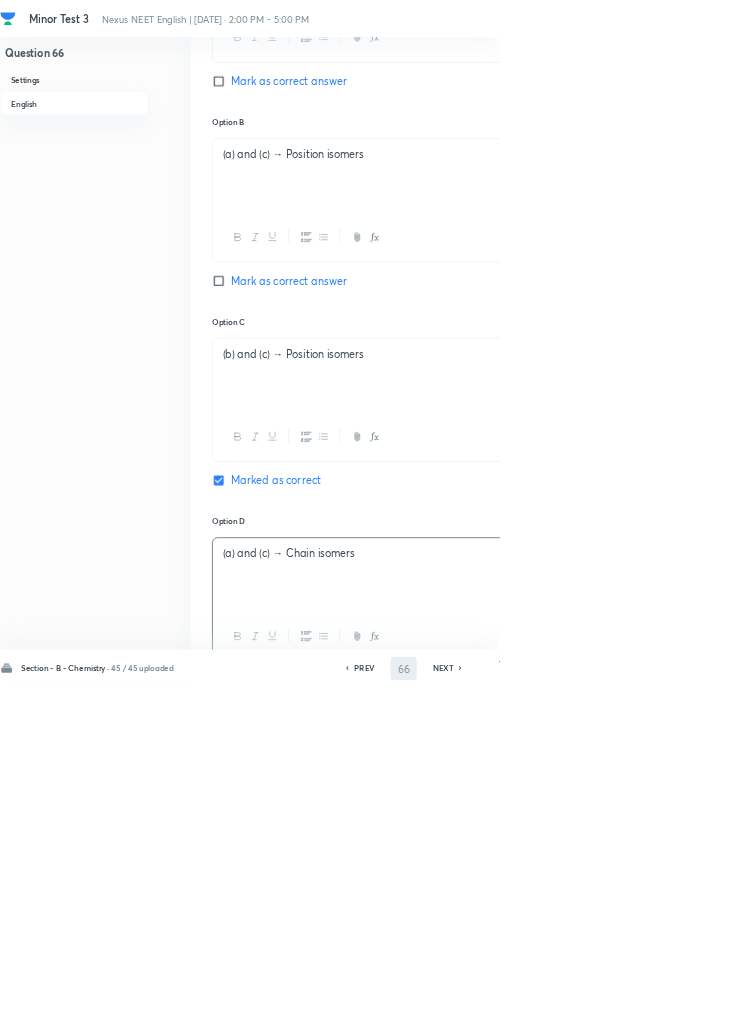 type on "67" 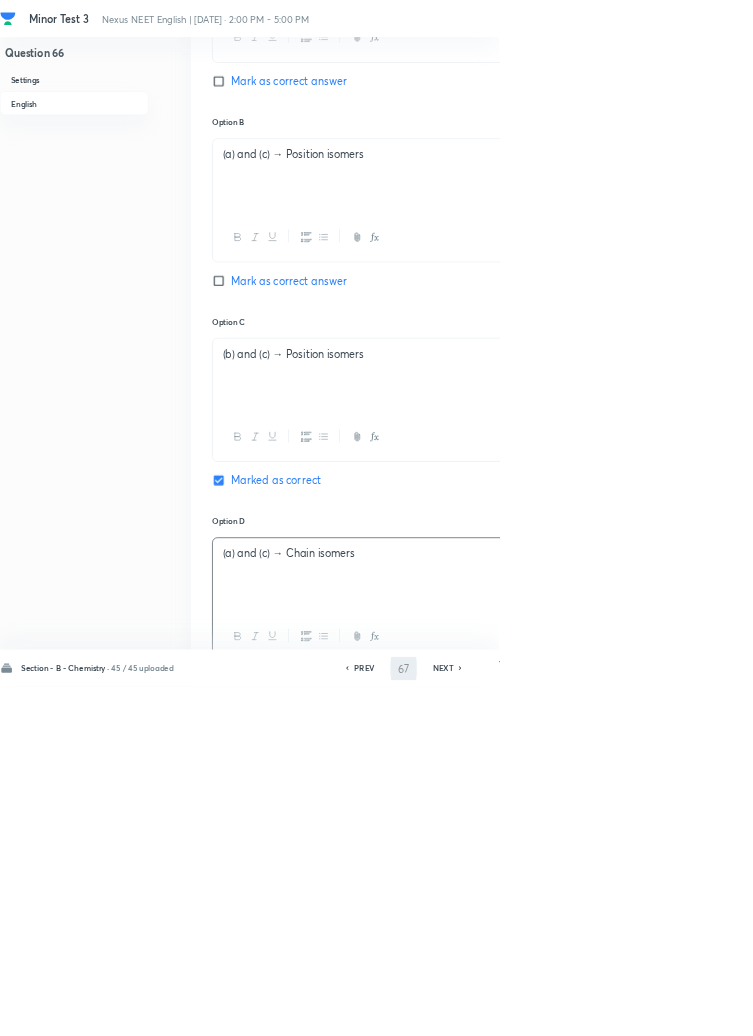 checkbox on "true" 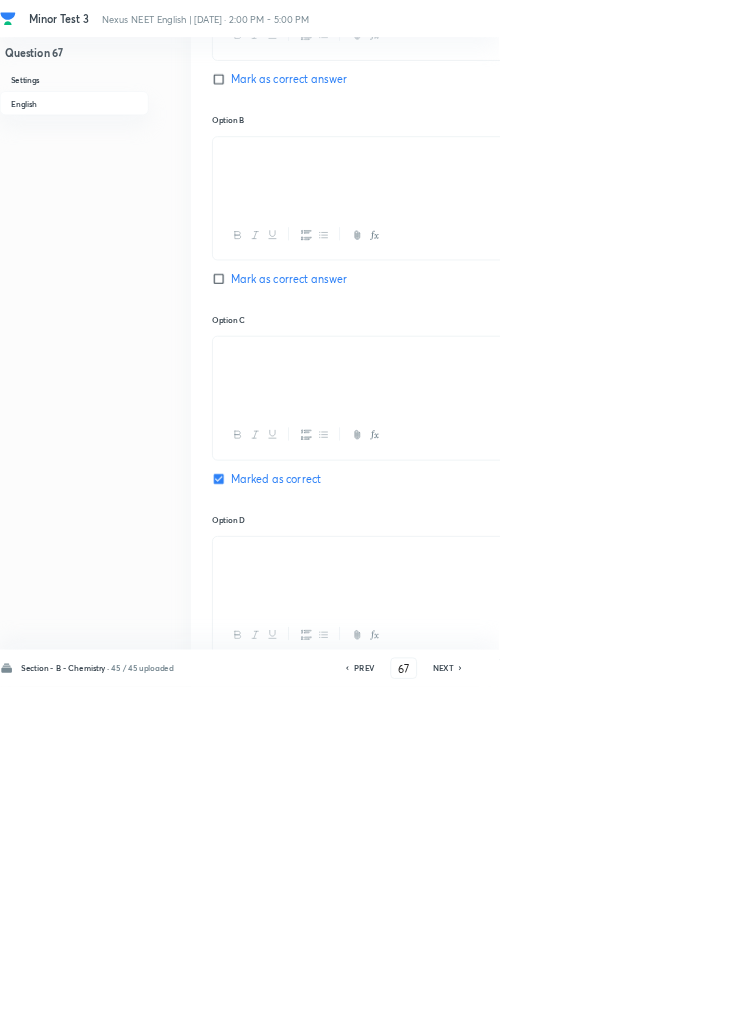 scroll, scrollTop: 1099, scrollLeft: 0, axis: vertical 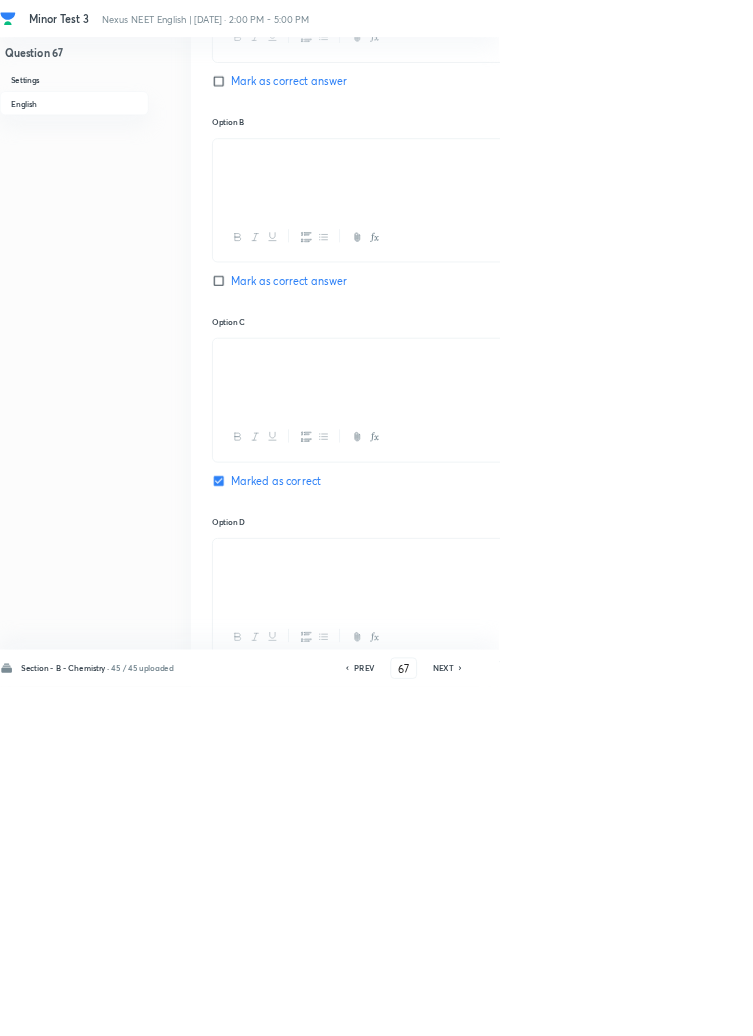 click on "PREV" at bounding box center [549, 1008] 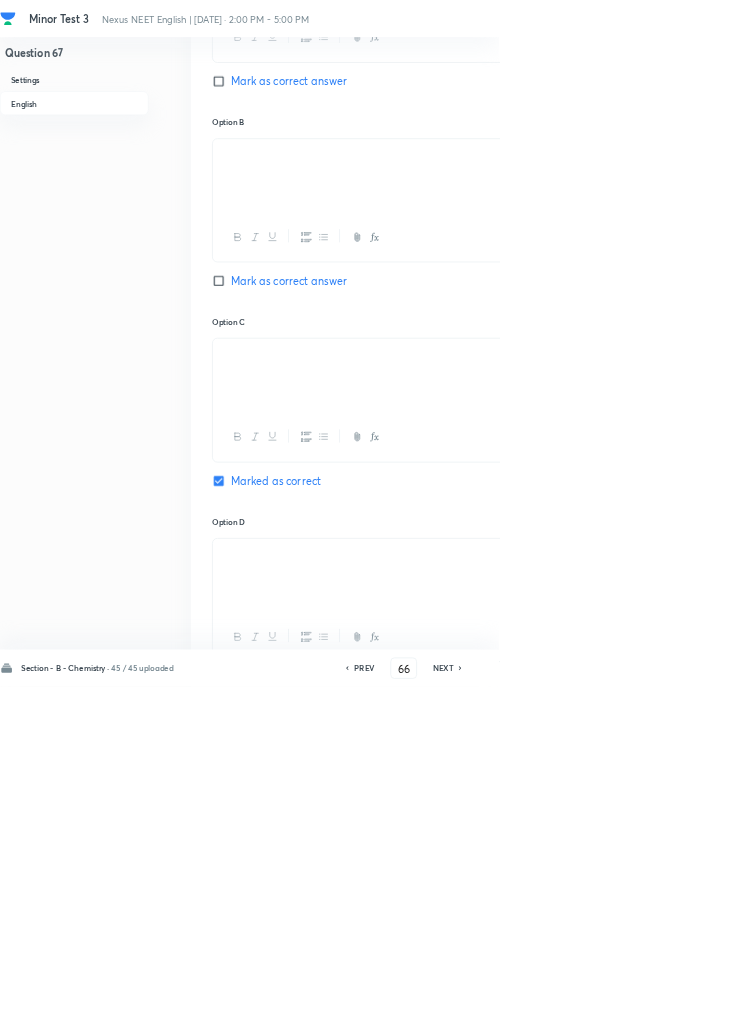 checkbox on "true" 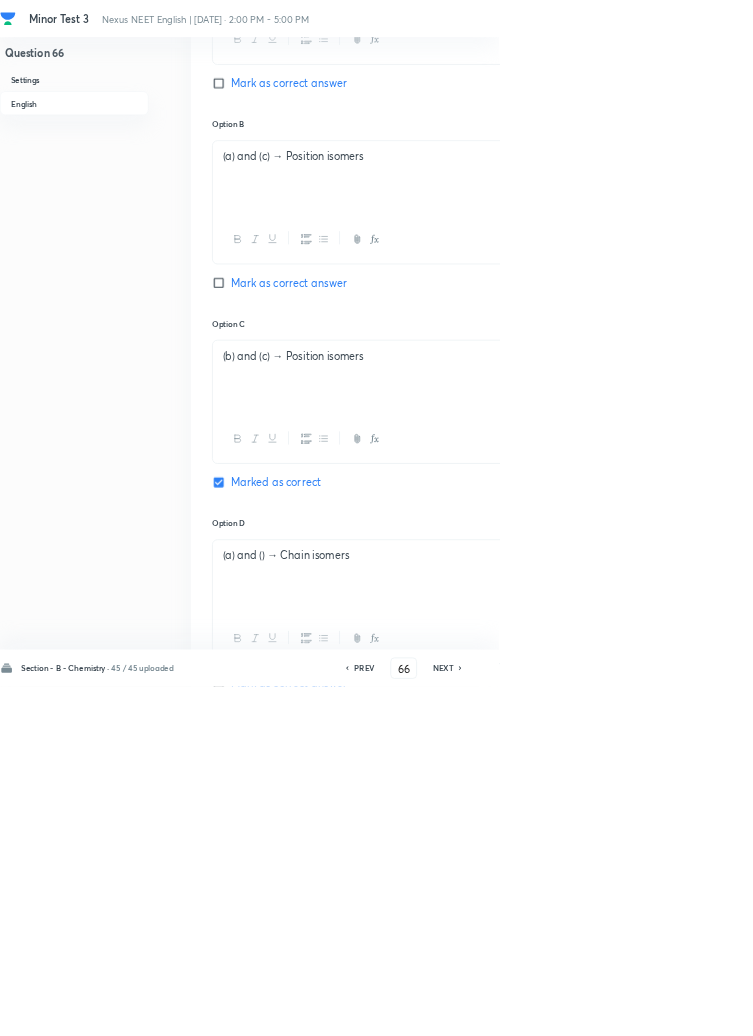 click on "(a) and () → Chain isomers" at bounding box center (640, 837) 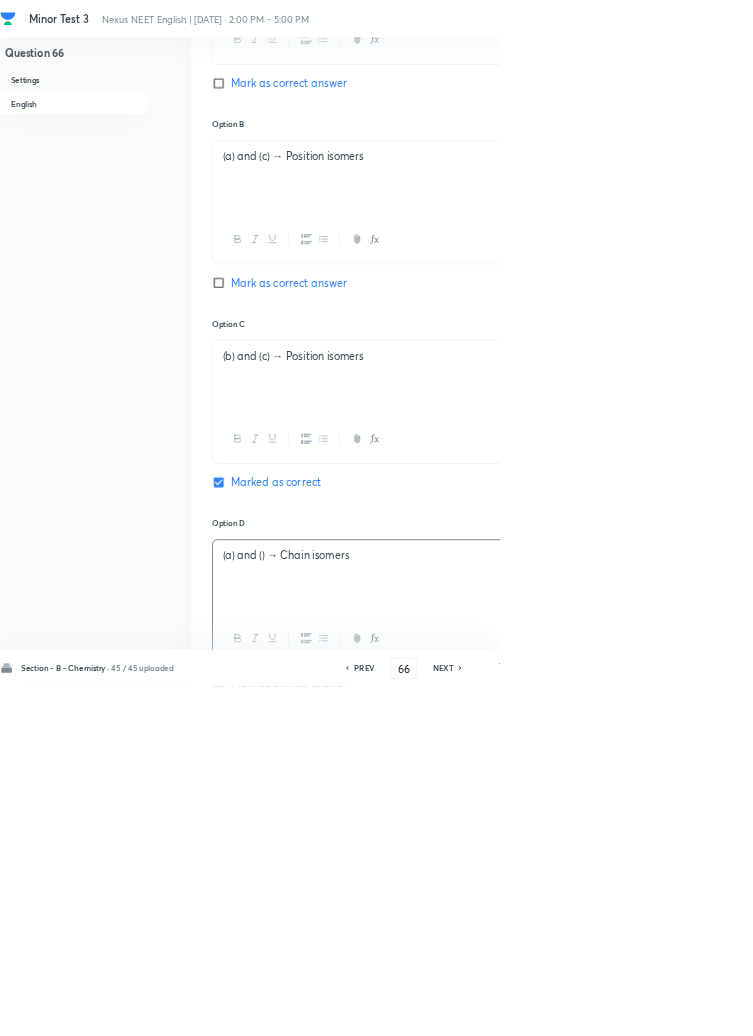 click on "(a) and () → Chain isomers" at bounding box center (640, 837) 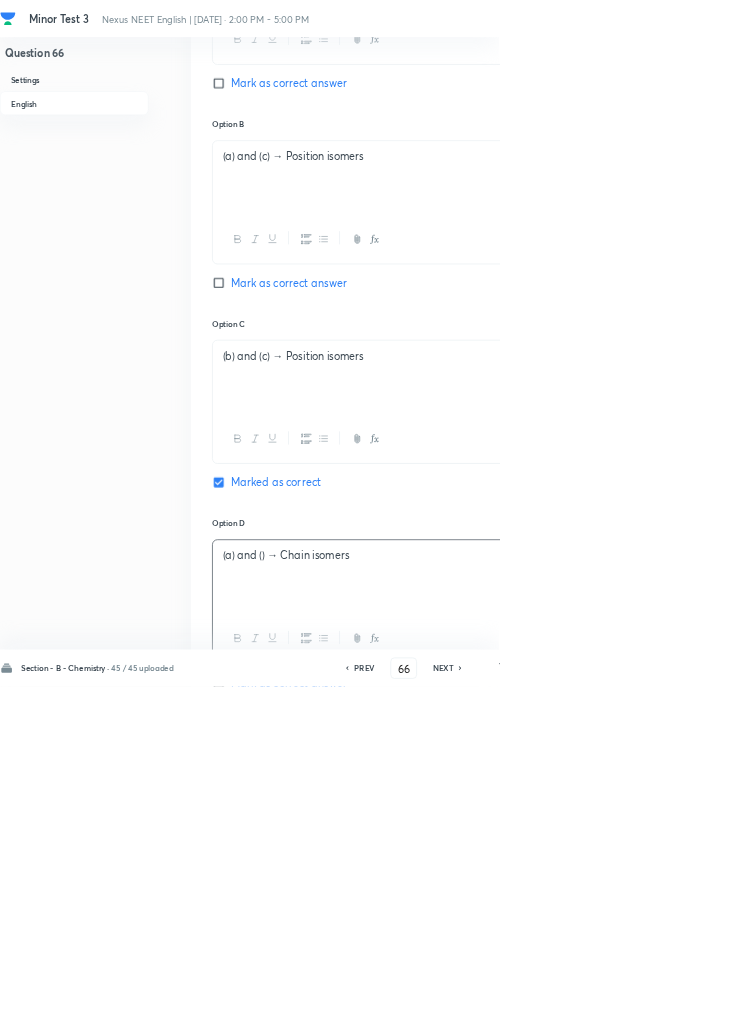 click on "(a) and () → Chain isomers" at bounding box center [640, 837] 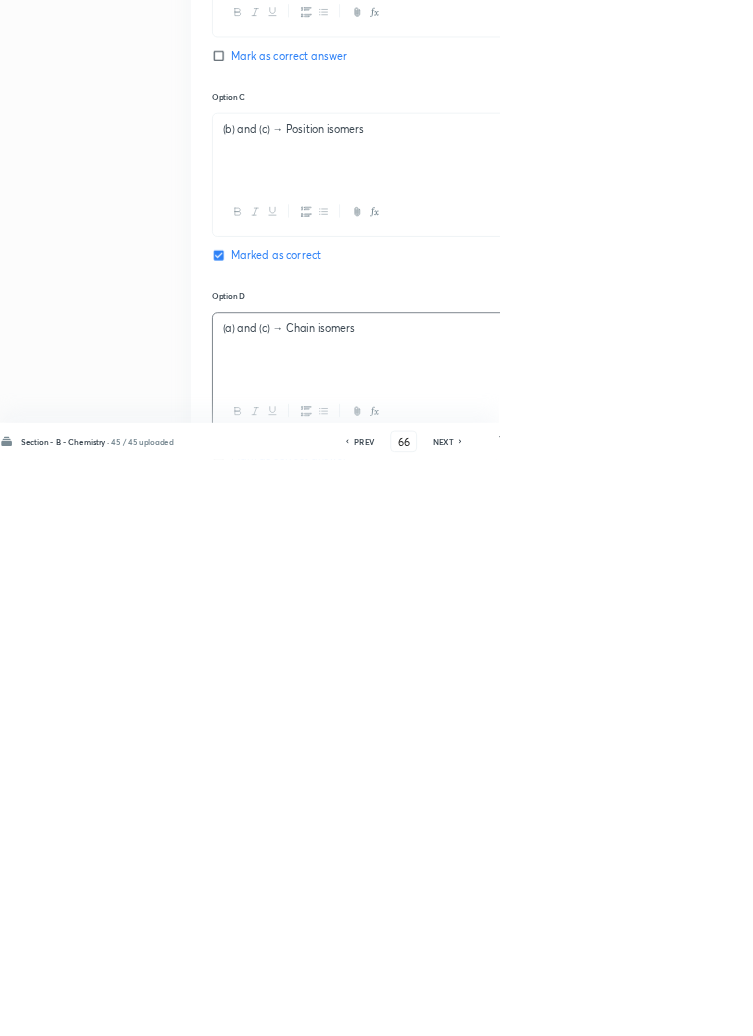 scroll, scrollTop: 1102, scrollLeft: 0, axis: vertical 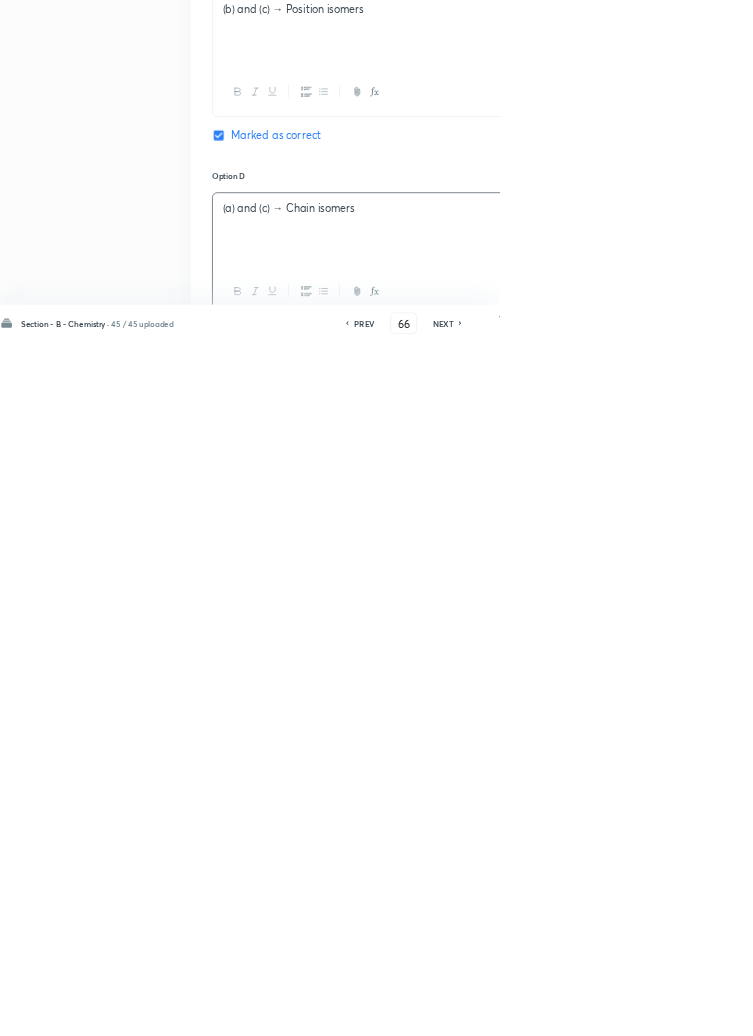 click on "Save" at bounding box center [1096, 1006] 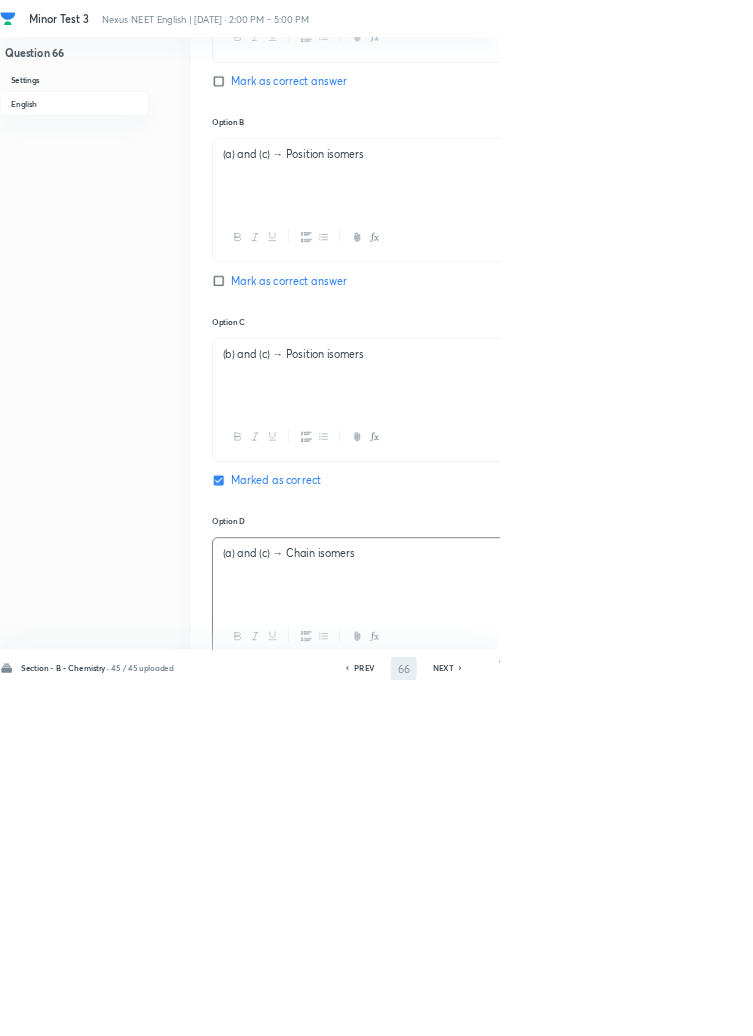 type on "67" 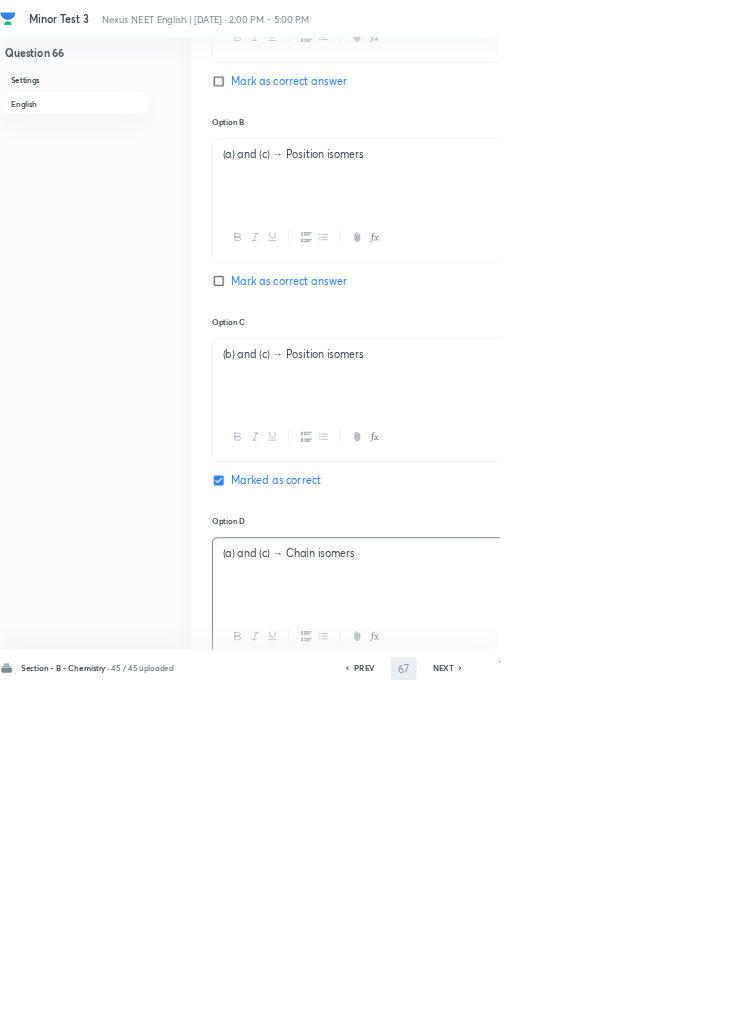 checkbox on "true" 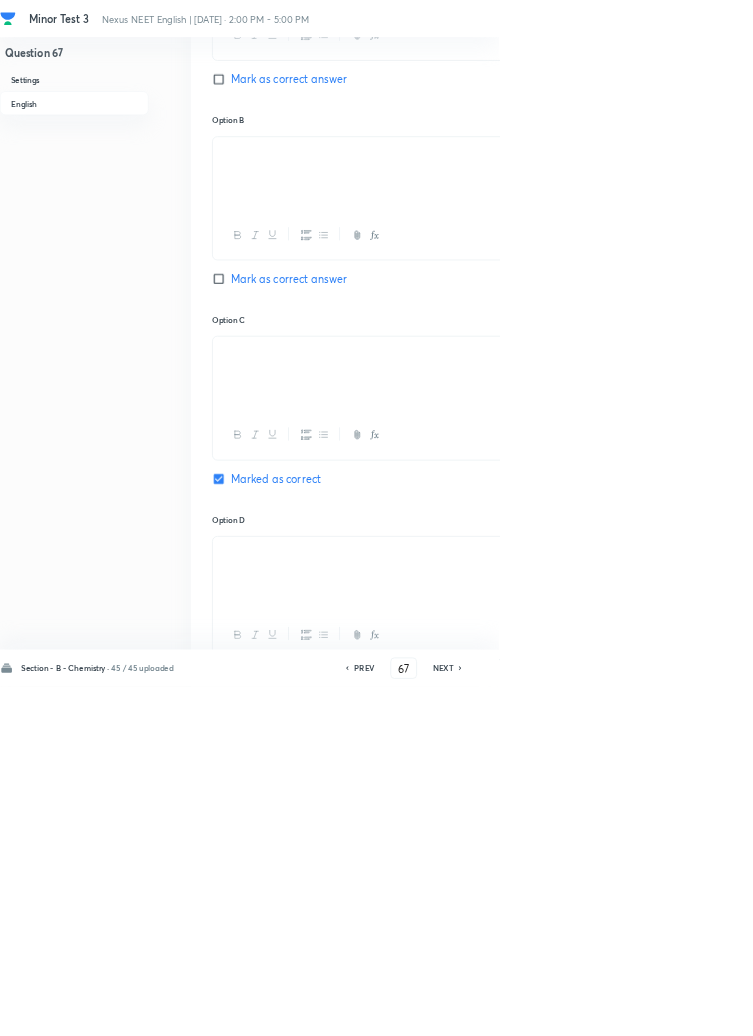 scroll, scrollTop: 1099, scrollLeft: 0, axis: vertical 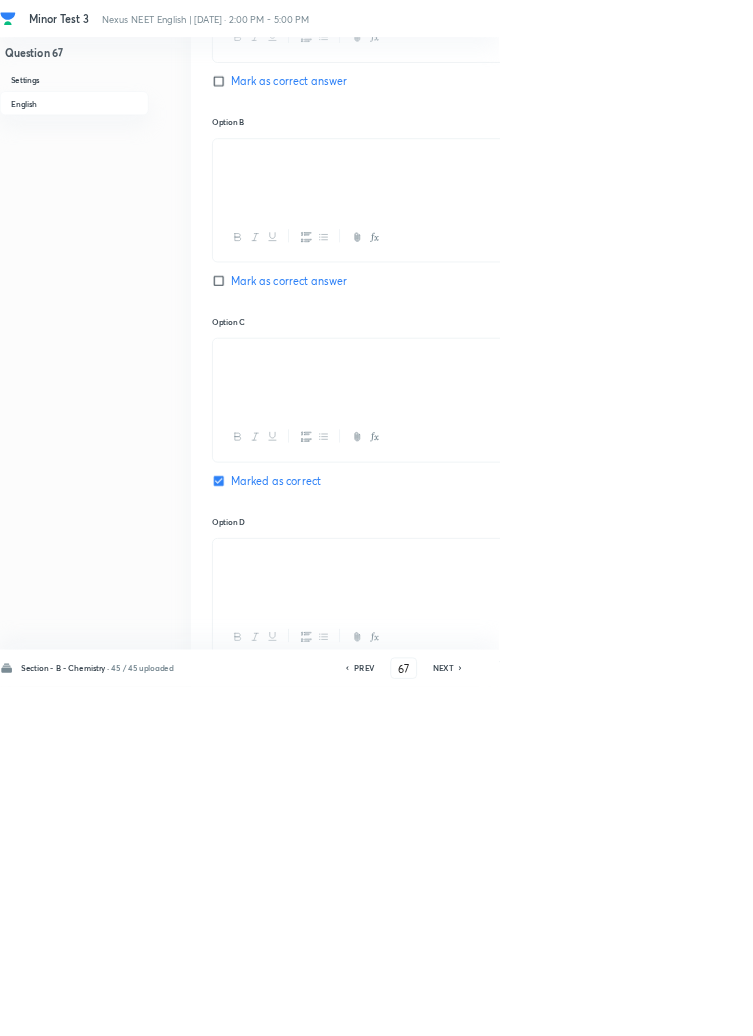 click on "PREV" at bounding box center (549, 1008) 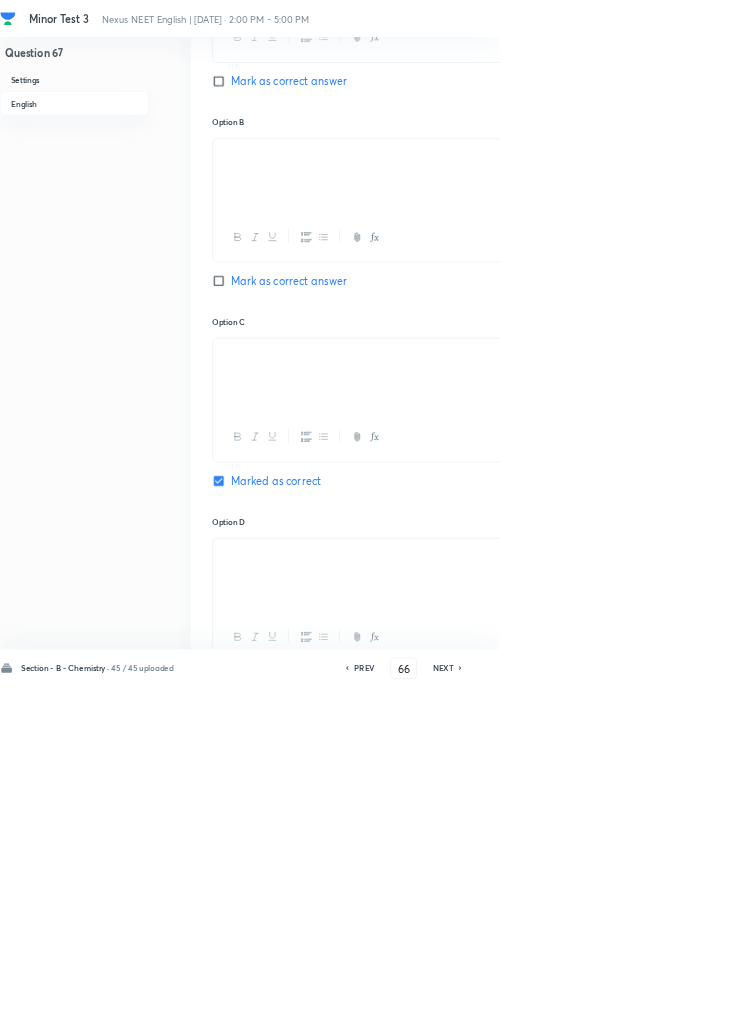 checkbox on "true" 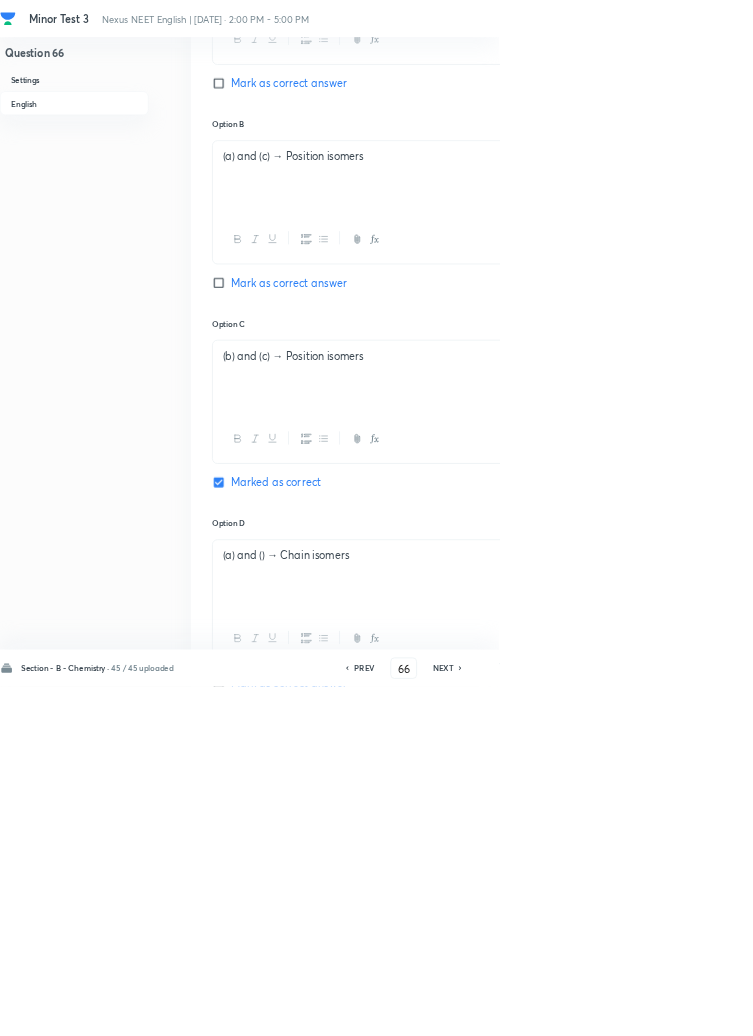 click on "(a) and () → Chain isomers" at bounding box center (640, 837) 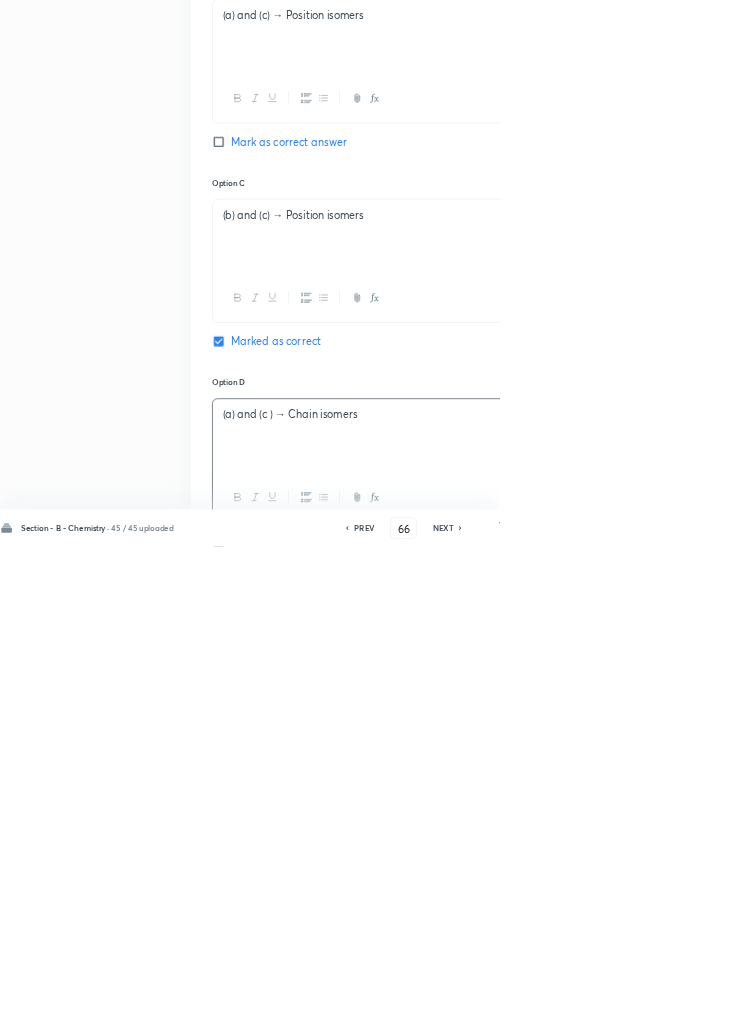 scroll, scrollTop: 1102, scrollLeft: 0, axis: vertical 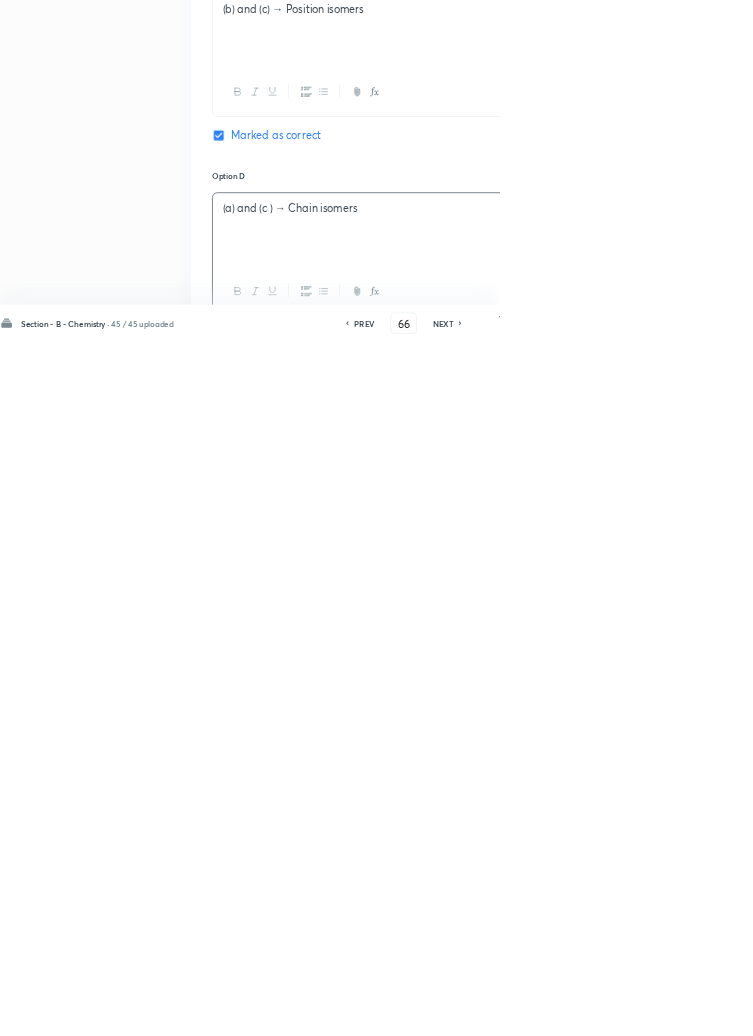 click on "Save" at bounding box center [1096, 1006] 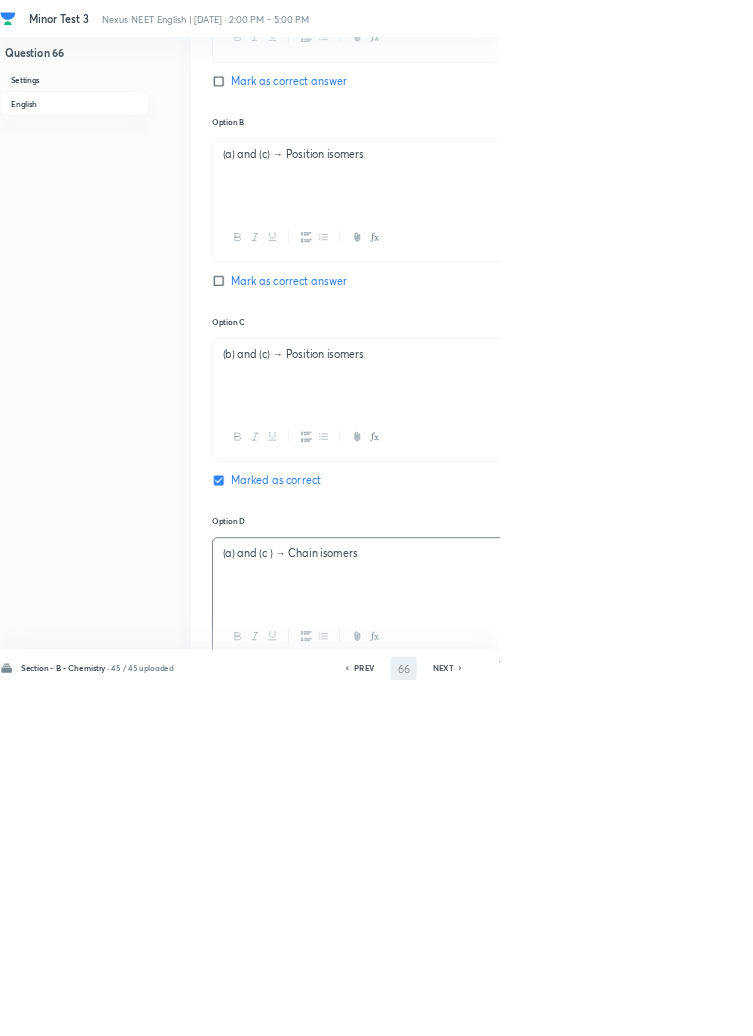 type on "67" 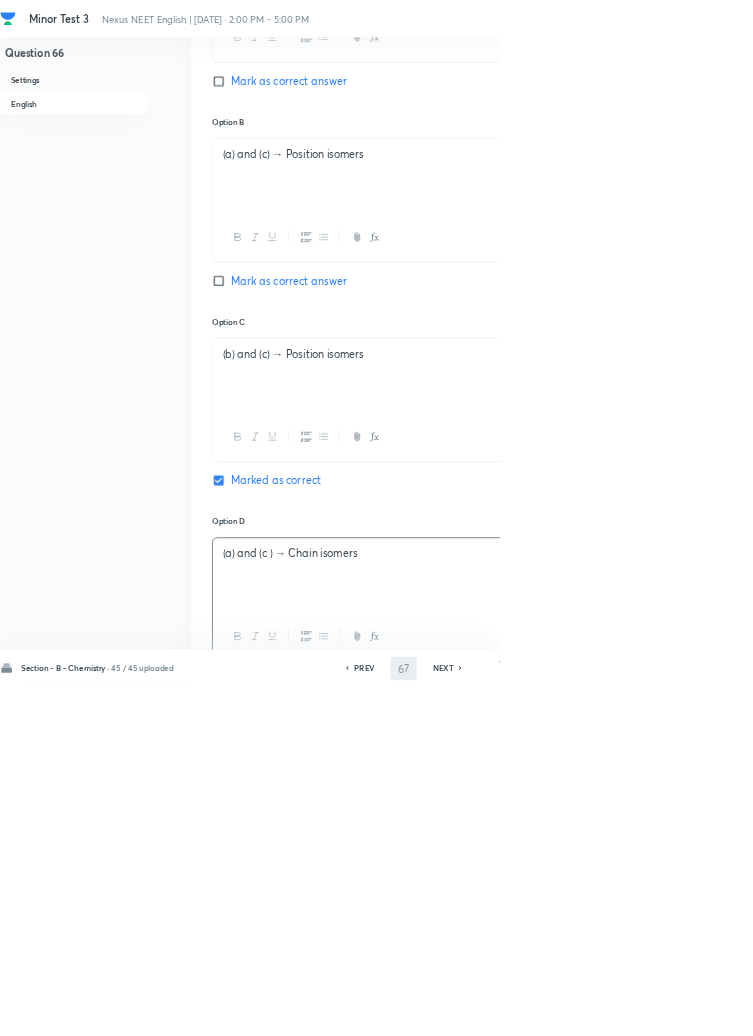 checkbox on "true" 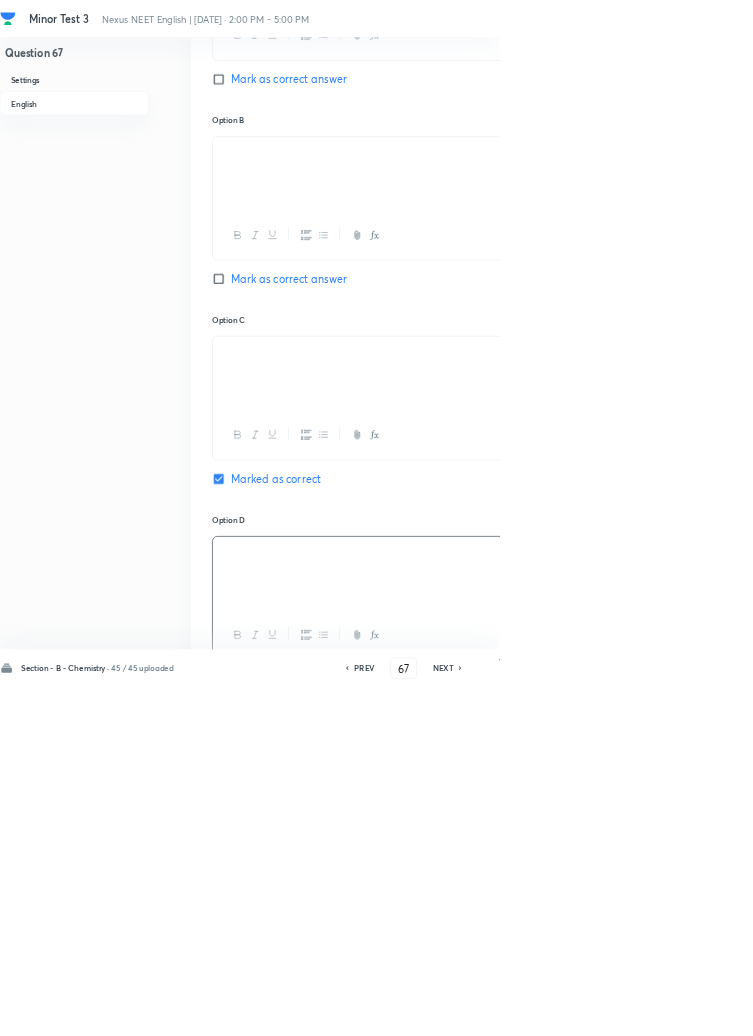scroll, scrollTop: 1099, scrollLeft: 0, axis: vertical 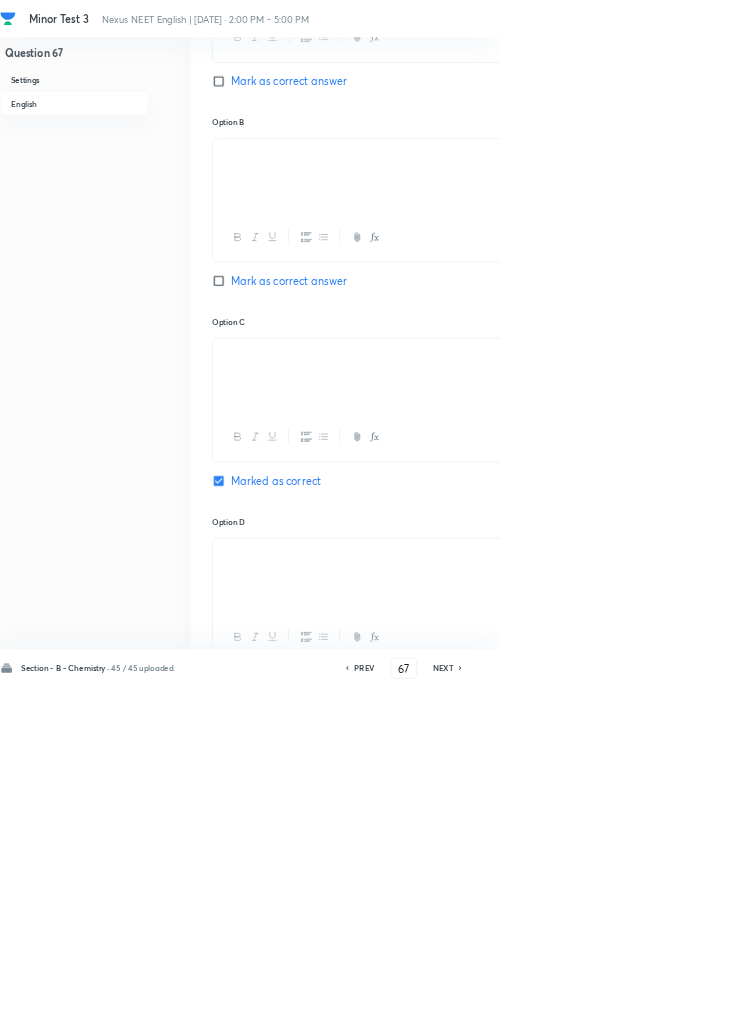 click on "PREV" at bounding box center [546, 1008] 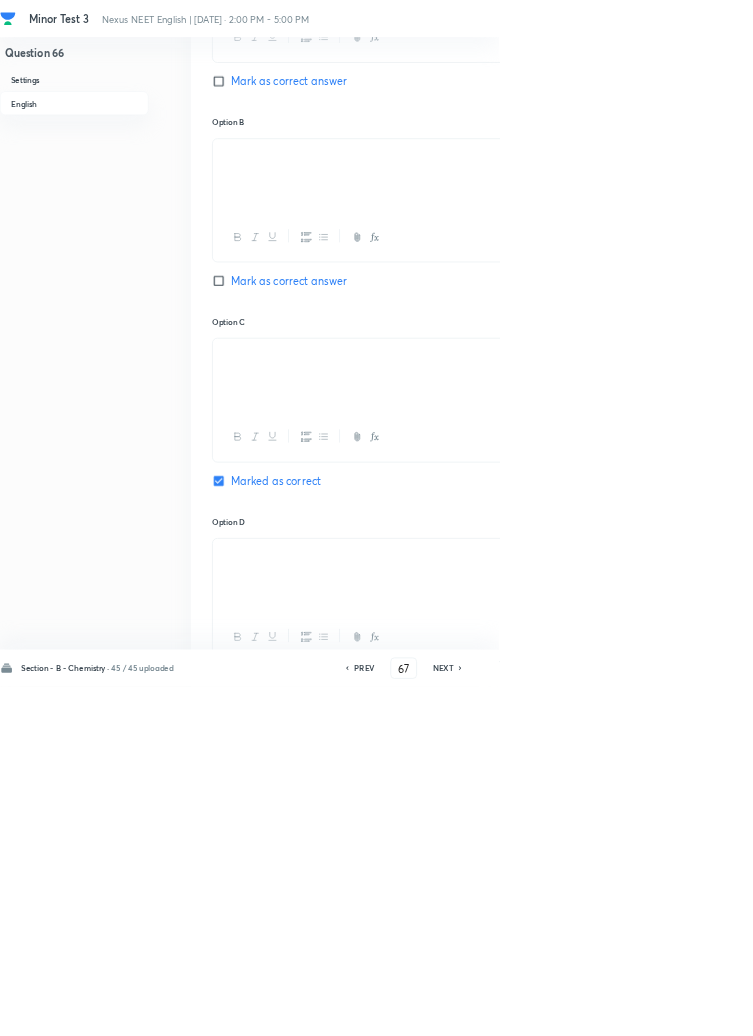 type on "66" 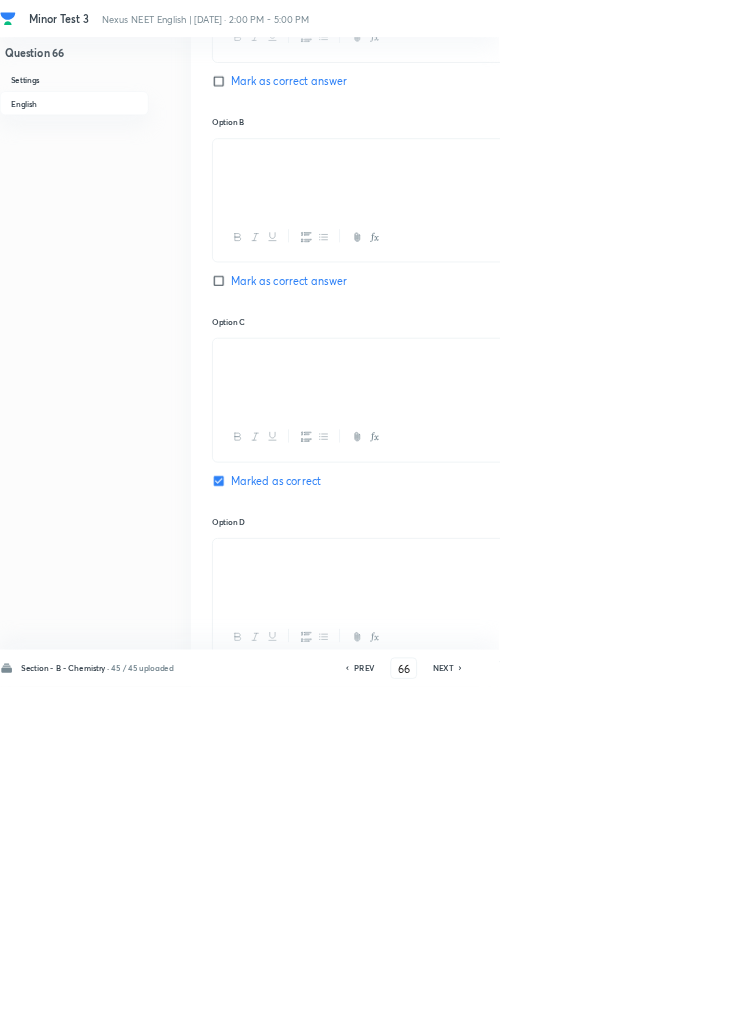 checkbox on "true" 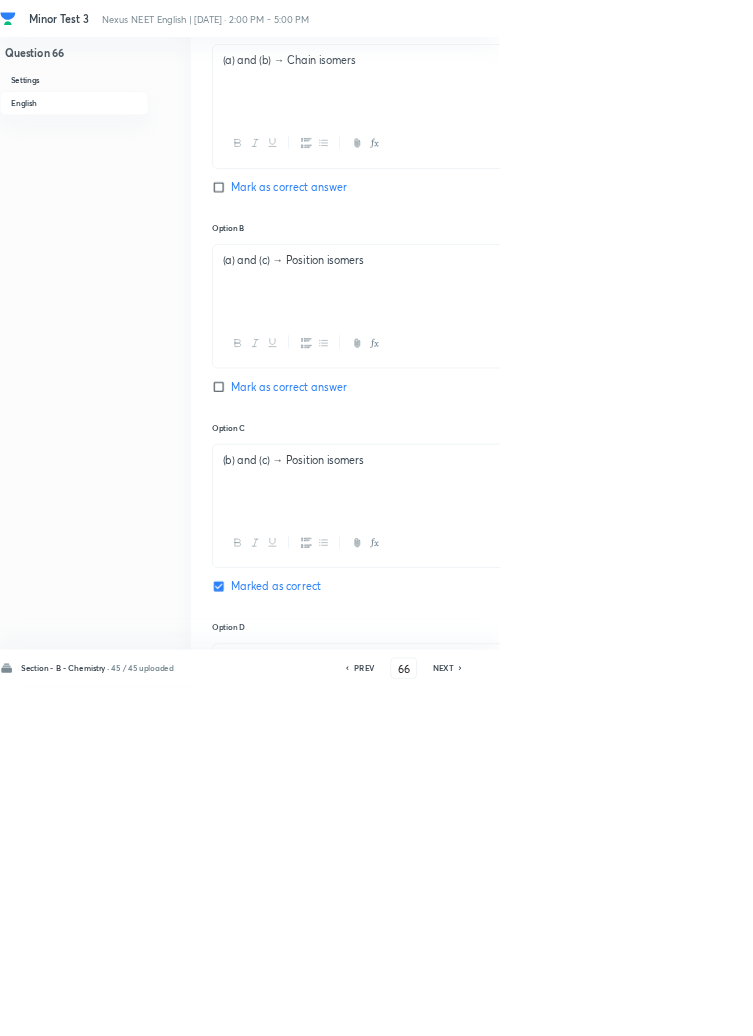 scroll, scrollTop: 946, scrollLeft: 0, axis: vertical 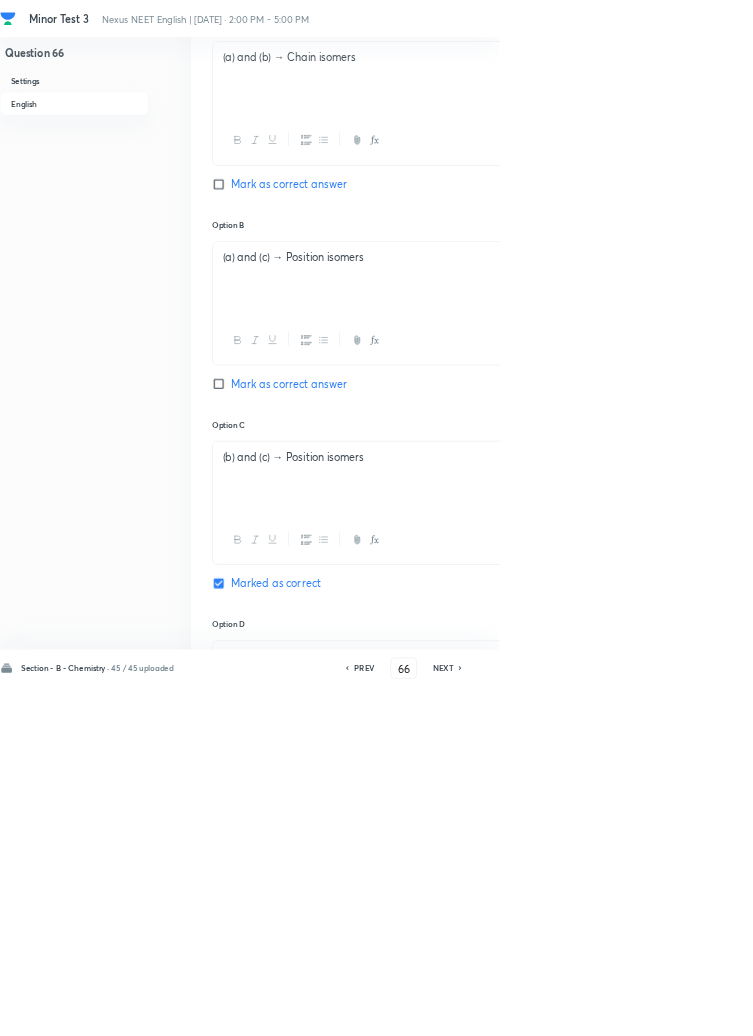 click on "Save" at bounding box center (1096, 1006) 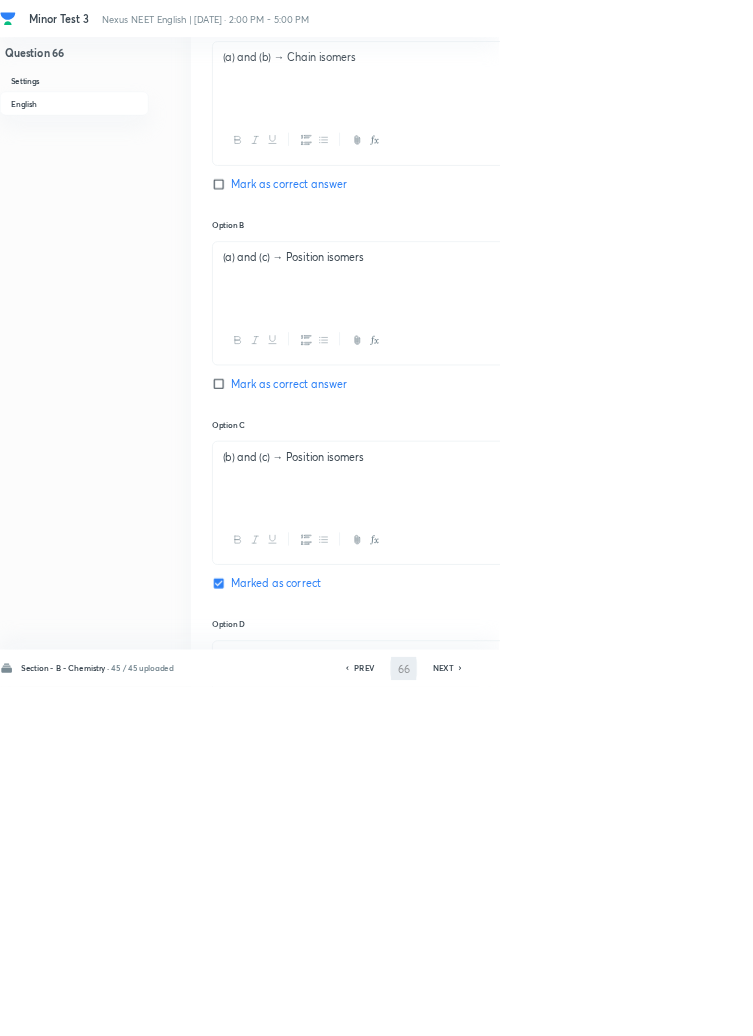 type on "67" 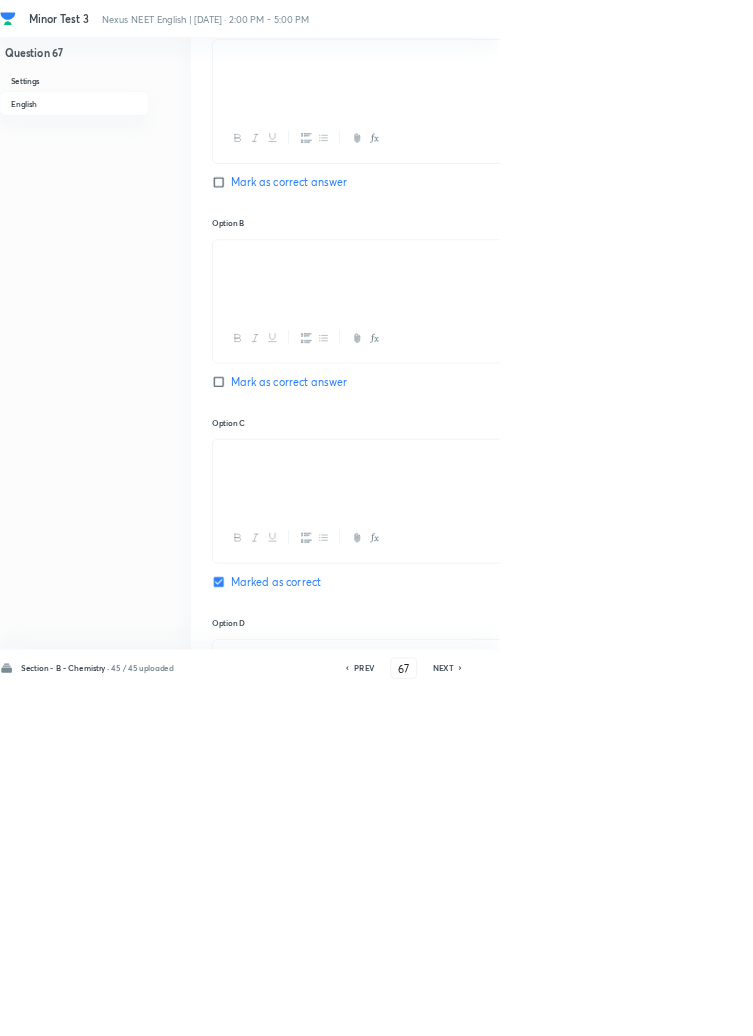 checkbox on "true" 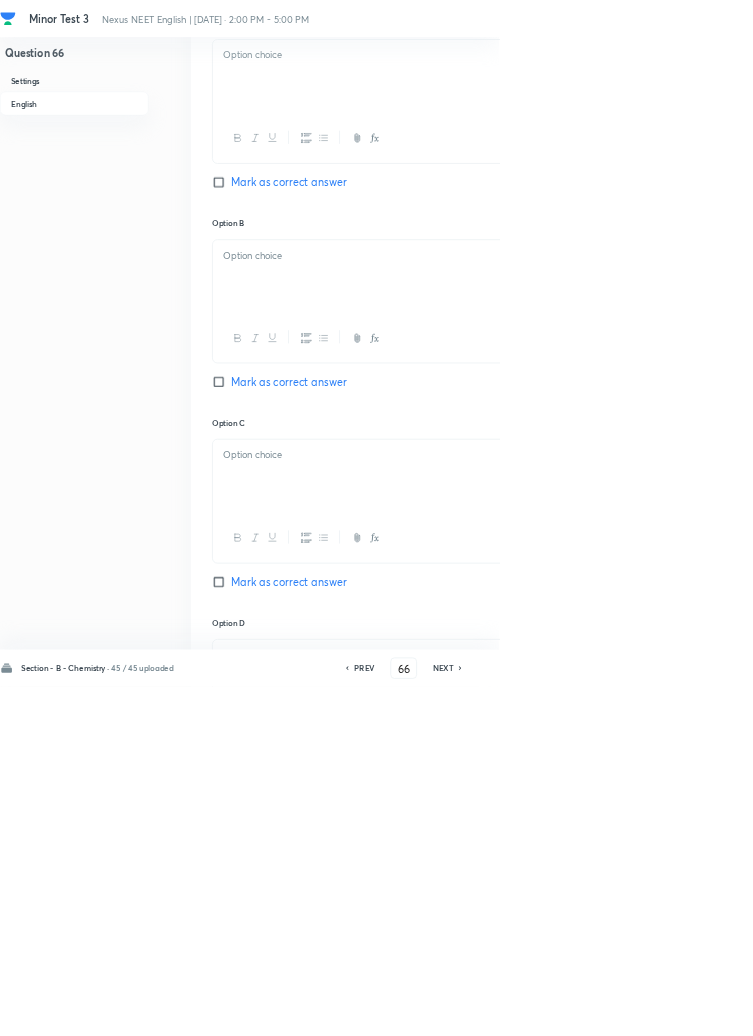 checkbox on "true" 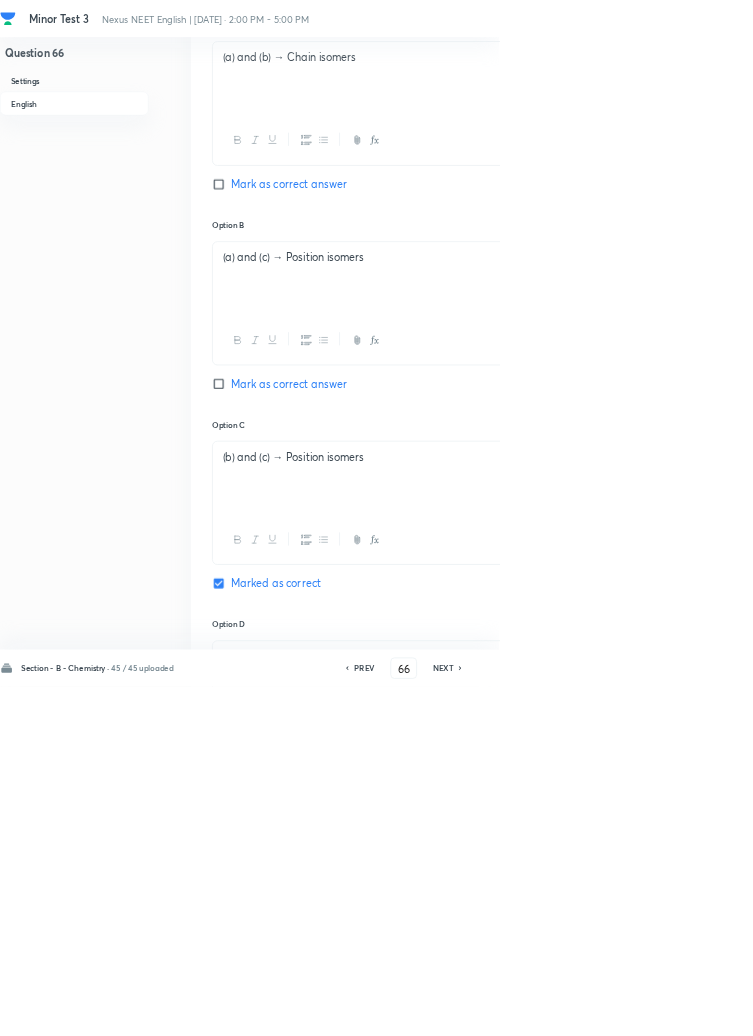 click on "PREV" at bounding box center (549, 1008) 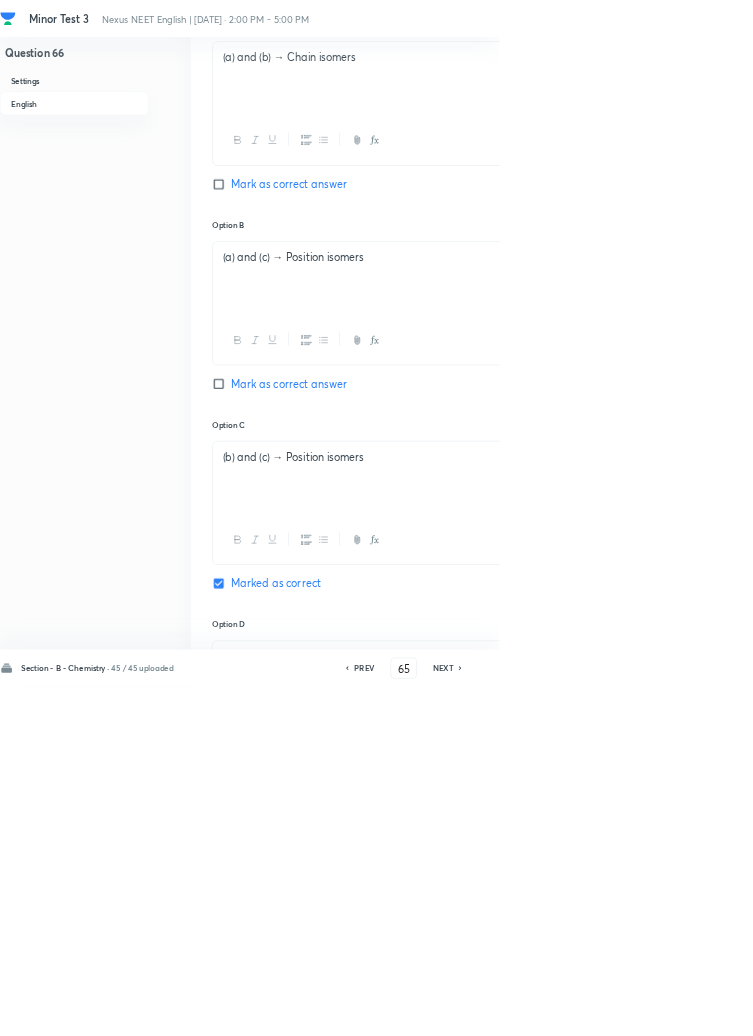 checkbox on "false" 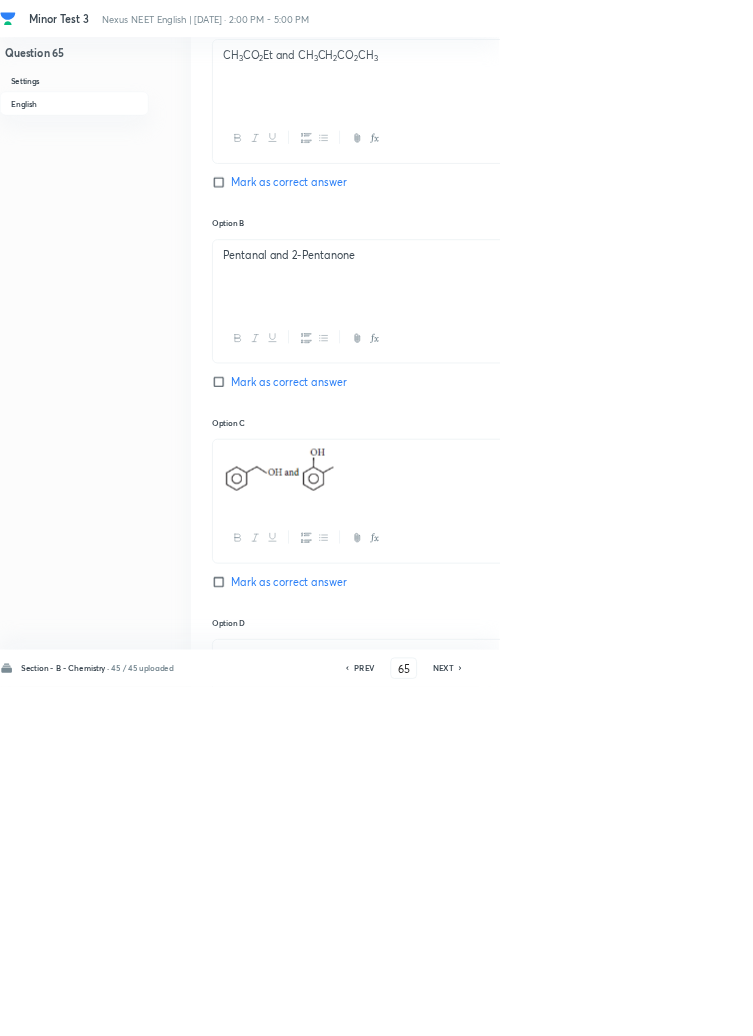 click on "NEXT" at bounding box center [668, 1008] 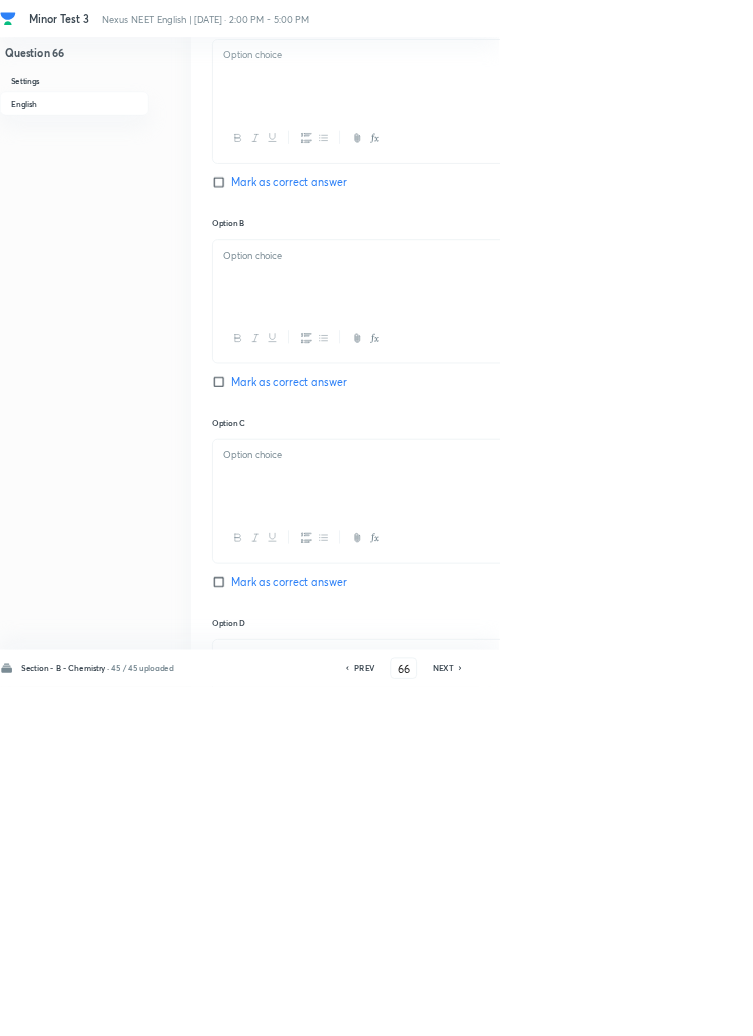 checkbox on "false" 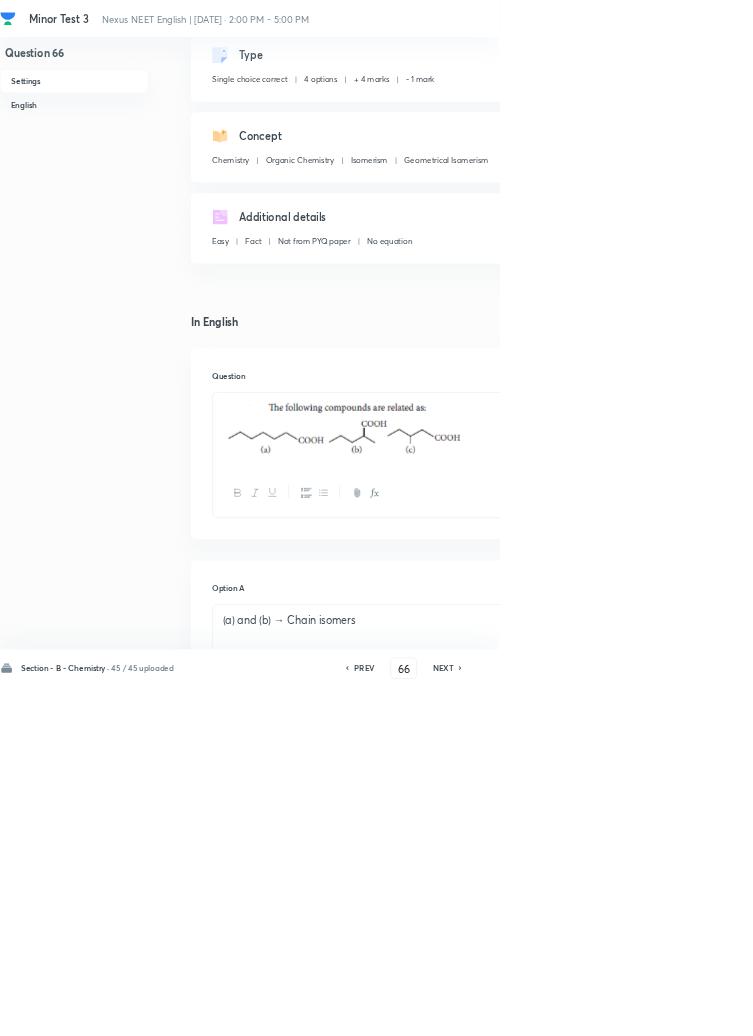 scroll, scrollTop: 0, scrollLeft: 0, axis: both 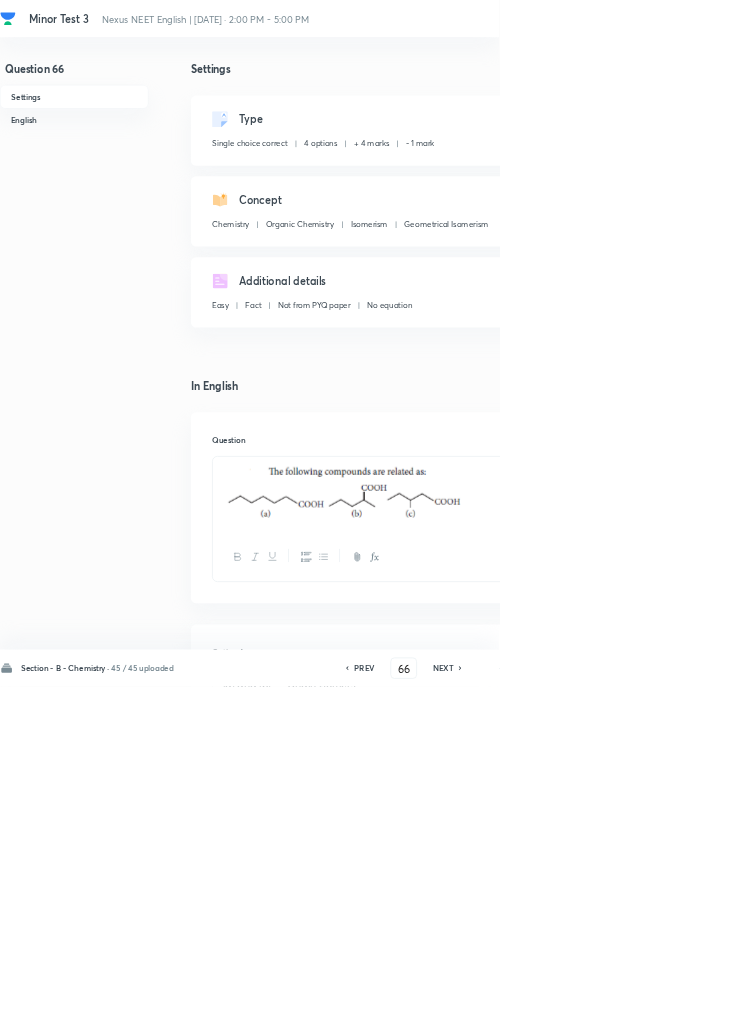 click 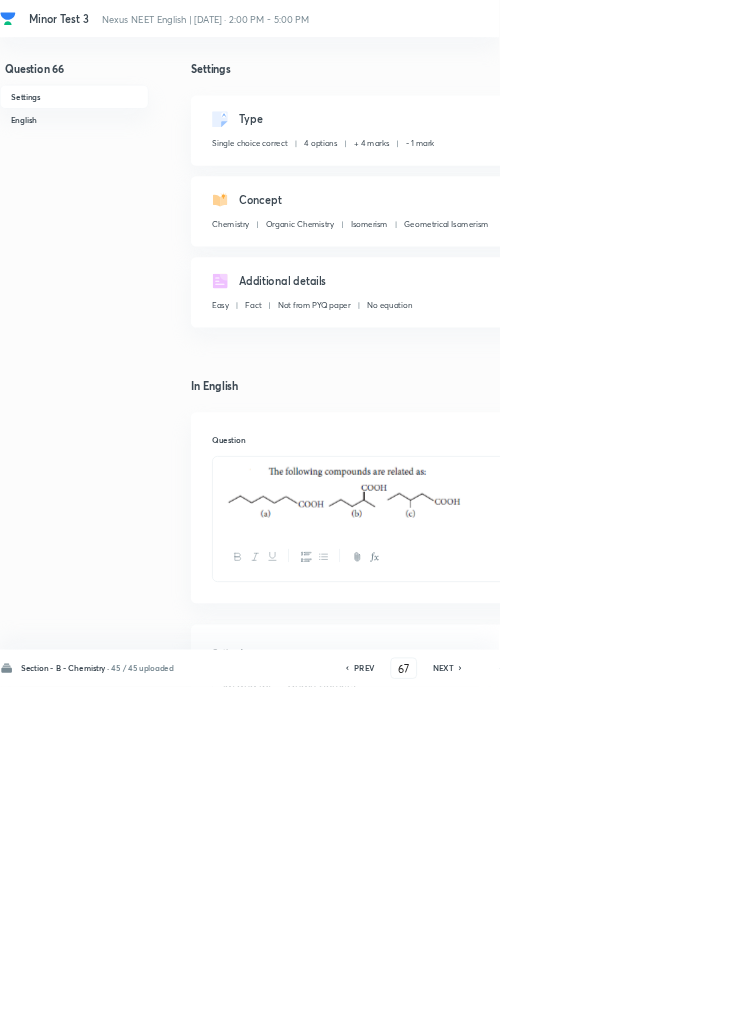 checkbox on "true" 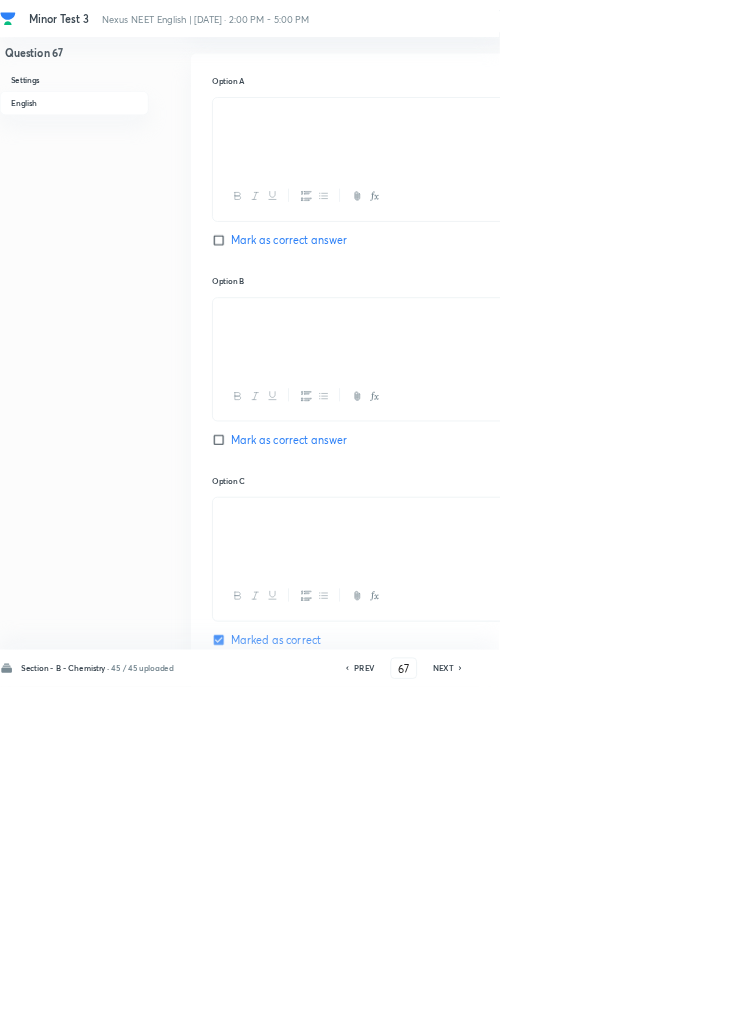 scroll, scrollTop: 851, scrollLeft: 0, axis: vertical 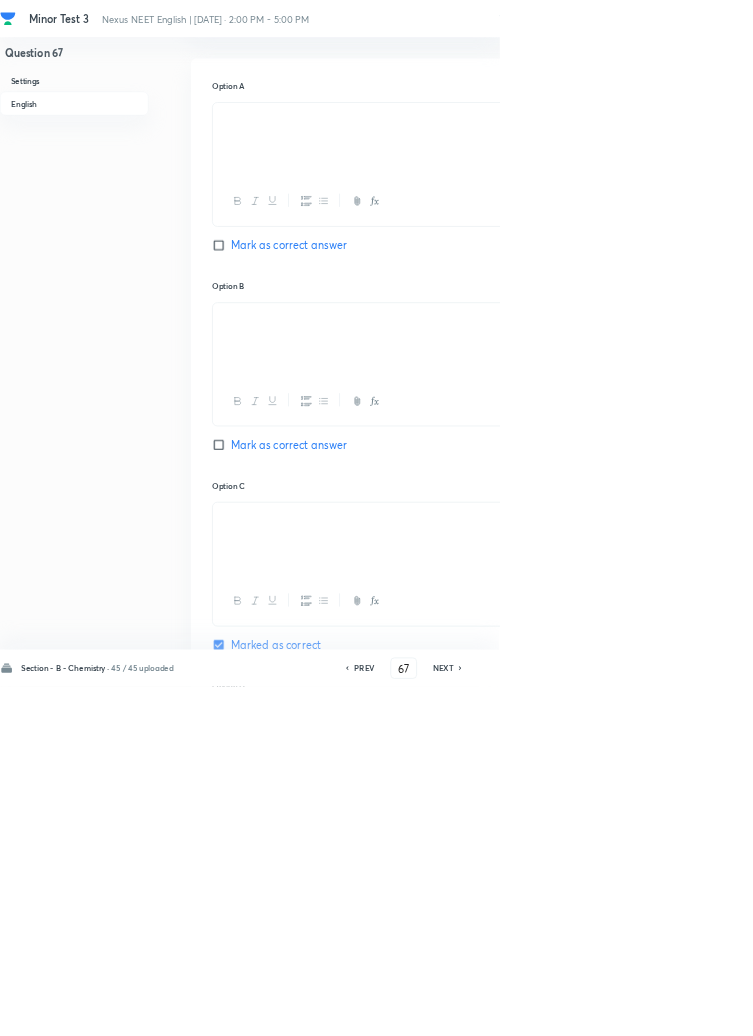 click 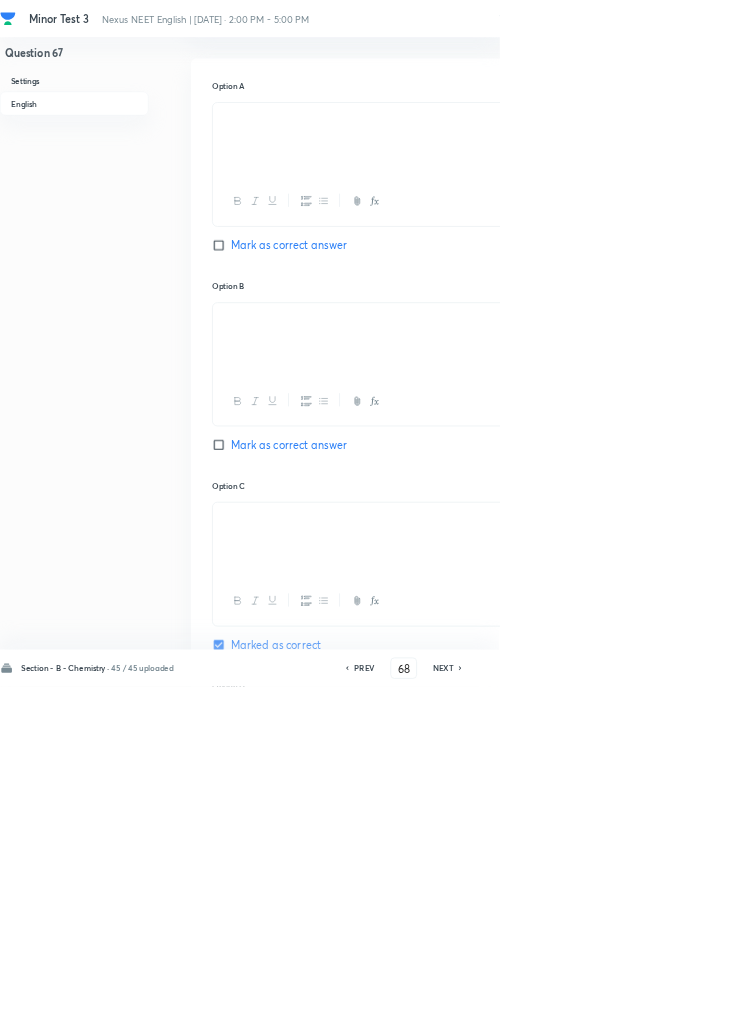 checkbox on "true" 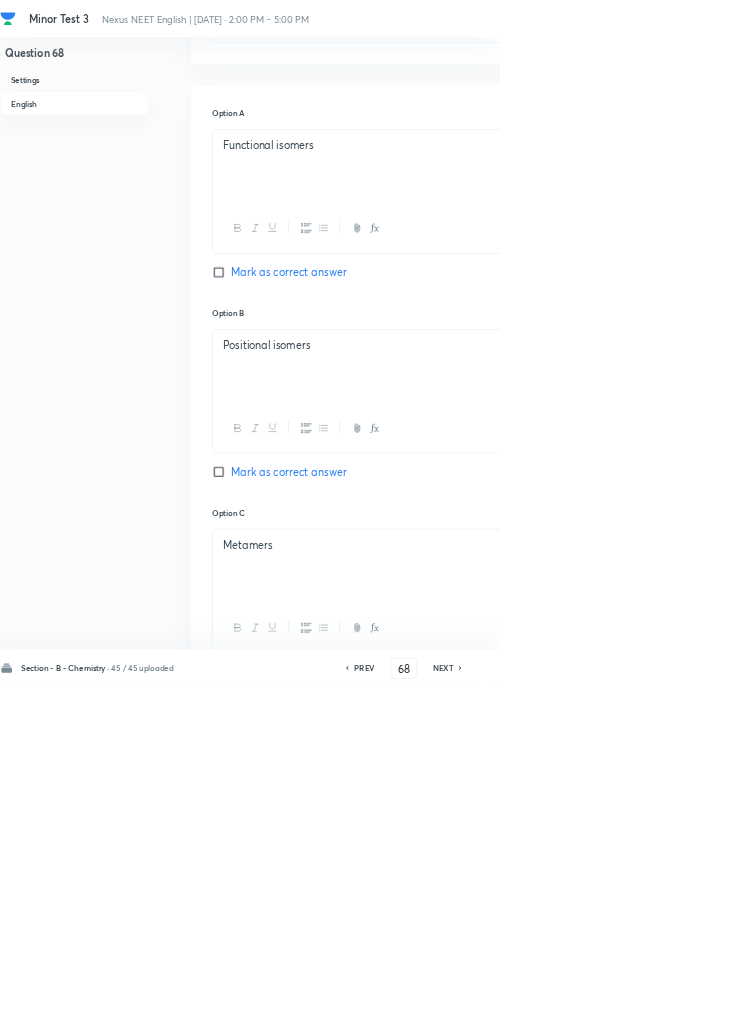 scroll, scrollTop: 812, scrollLeft: 0, axis: vertical 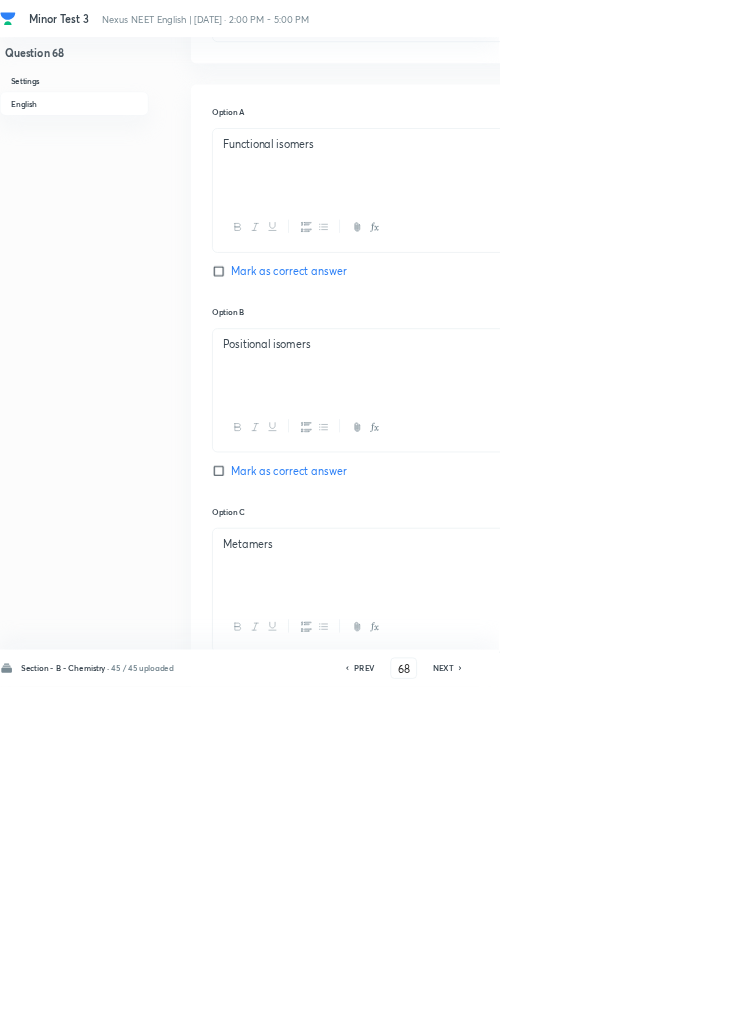click on "NEXT" at bounding box center [668, 1008] 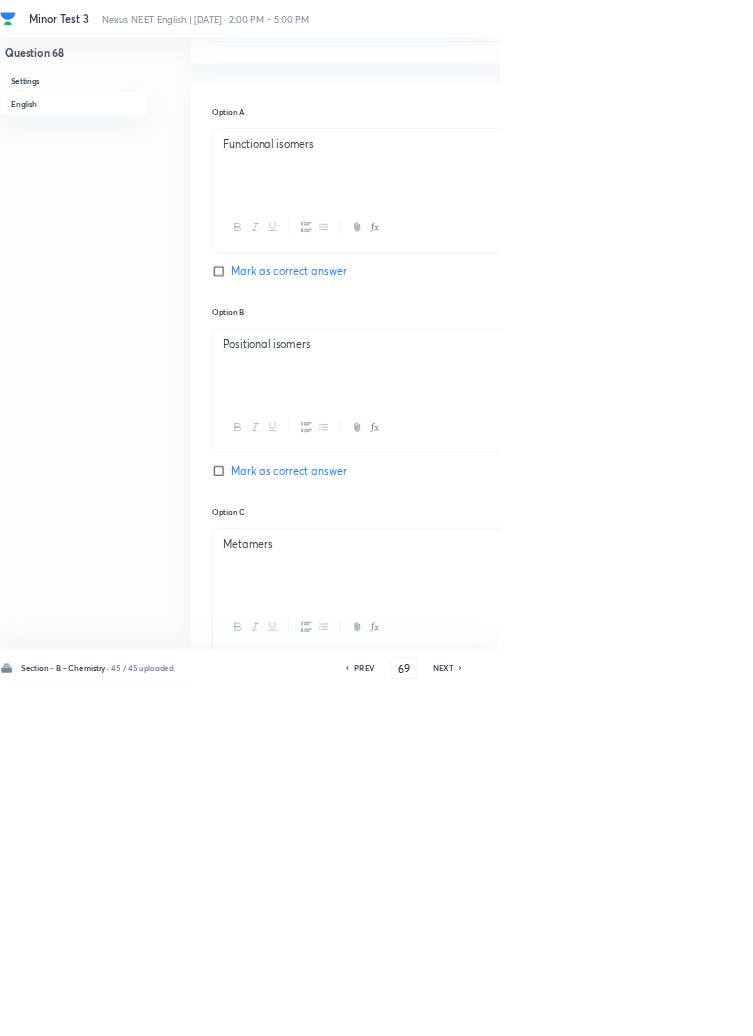 checkbox on "true" 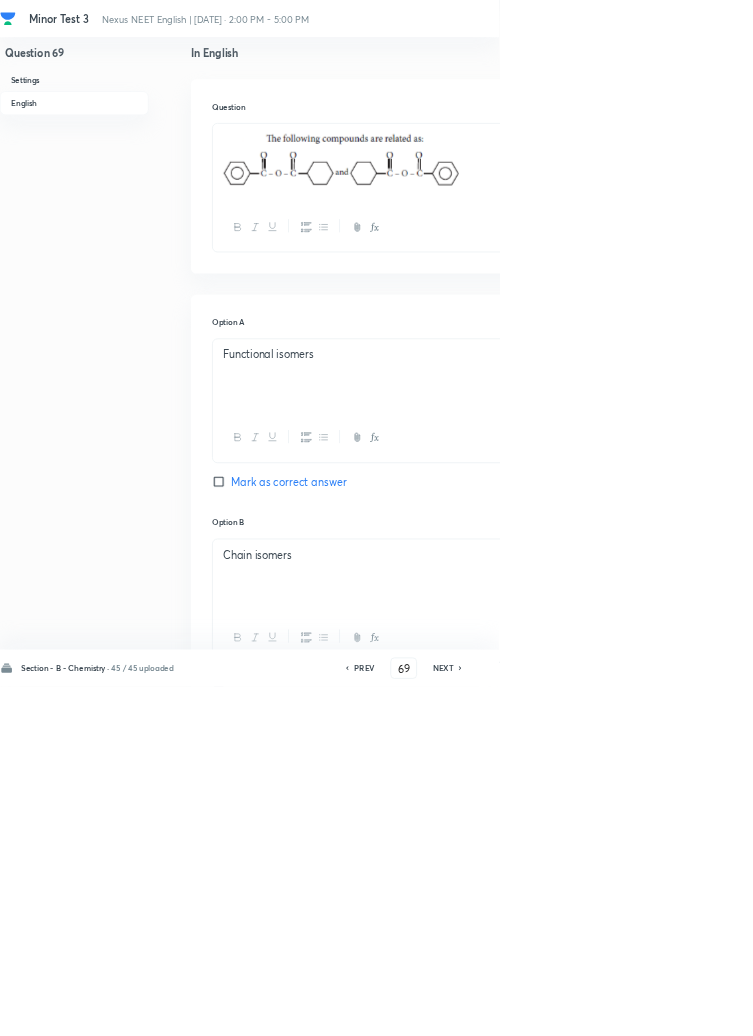 scroll, scrollTop: 511, scrollLeft: 0, axis: vertical 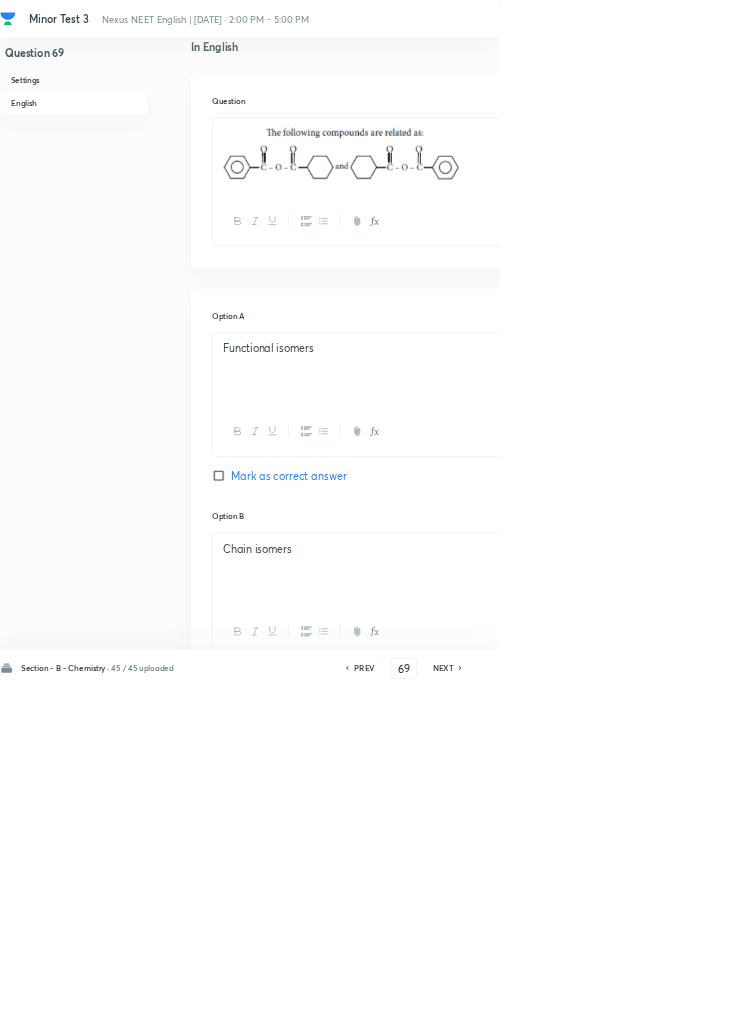 click on "Section - B - Chemistry ·
45 / 45 uploaded
PREV 69 ​ NEXT Remove Save" at bounding box center [568, 1008] 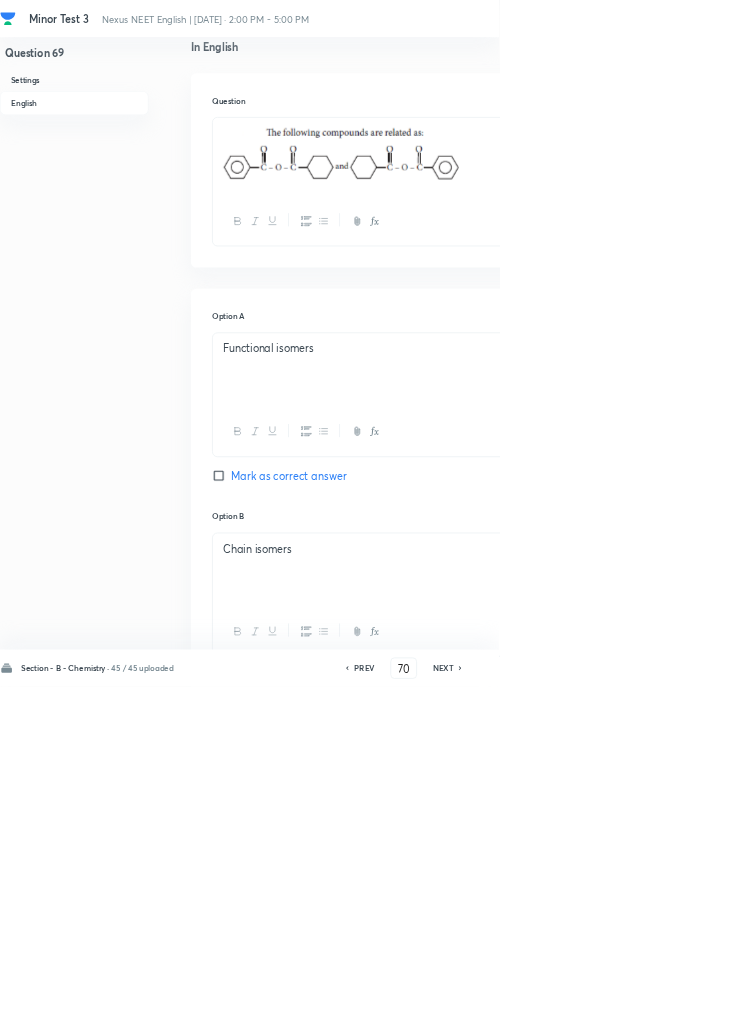 checkbox on "false" 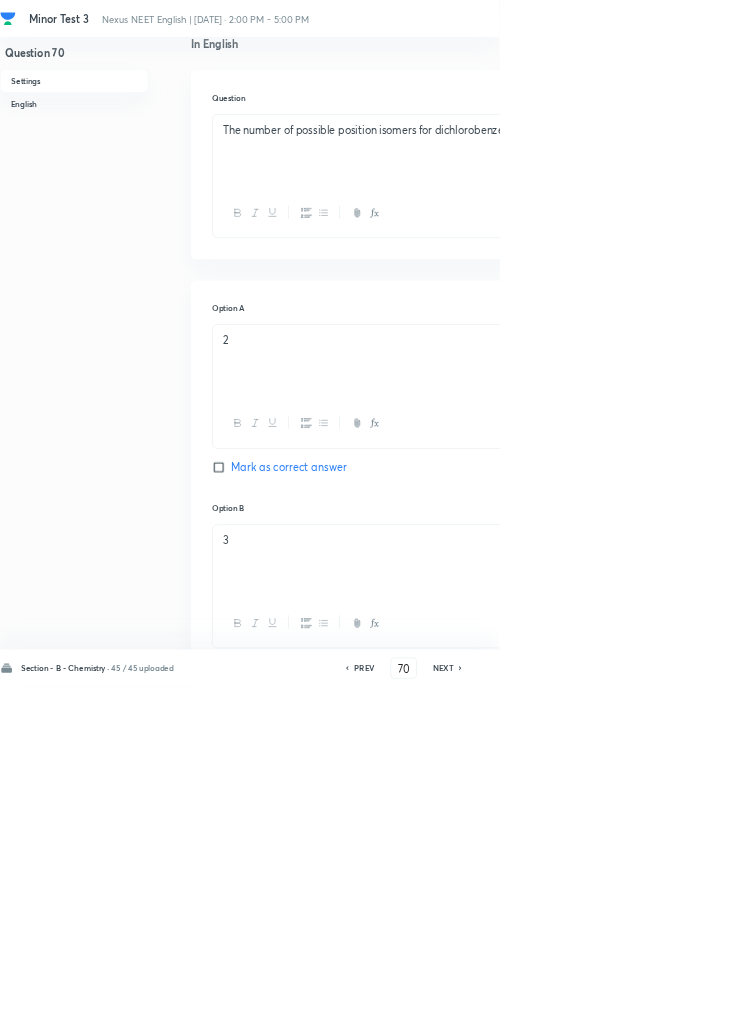 scroll, scrollTop: 970, scrollLeft: 0, axis: vertical 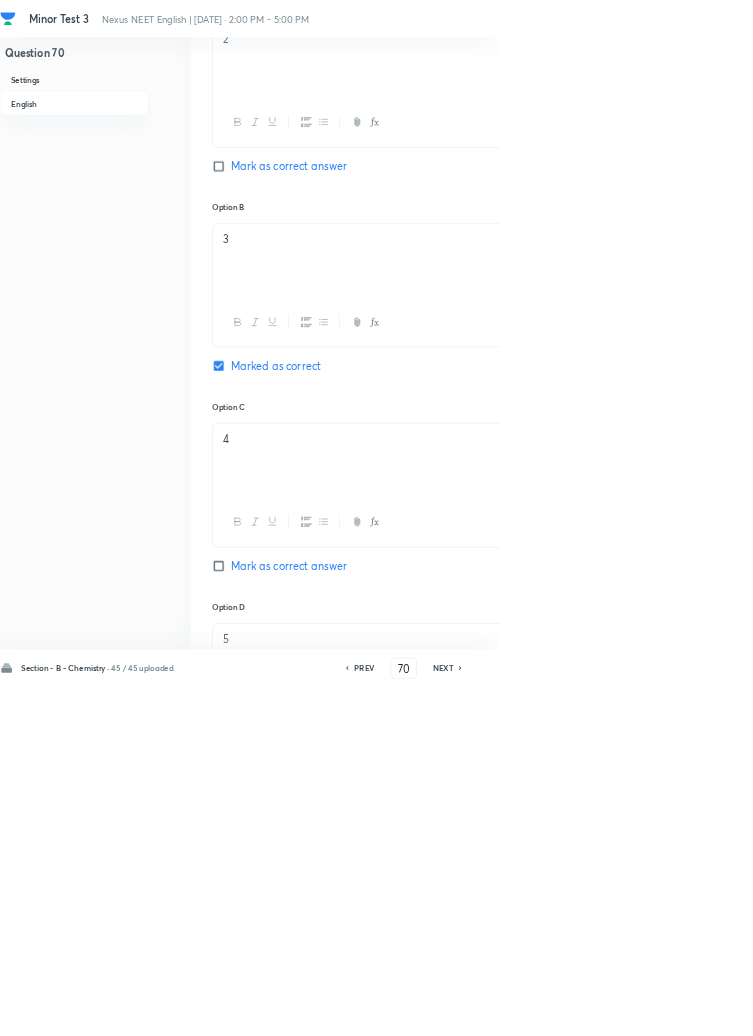 click on "PREV" at bounding box center (546, 1008) 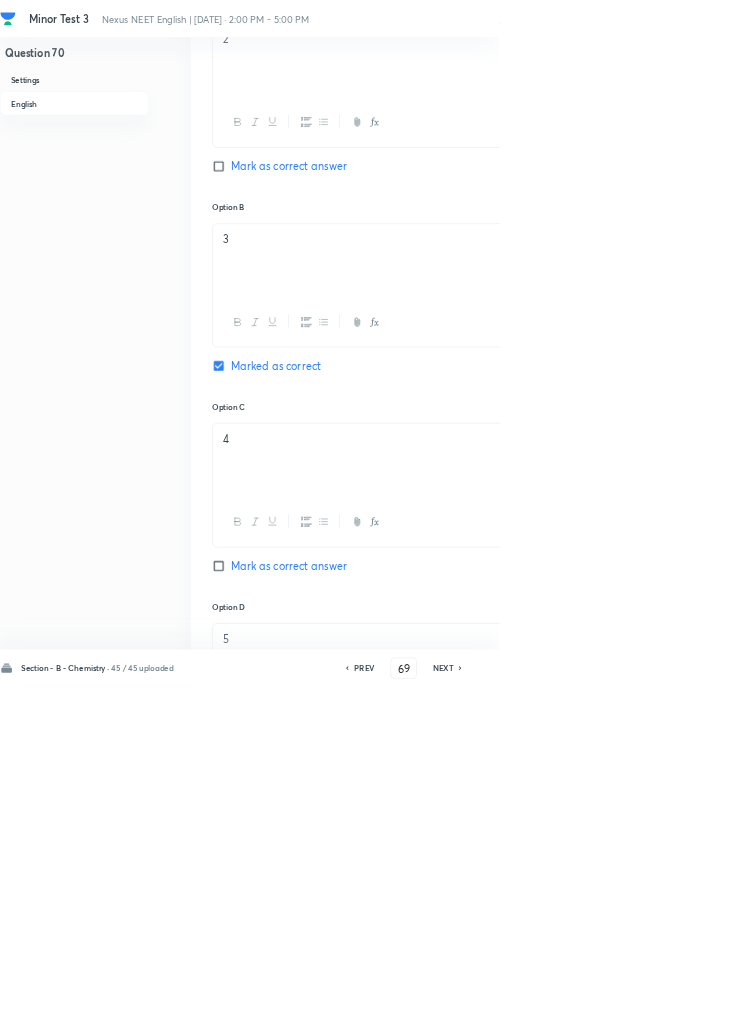 checkbox on "false" 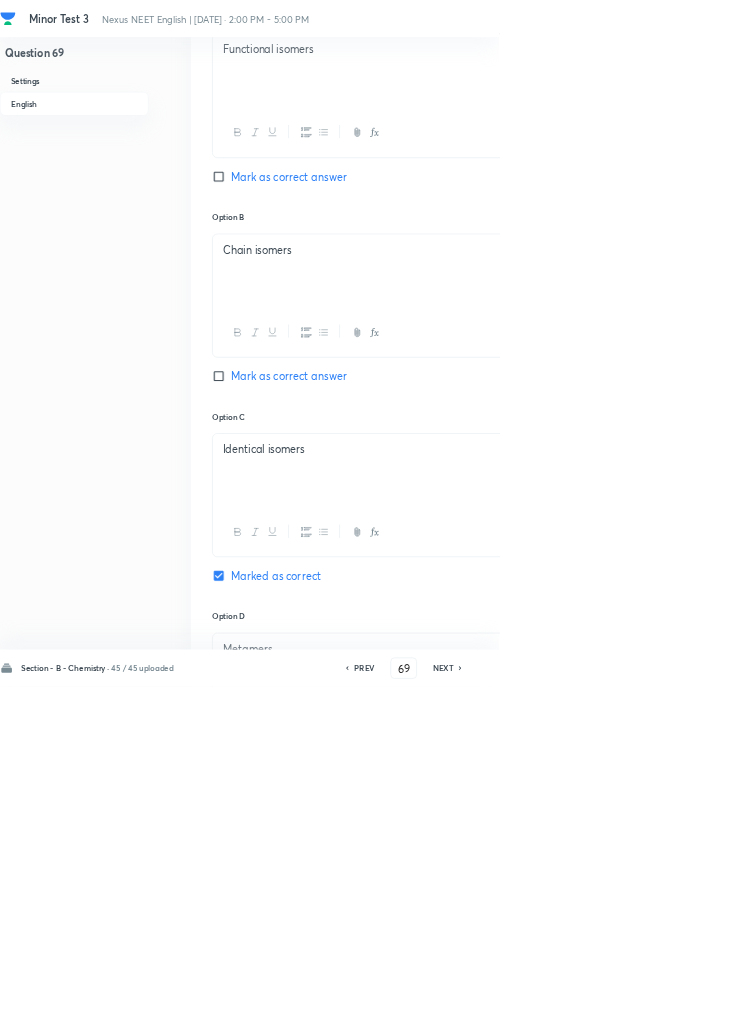 click on "PREV" at bounding box center (549, 1008) 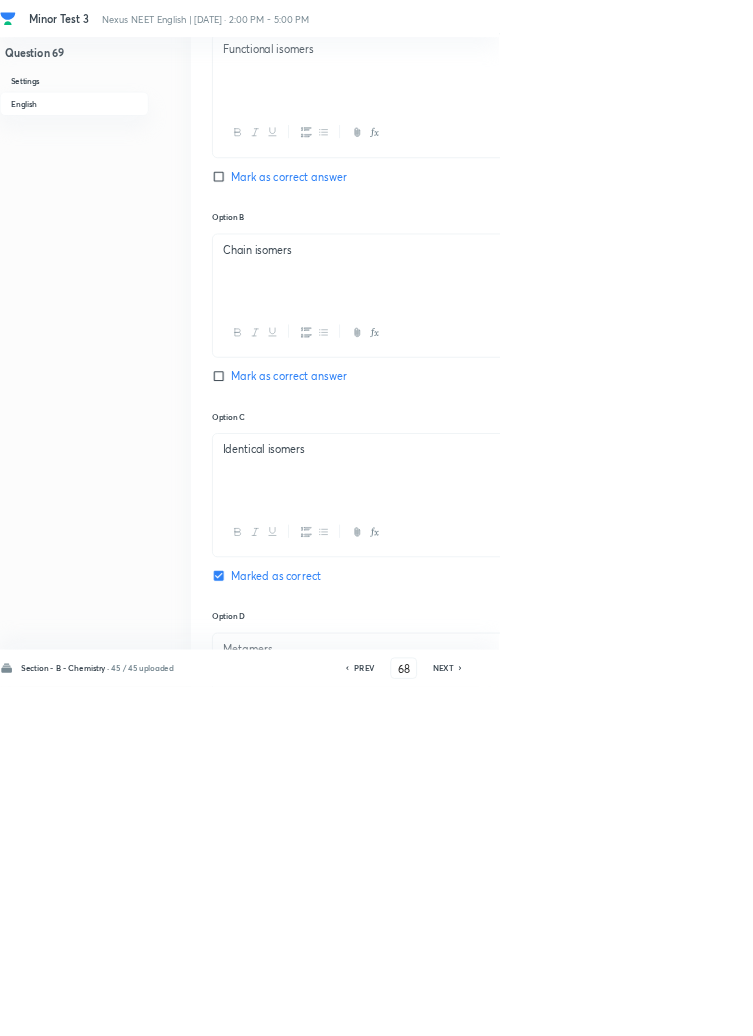 checkbox on "true" 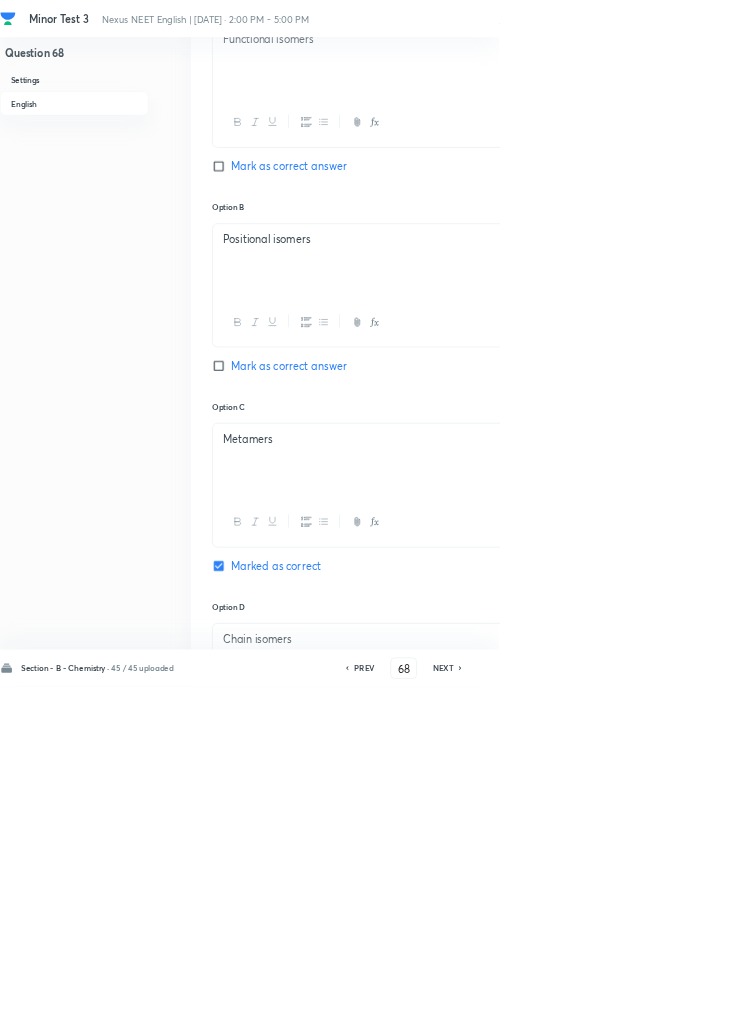 click on "PREV" at bounding box center (549, 1008) 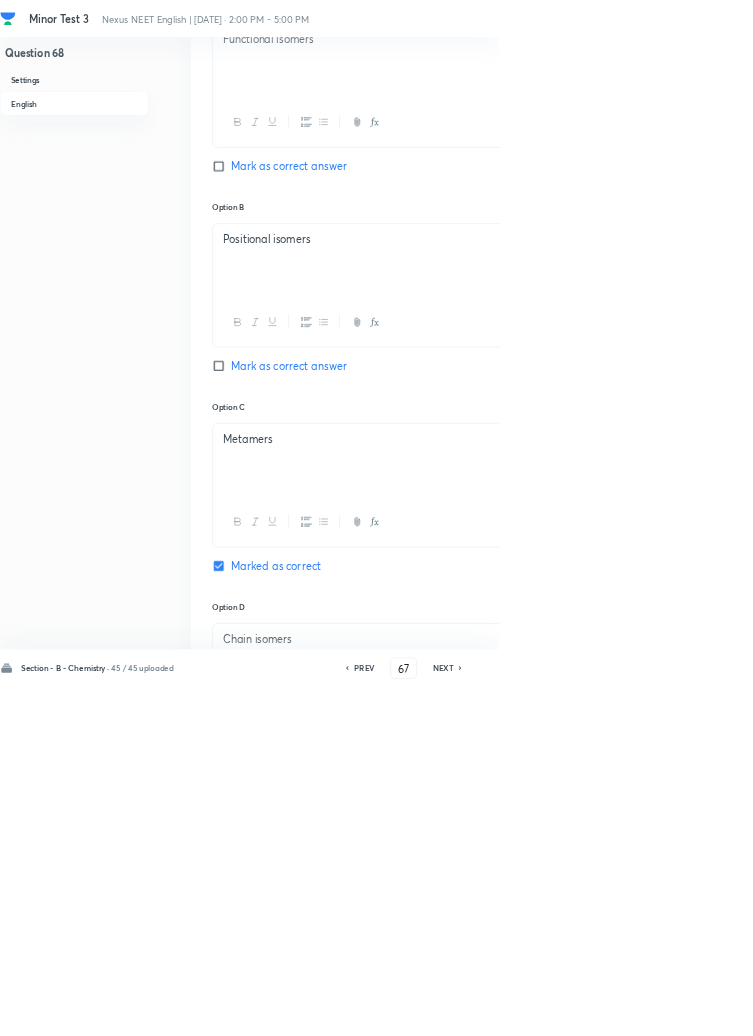 checkbox on "true" 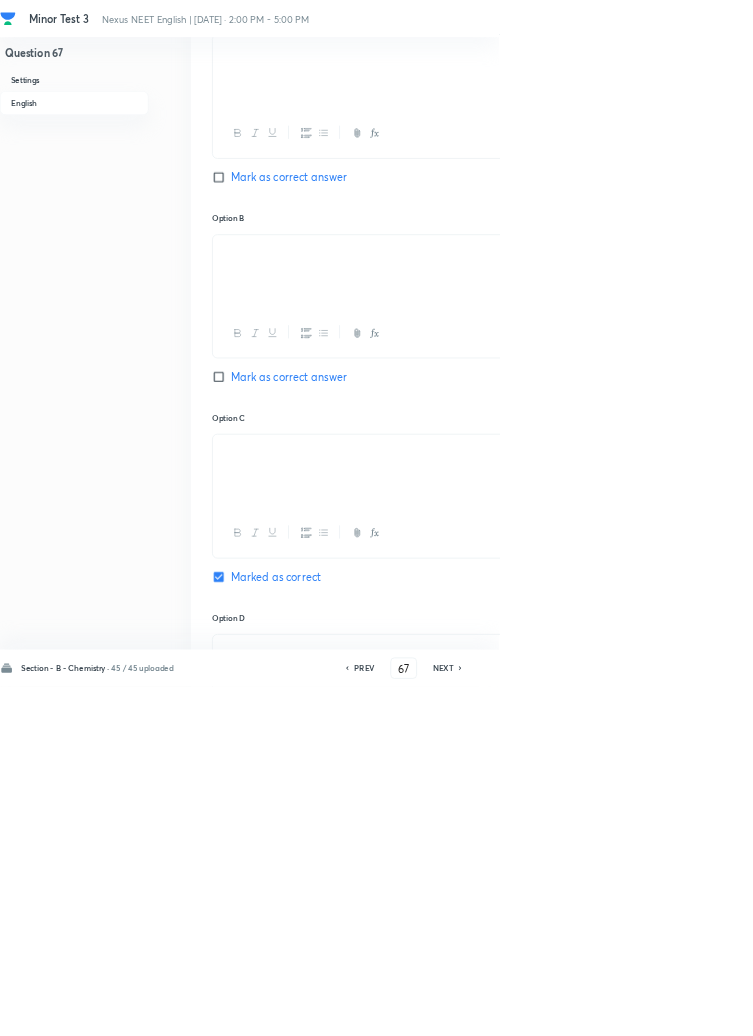 click on "PREV" at bounding box center [549, 1008] 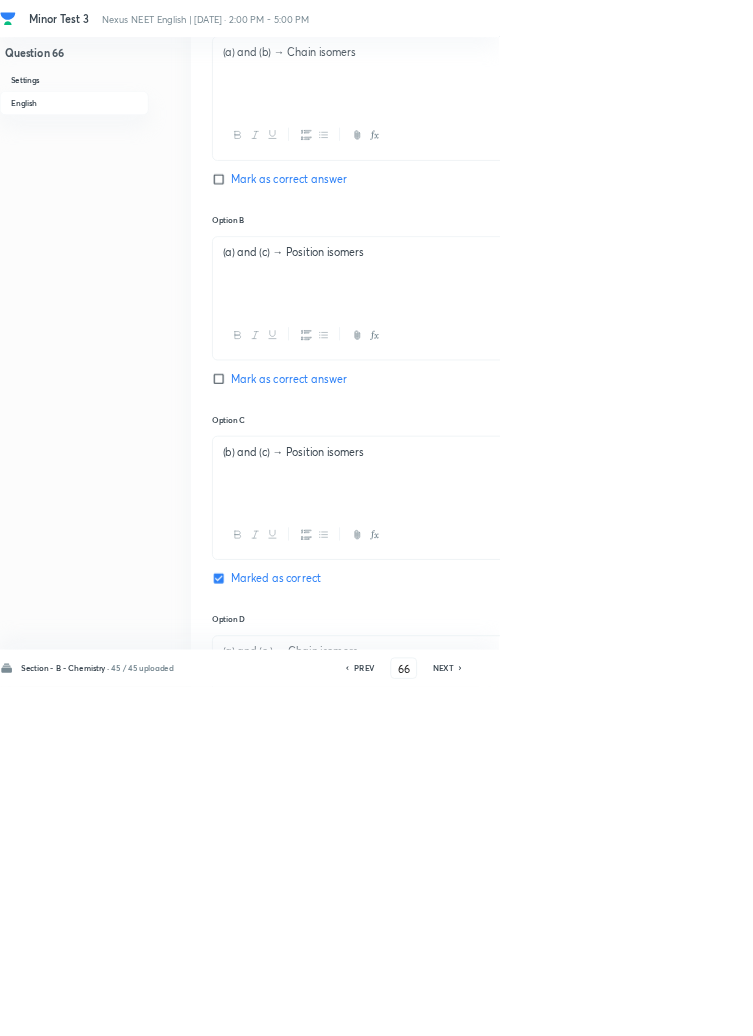 checkbox on "true" 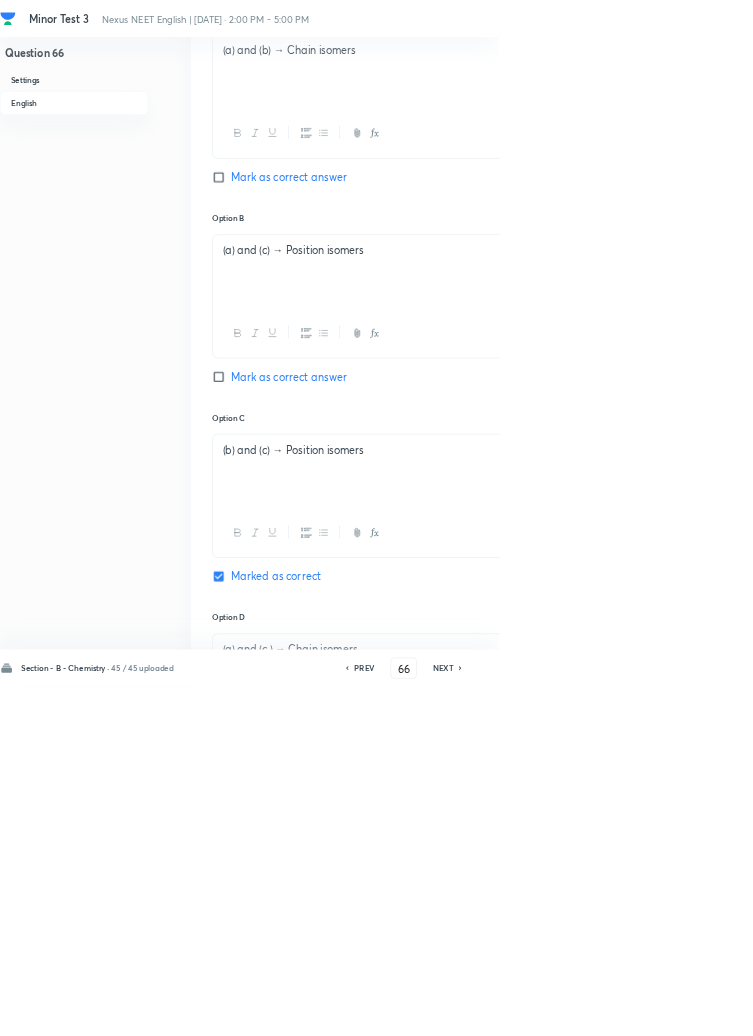 click on "PREV" at bounding box center (549, 1008) 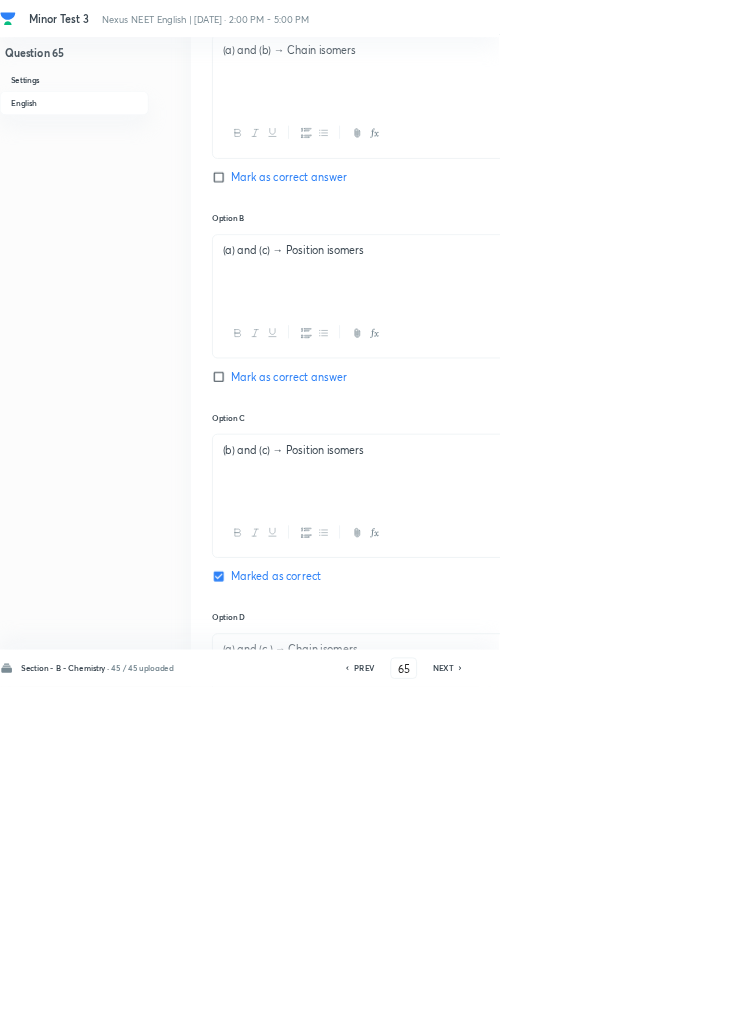 checkbox on "false" 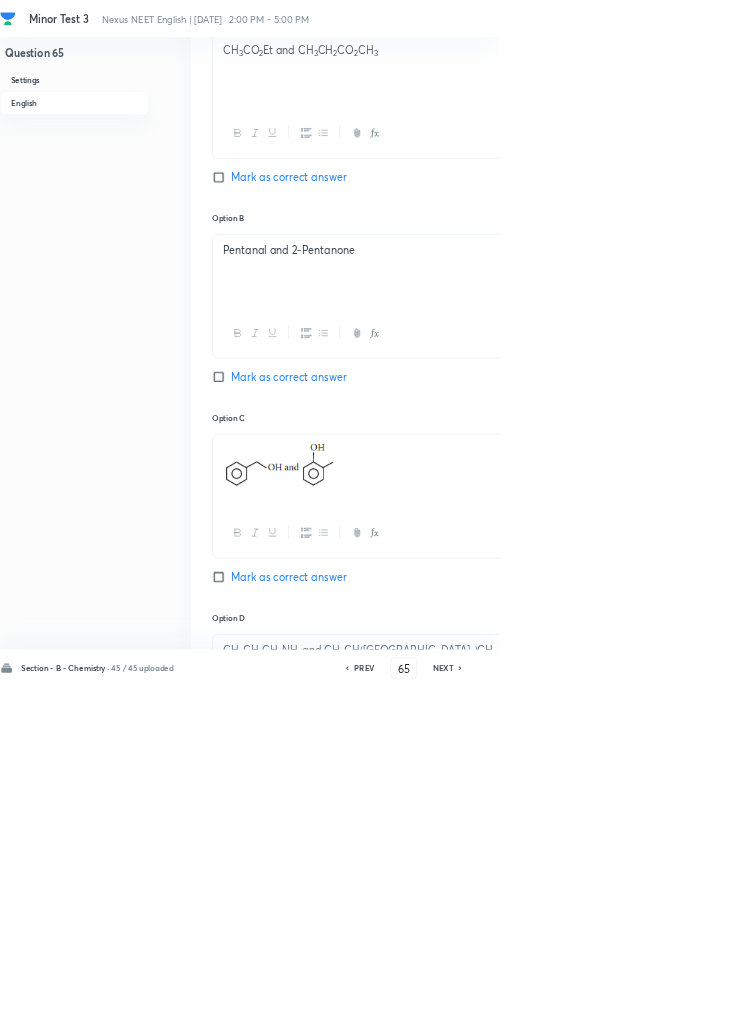 click on "PREV" at bounding box center (549, 1008) 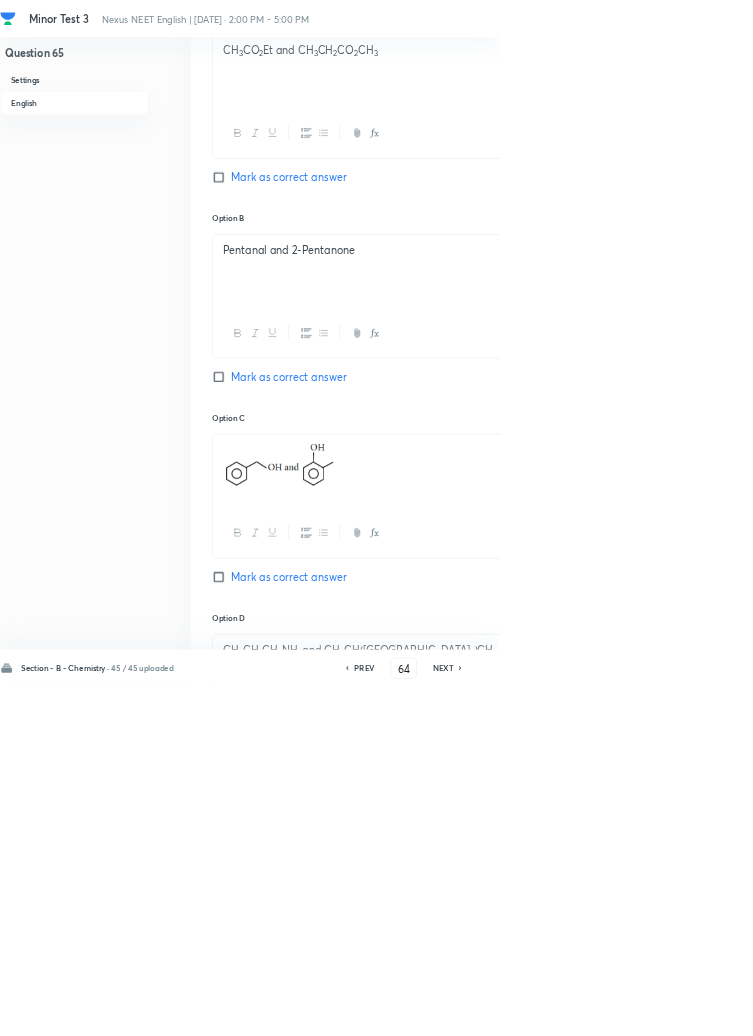 checkbox on "false" 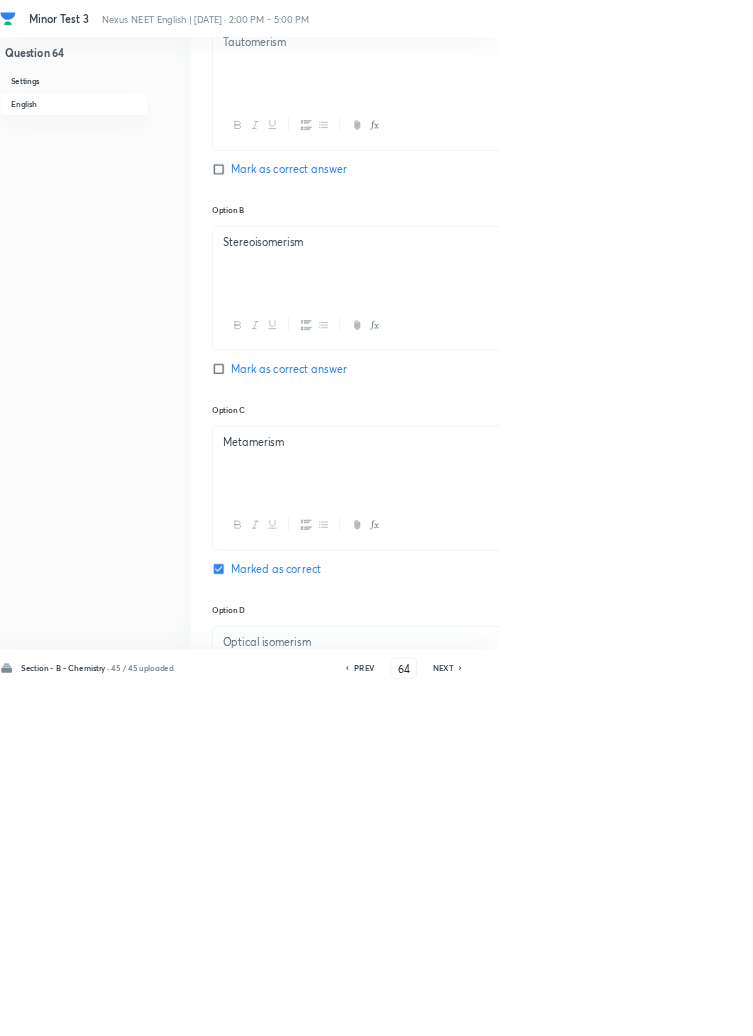 click on "PREV" at bounding box center (549, 1008) 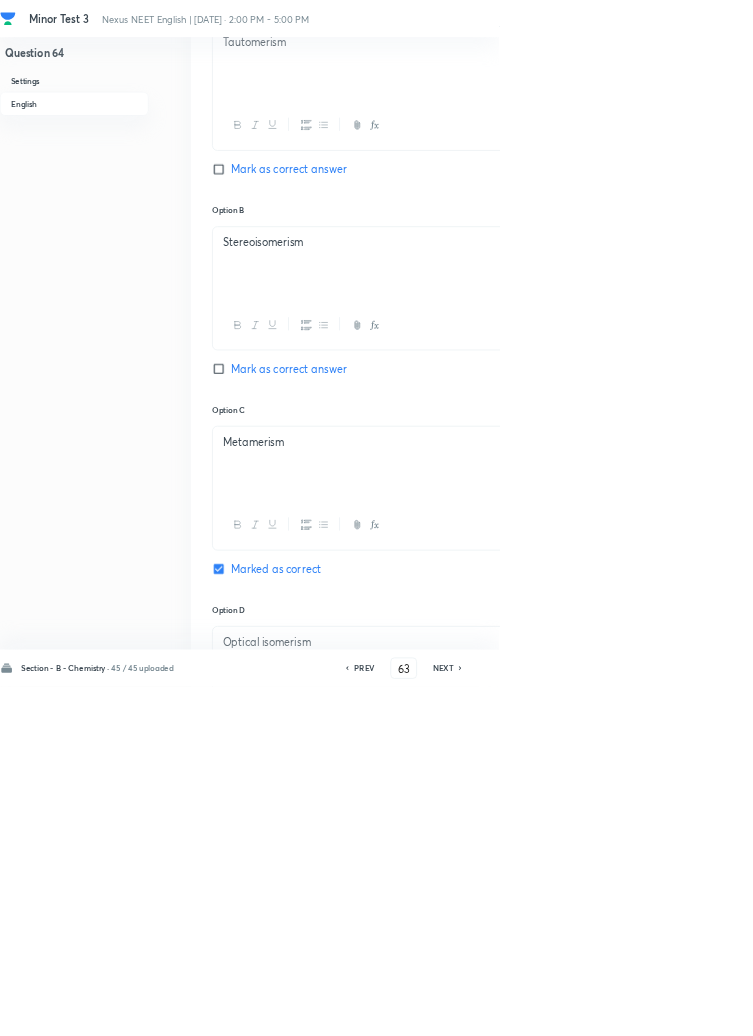checkbox on "false" 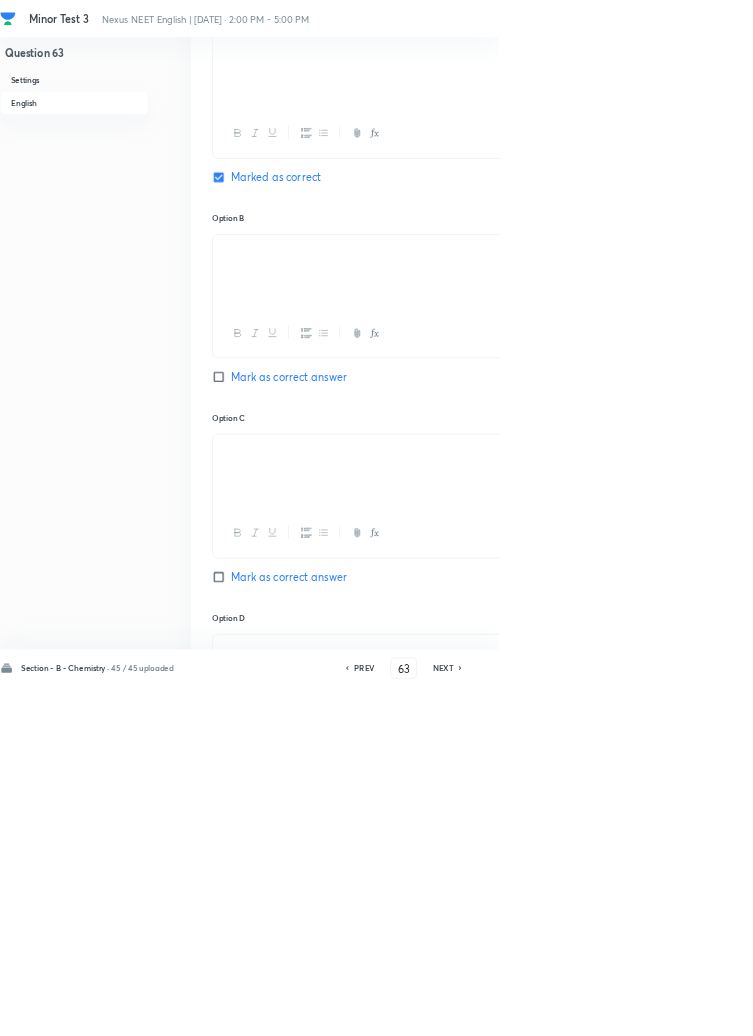 click on "PREV" at bounding box center [549, 1008] 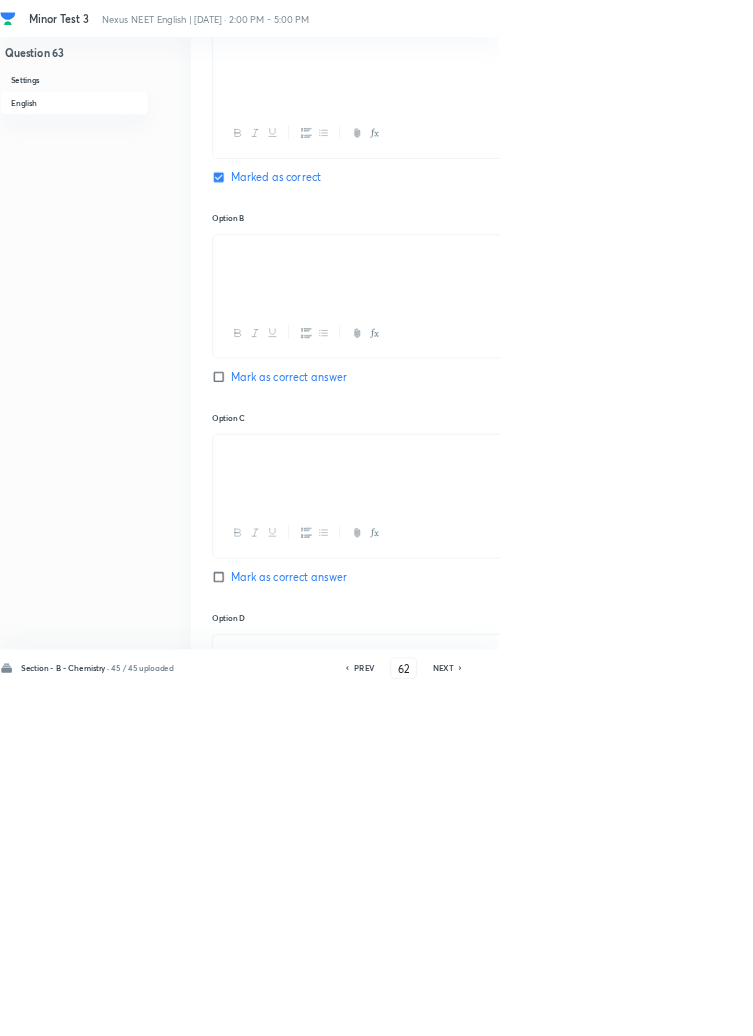 checkbox on "true" 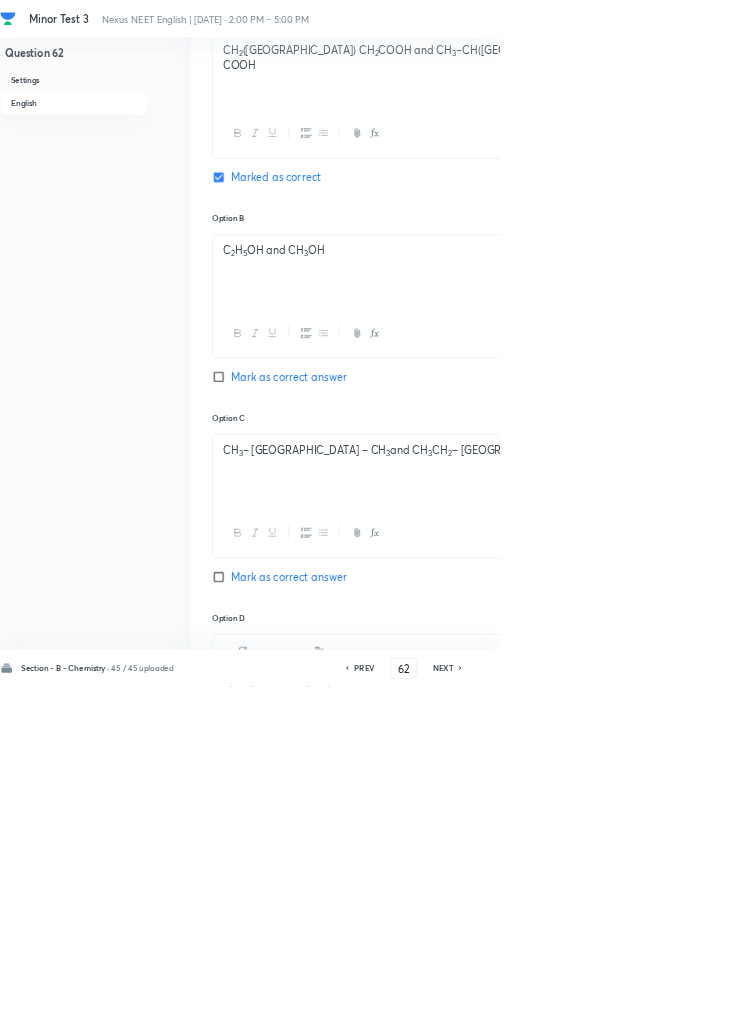 scroll, scrollTop: 970, scrollLeft: 0, axis: vertical 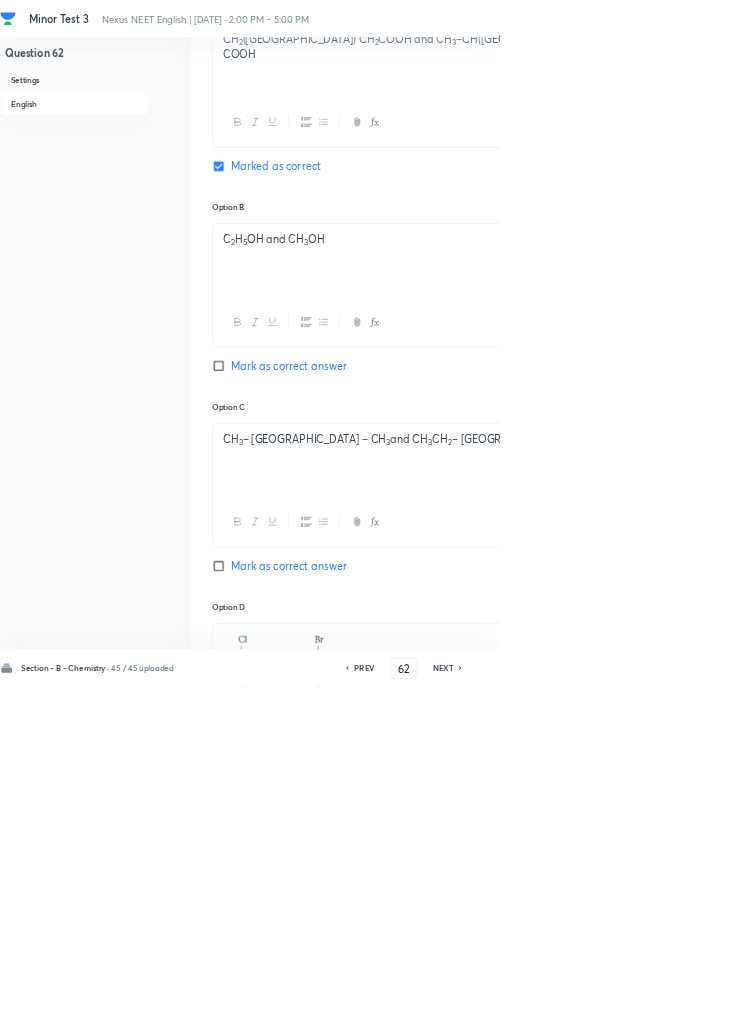click on "PREV" at bounding box center (549, 1008) 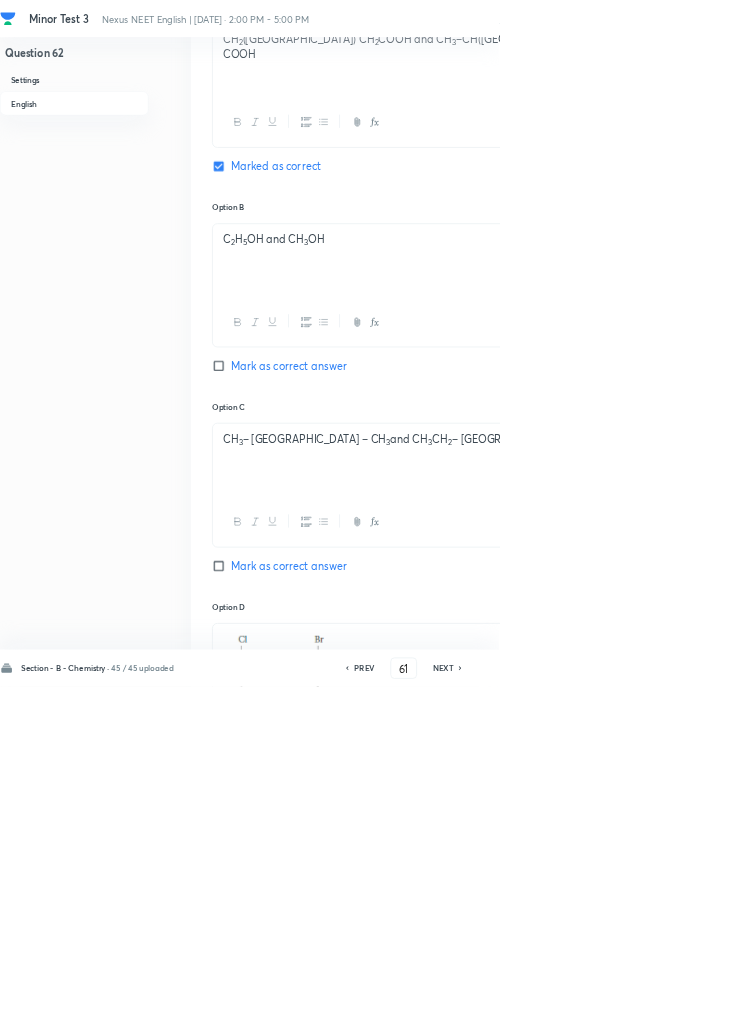 checkbox on "false" 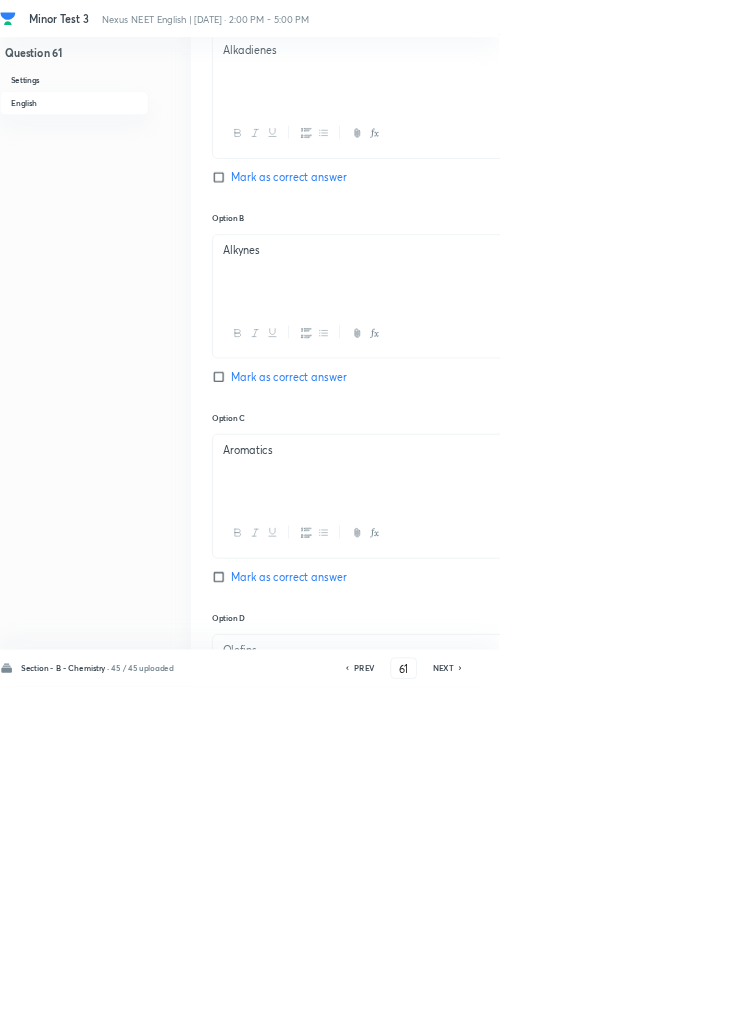 scroll, scrollTop: 970, scrollLeft: 0, axis: vertical 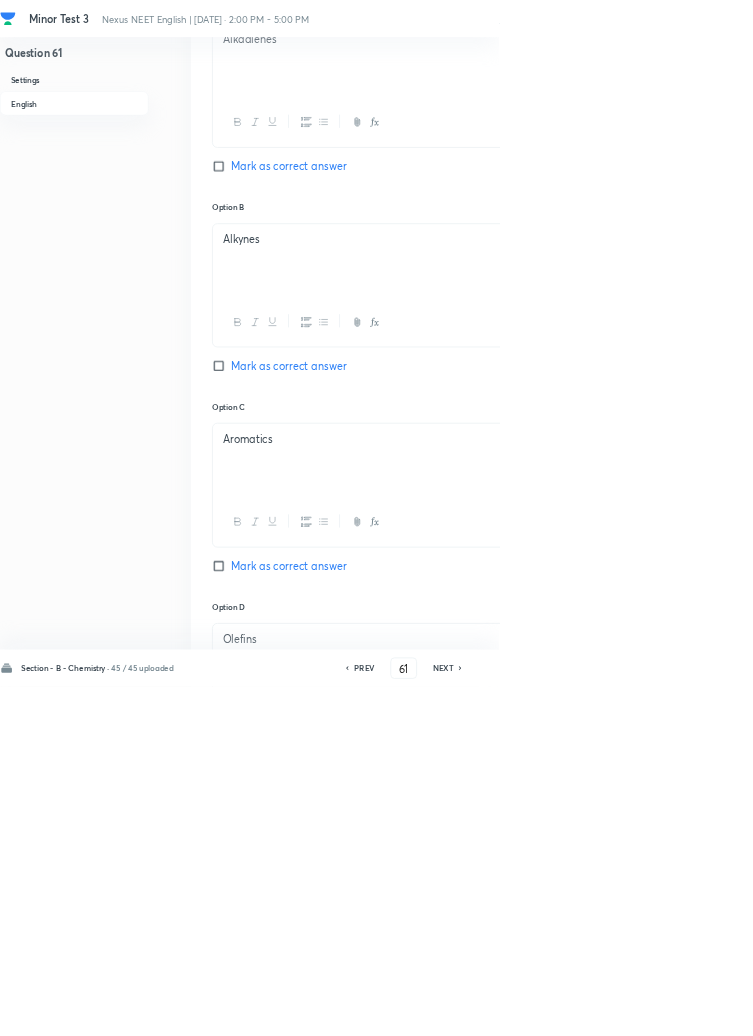 click on "PREV" at bounding box center [549, 1008] 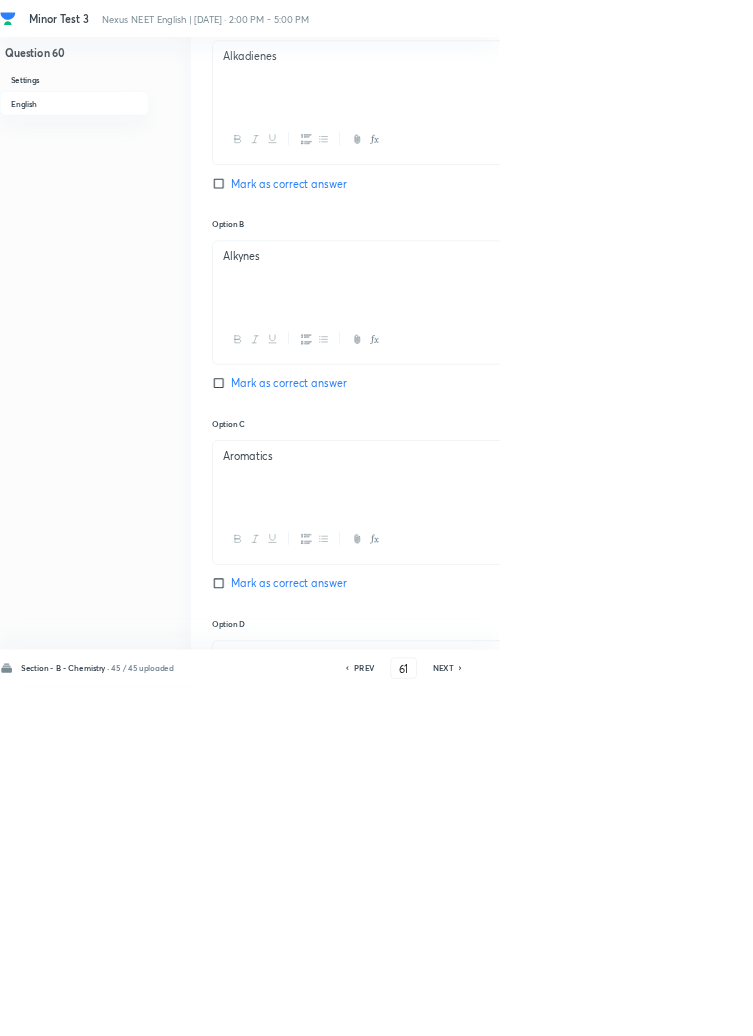 type on "60" 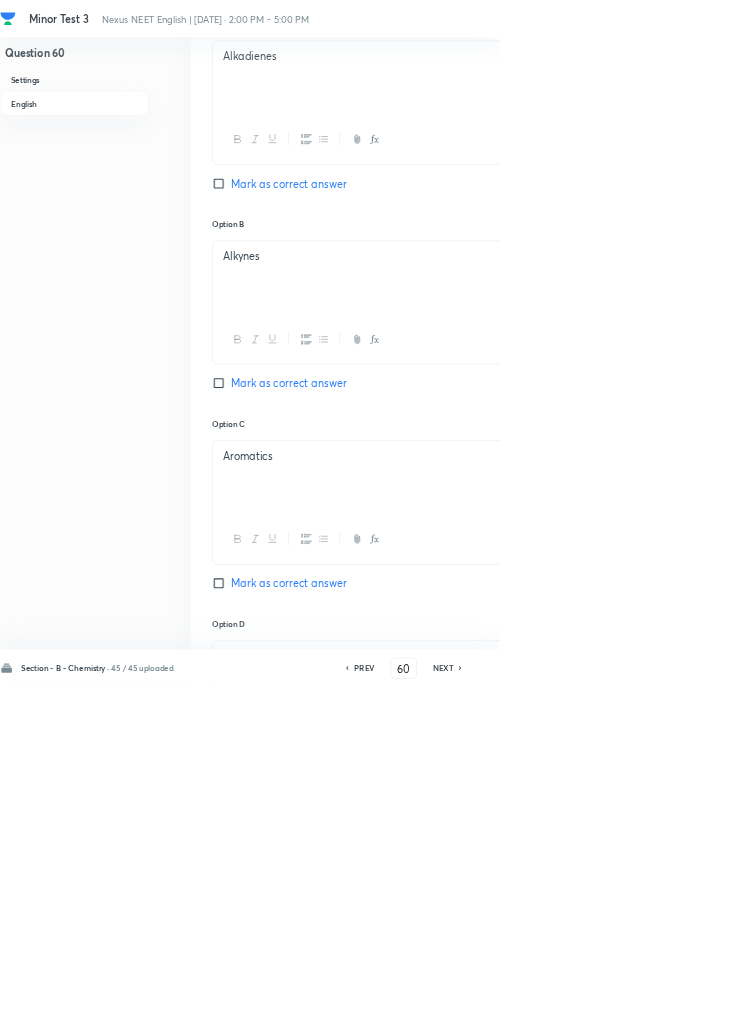 checkbox on "false" 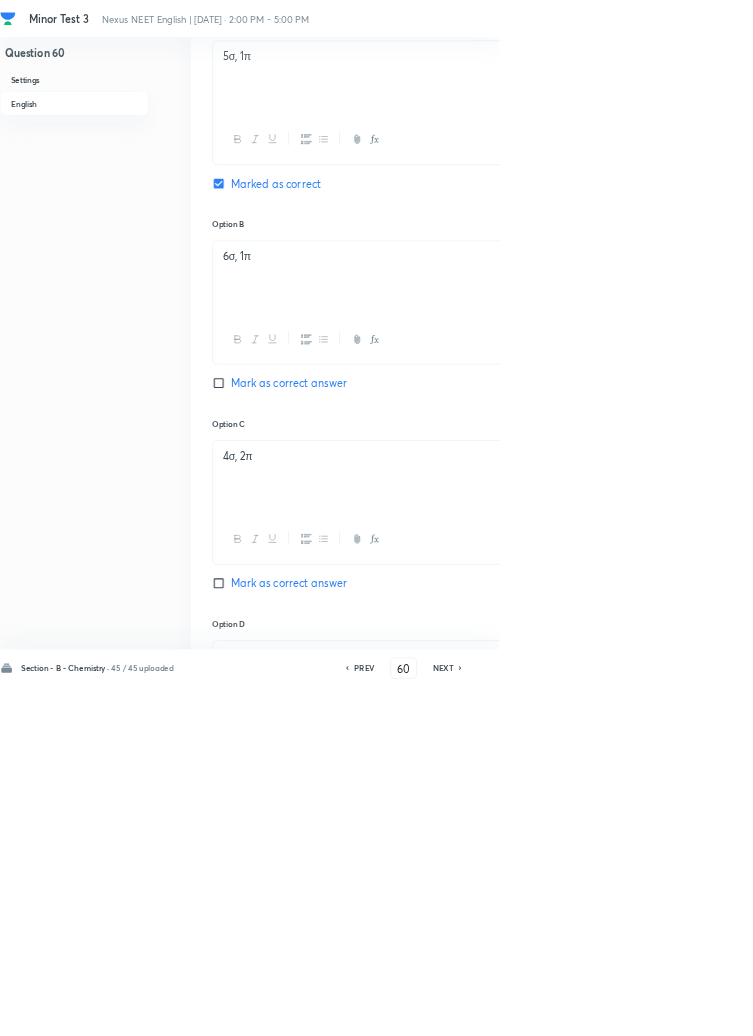 click on "PREV" at bounding box center [549, 1008] 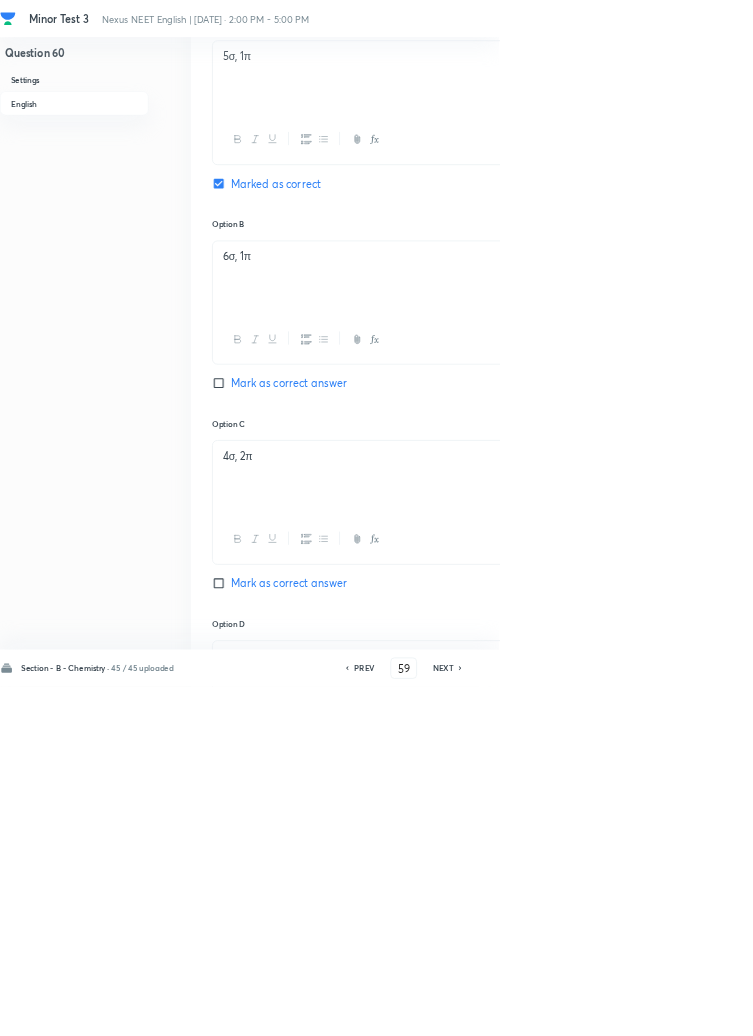 checkbox on "true" 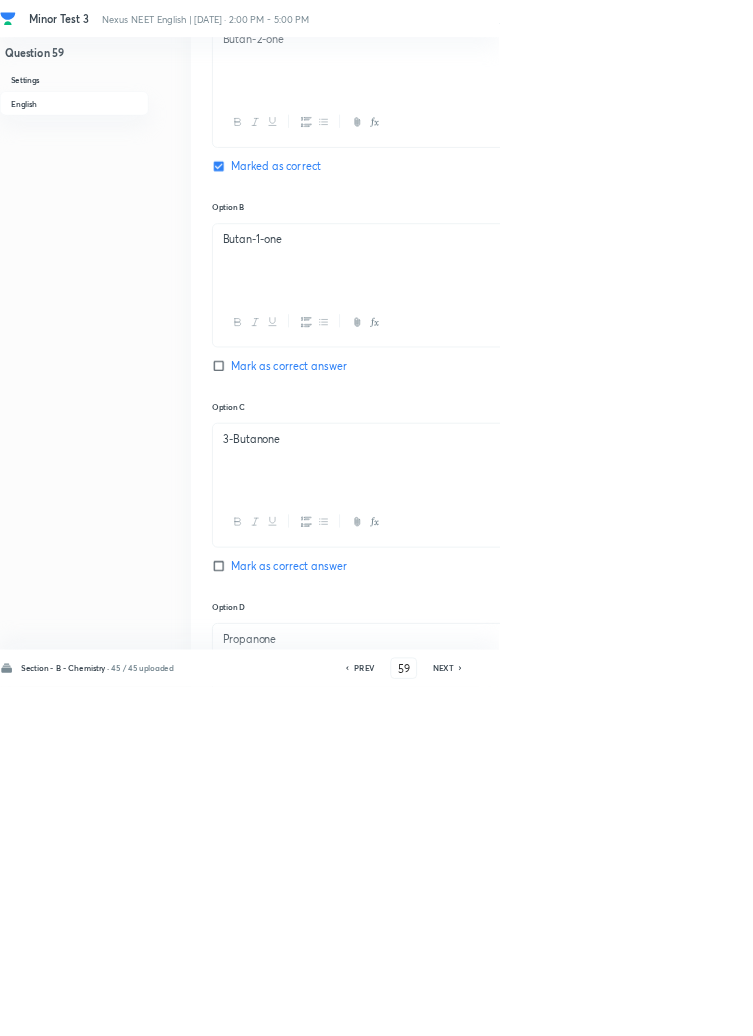 click on "PREV" at bounding box center (549, 1008) 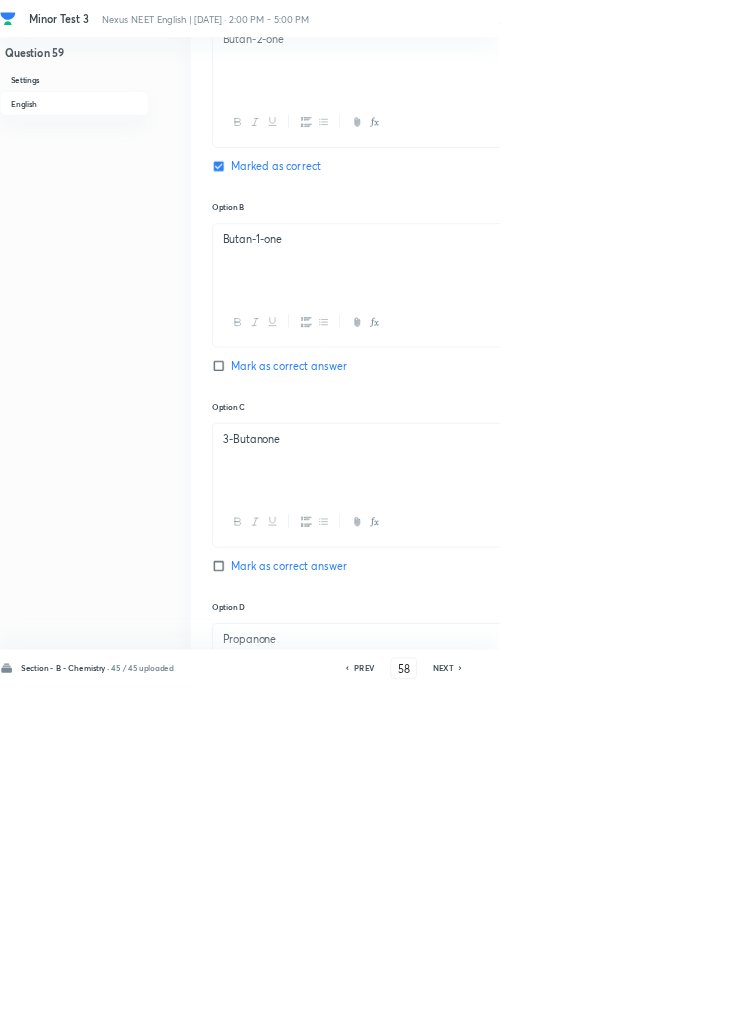 checkbox on "true" 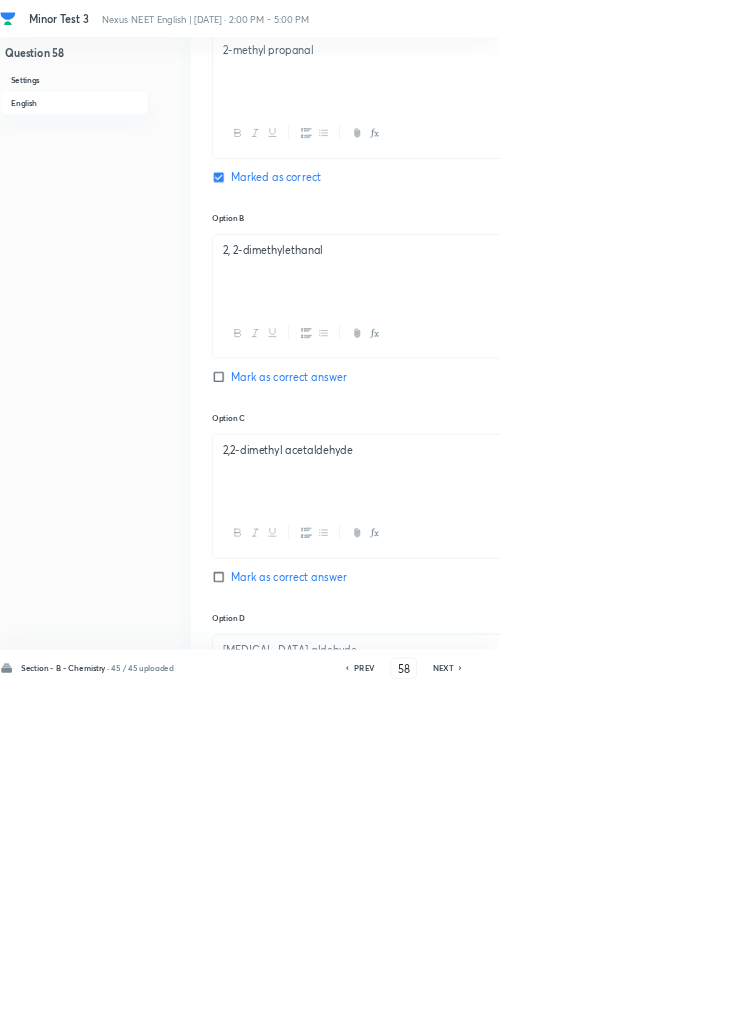 scroll, scrollTop: 970, scrollLeft: 0, axis: vertical 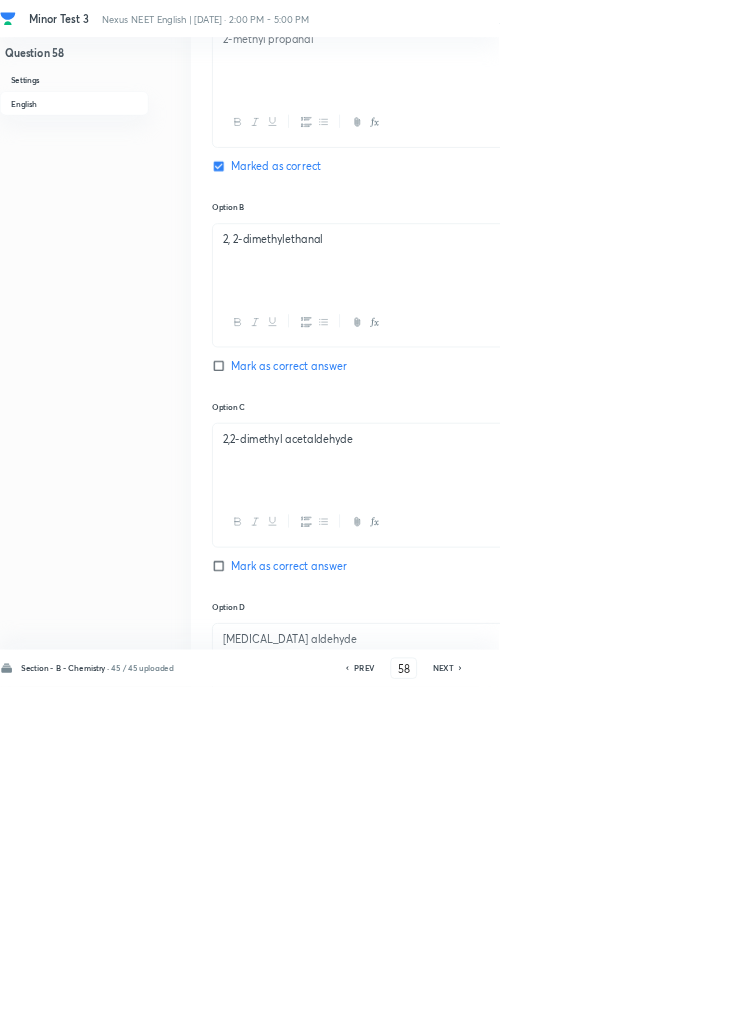 click on "PREV" at bounding box center [549, 1008] 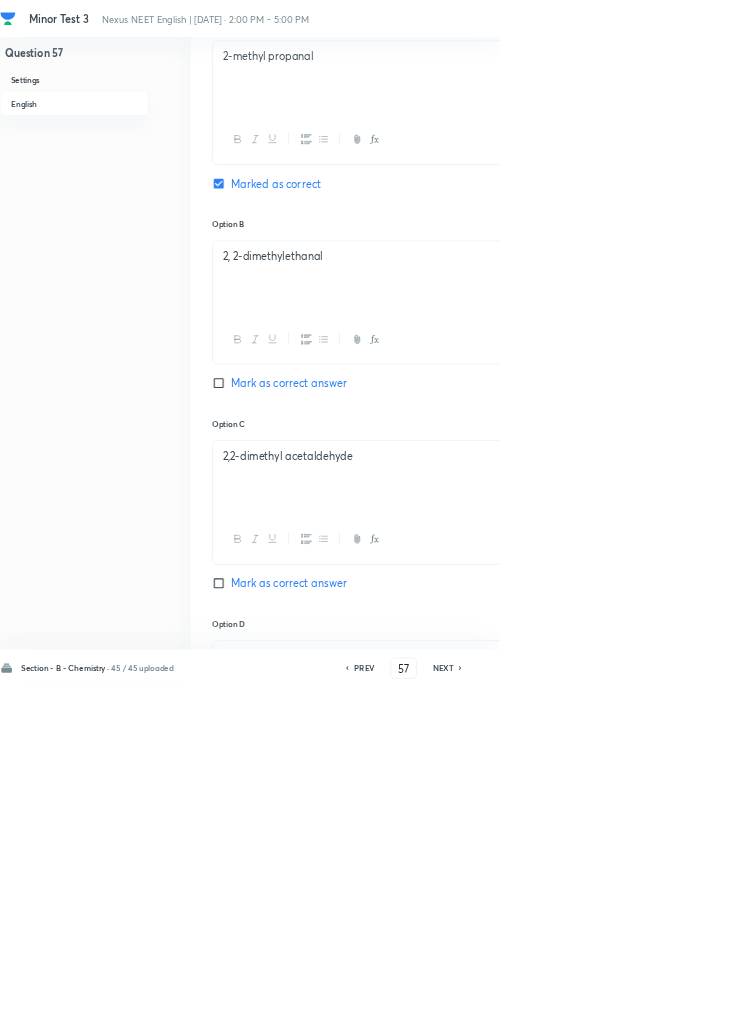 checkbox on "false" 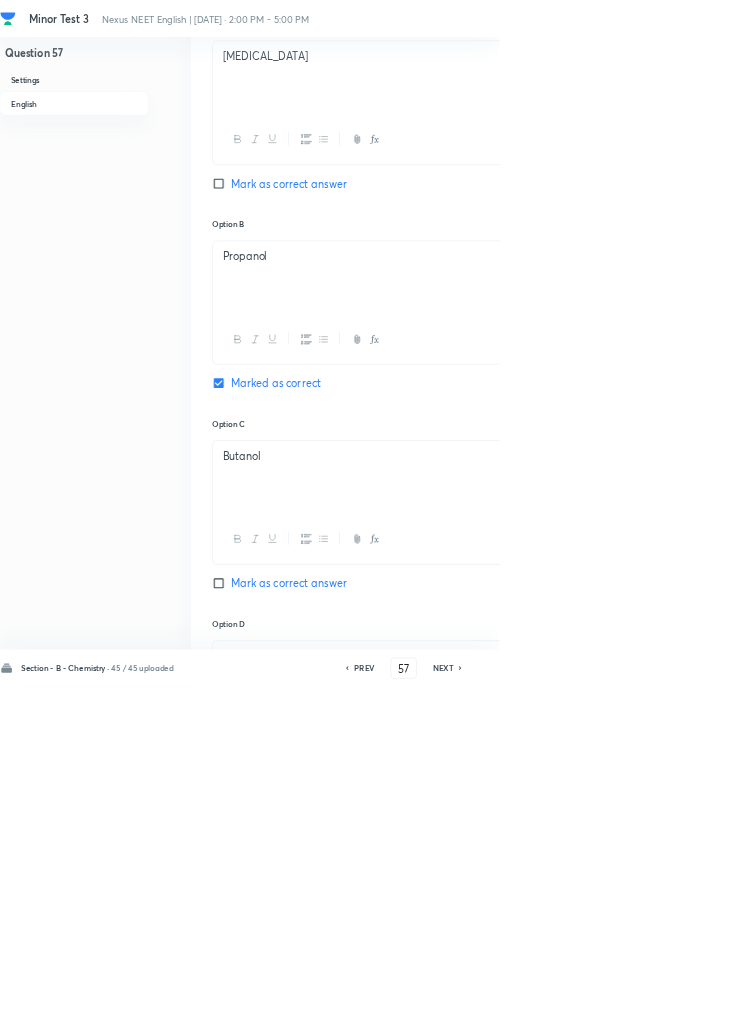 click on "PREV" at bounding box center [549, 1008] 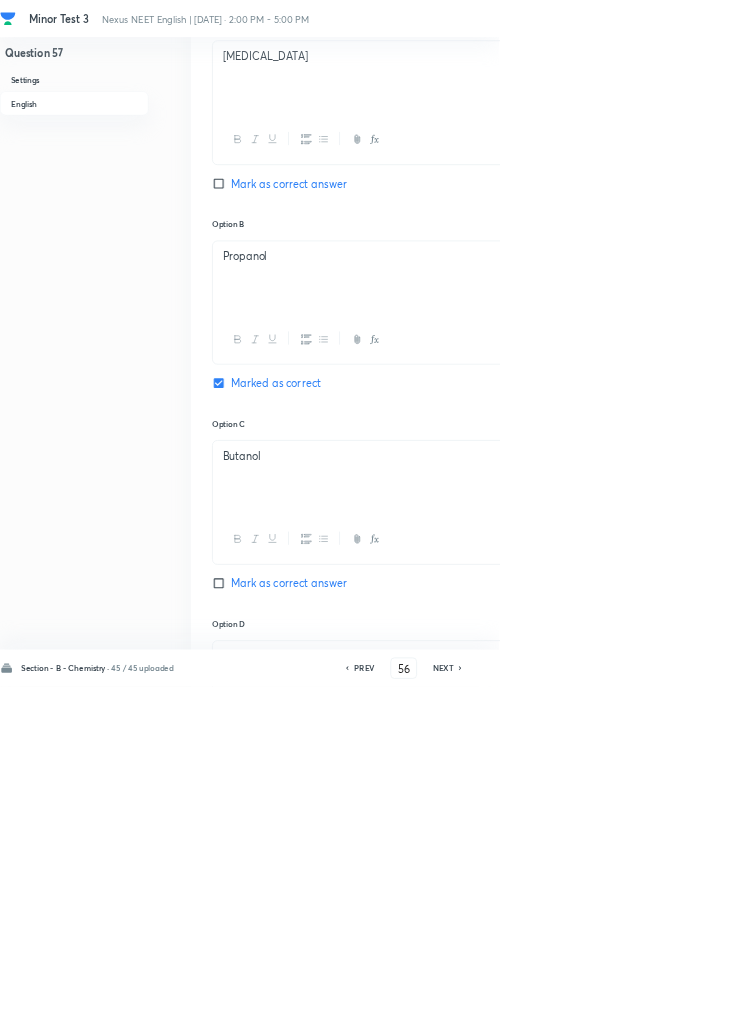 checkbox on "false" 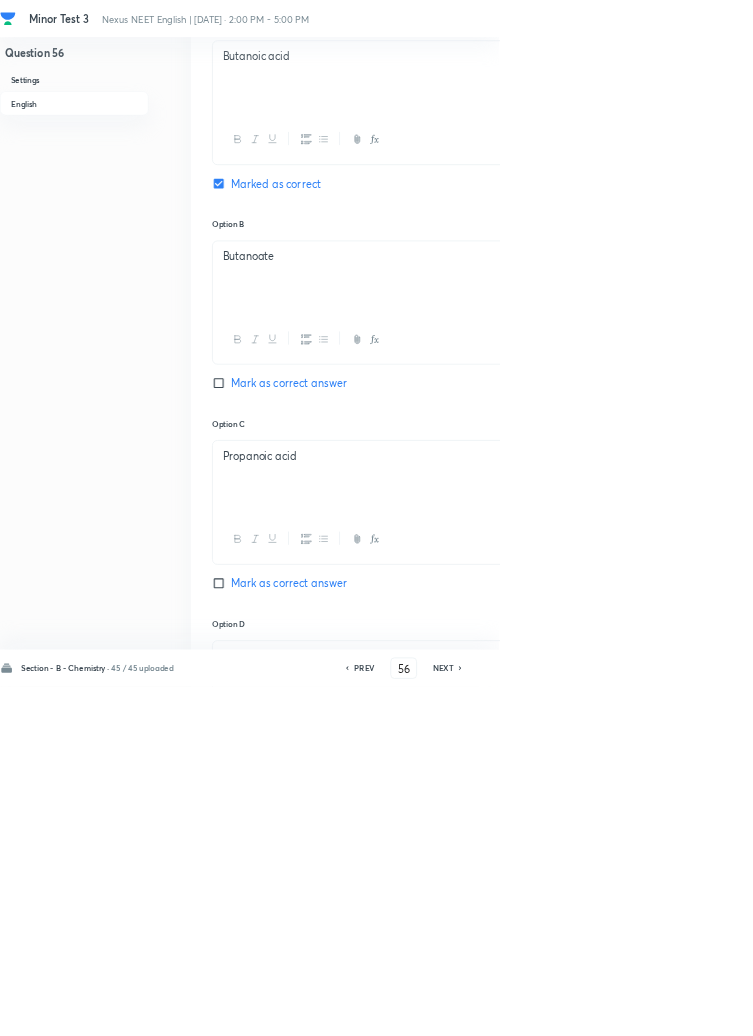 click on "PREV" at bounding box center (549, 1008) 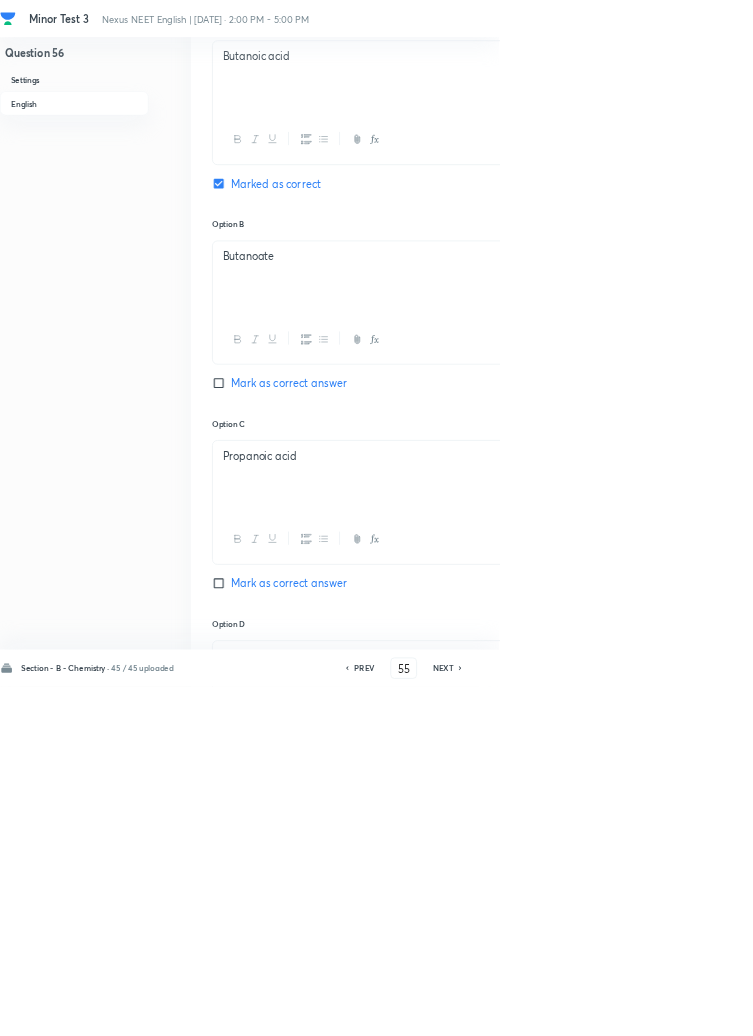 checkbox on "false" 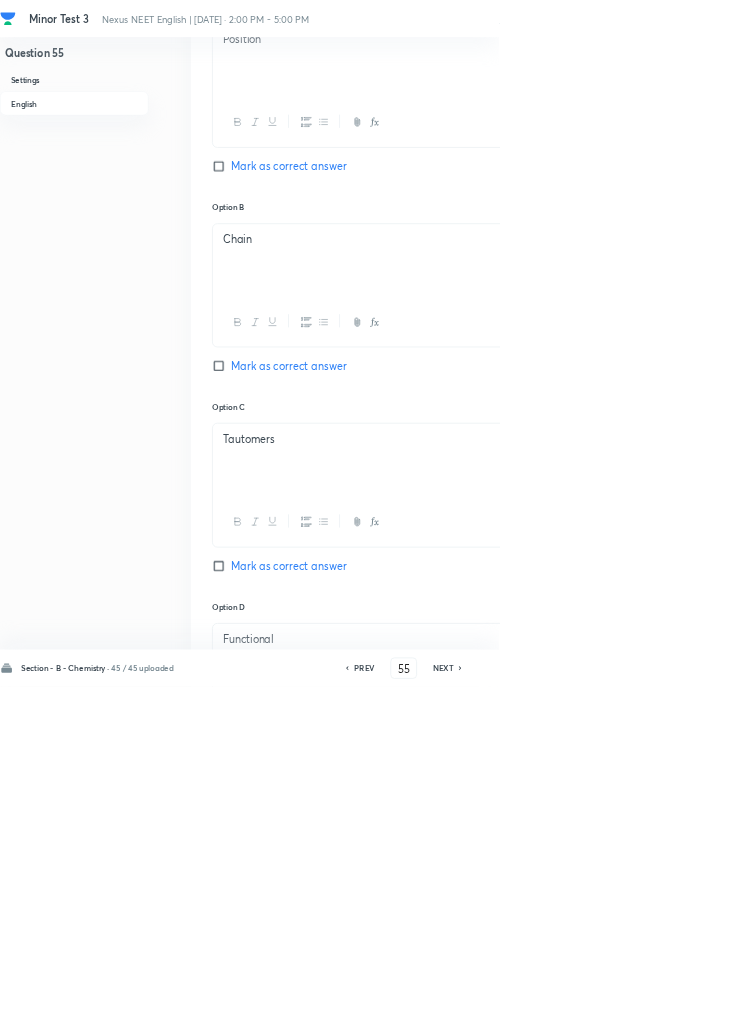 scroll, scrollTop: 954, scrollLeft: 0, axis: vertical 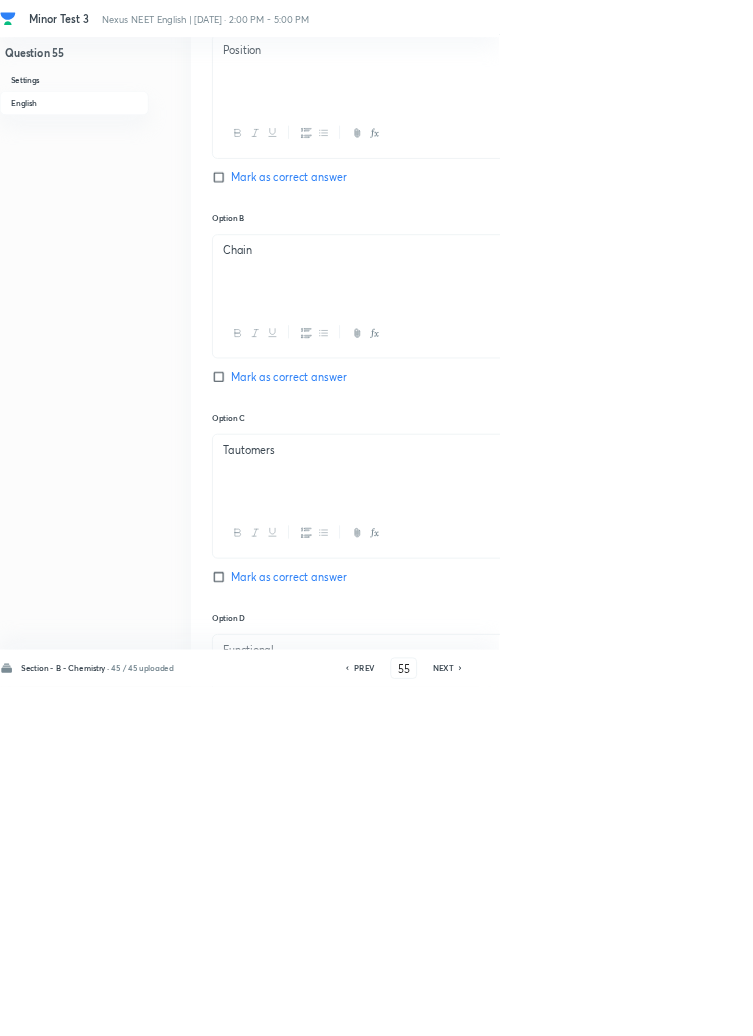 click on "PREV" at bounding box center (549, 1008) 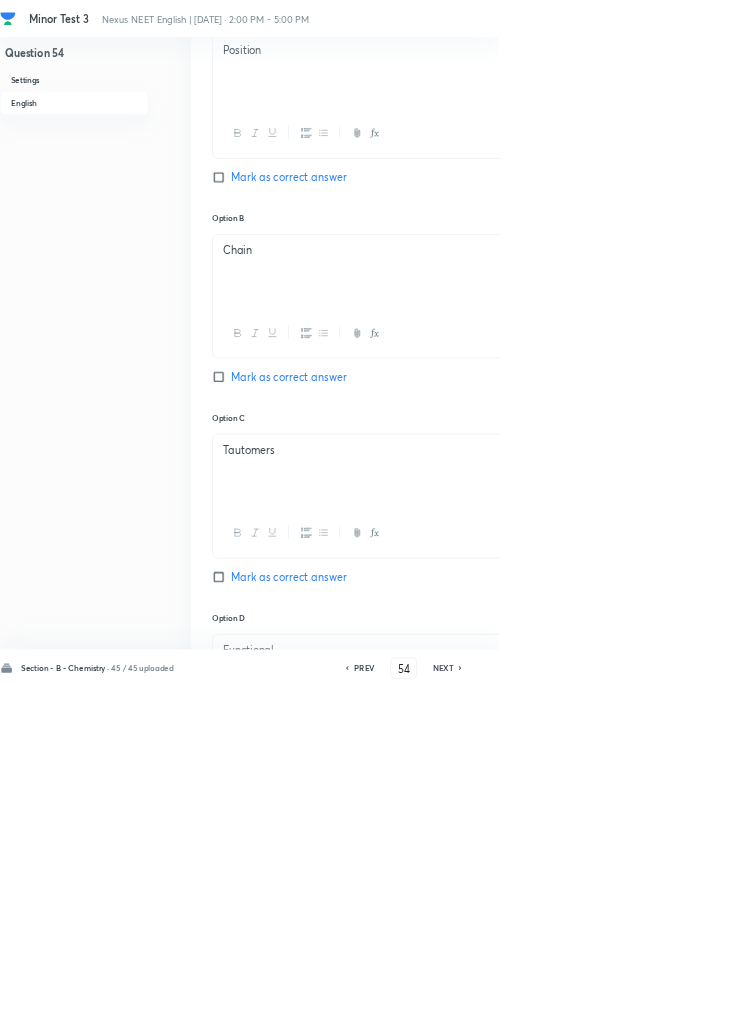 checkbox on "false" 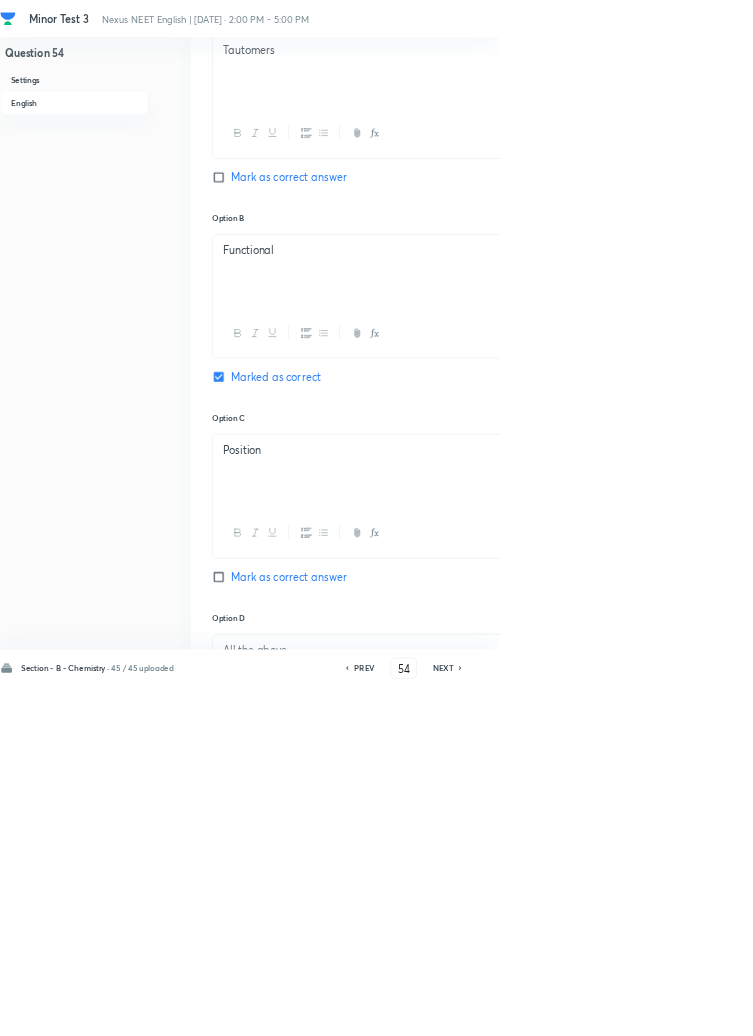 click on "PREV" at bounding box center (549, 1008) 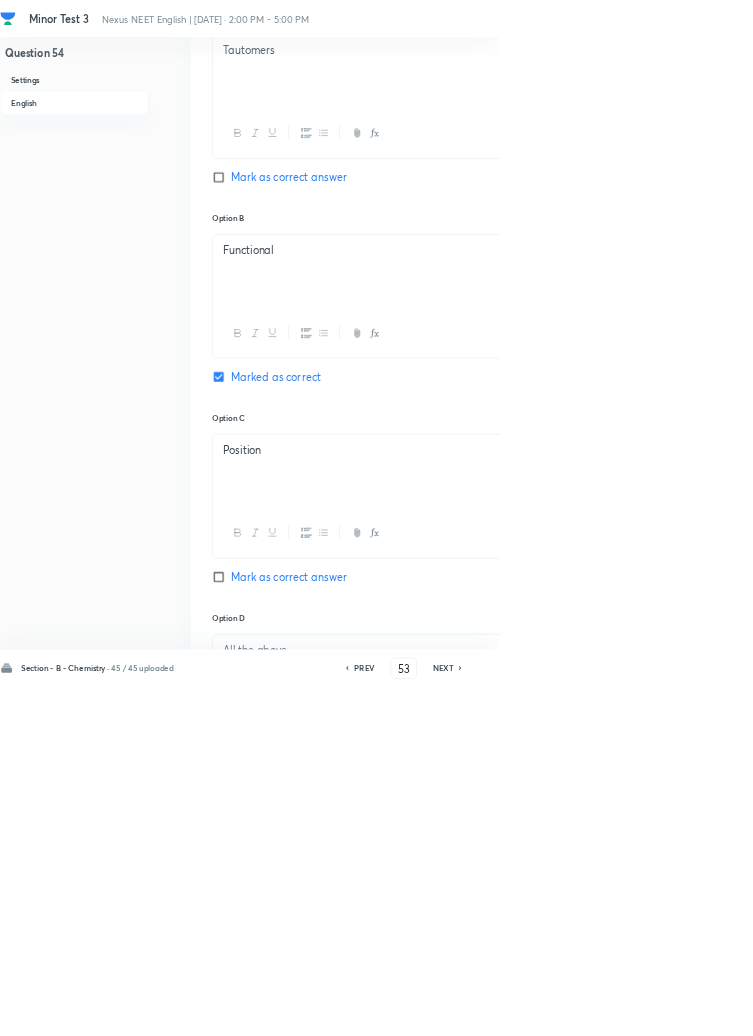 checkbox on "false" 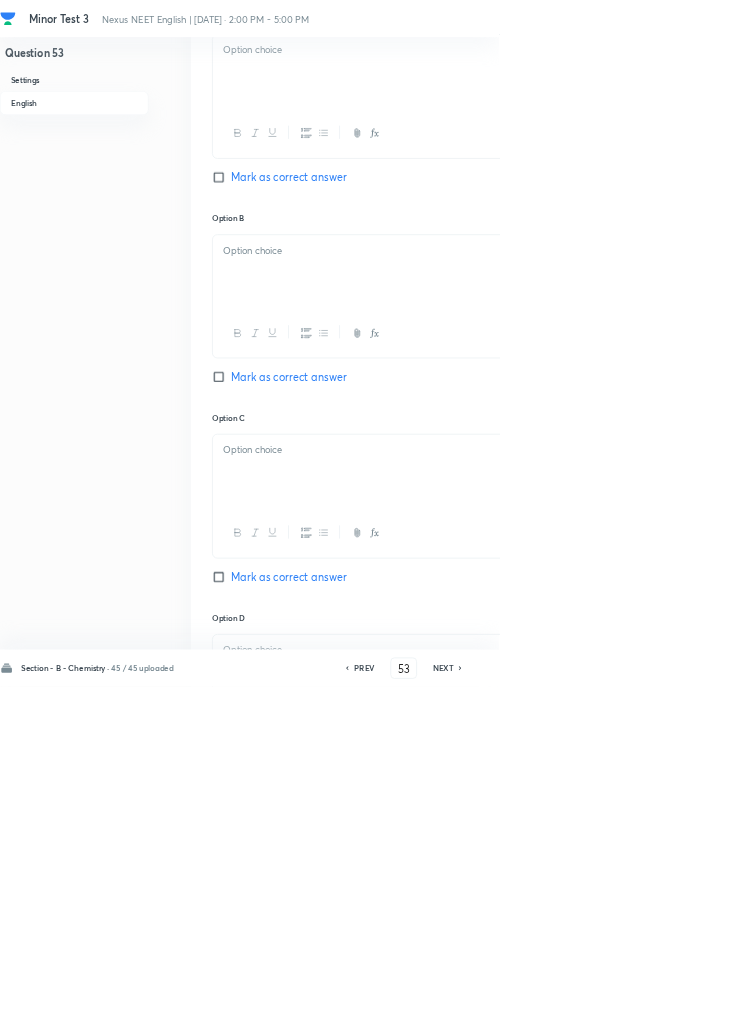 checkbox on "true" 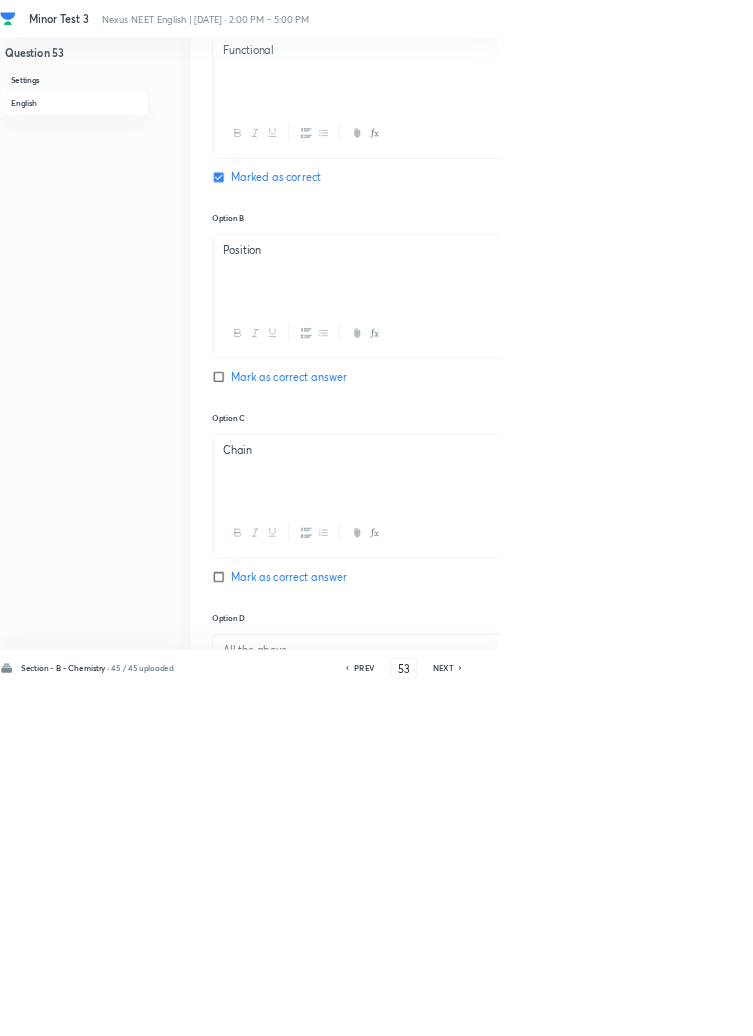 click on "PREV" at bounding box center [549, 1008] 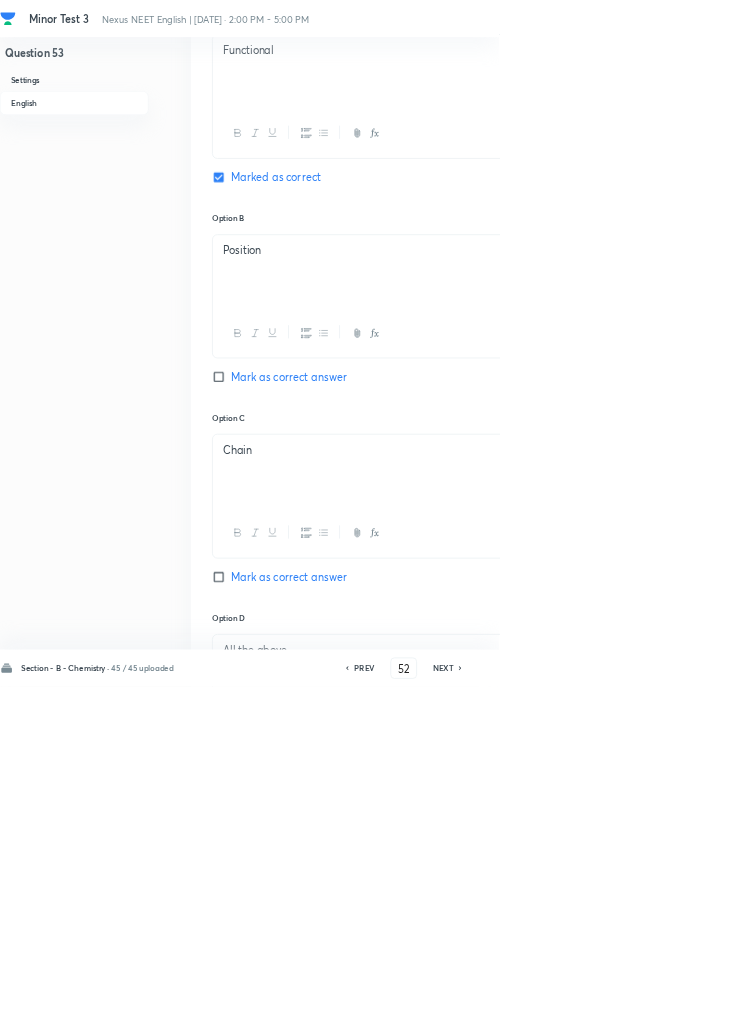 checkbox on "false" 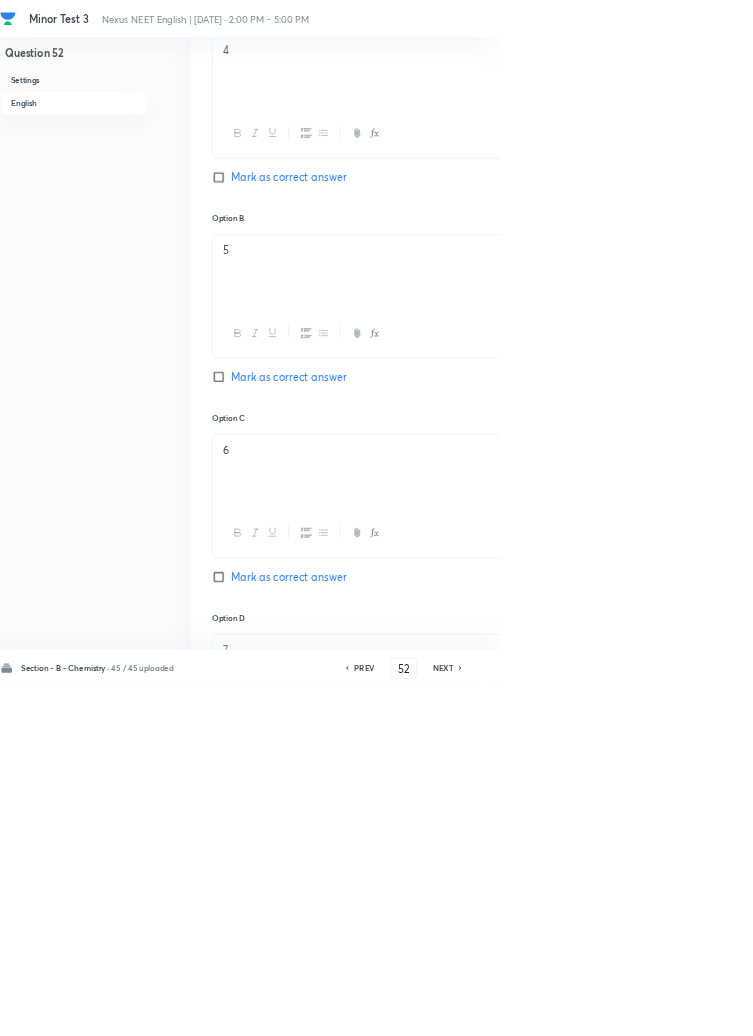 scroll, scrollTop: 970, scrollLeft: 0, axis: vertical 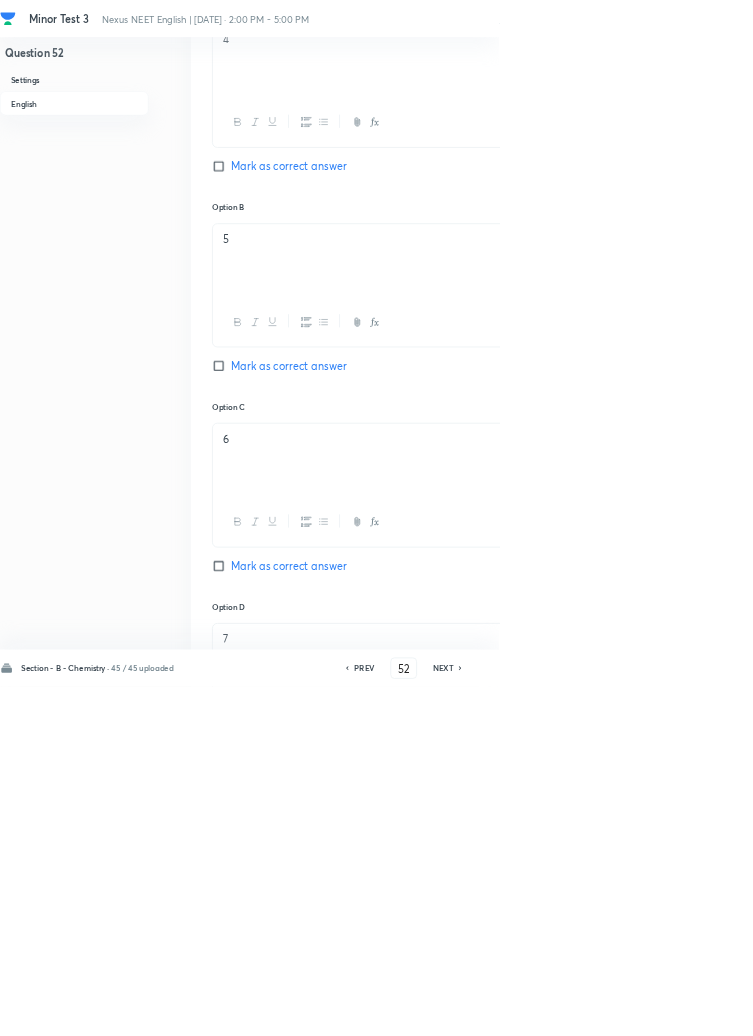 click on "PREV" at bounding box center [549, 1008] 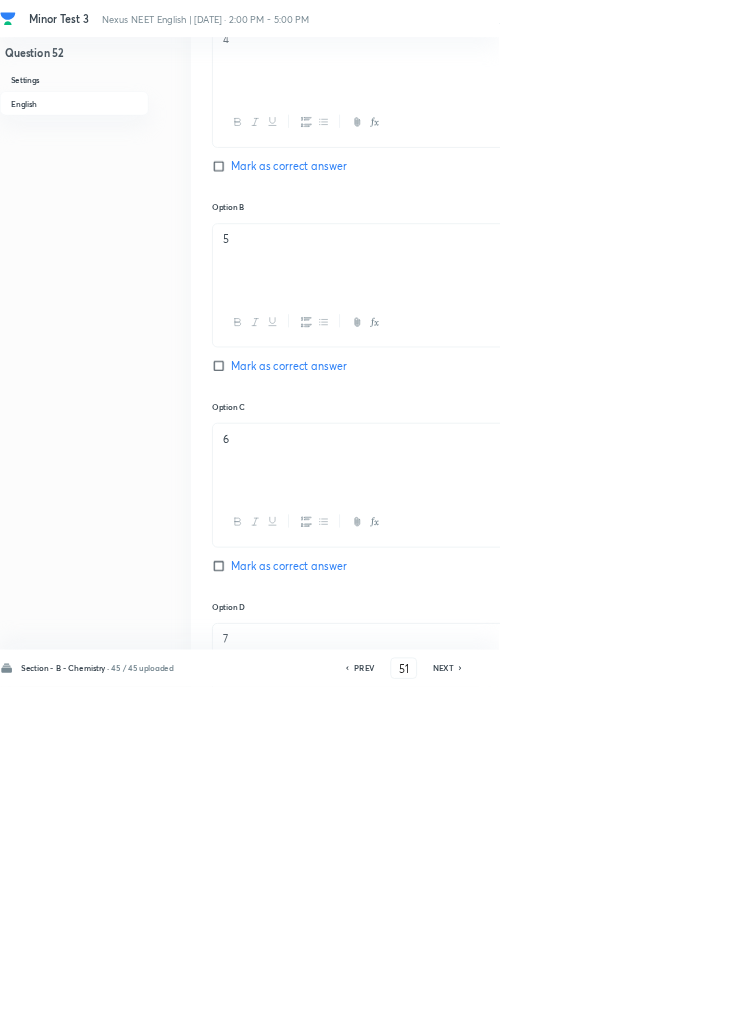 checkbox on "true" 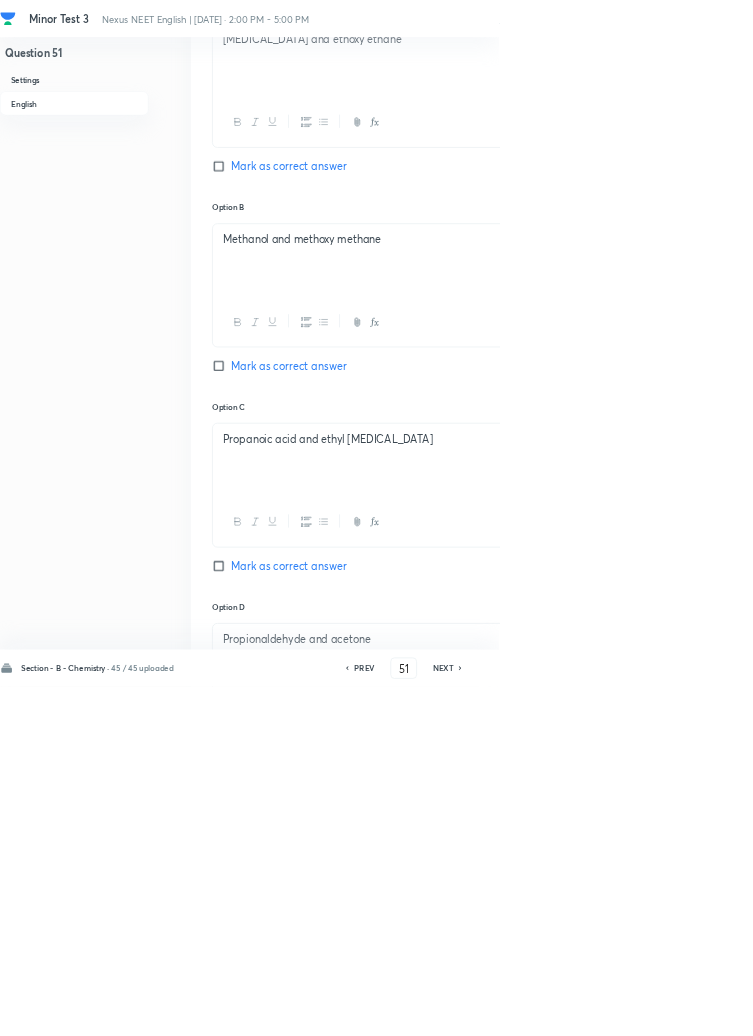 scroll, scrollTop: 954, scrollLeft: 0, axis: vertical 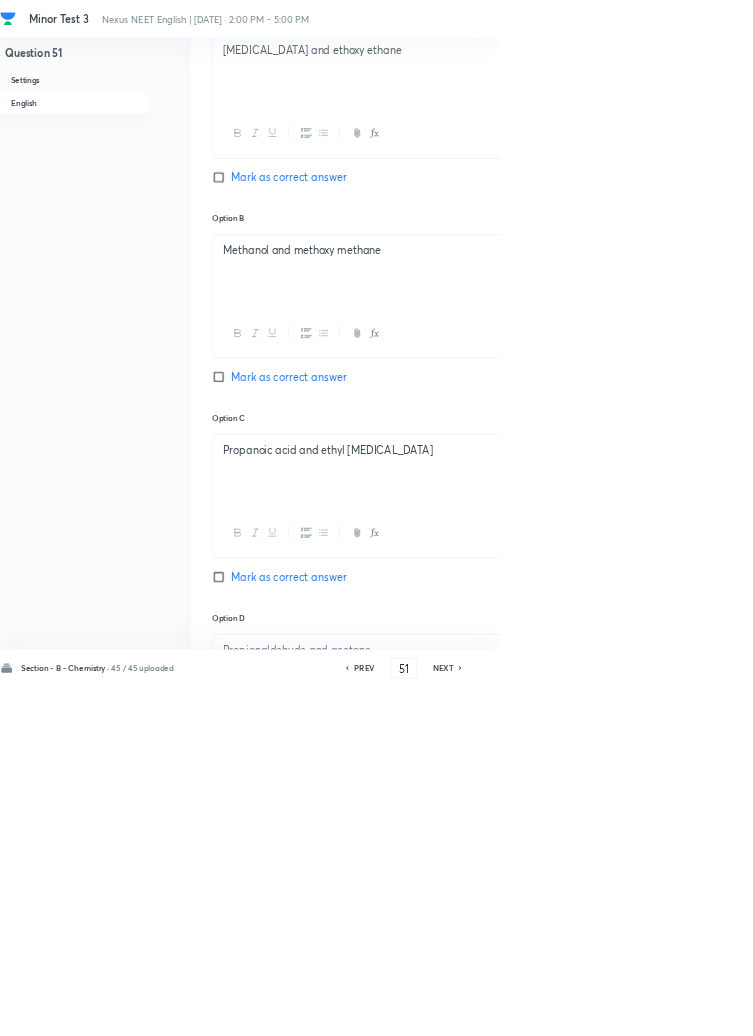 click on "PREV" at bounding box center [549, 1008] 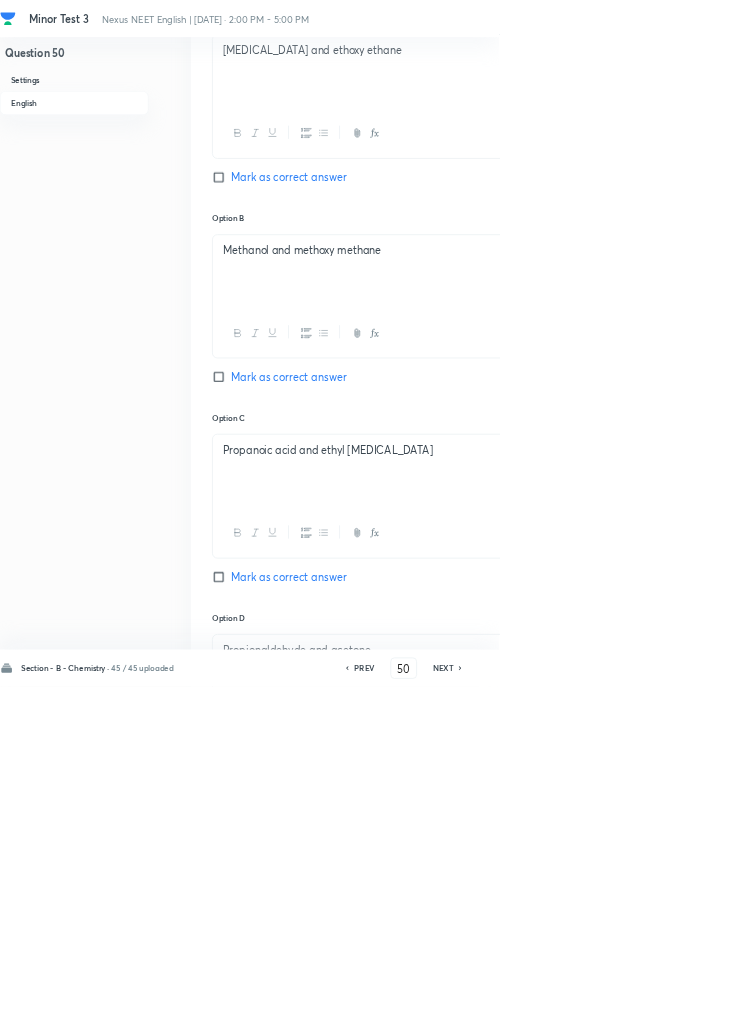 checkbox on "false" 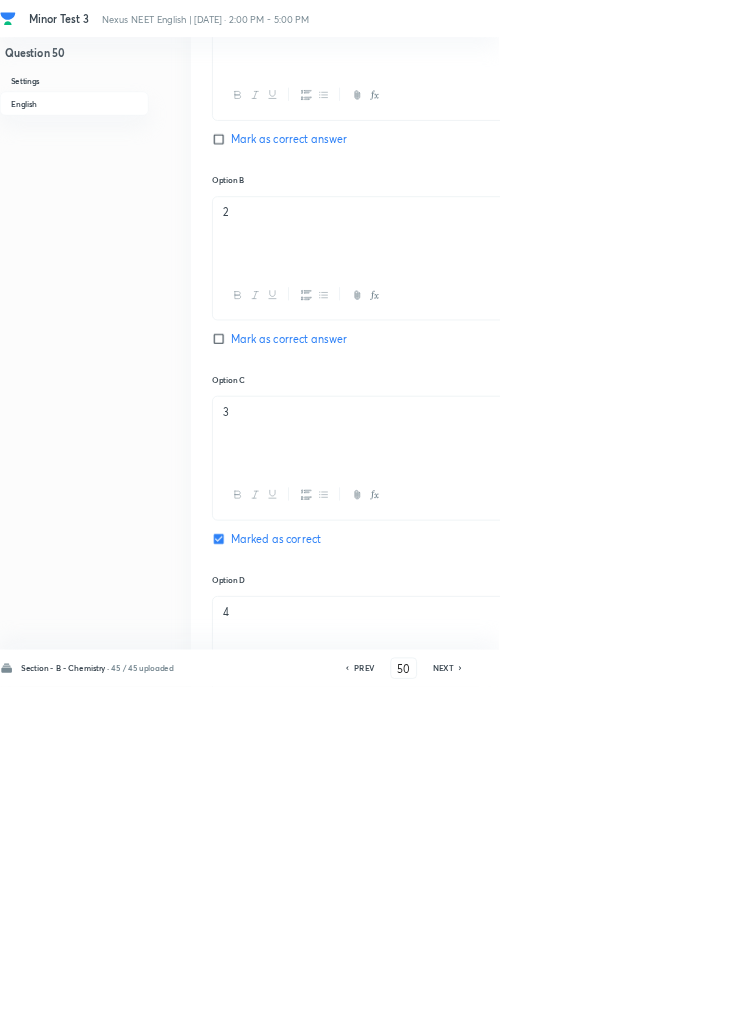 scroll, scrollTop: 1020, scrollLeft: 0, axis: vertical 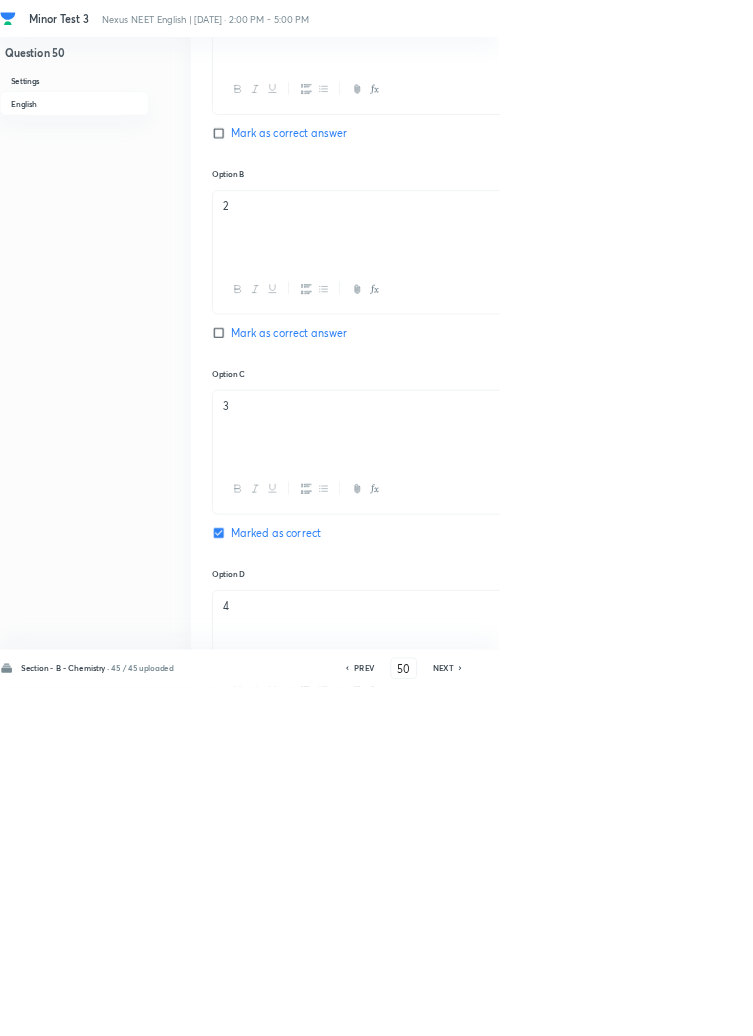 click 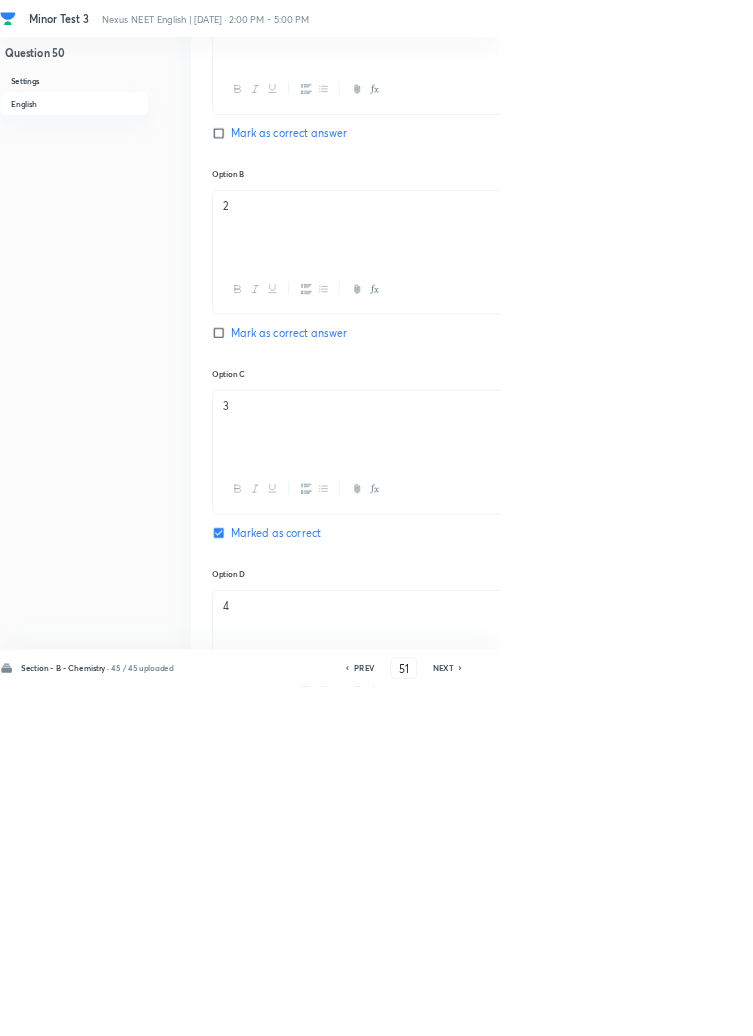 checkbox on "false" 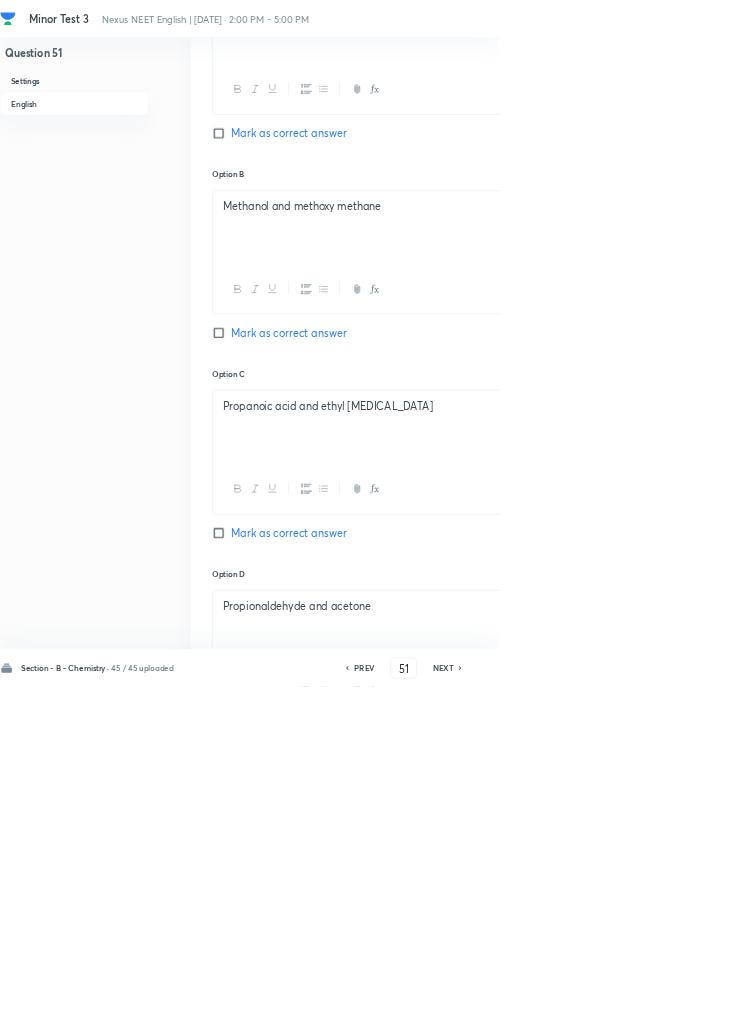 scroll, scrollTop: 954, scrollLeft: 0, axis: vertical 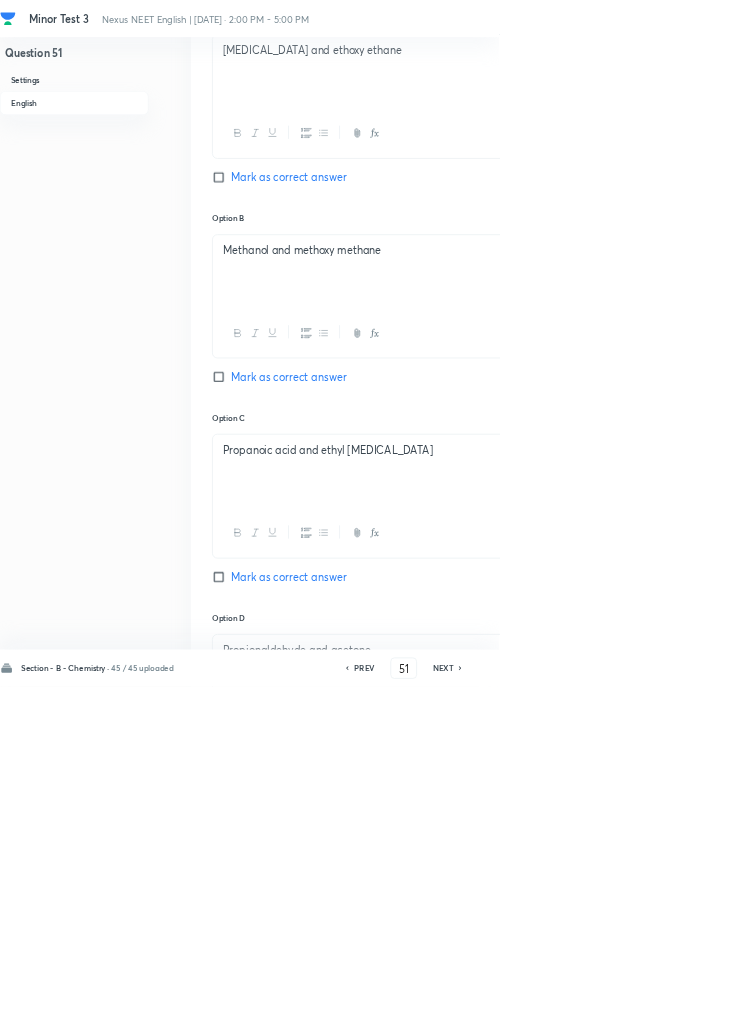 click on "NEXT" at bounding box center (668, 1008) 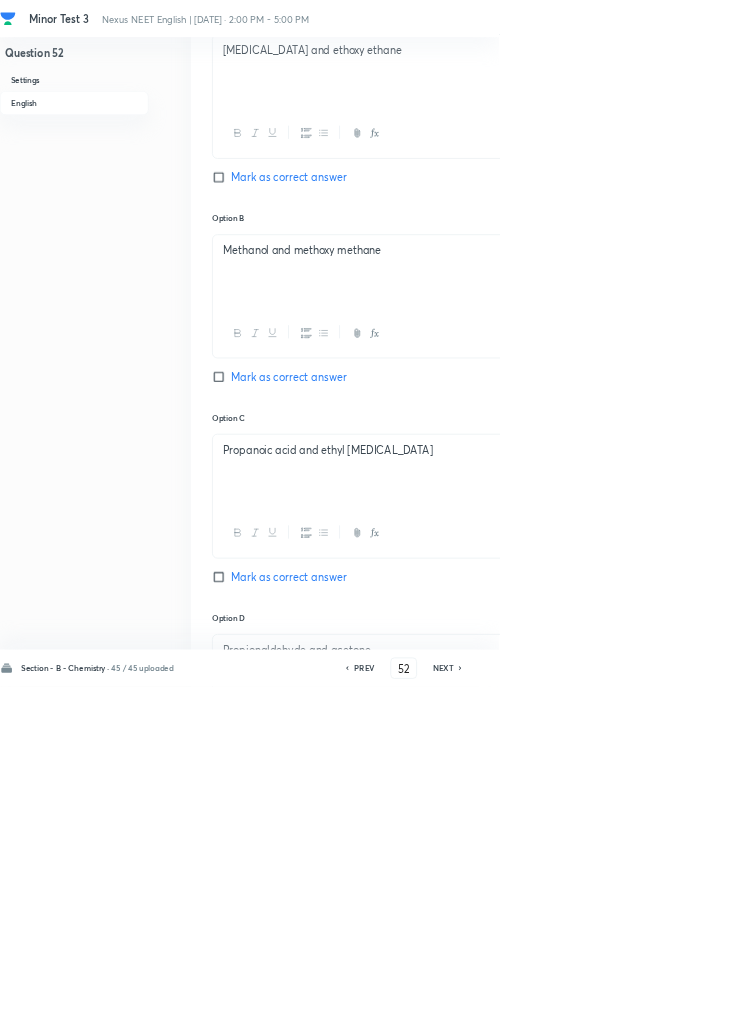 checkbox on "true" 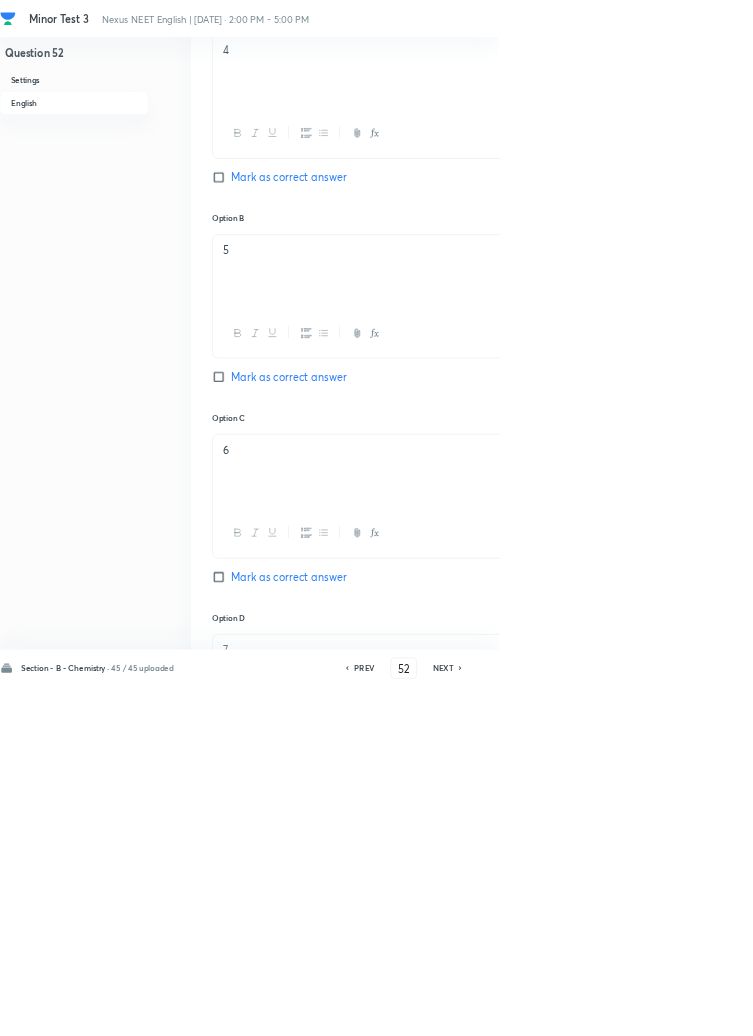 click 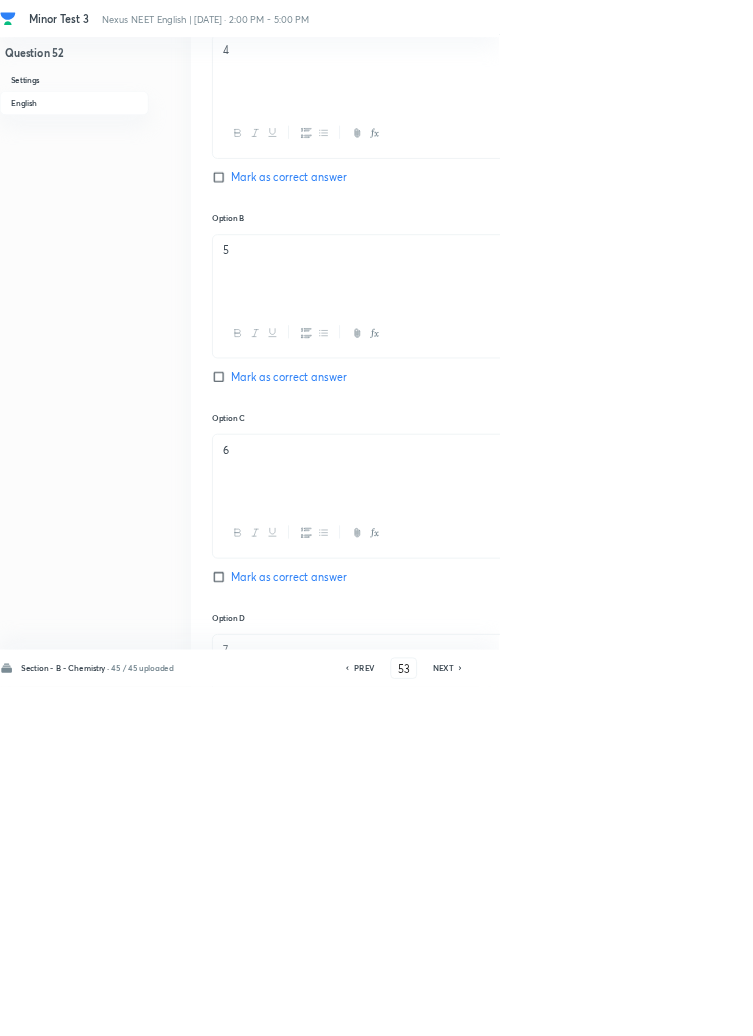 checkbox on "false" 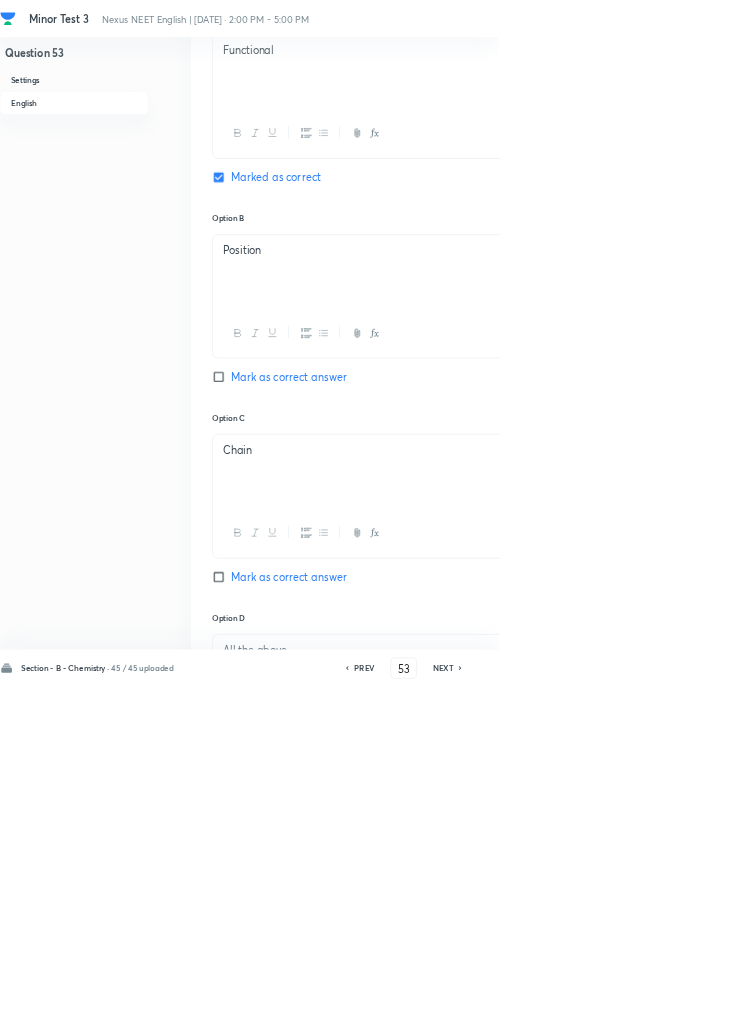 click 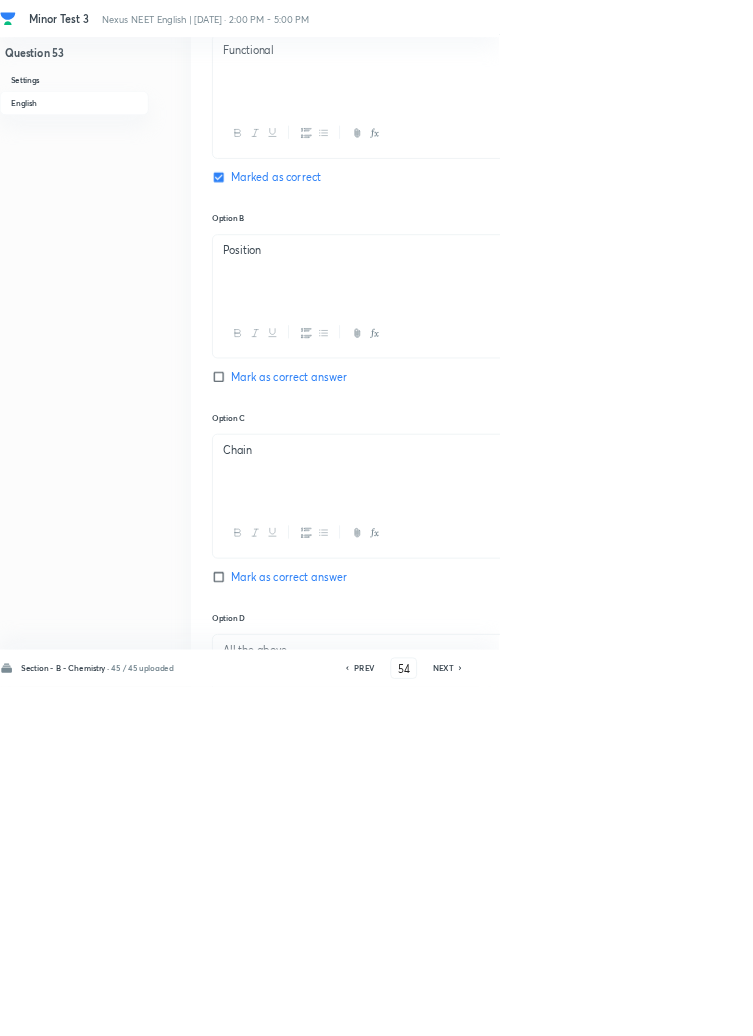 checkbox on "false" 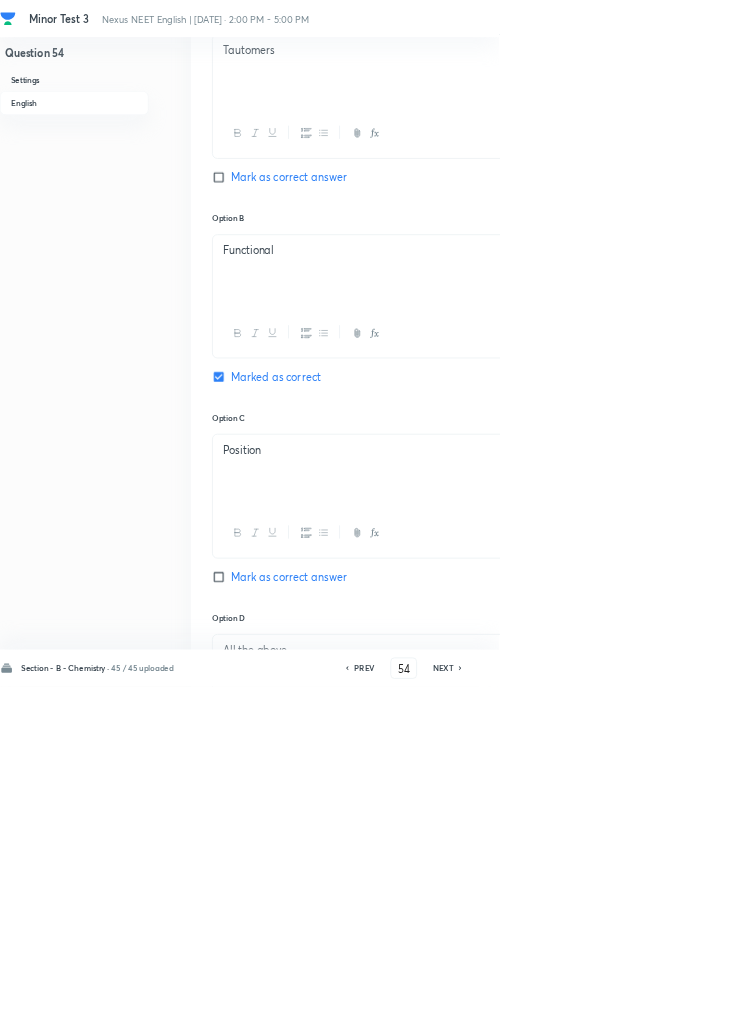 click on "NEXT" at bounding box center (668, 1008) 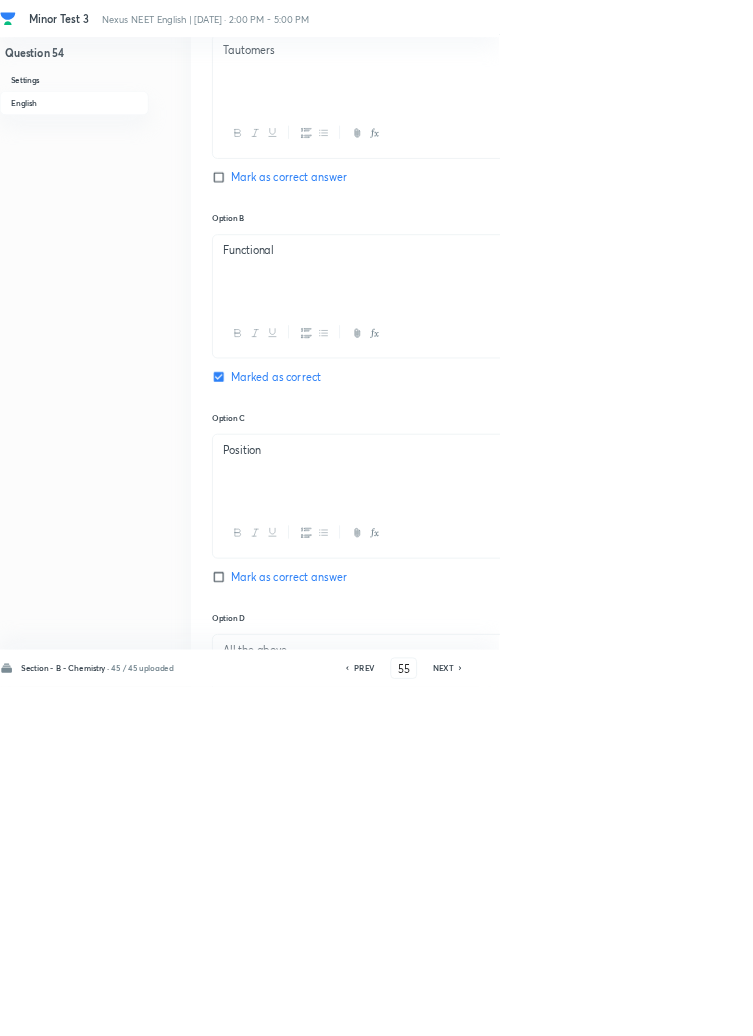 checkbox on "false" 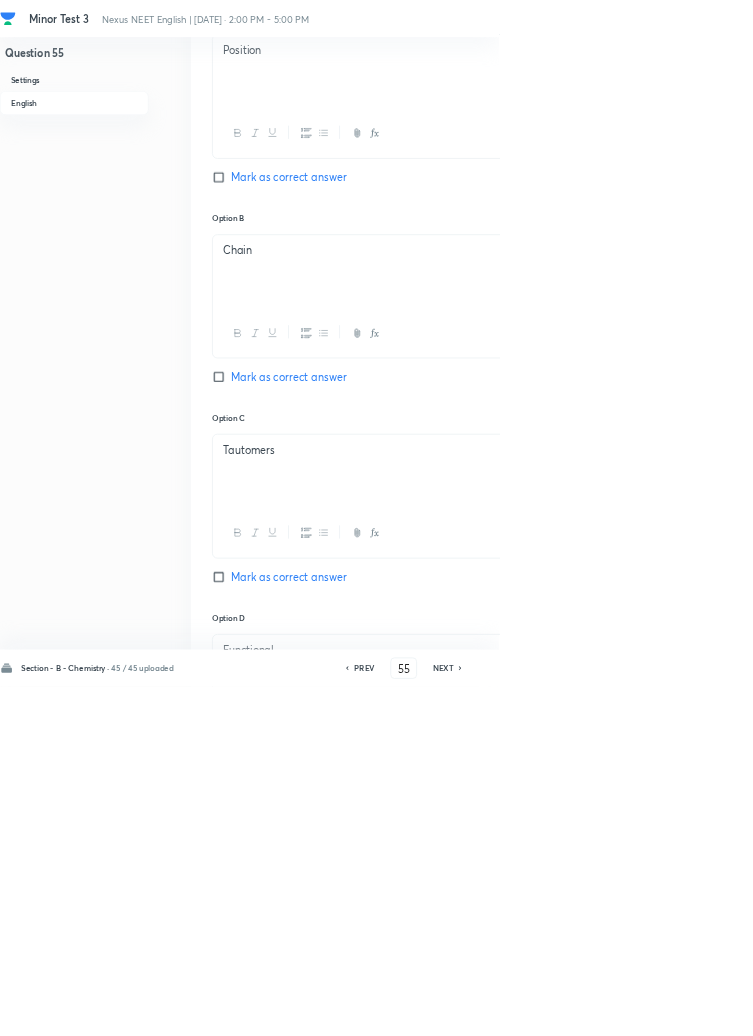 checkbox on "true" 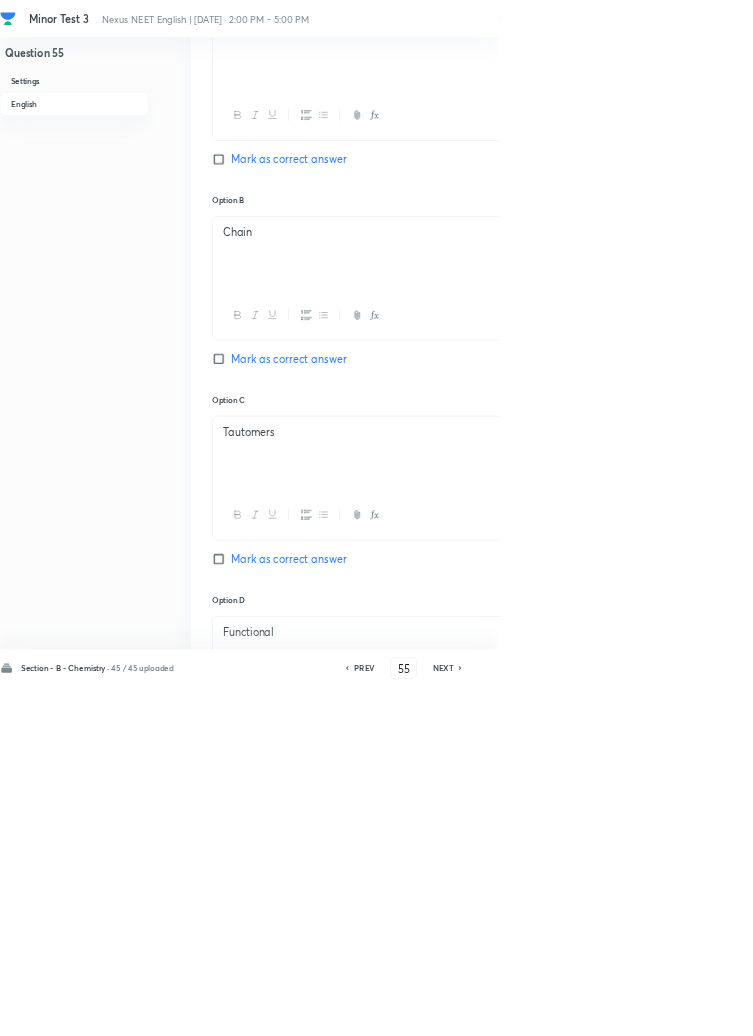 type on "56" 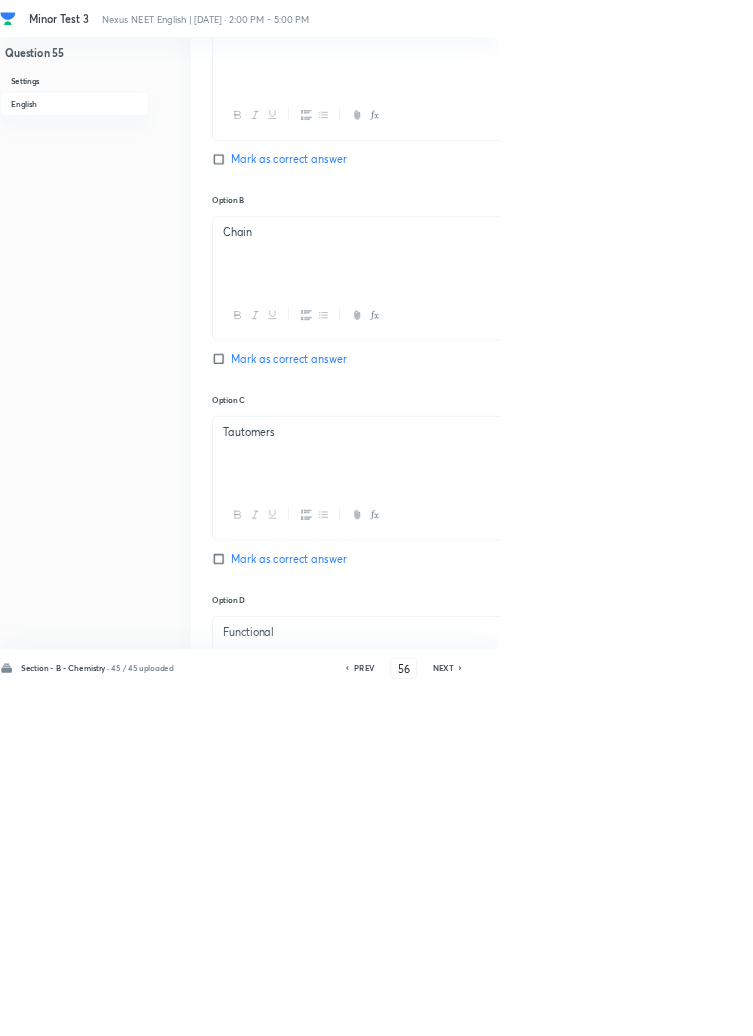 checkbox on "false" 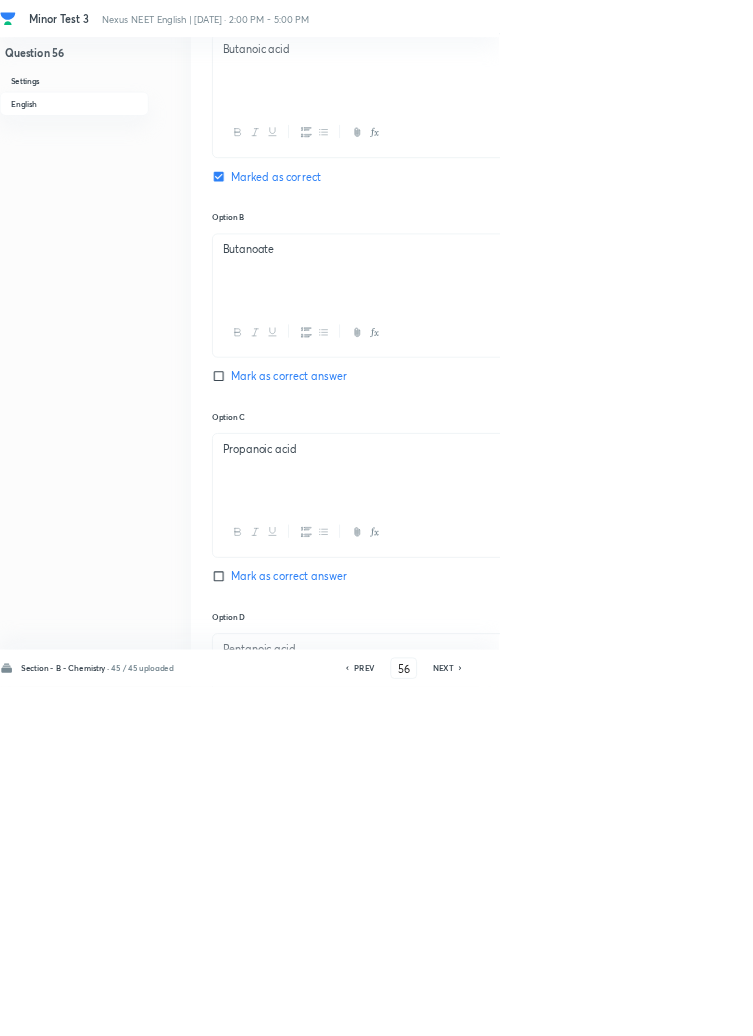 click on "NEXT" at bounding box center [668, 1008] 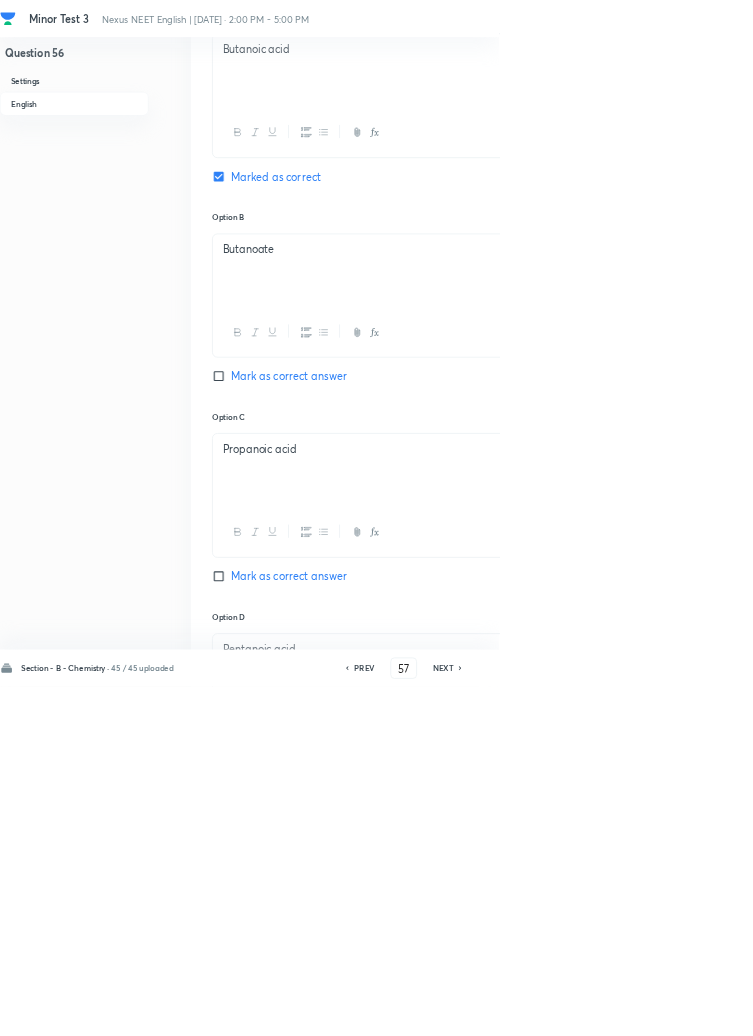checkbox on "false" 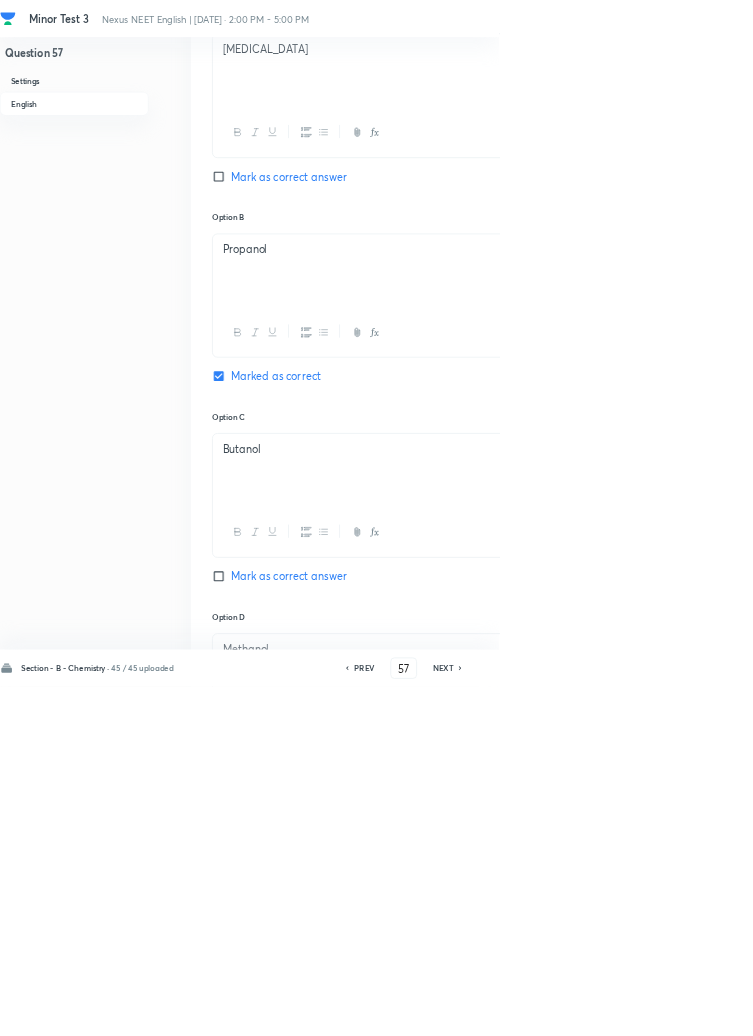 click 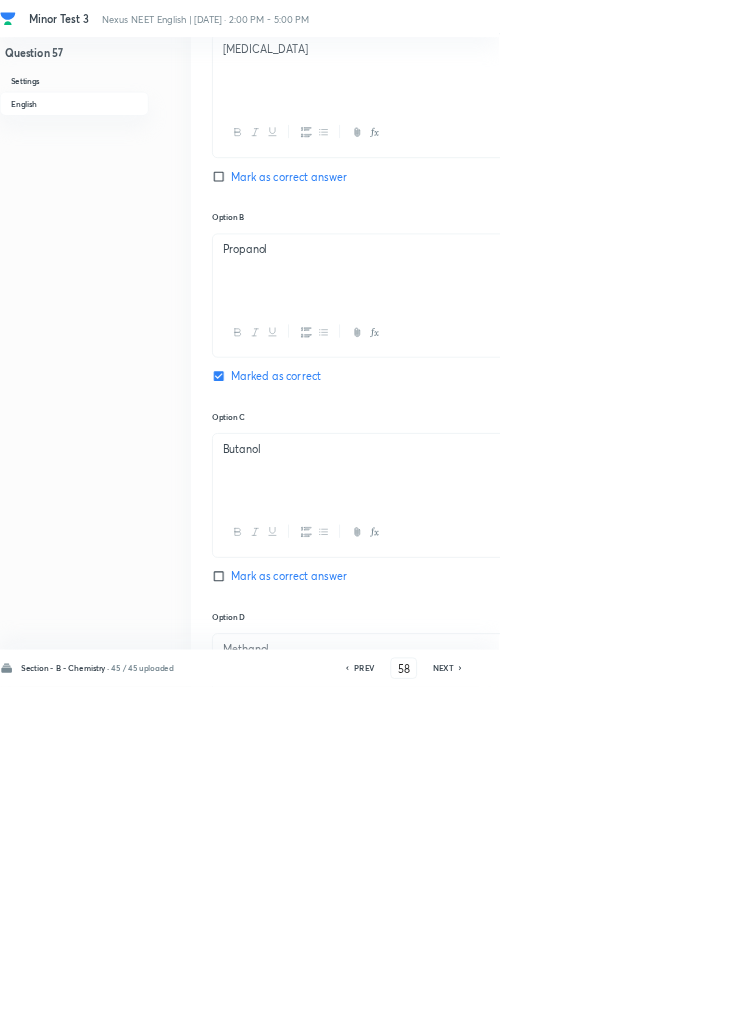 checkbox on "false" 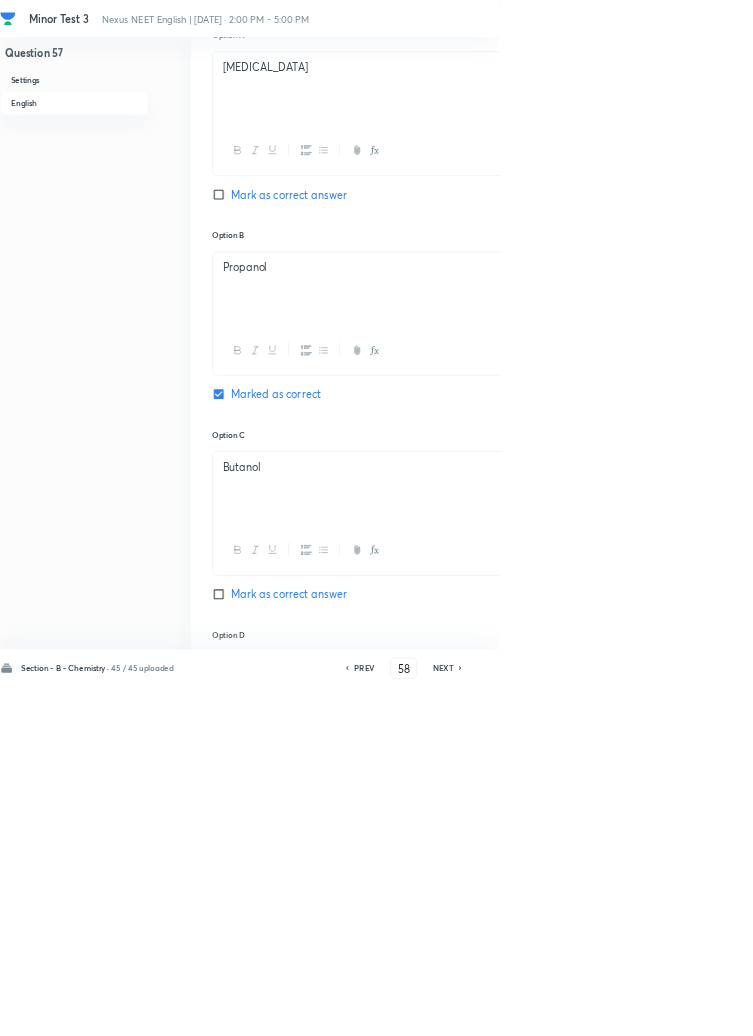 checkbox on "true" 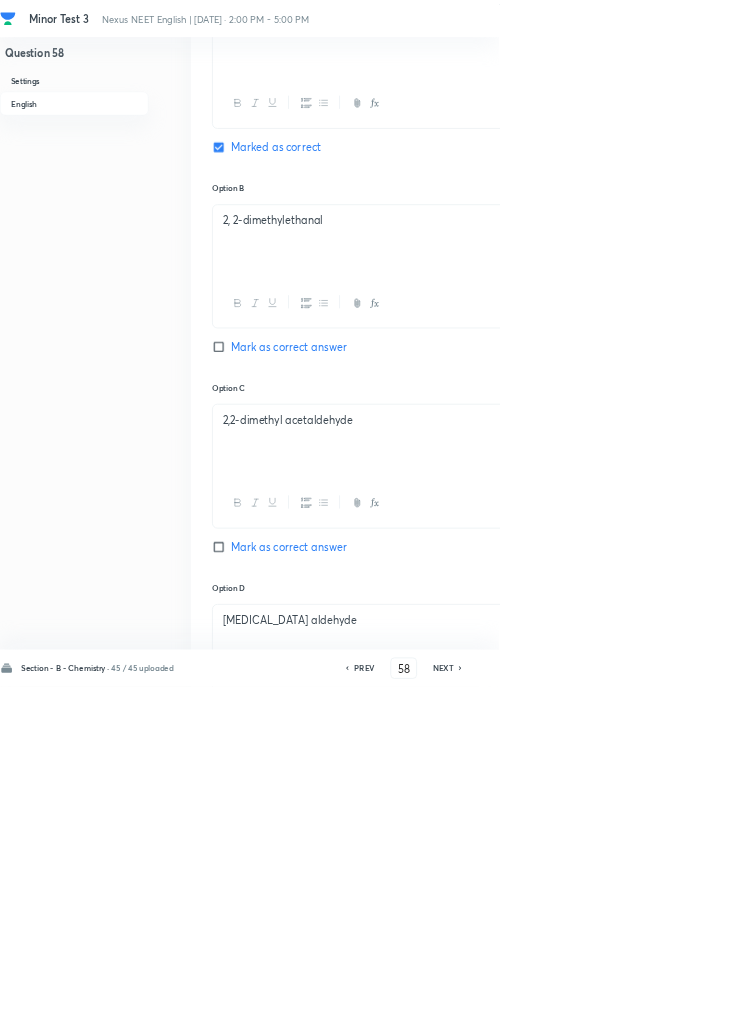 click 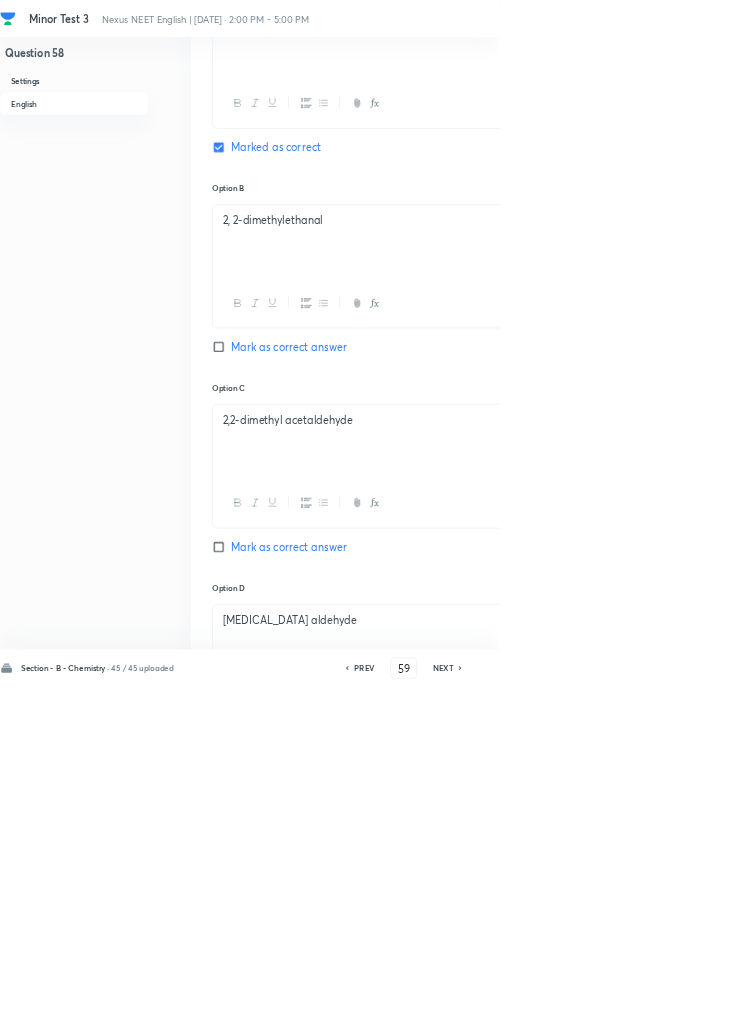 checkbox on "true" 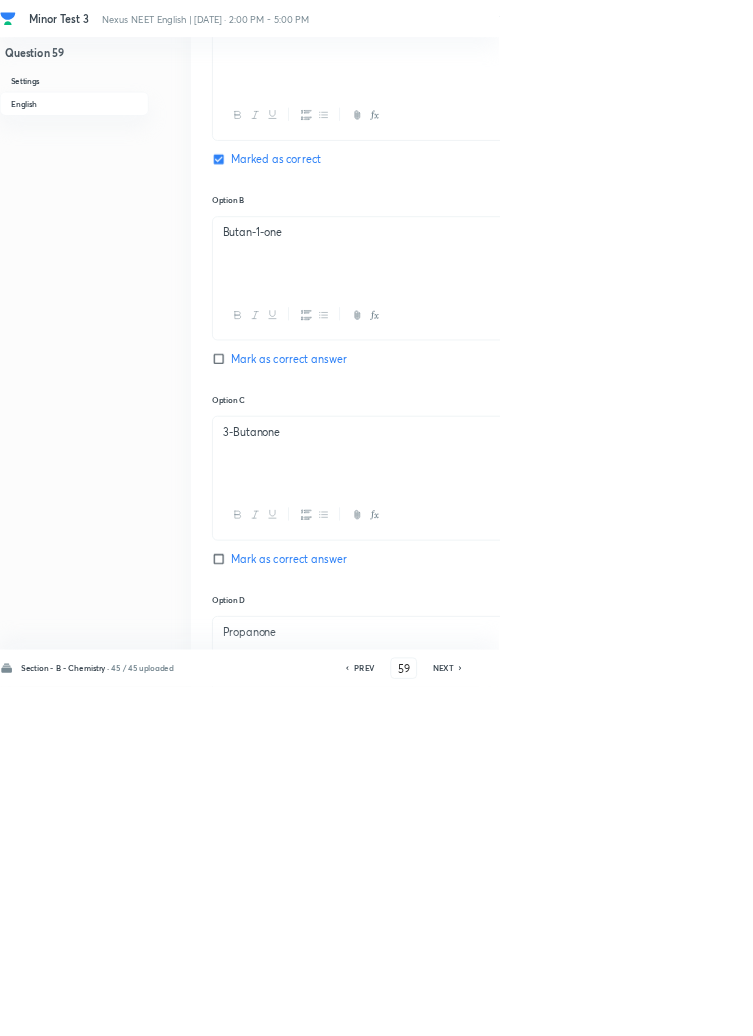 click 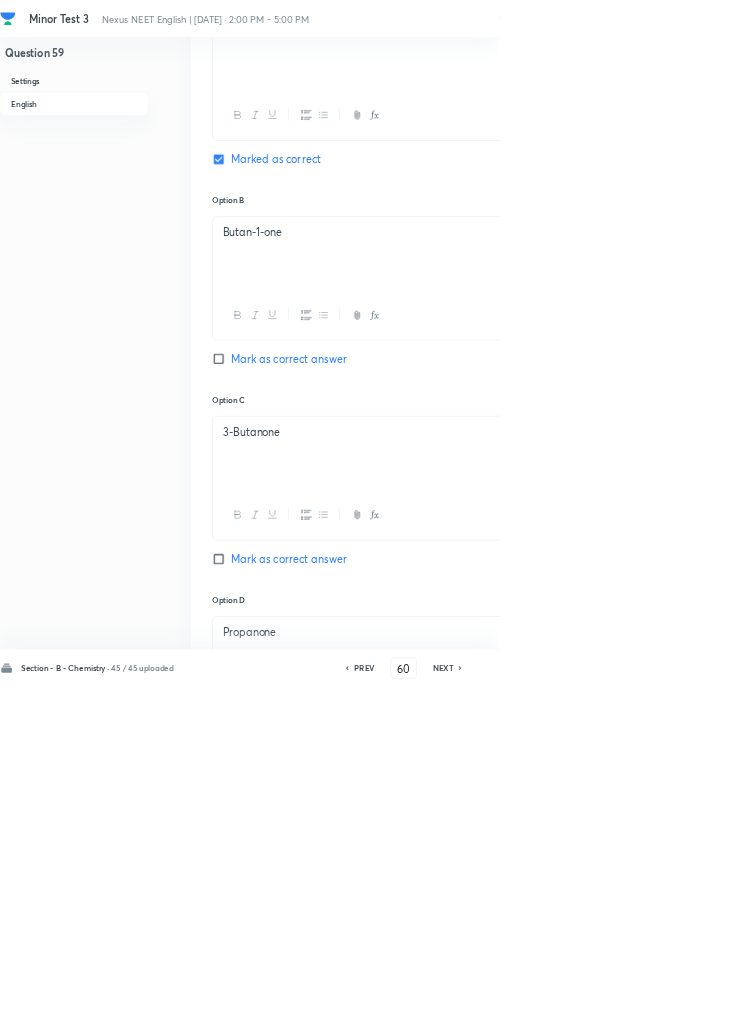 checkbox on "true" 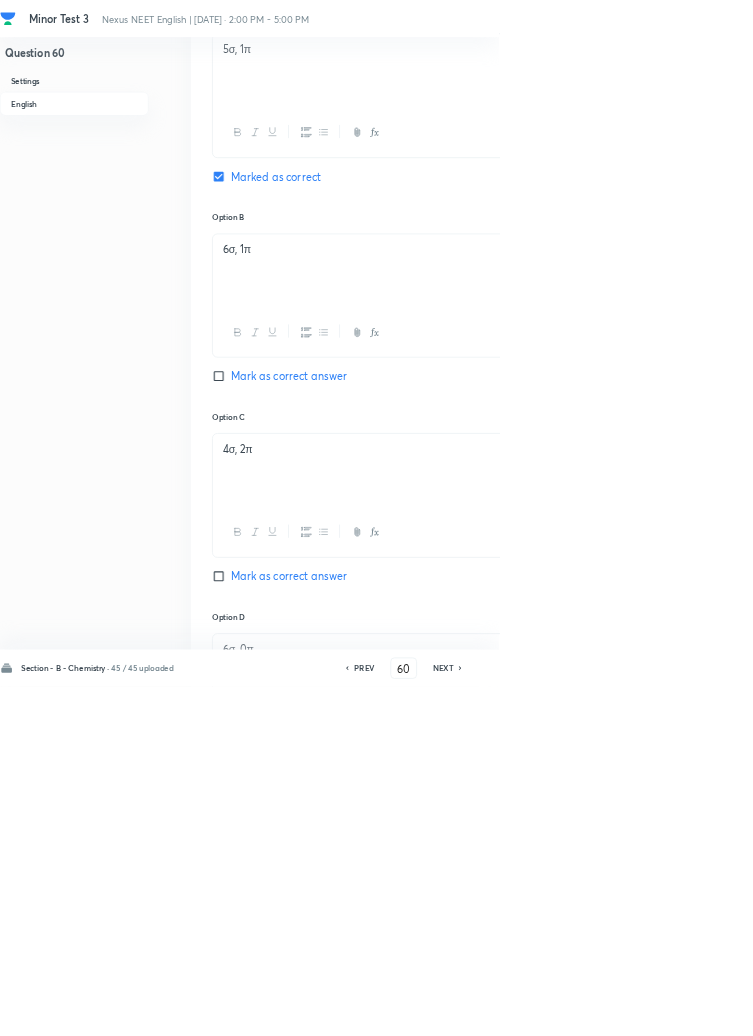 click 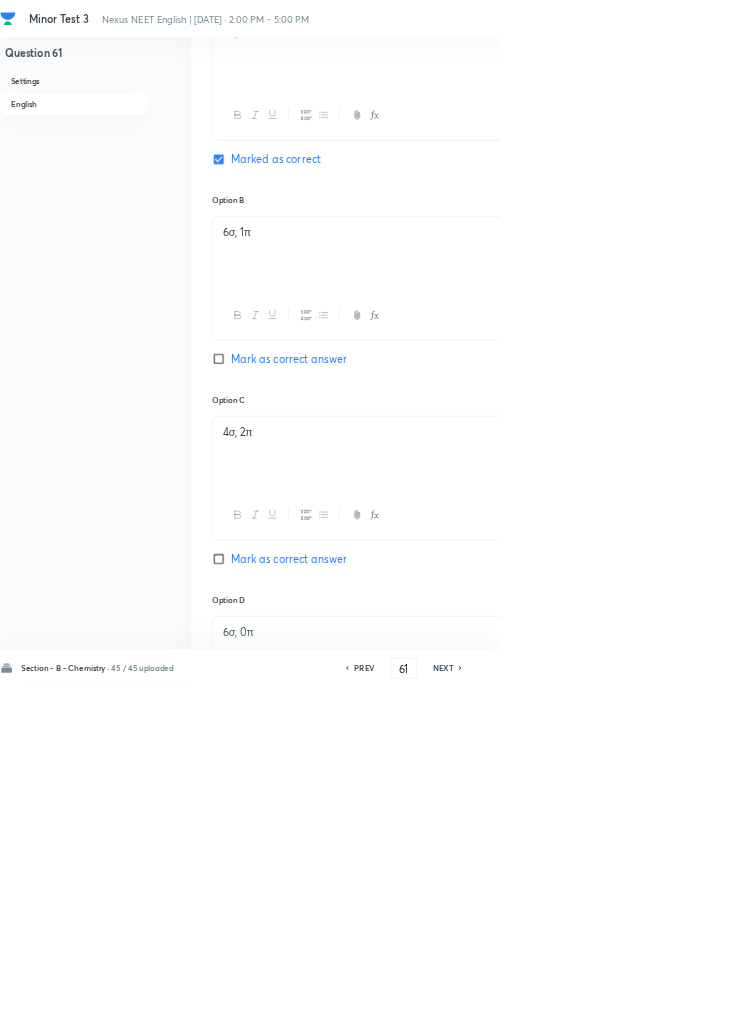 checkbox on "false" 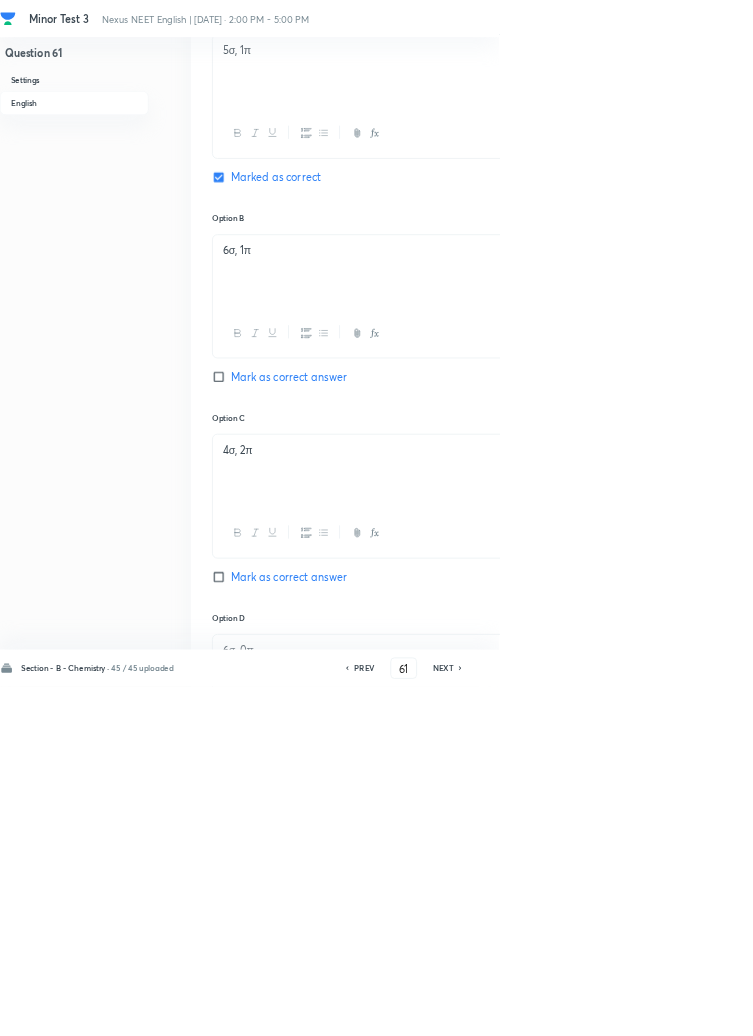 checkbox on "true" 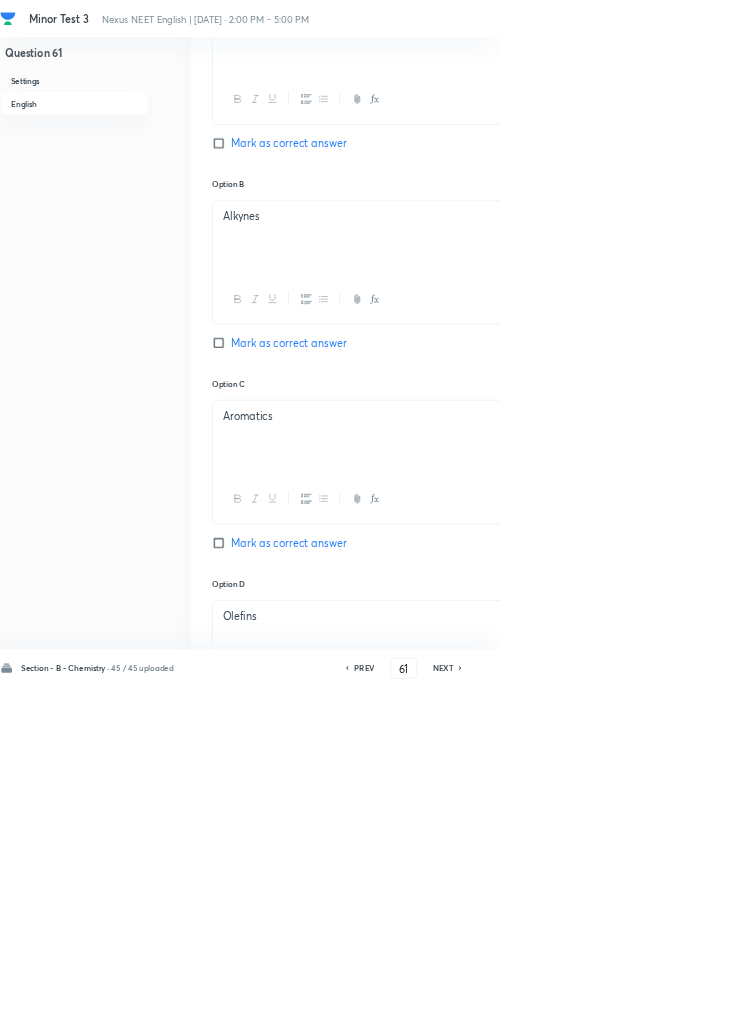 click 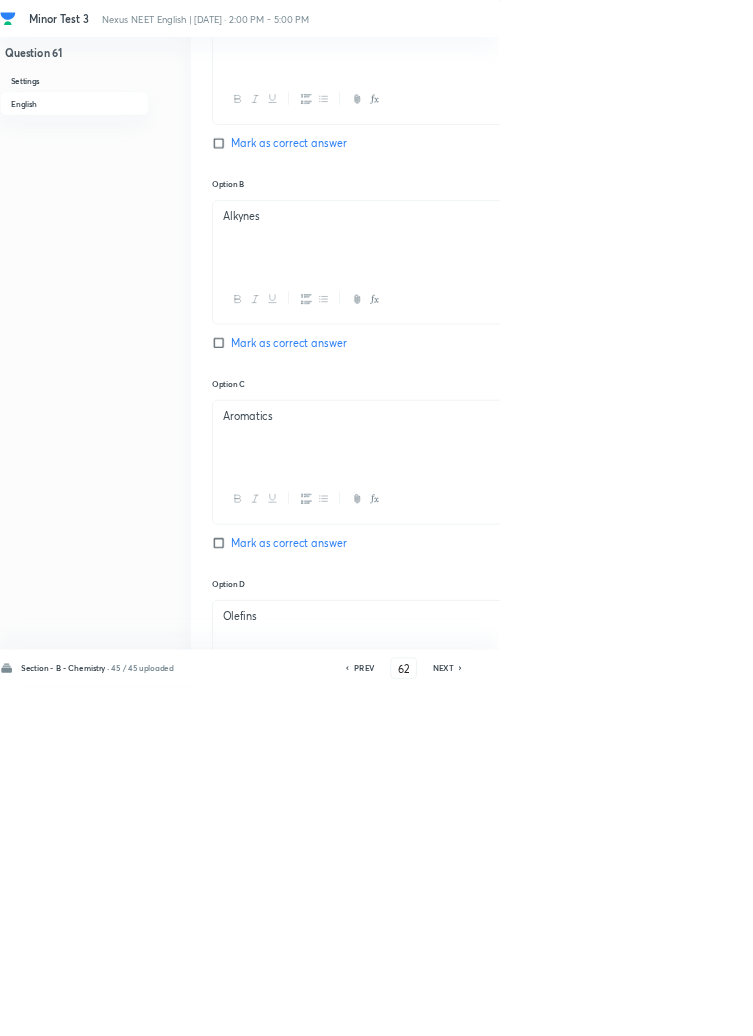 checkbox on "false" 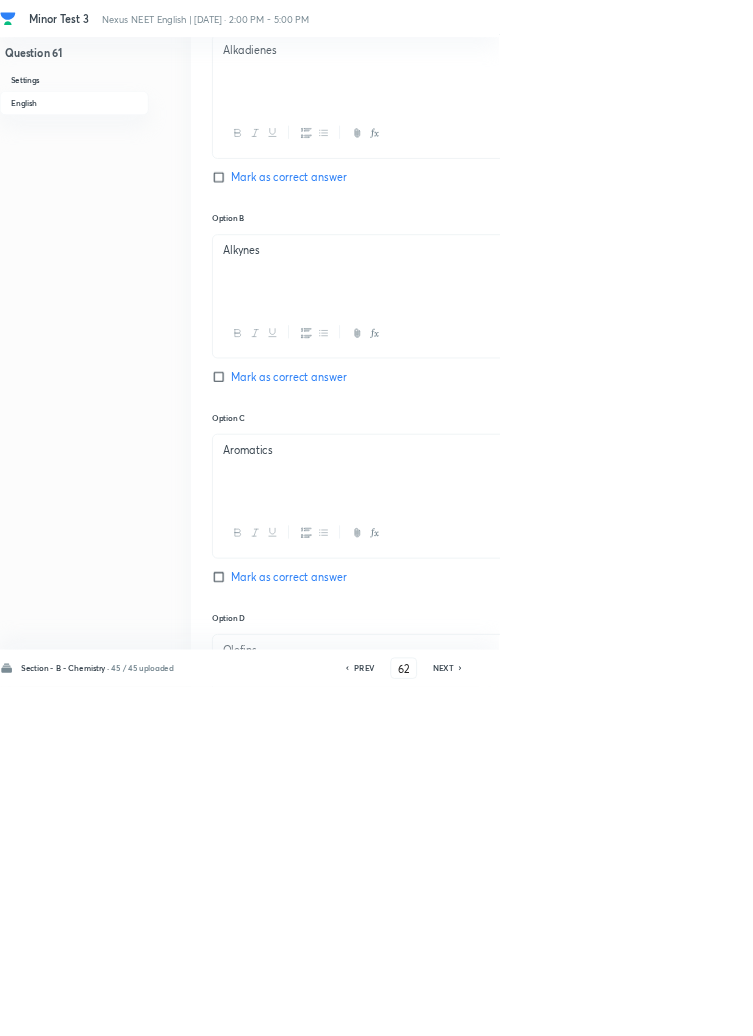 checkbox on "true" 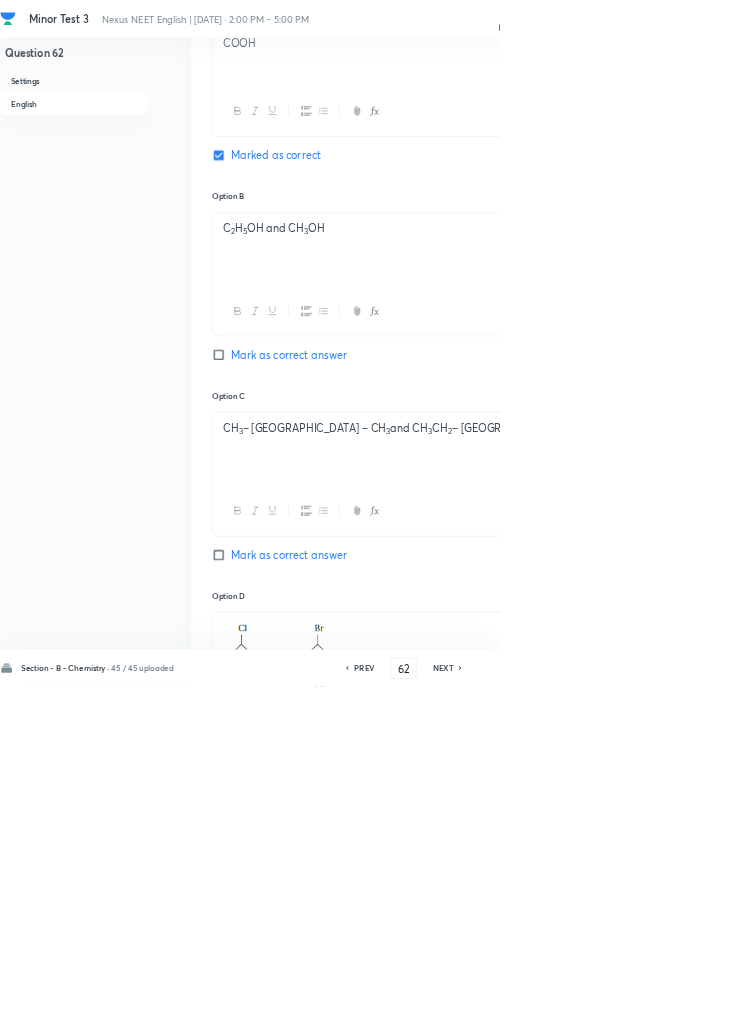 click 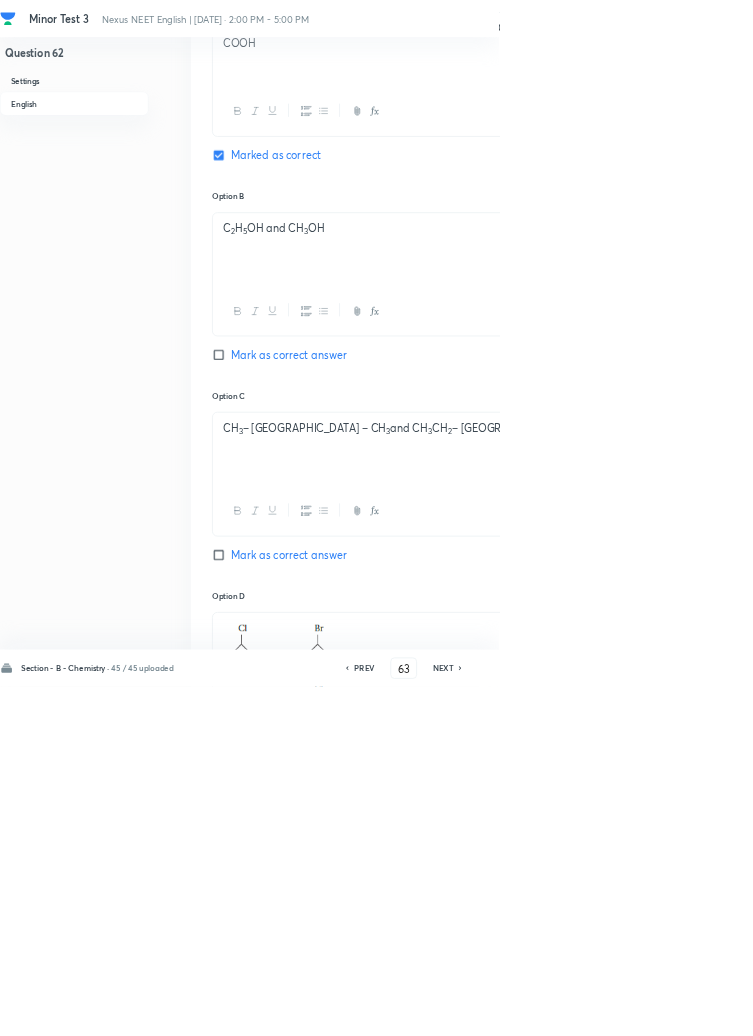 checkbox on "true" 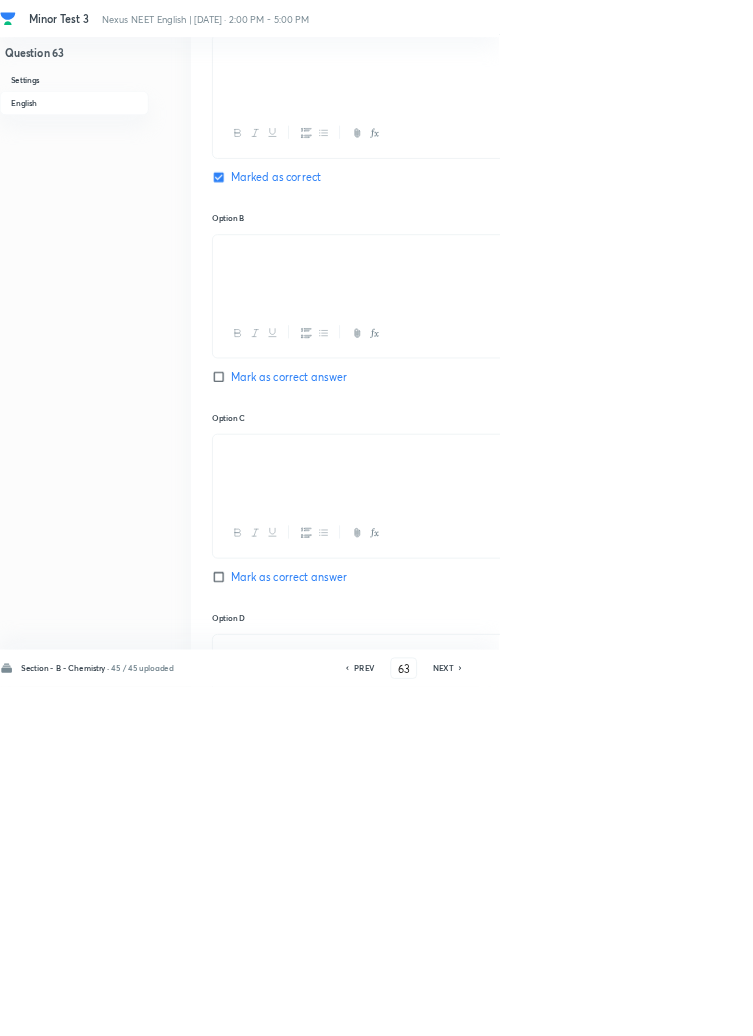 click 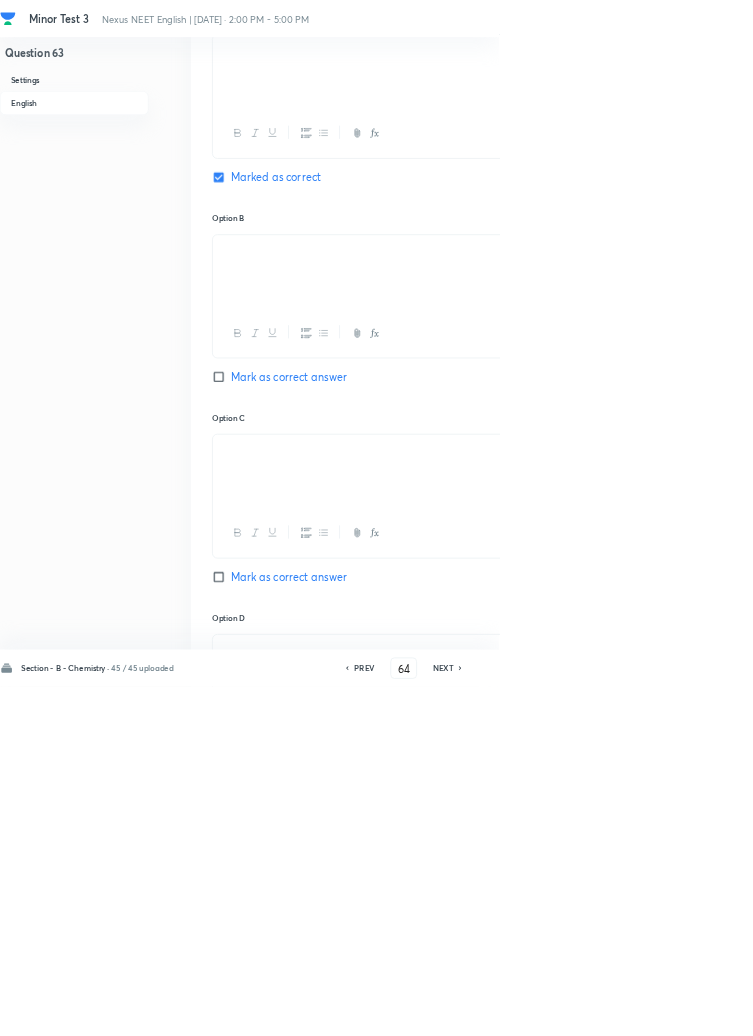 checkbox on "false" 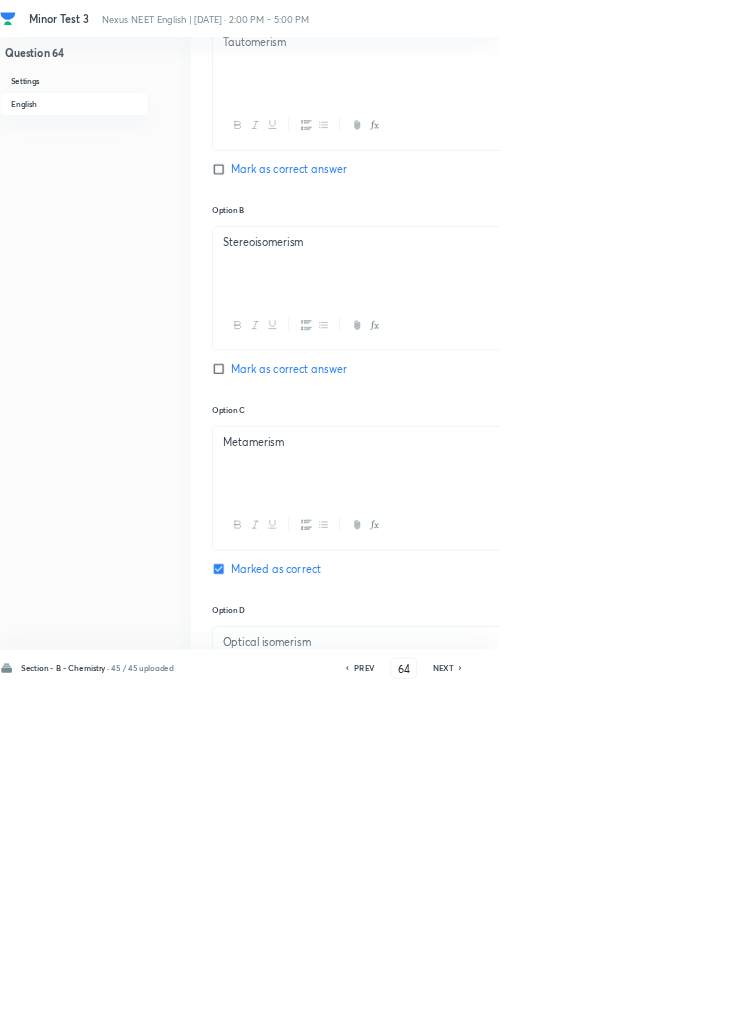 click 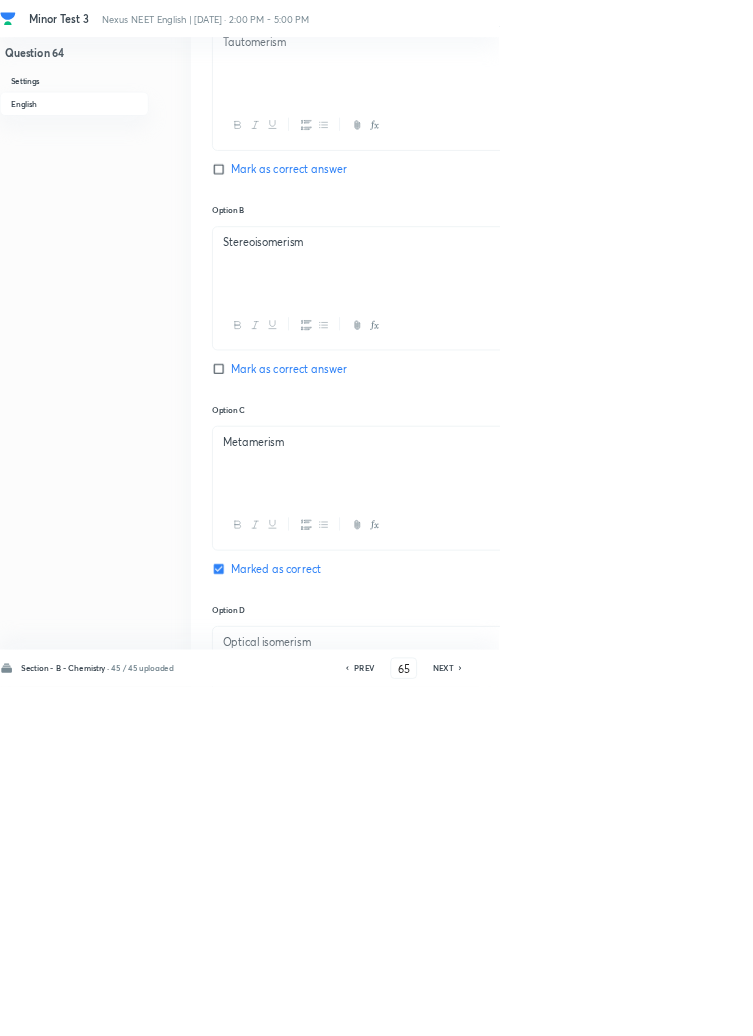 checkbox on "false" 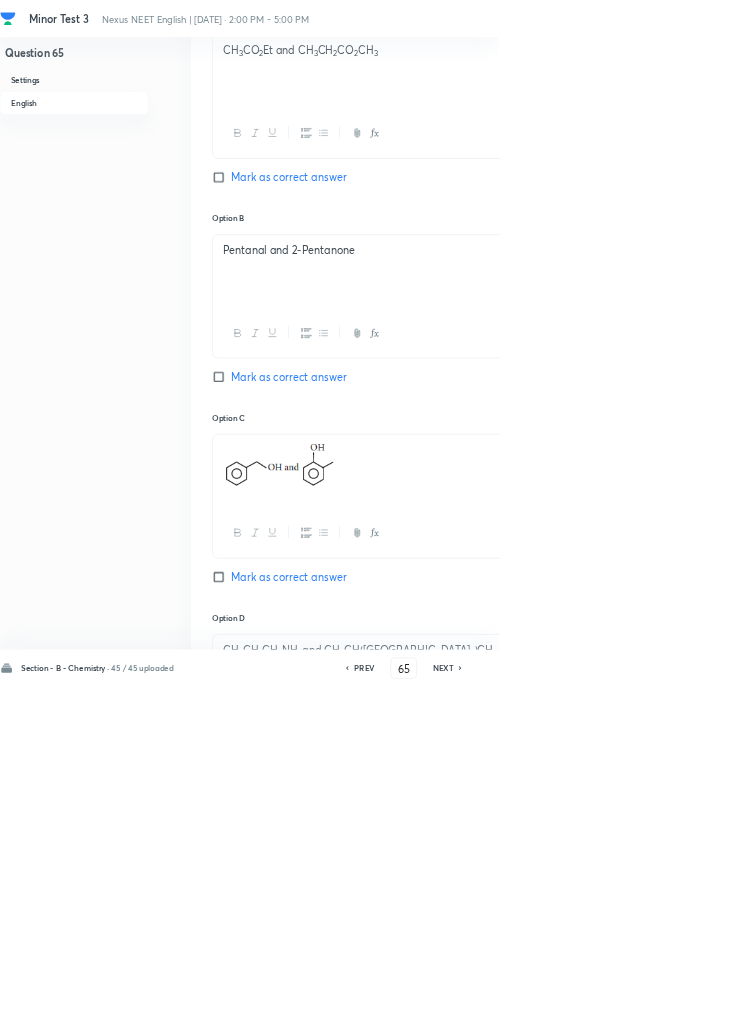 click 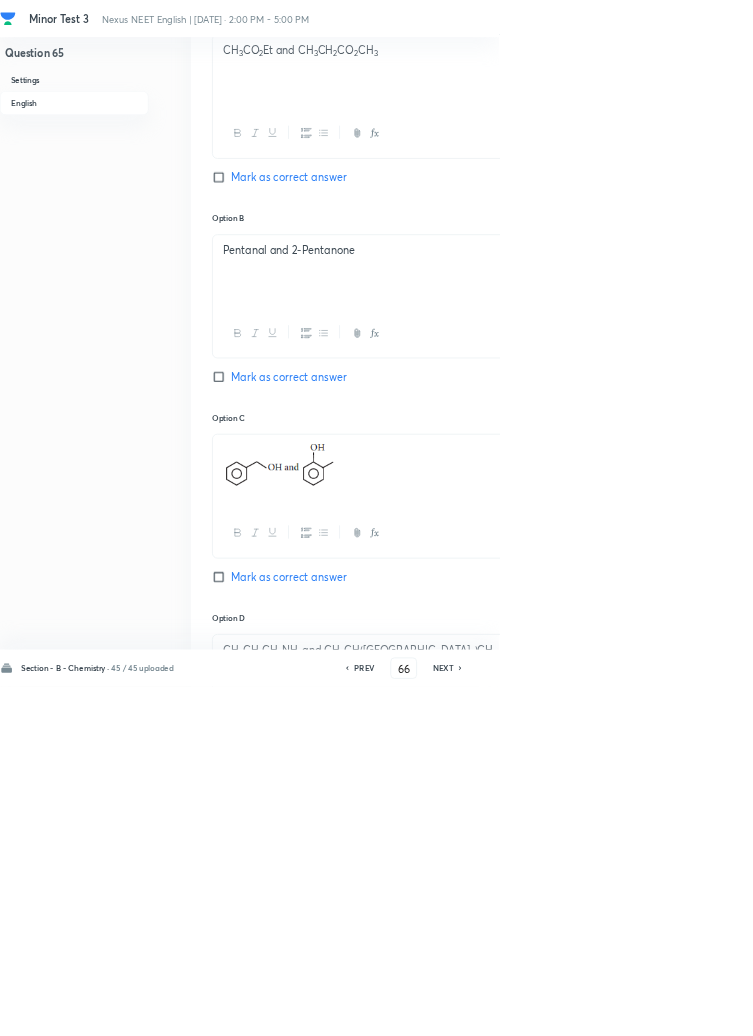 checkbox on "false" 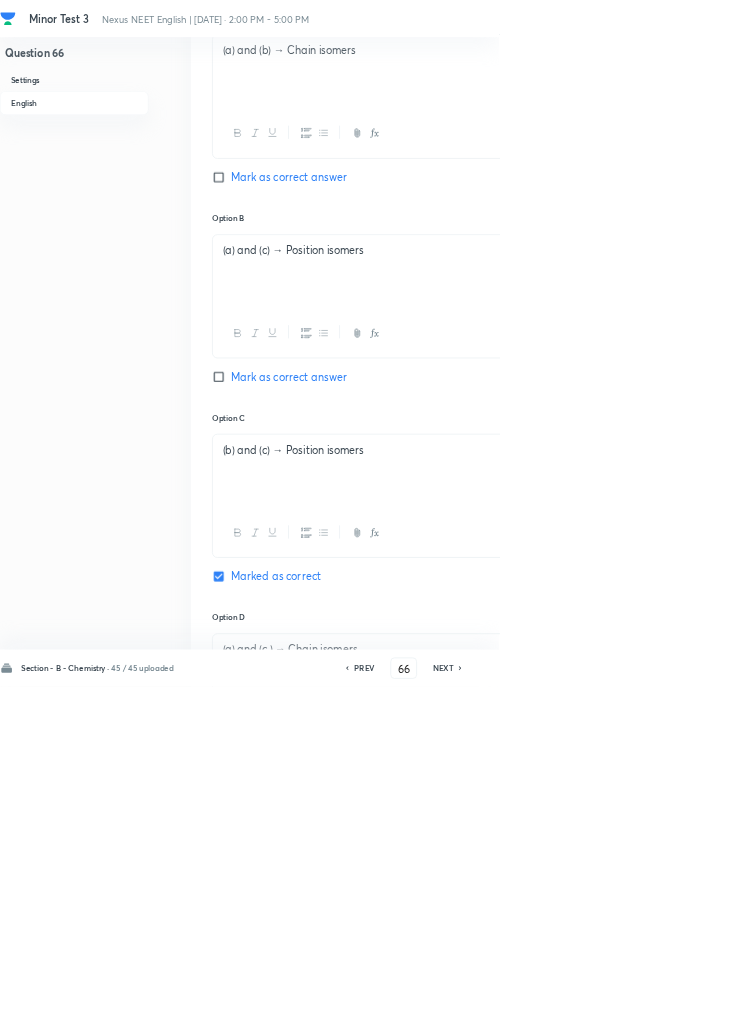 click 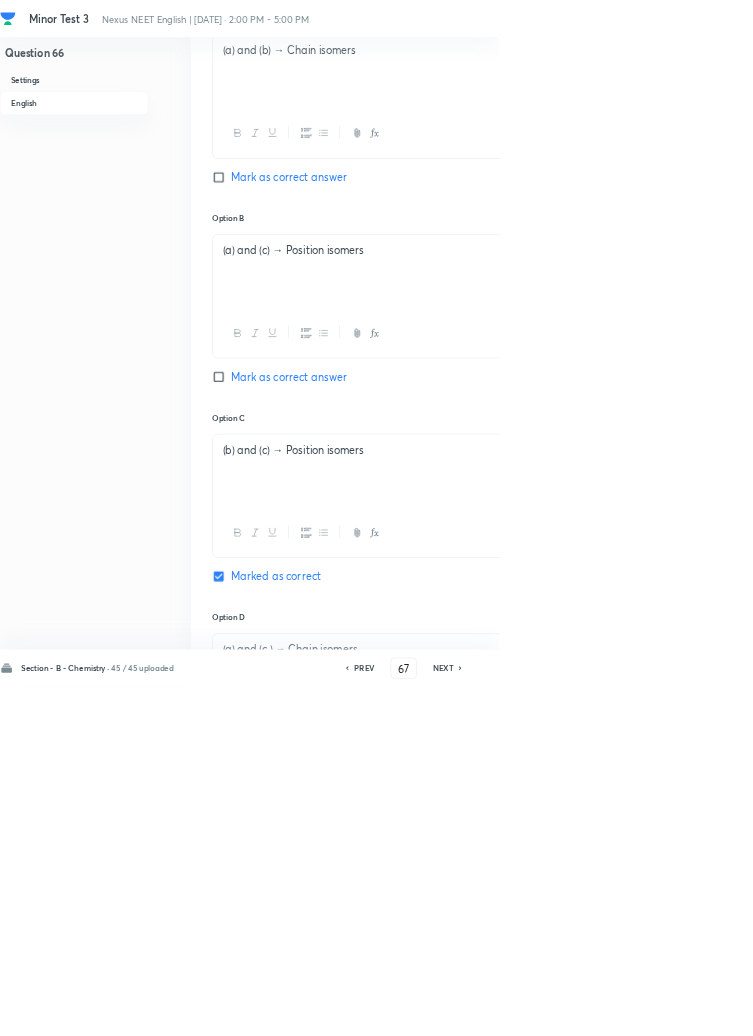 checkbox on "true" 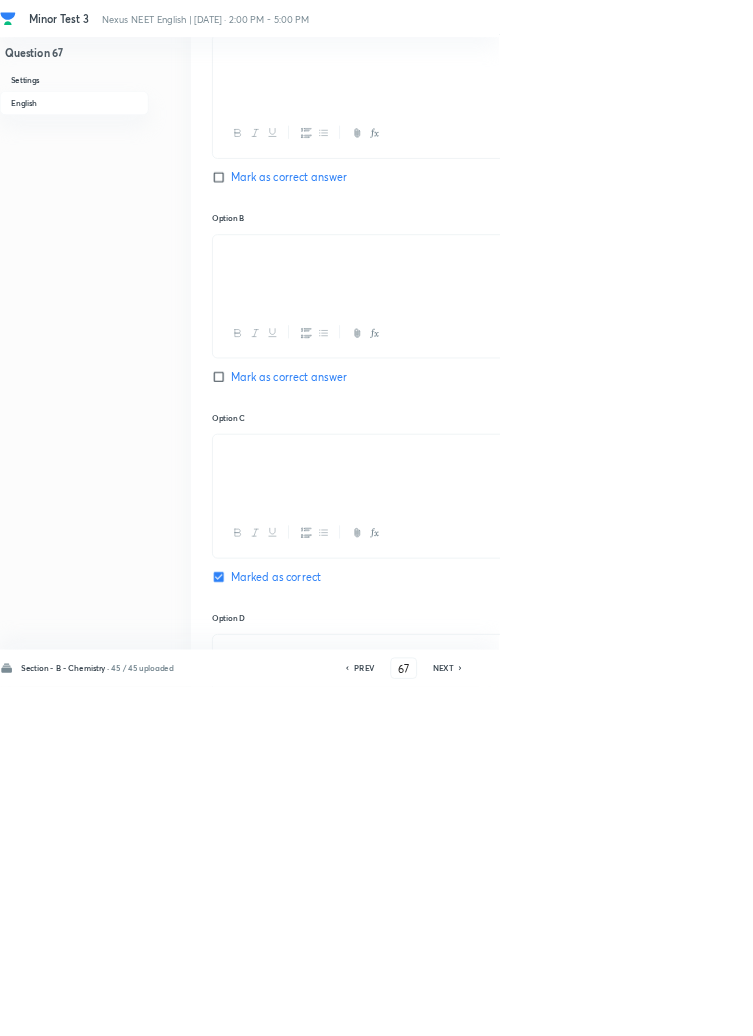 click 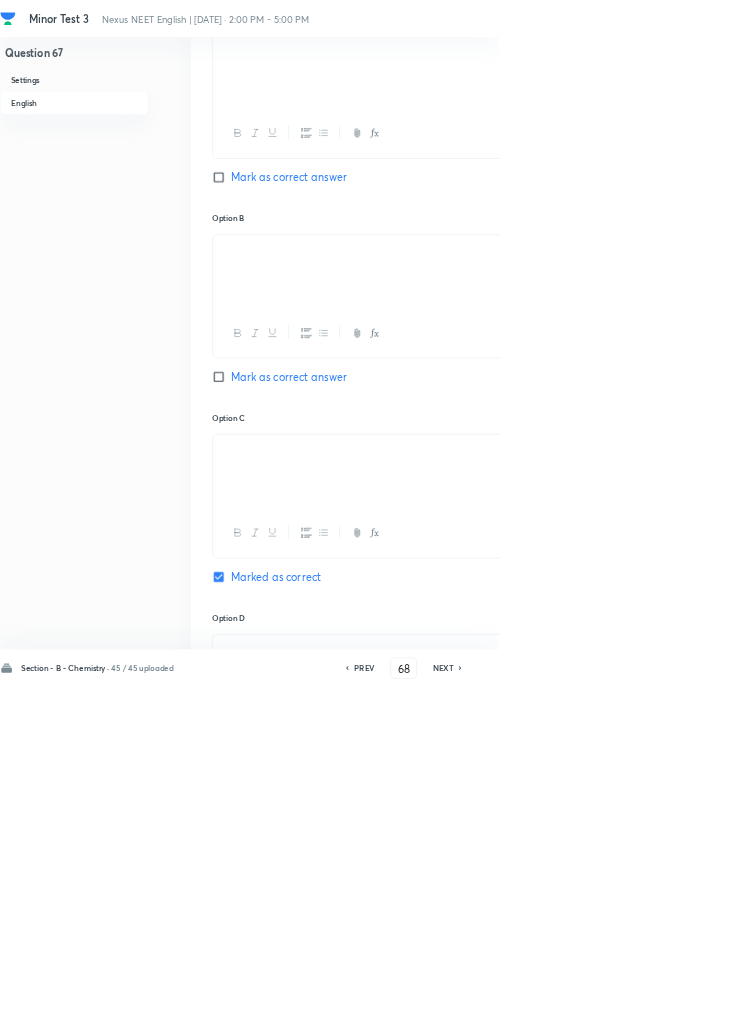 checkbox on "true" 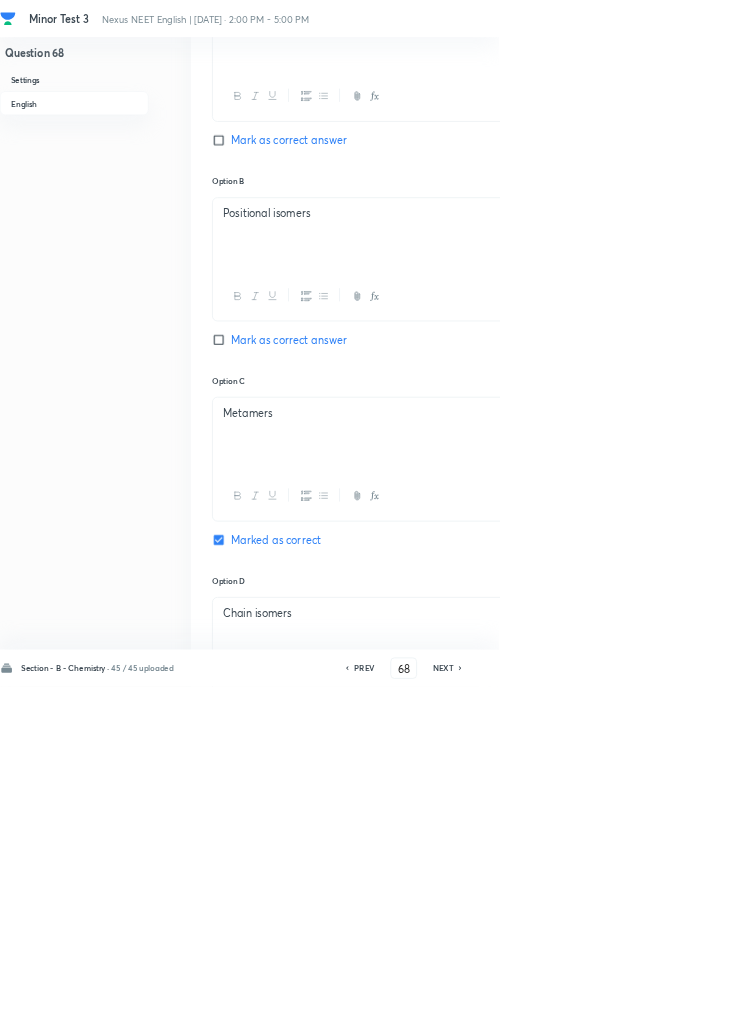 click 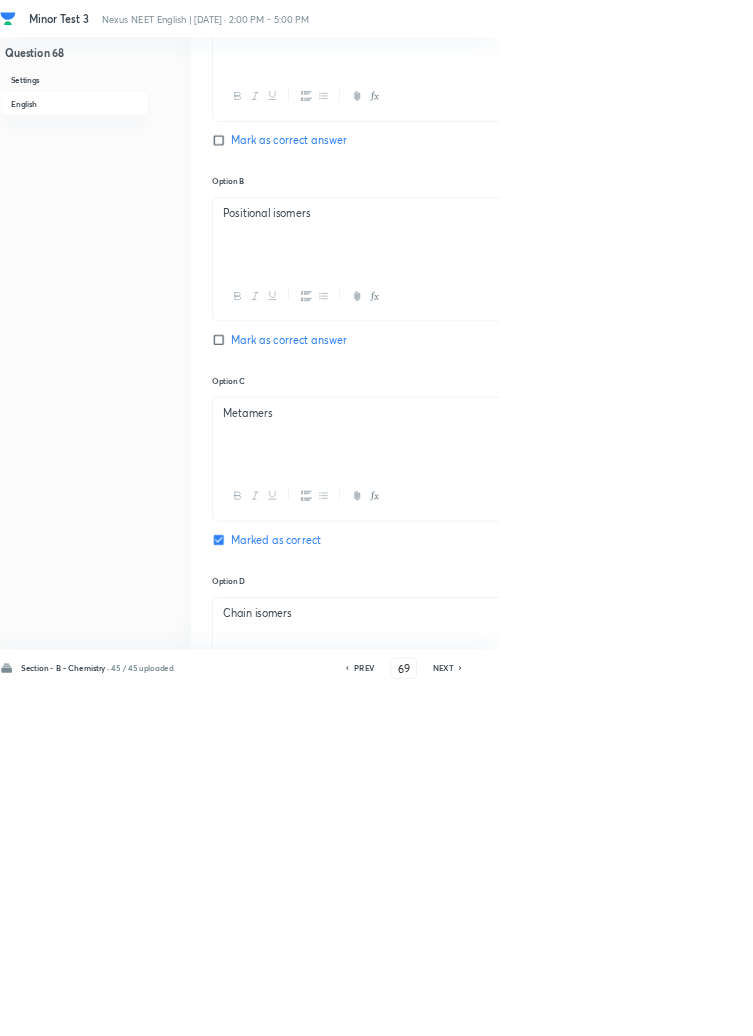 checkbox on "true" 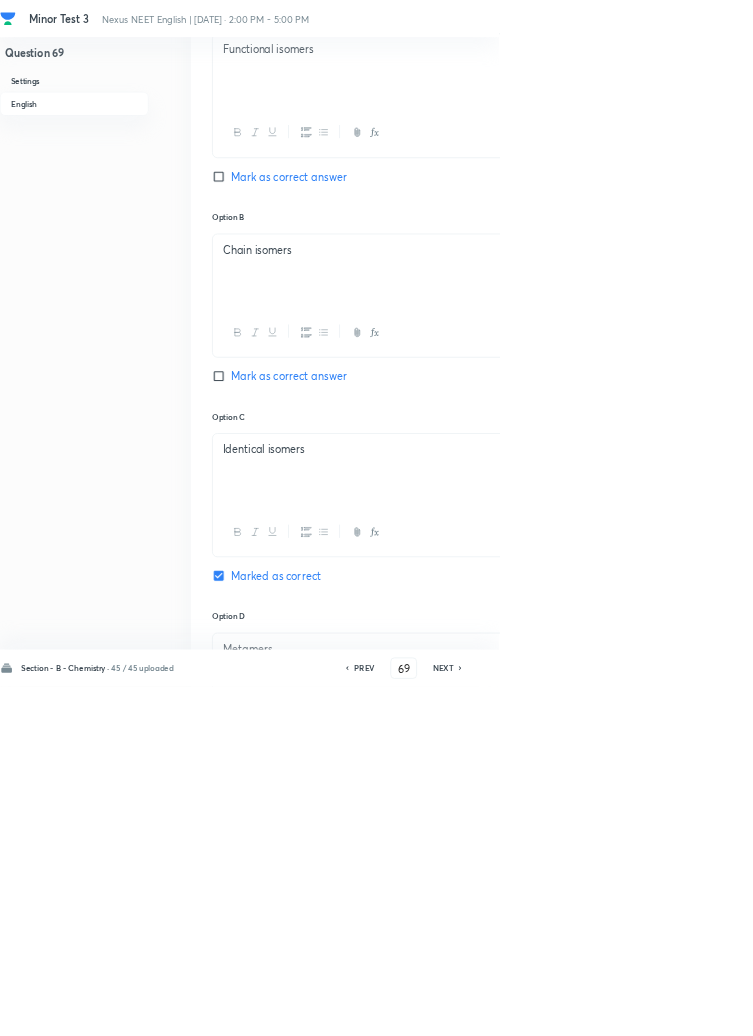 click 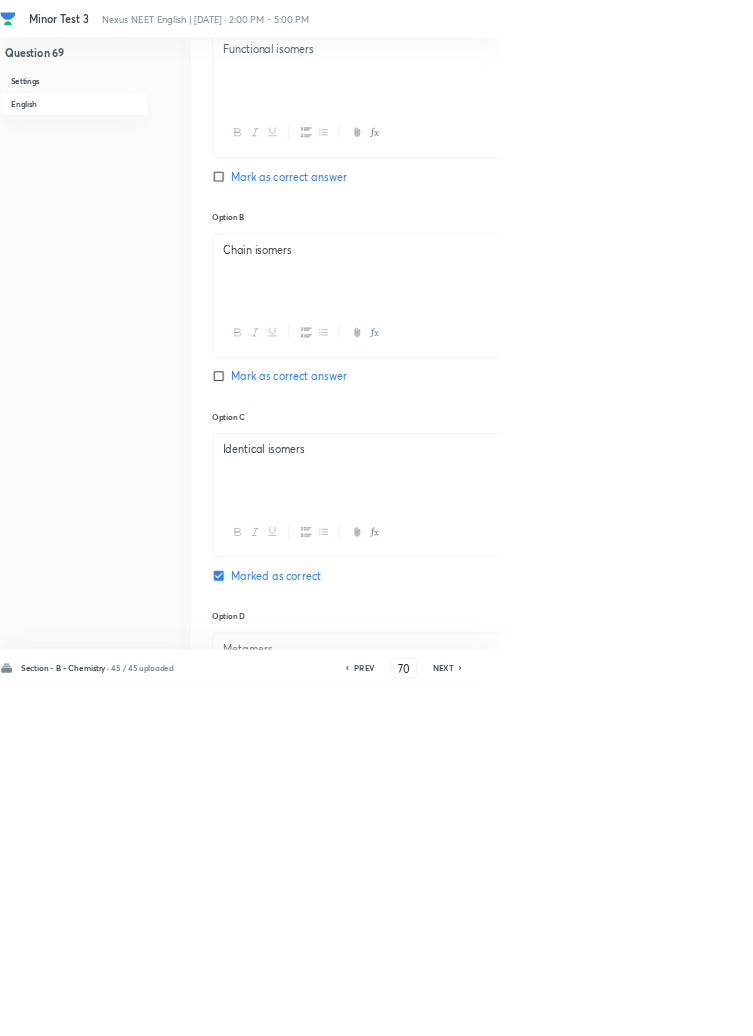 checkbox on "false" 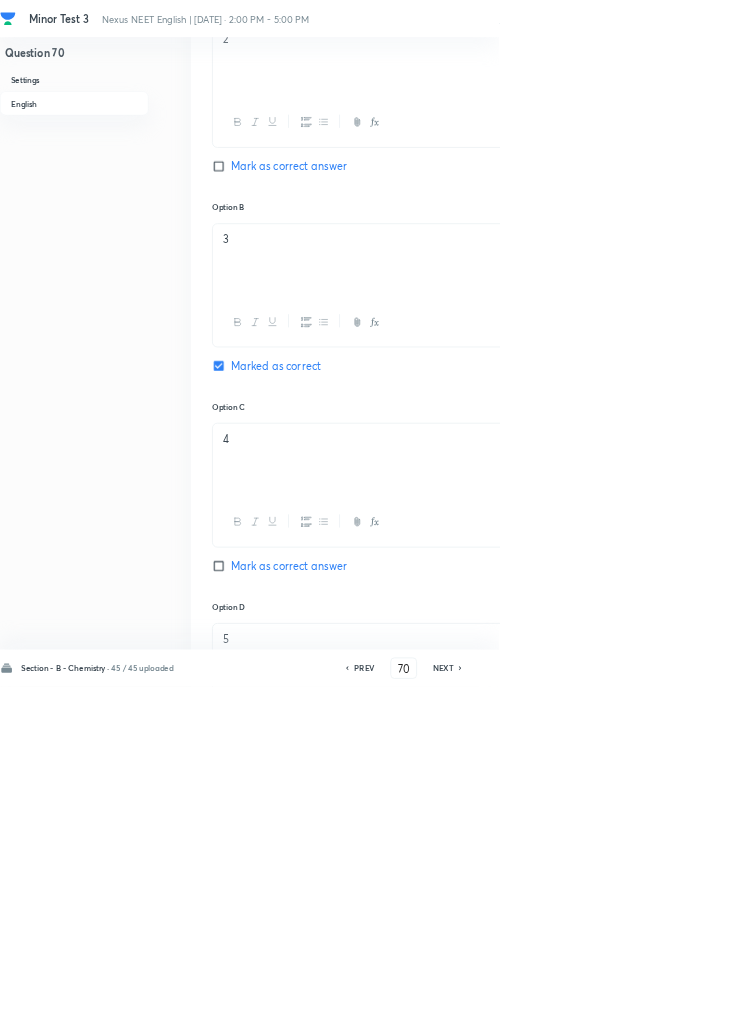 click 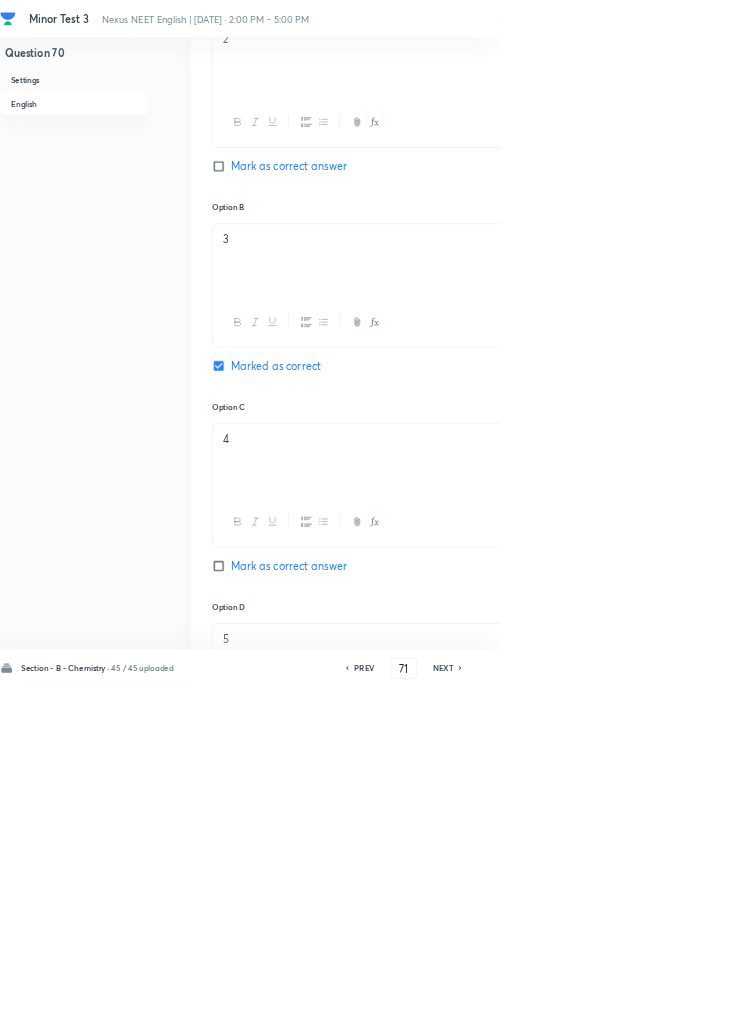 checkbox on "false" 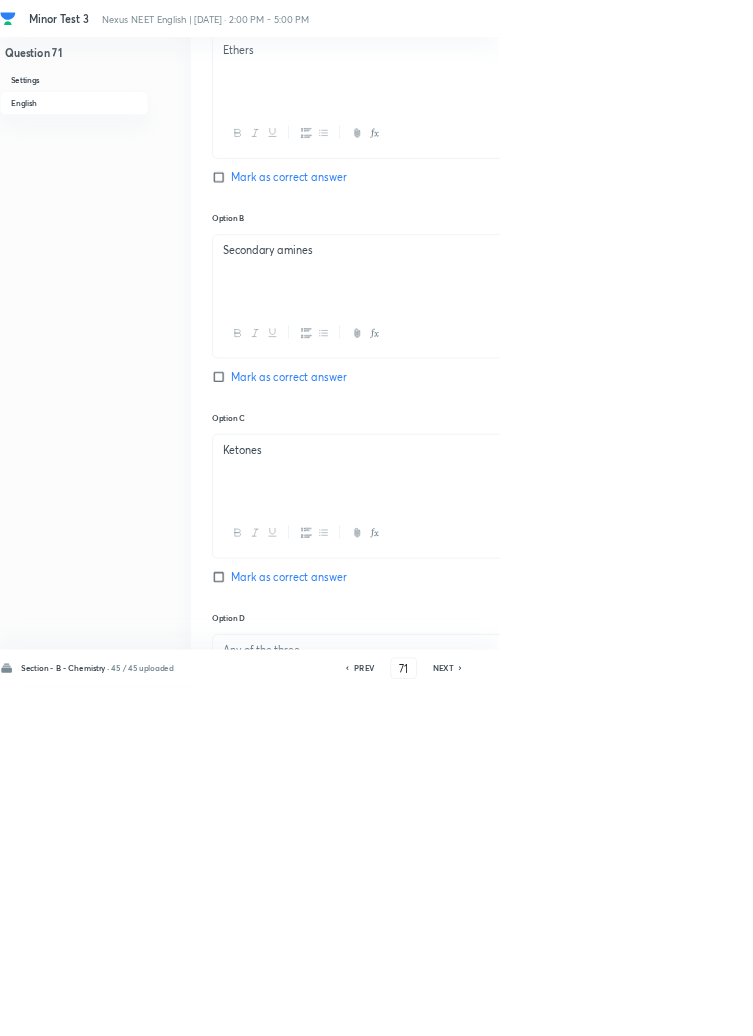 scroll, scrollTop: 968, scrollLeft: 0, axis: vertical 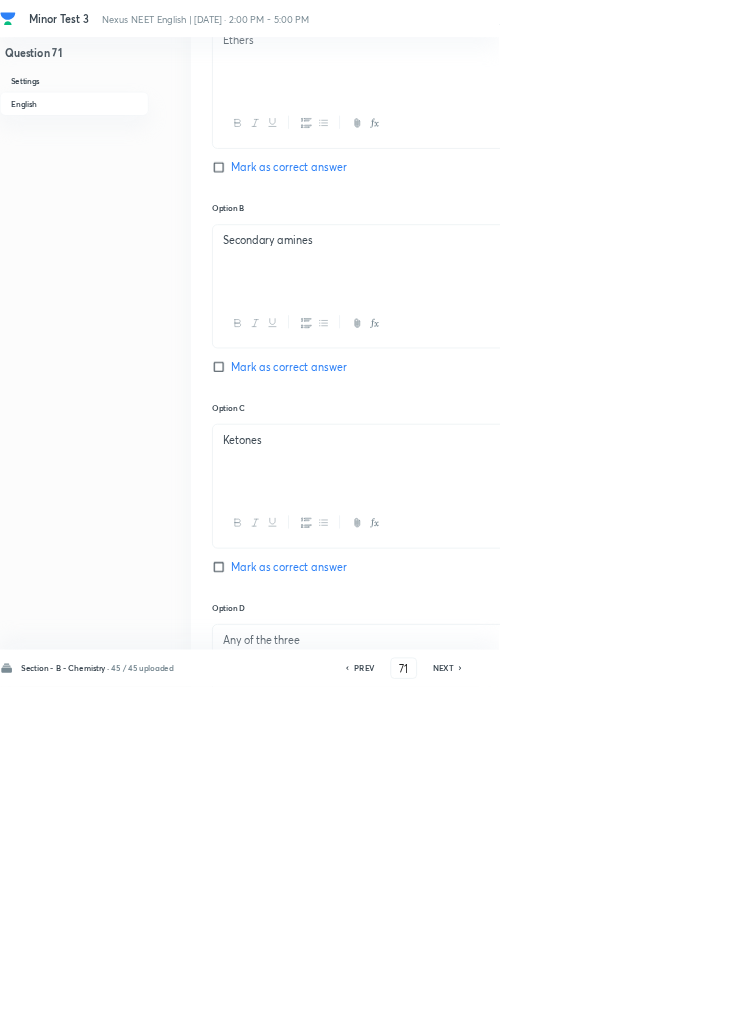 click on "PREV" at bounding box center (549, 1008) 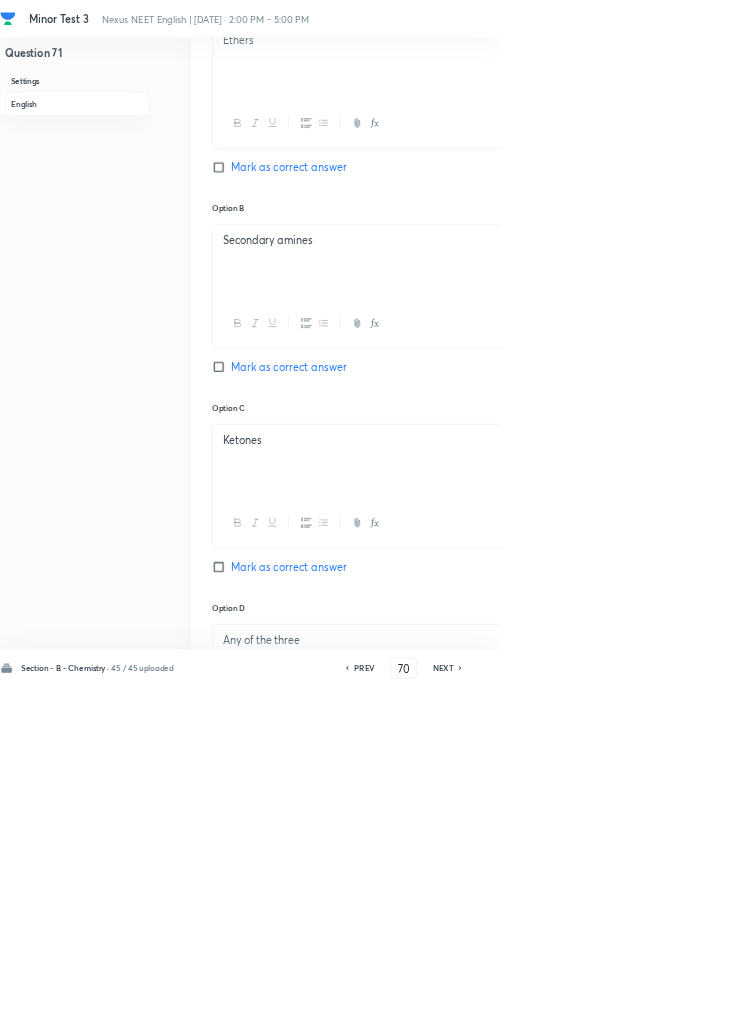 checkbox on "false" 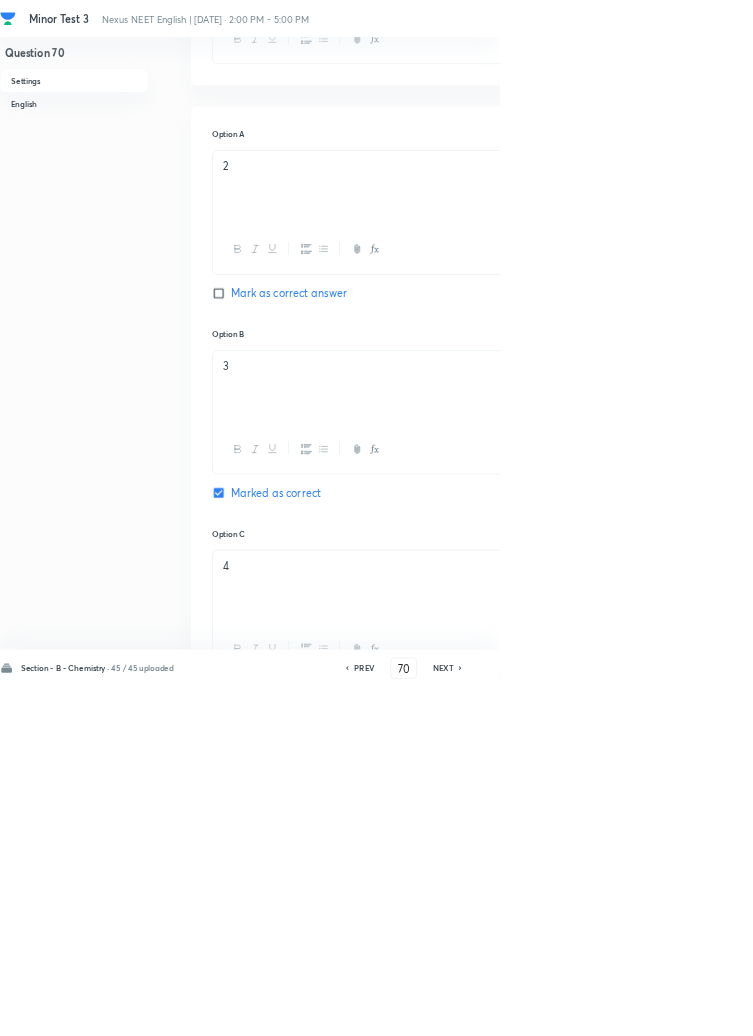 scroll, scrollTop: 0, scrollLeft: 0, axis: both 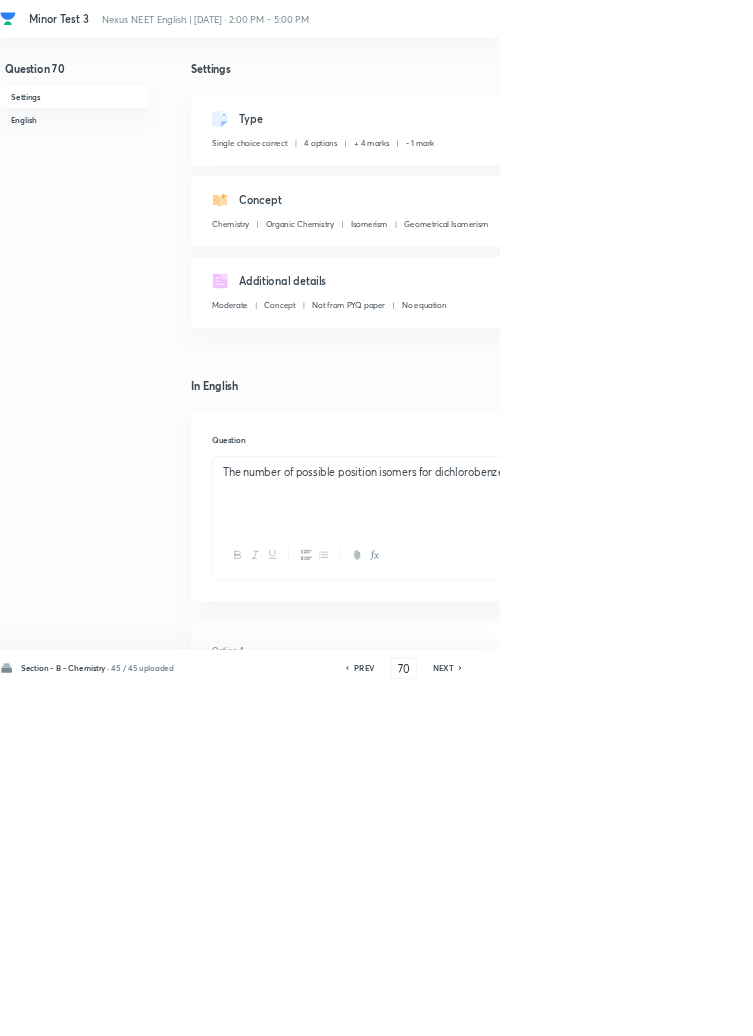 click on "Question 70 Settings English" at bounding box center [112, 1339] 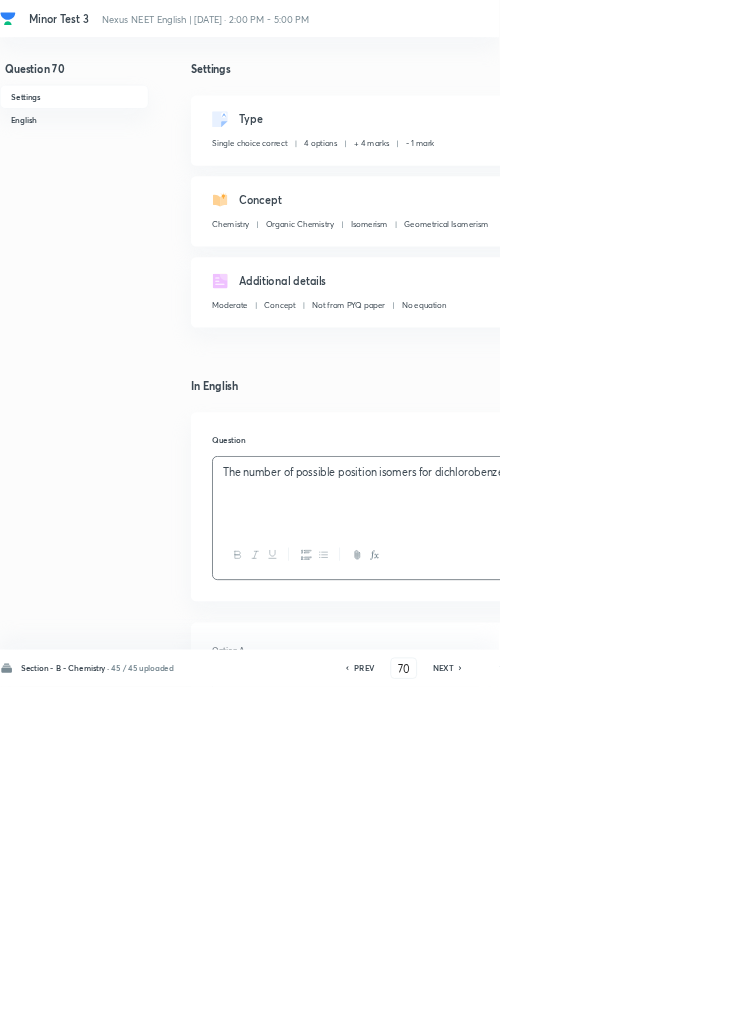 click on "The number of possible position isomers for dichlorobenzene is:" at bounding box center [640, 712] 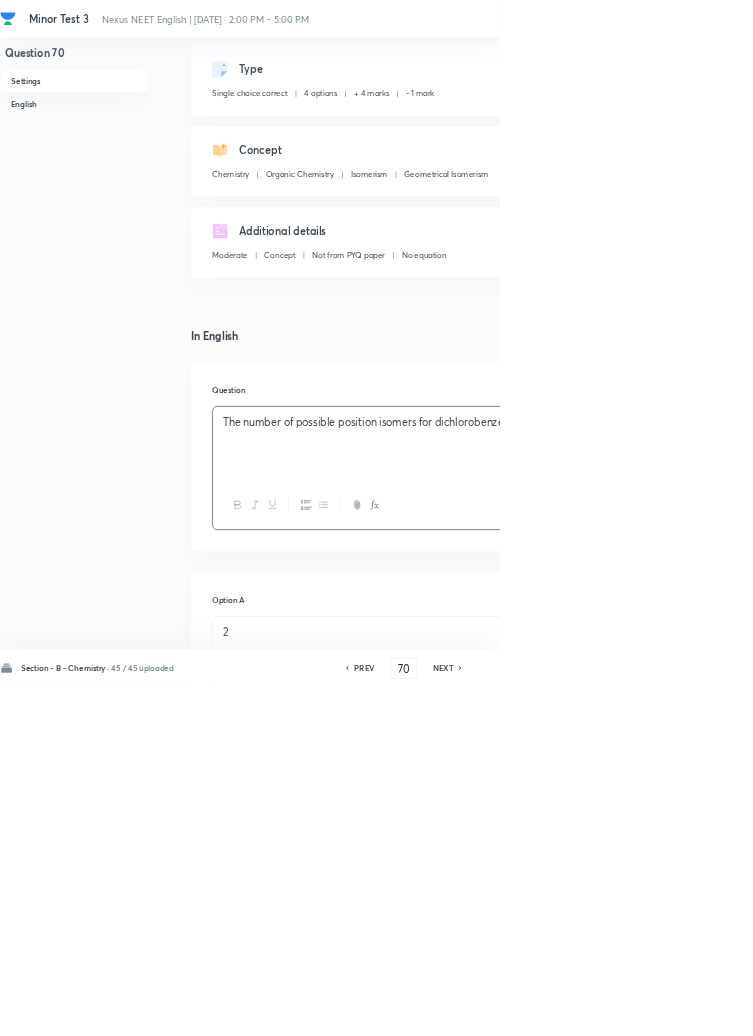 scroll, scrollTop: 75, scrollLeft: 0, axis: vertical 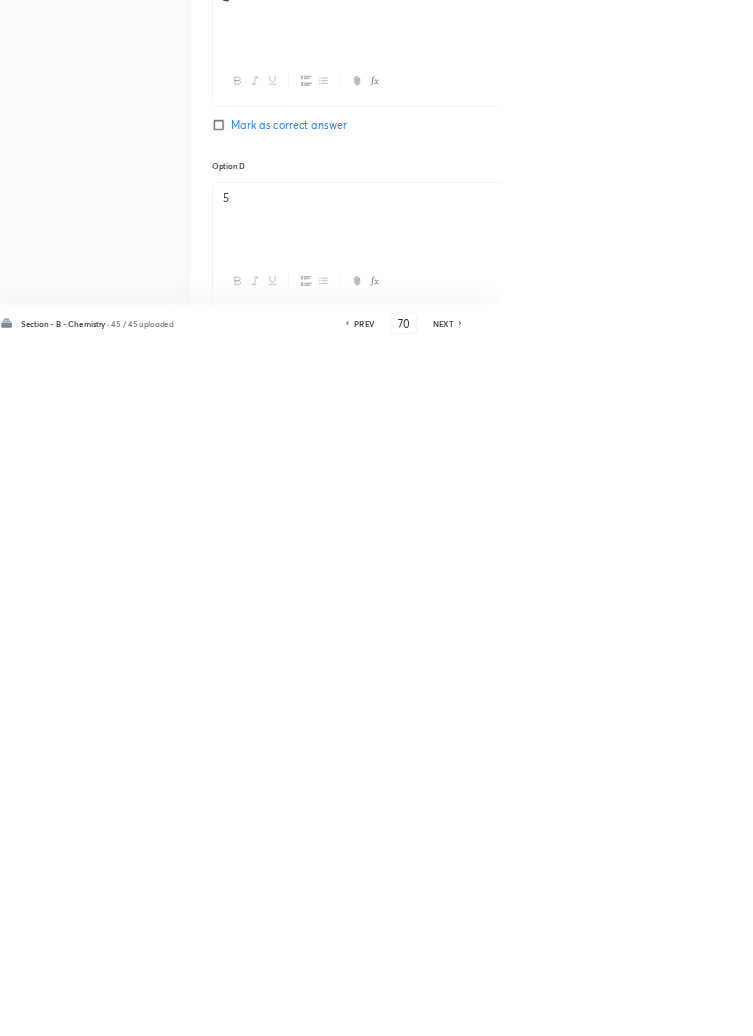 click at bounding box center (640, 1217) 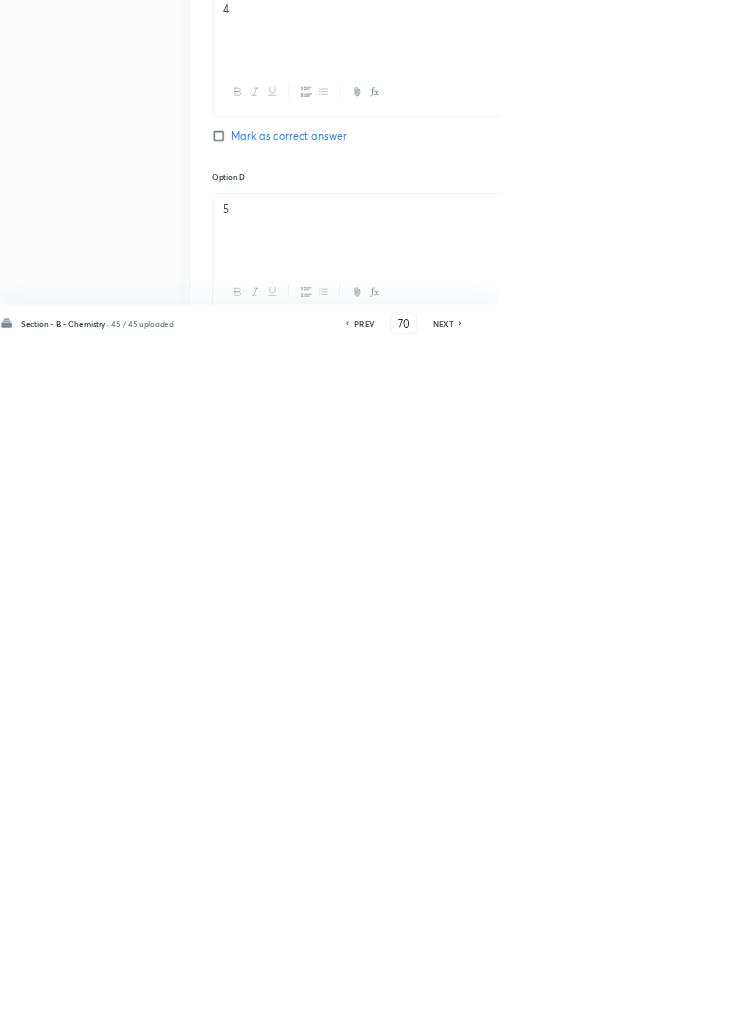 click on "Save" at bounding box center [1096, 1006] 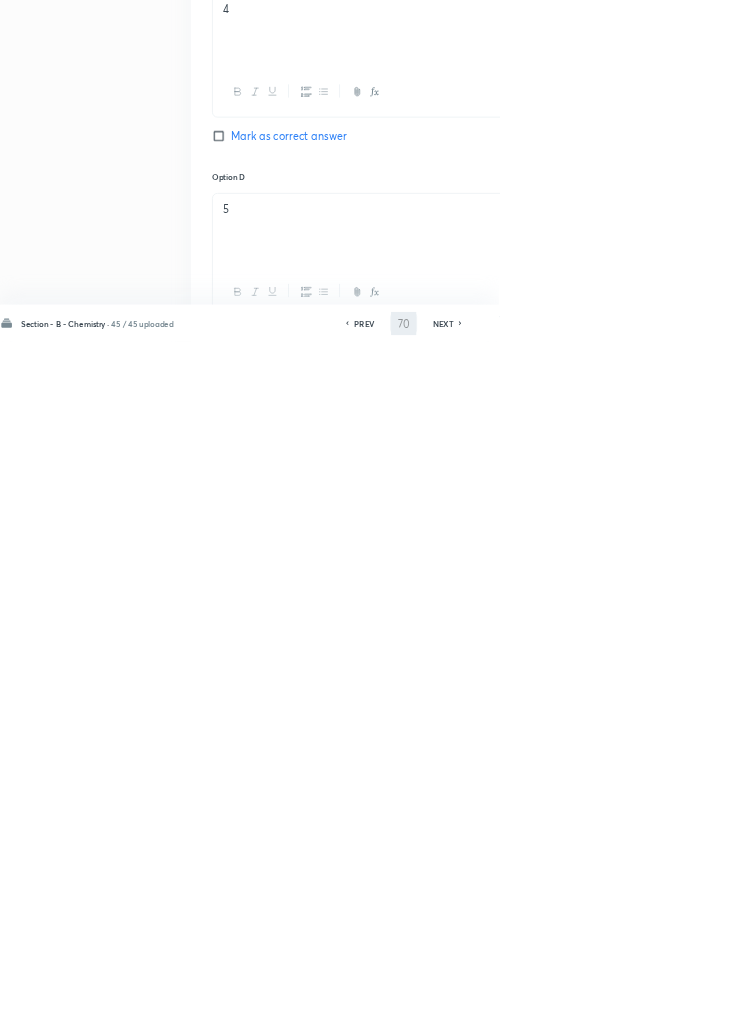 scroll, scrollTop: 1099, scrollLeft: 0, axis: vertical 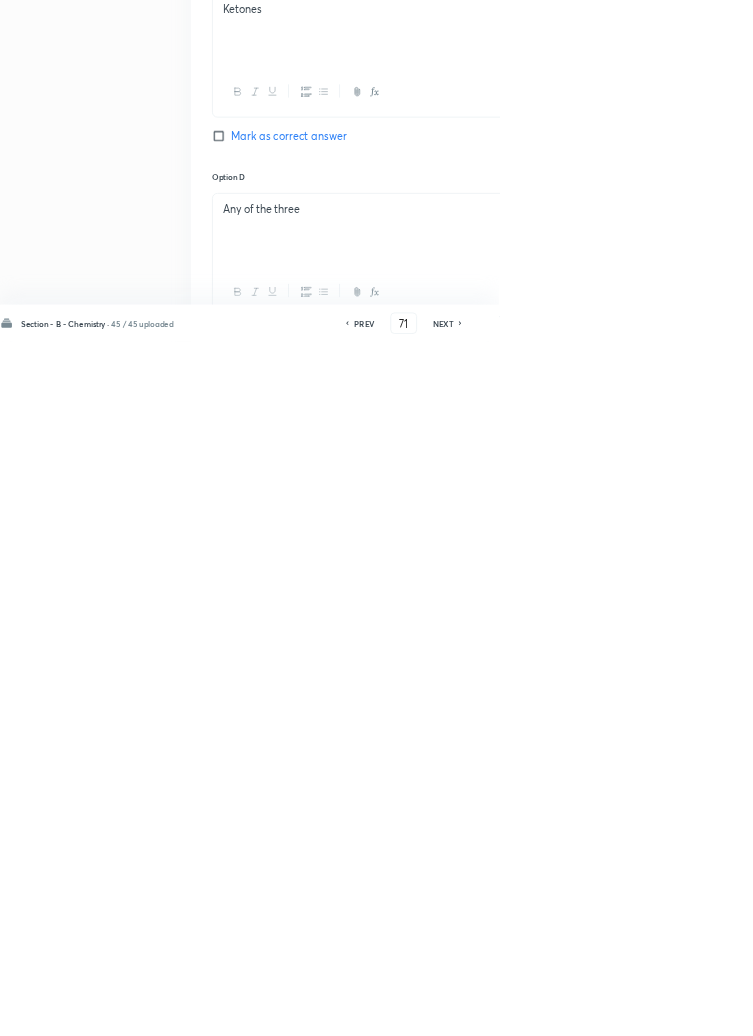 click on "PREV" at bounding box center [549, 1008] 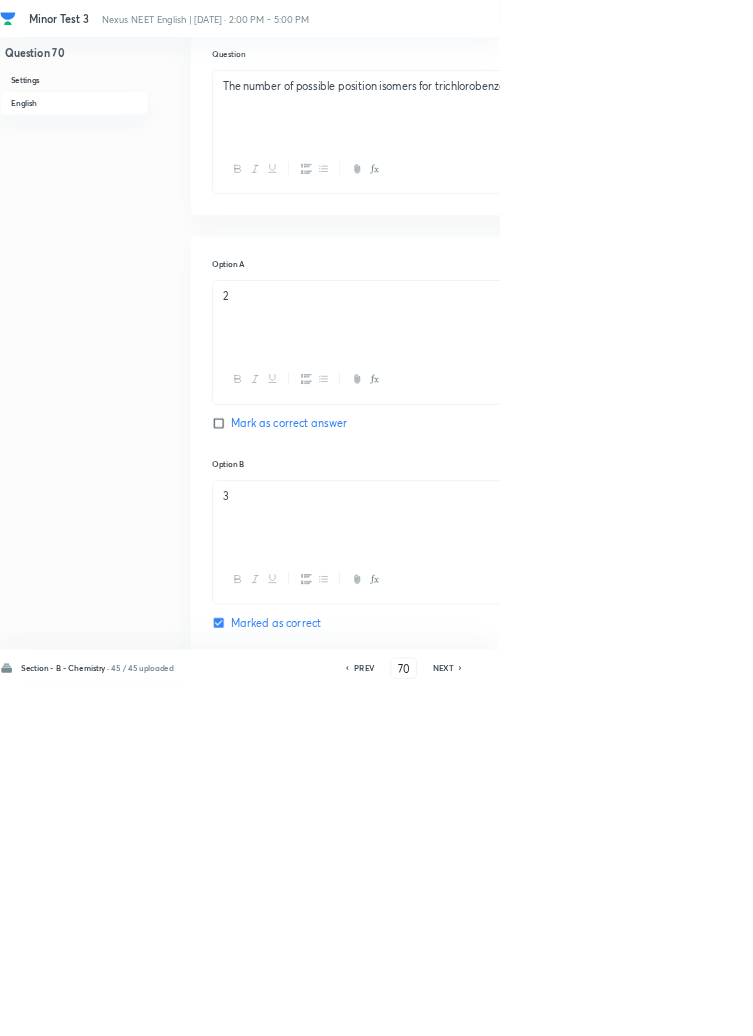 scroll, scrollTop: 0, scrollLeft: 0, axis: both 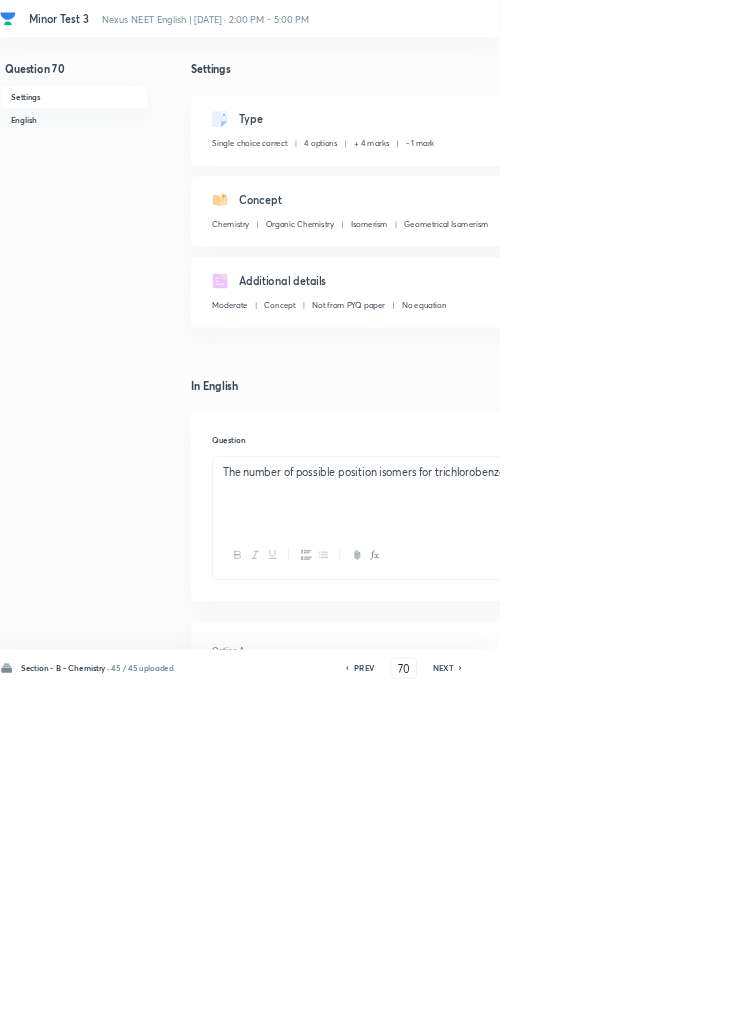click on "PREV" at bounding box center (549, 1008) 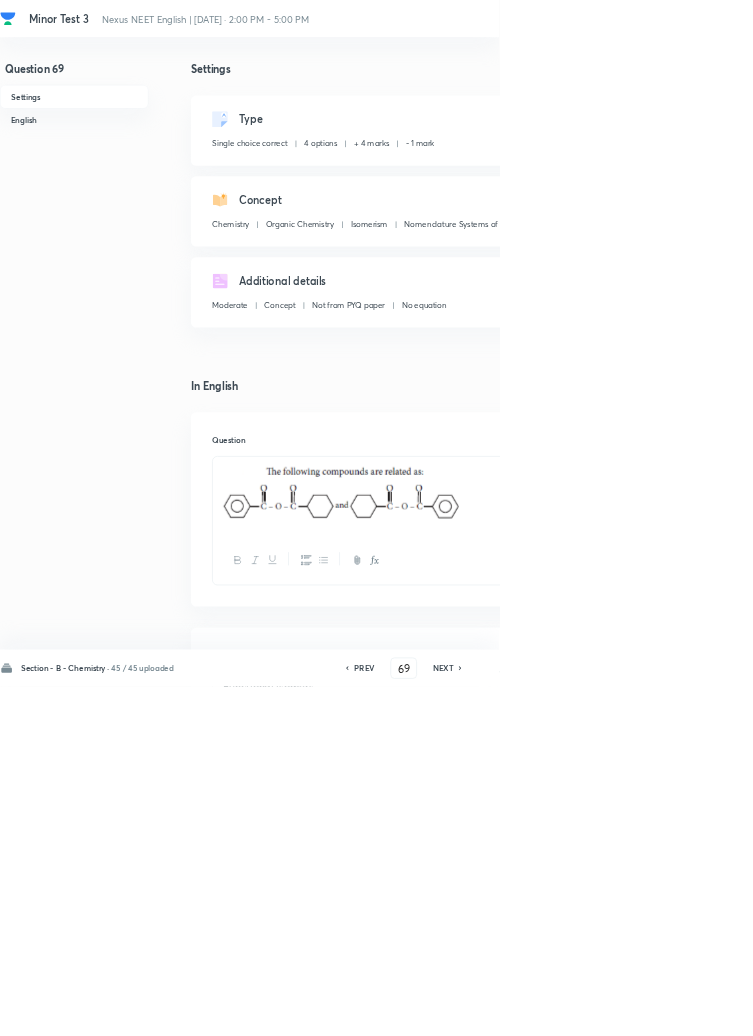 click 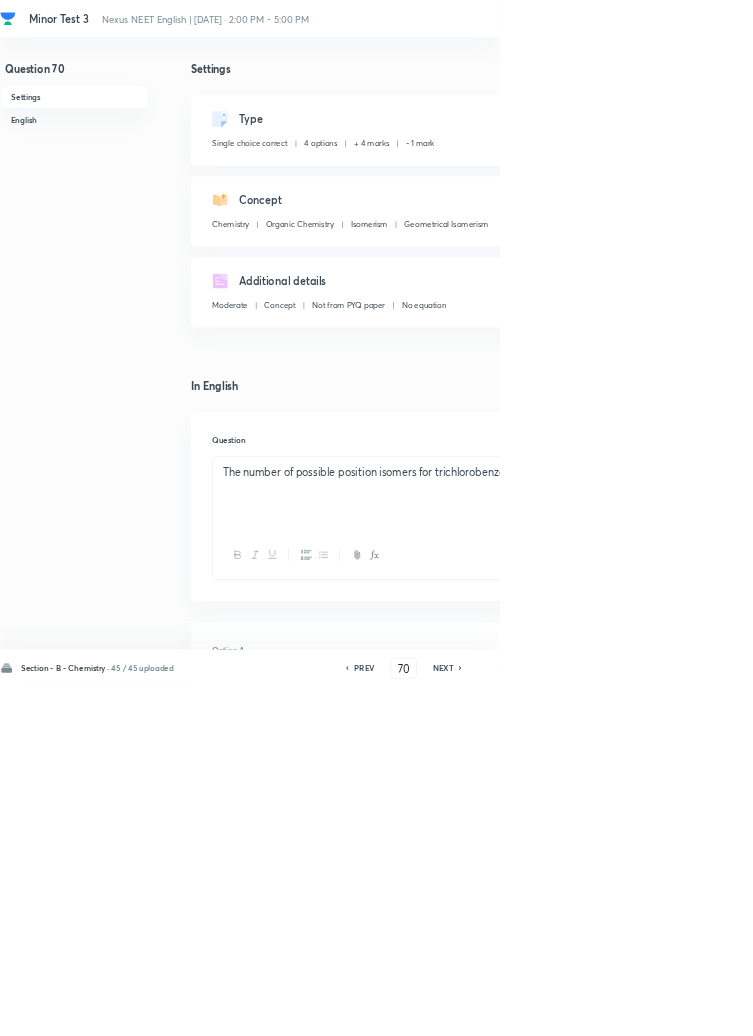 click 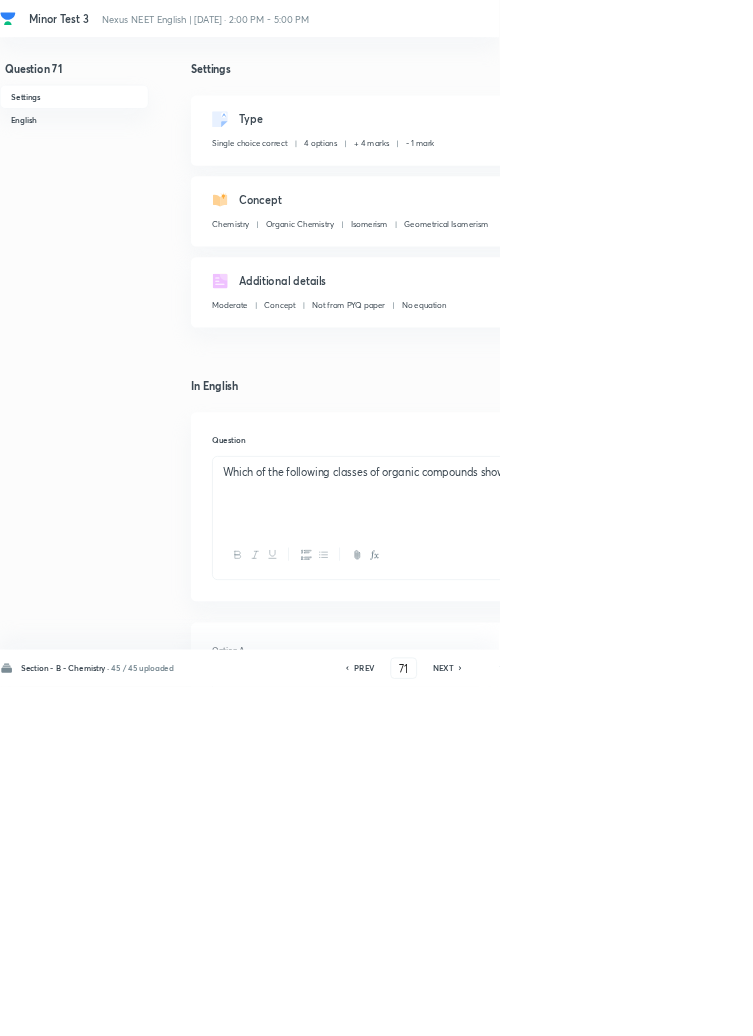click on "PREV" at bounding box center (549, 1008) 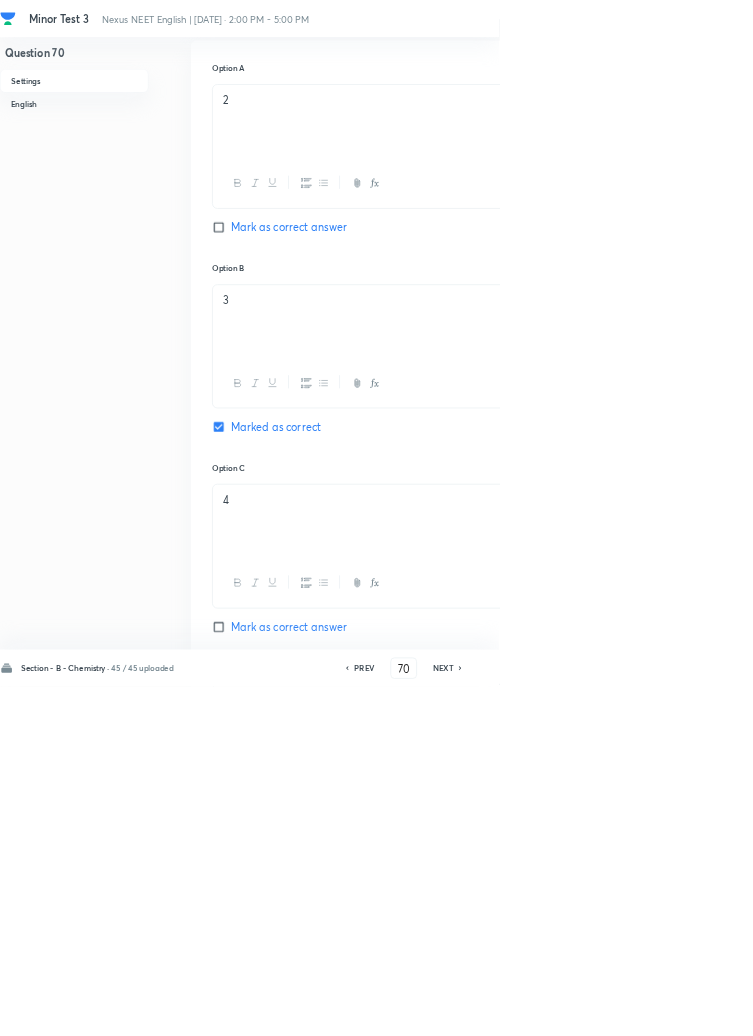 scroll, scrollTop: 954, scrollLeft: 0, axis: vertical 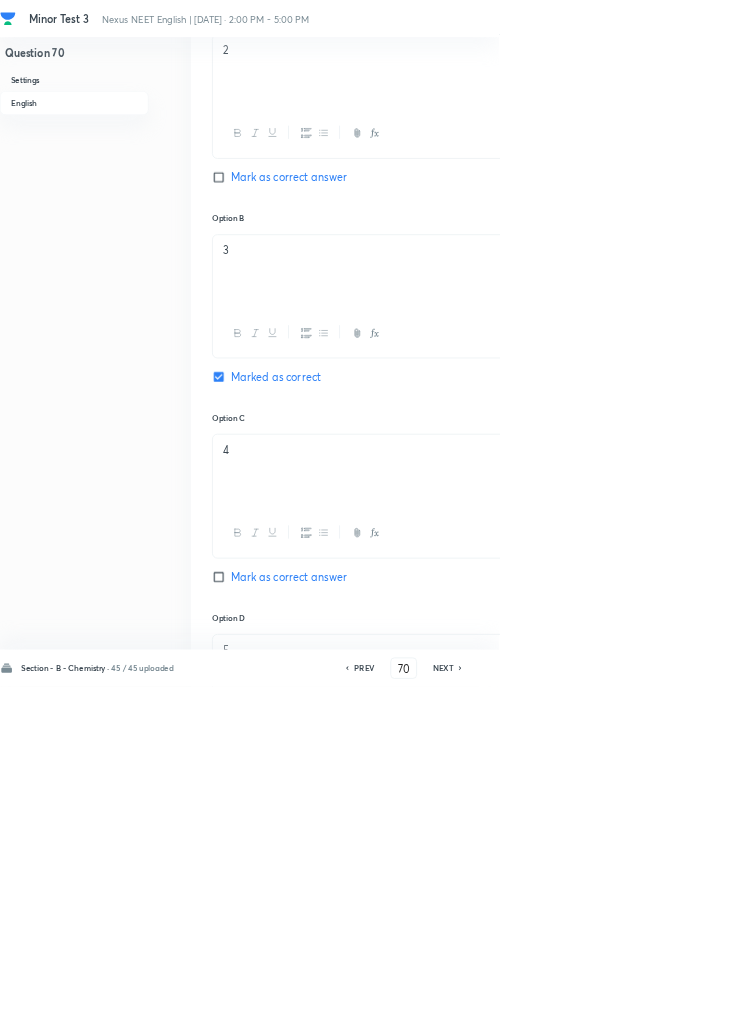 click 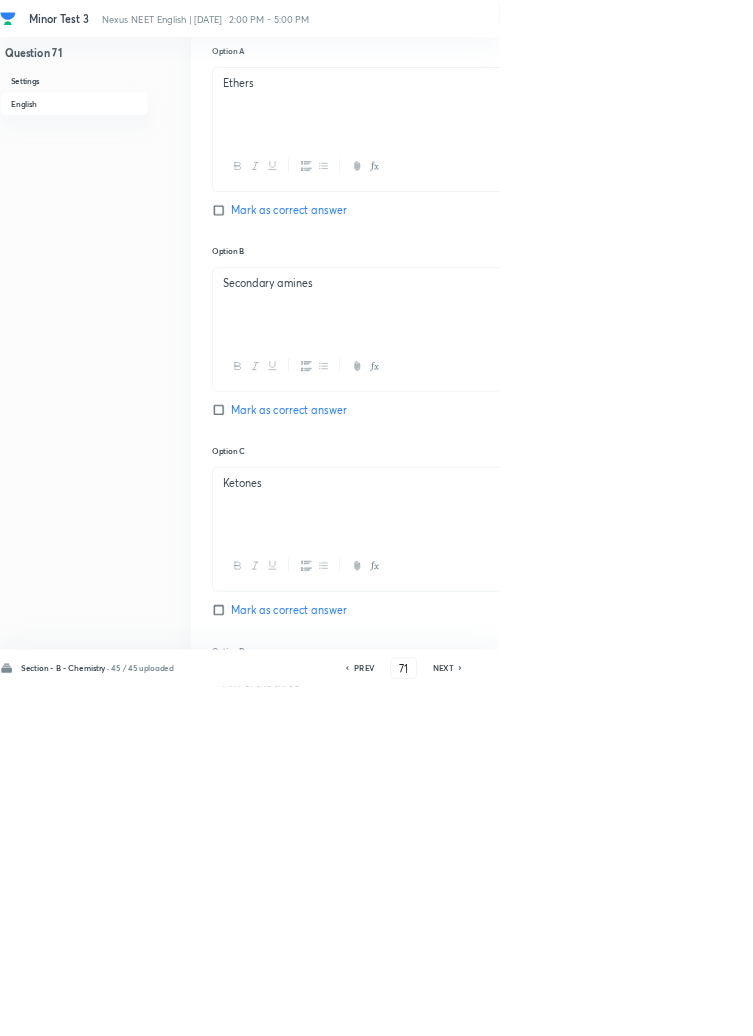 scroll, scrollTop: 905, scrollLeft: 0, axis: vertical 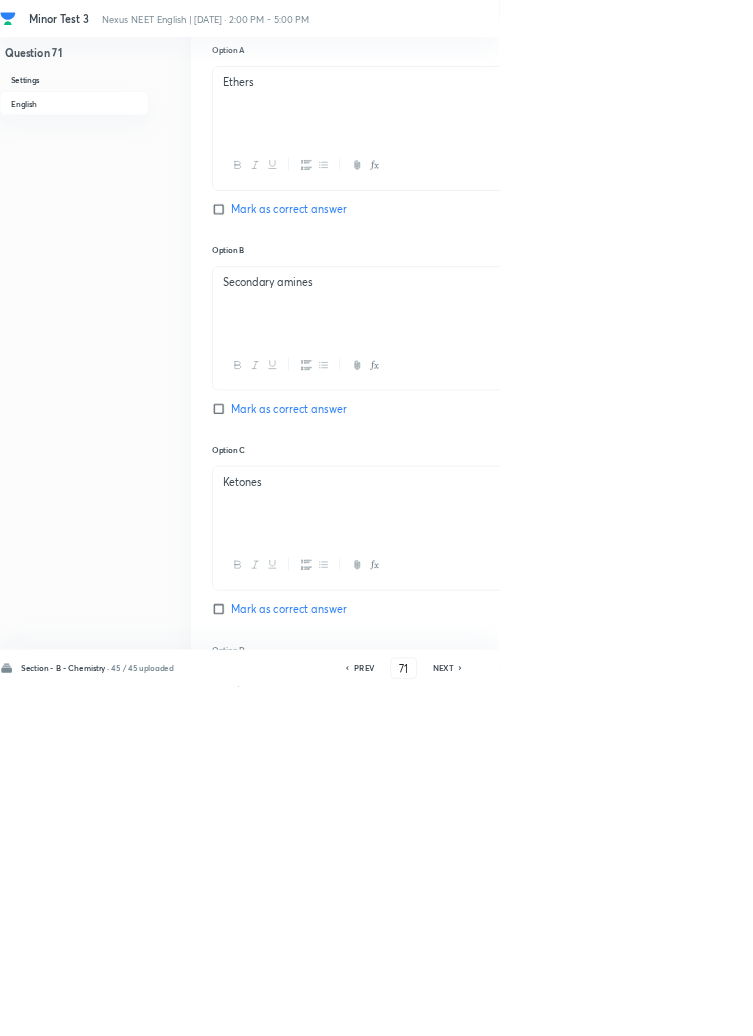 click 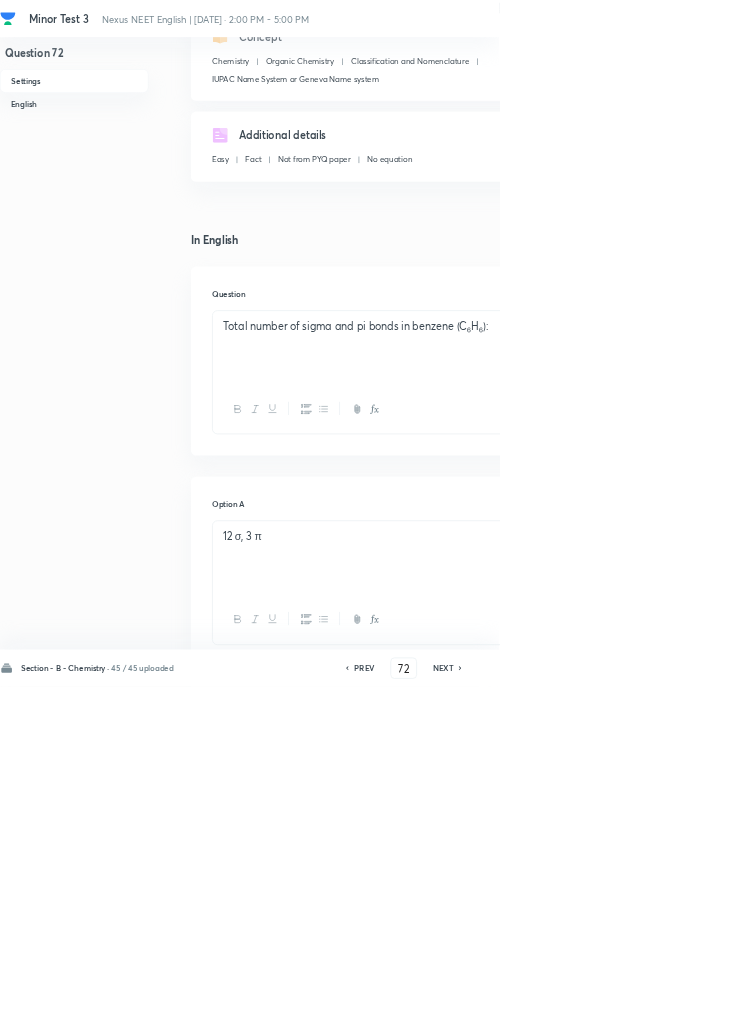 scroll, scrollTop: 248, scrollLeft: 0, axis: vertical 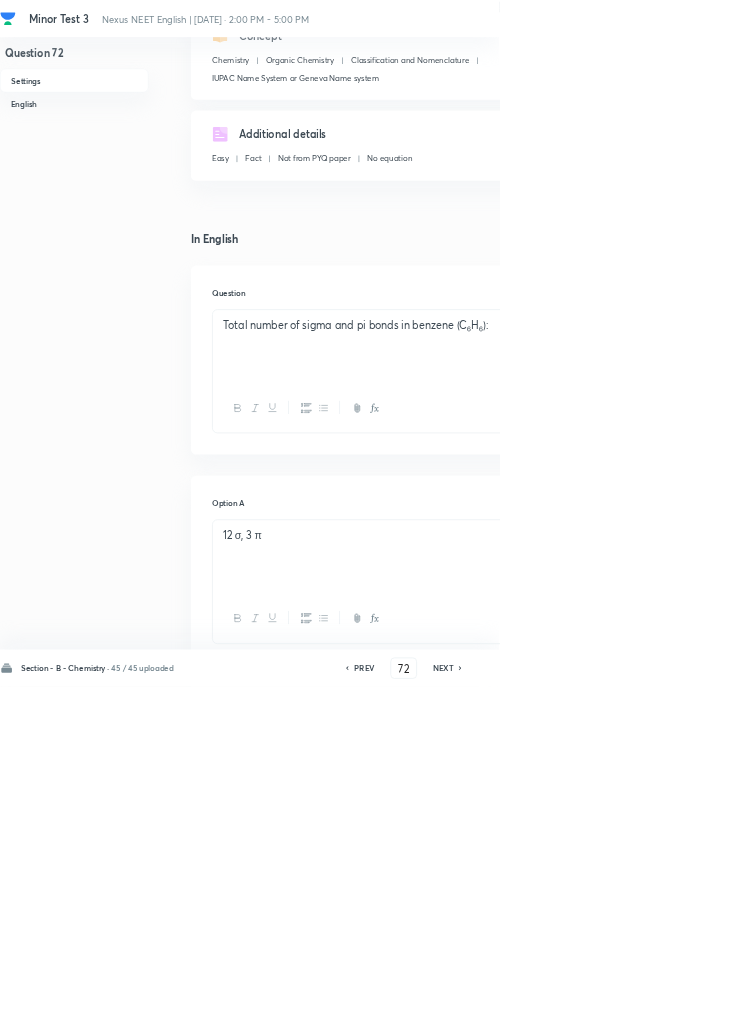 click 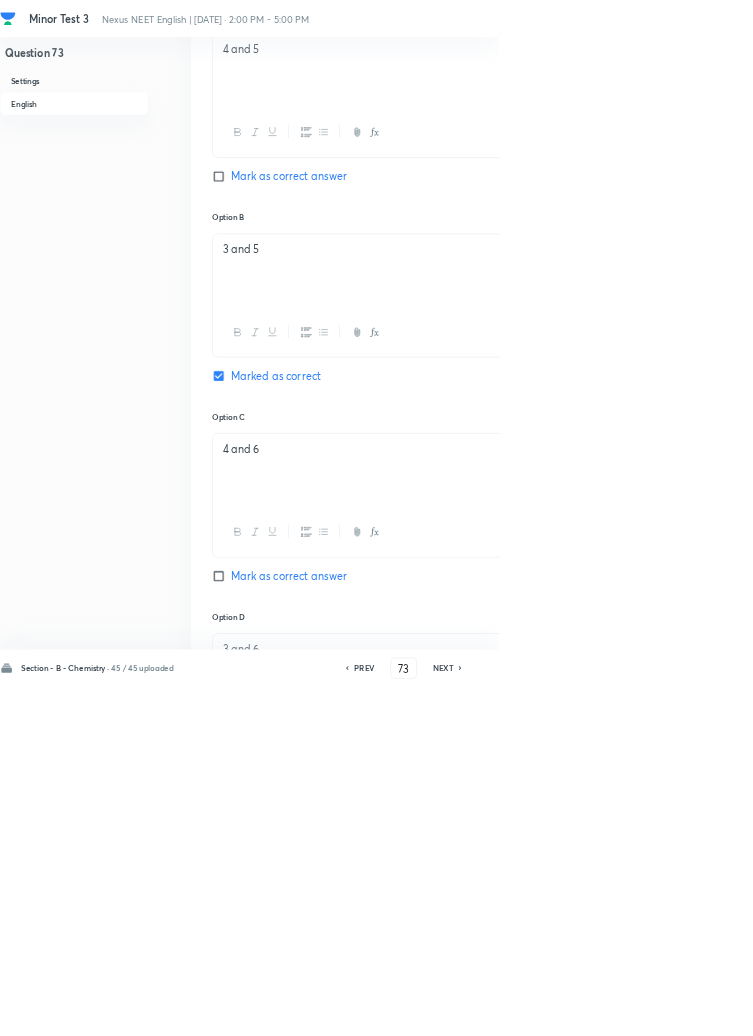 scroll, scrollTop: 1217, scrollLeft: 0, axis: vertical 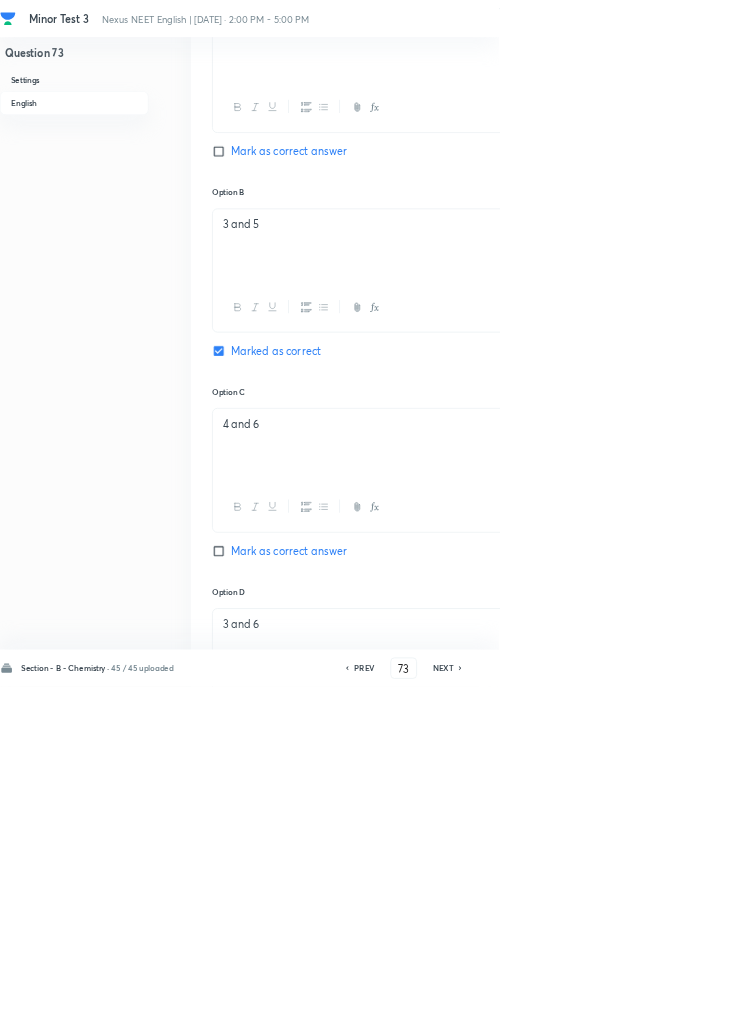 click on "NEXT" at bounding box center [668, 1008] 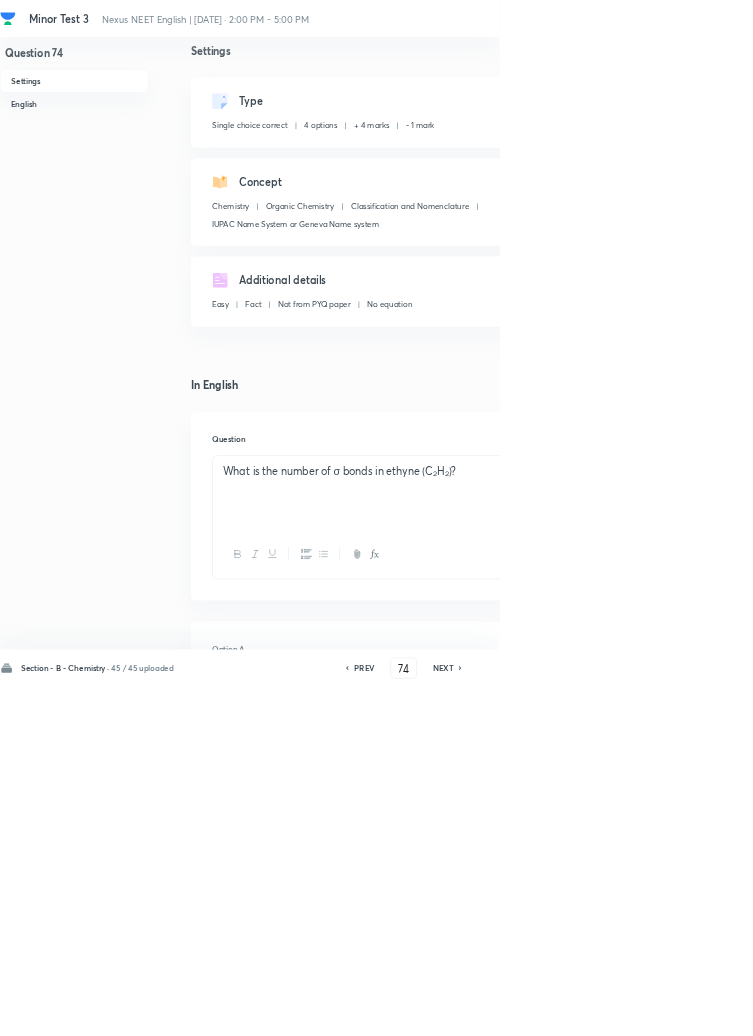 scroll, scrollTop: 0, scrollLeft: 0, axis: both 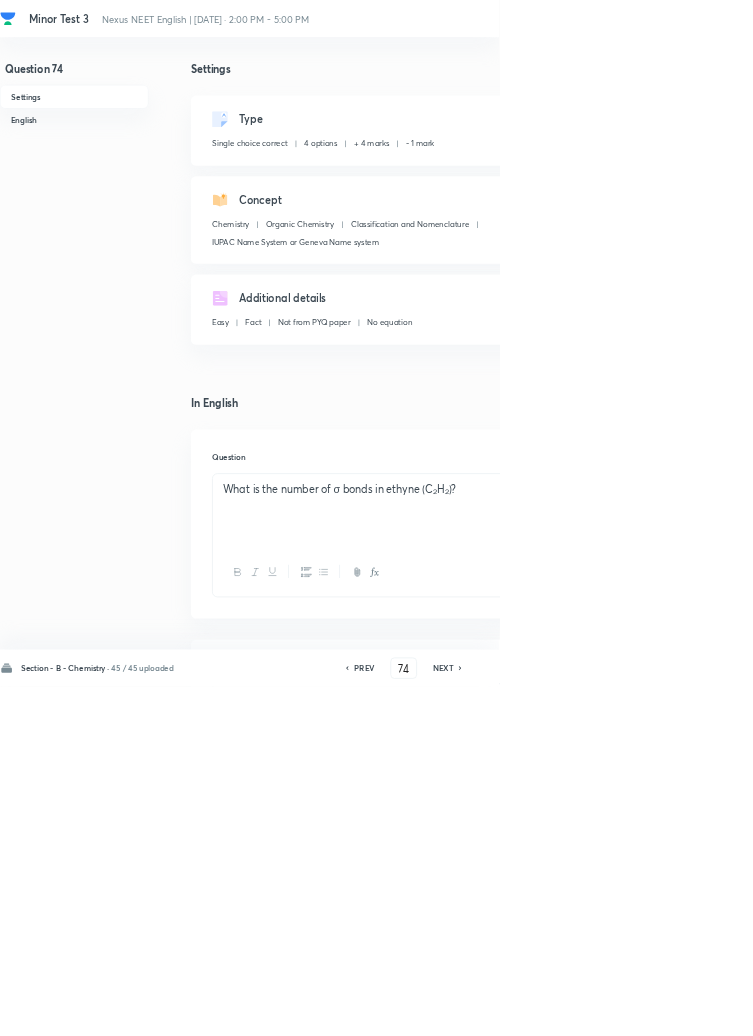 click 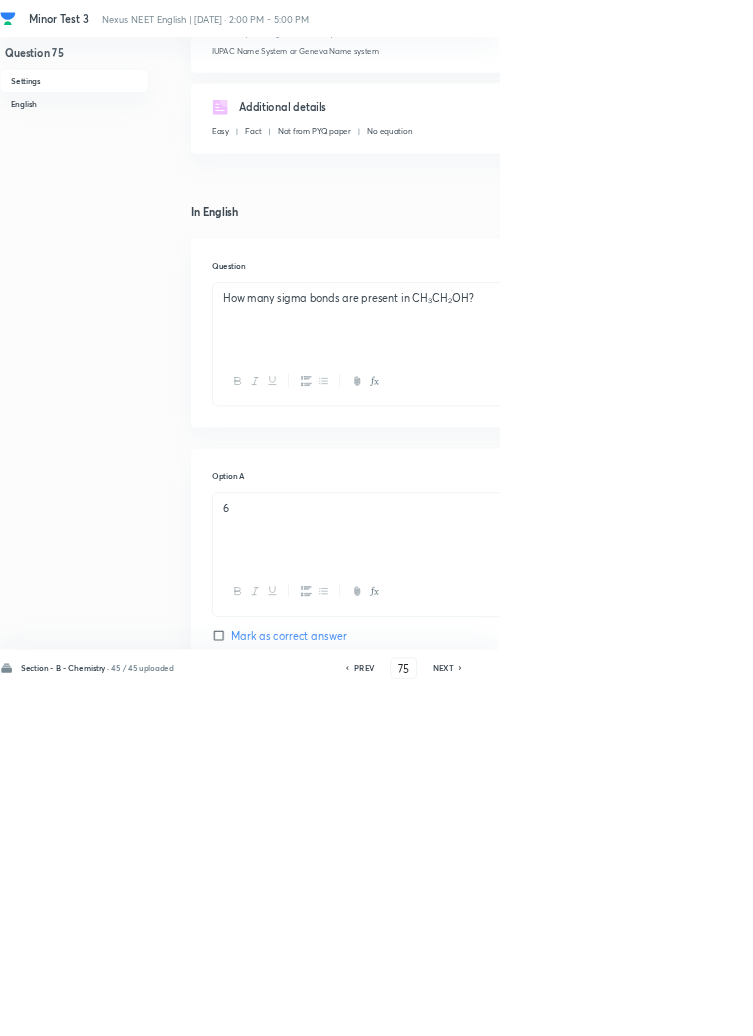 scroll, scrollTop: 0, scrollLeft: 0, axis: both 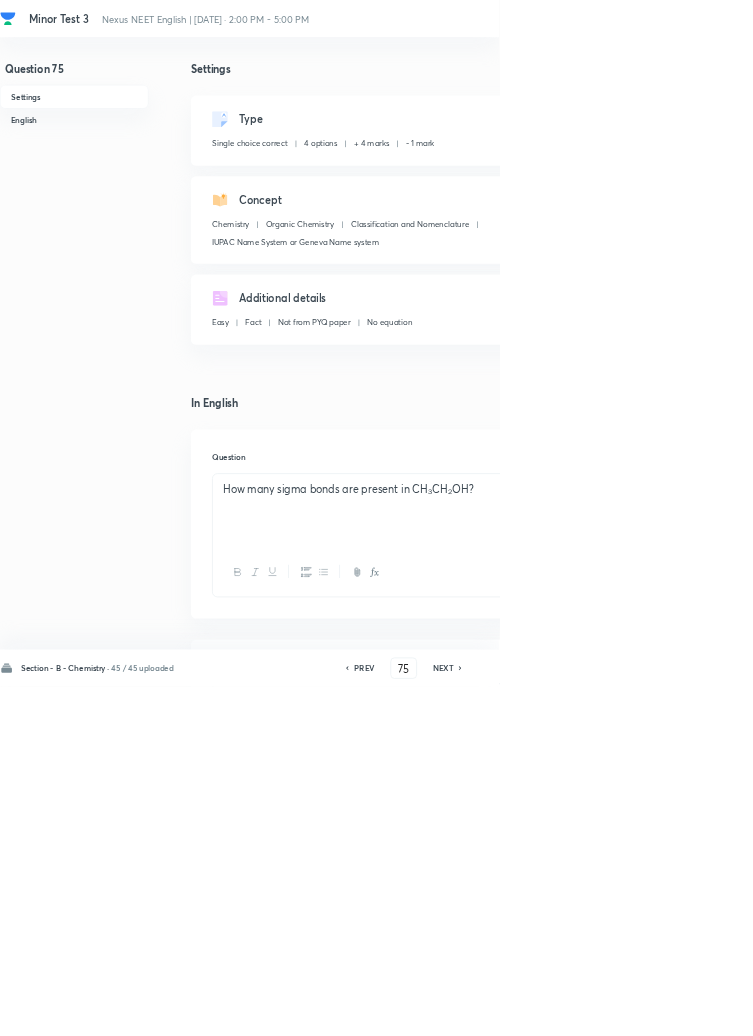click 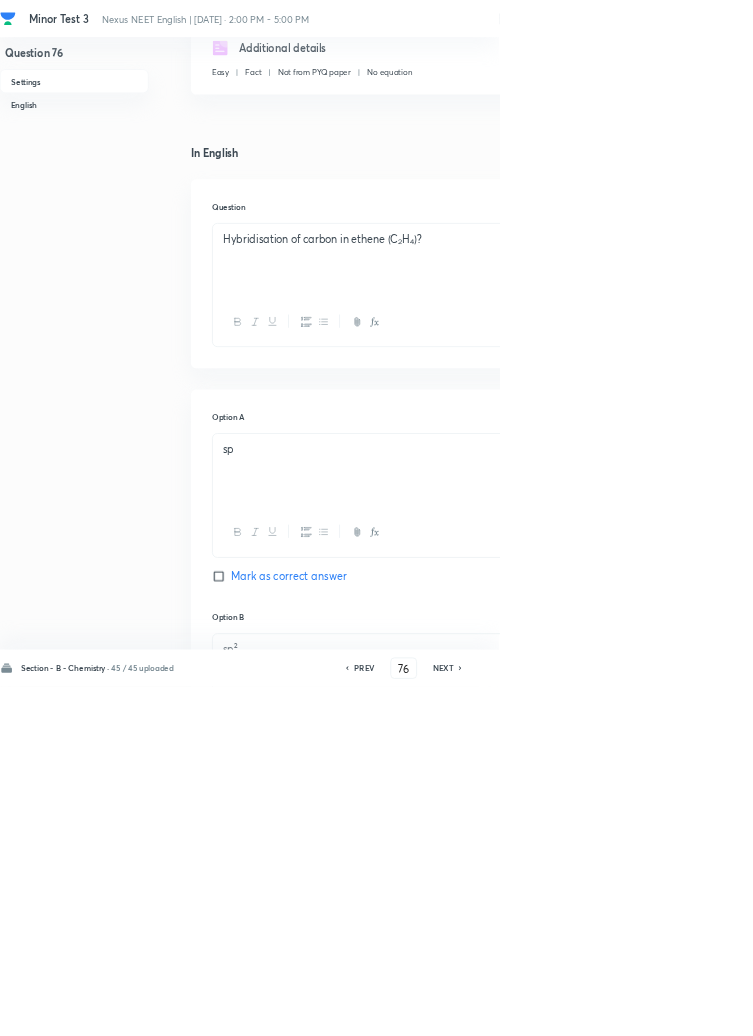 scroll, scrollTop: 352, scrollLeft: 0, axis: vertical 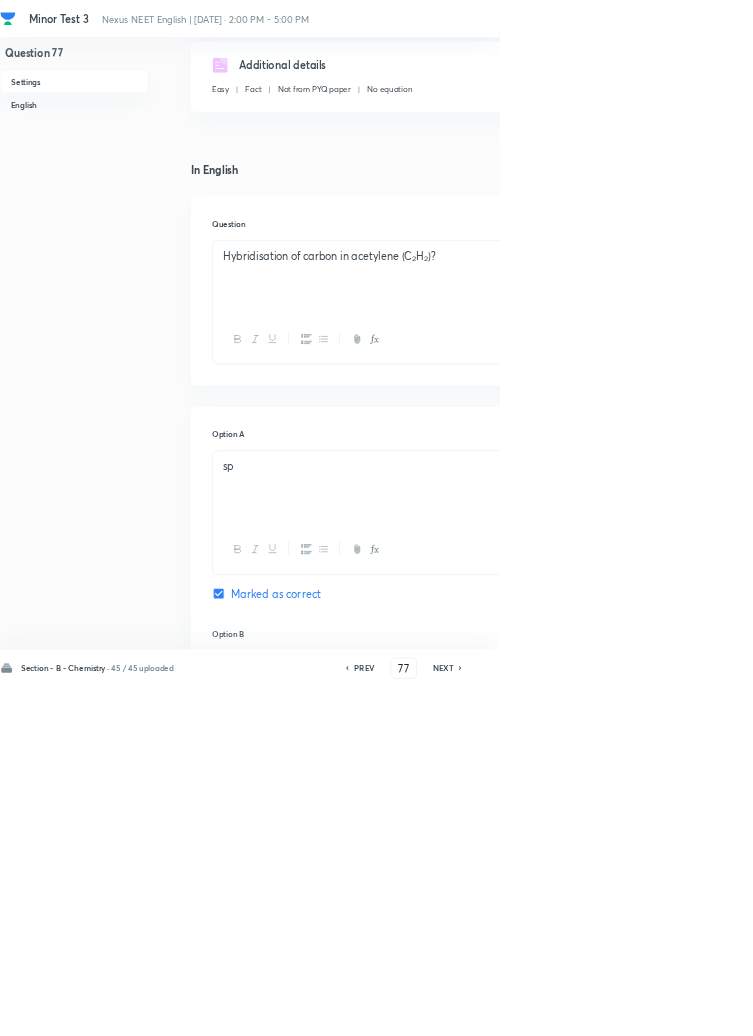 click on "PREV" at bounding box center (546, 1008) 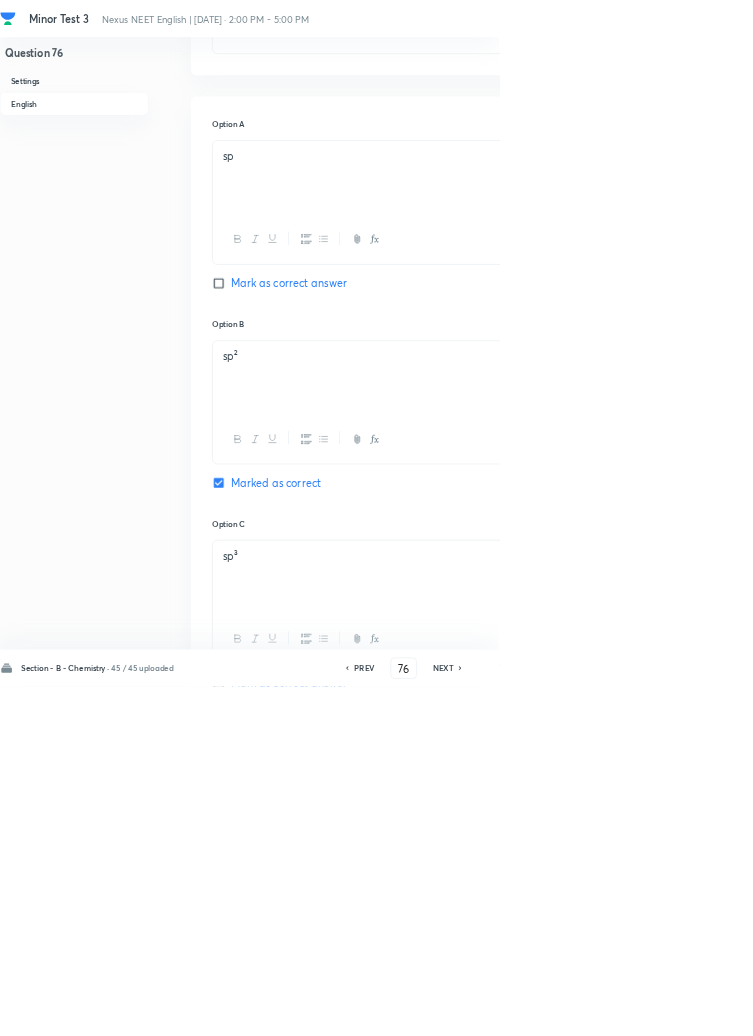 scroll, scrollTop: 954, scrollLeft: 0, axis: vertical 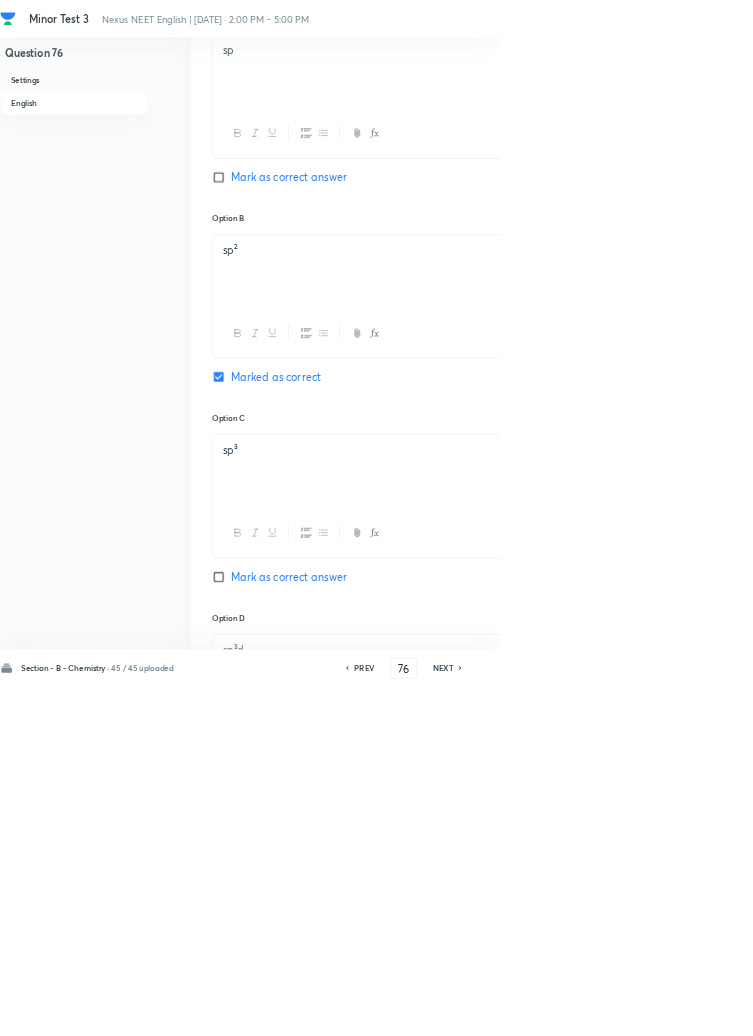 click 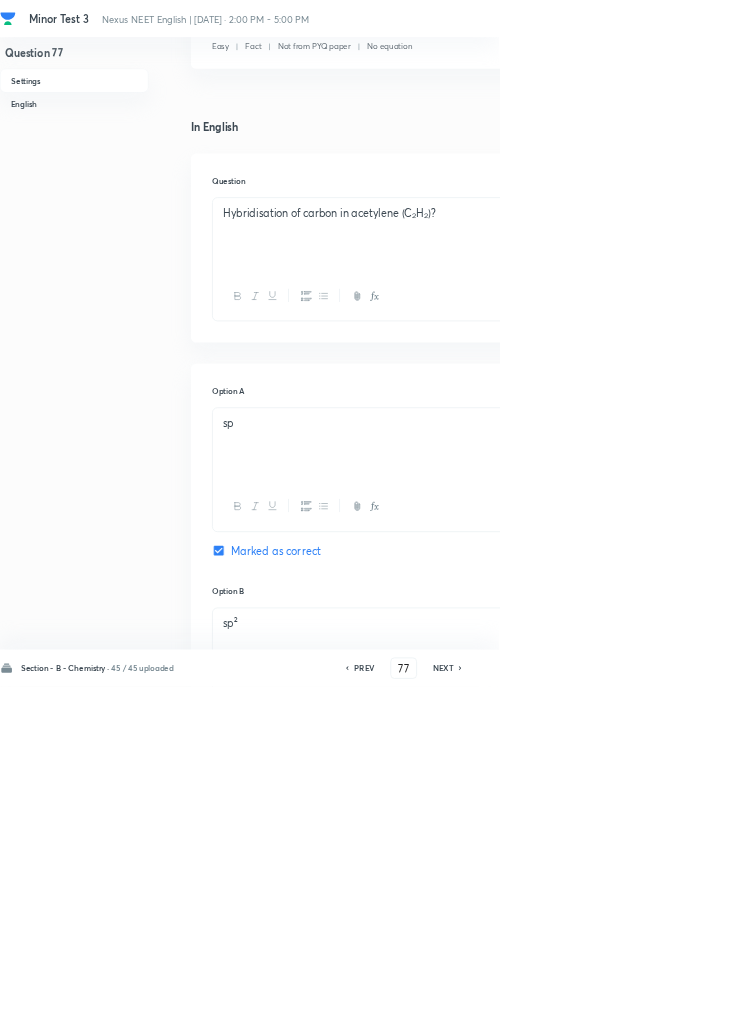 scroll, scrollTop: 0, scrollLeft: 0, axis: both 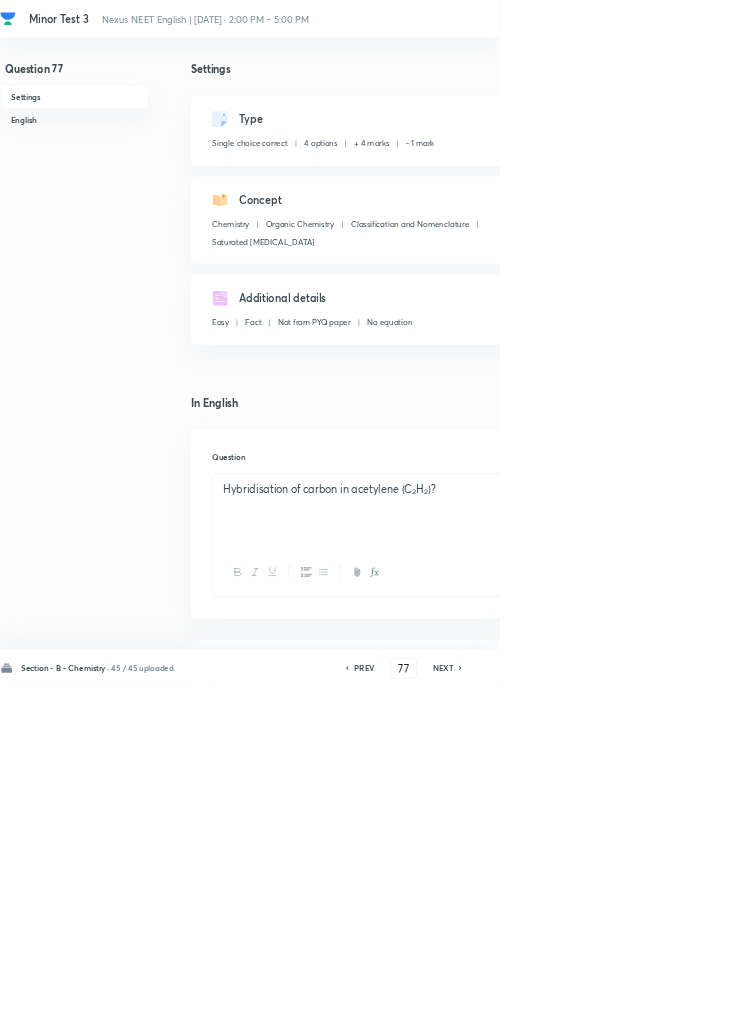 click on "PREV" at bounding box center [549, 1008] 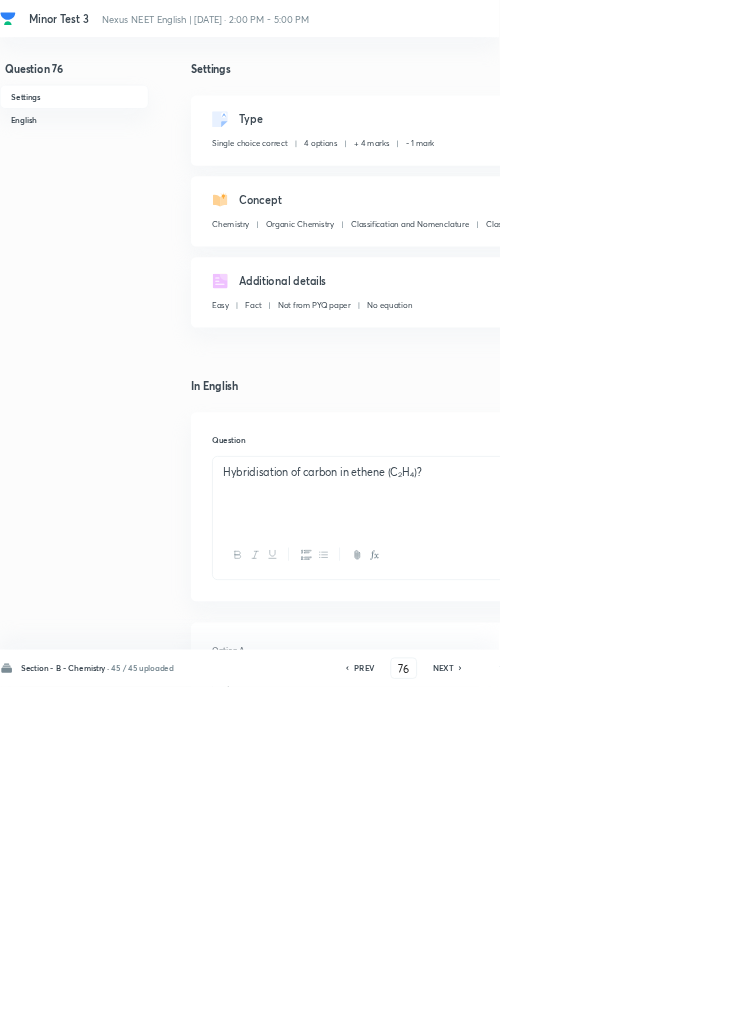 click on "PREV" at bounding box center (549, 1008) 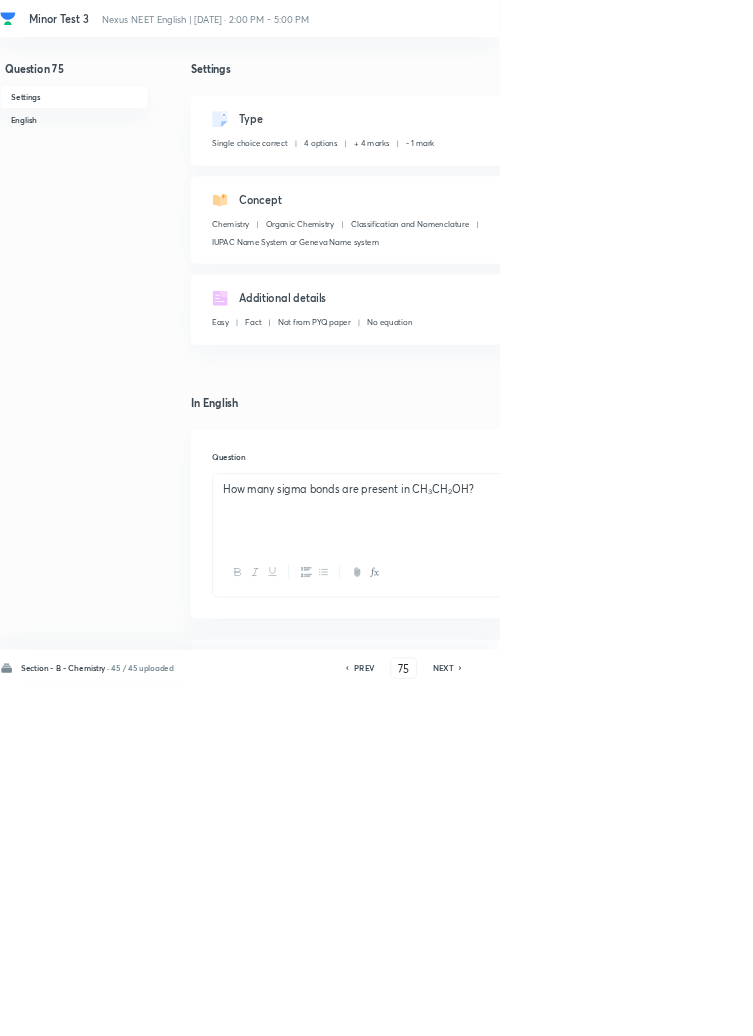 click 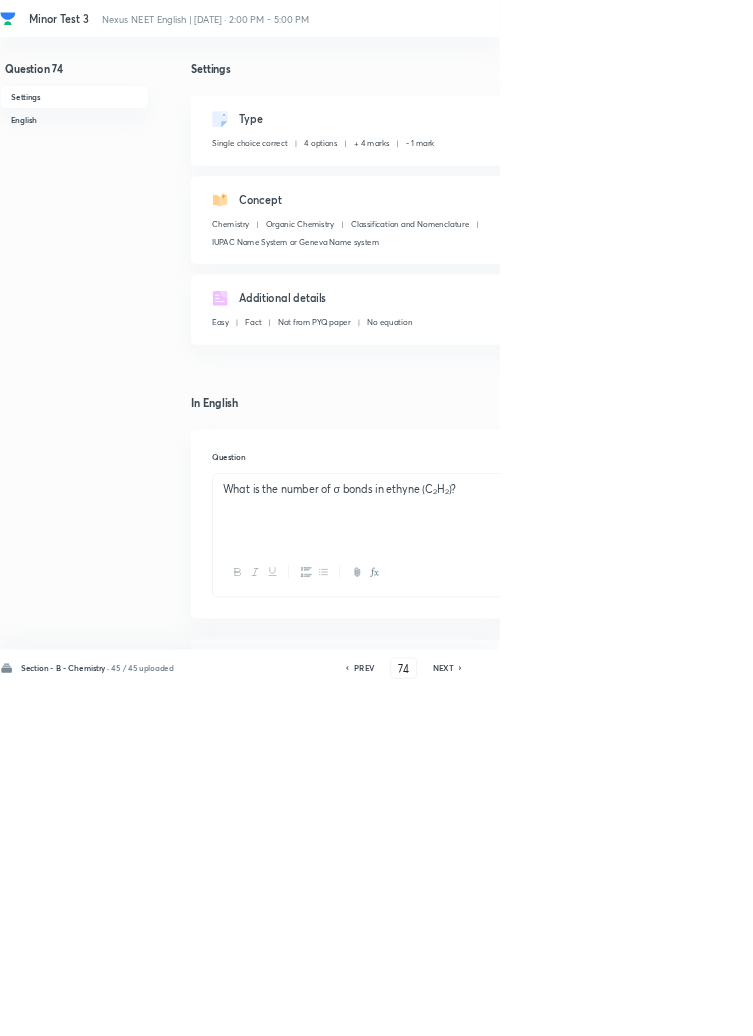 click 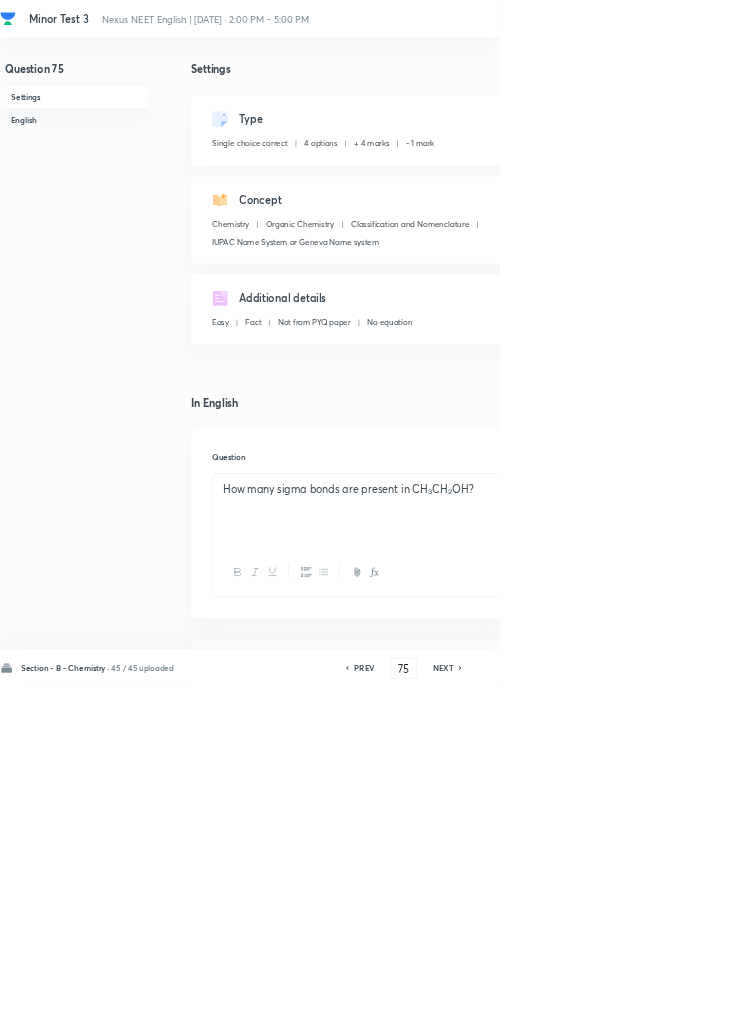 click on "NEXT" at bounding box center (668, 1008) 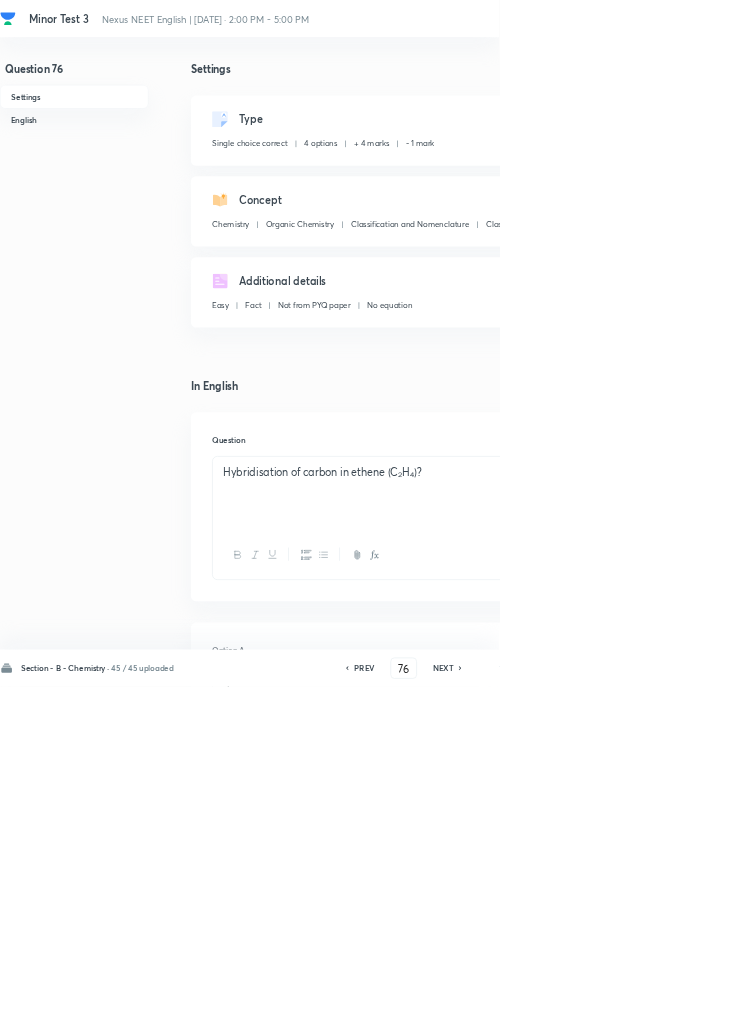 click on "NEXT" at bounding box center (668, 1008) 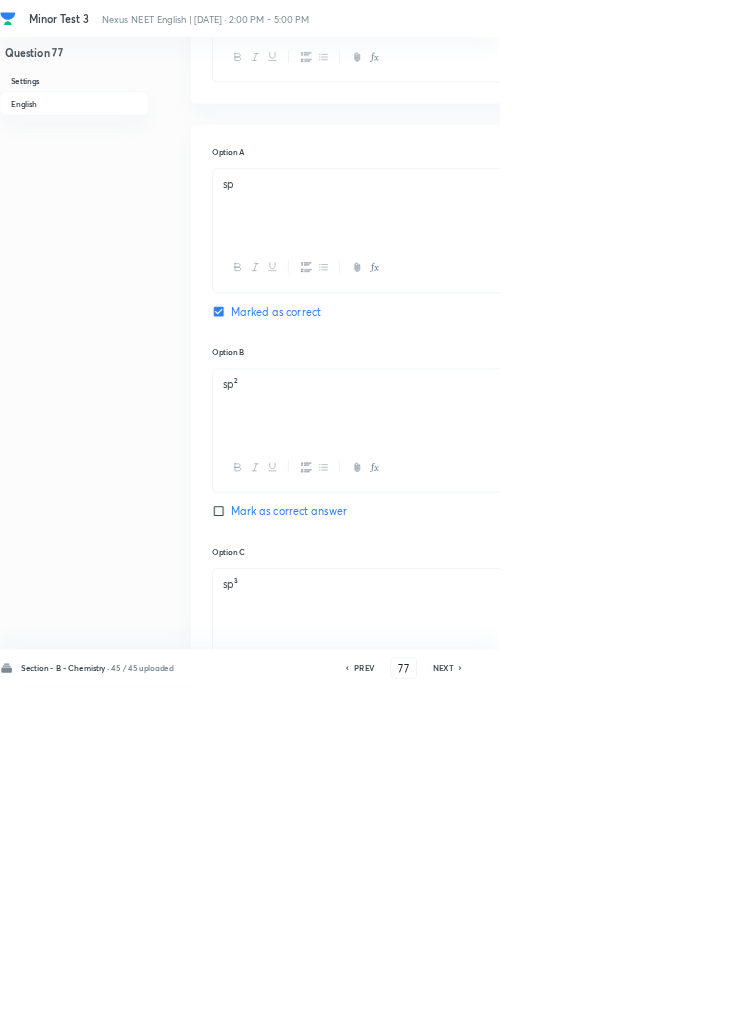 scroll, scrollTop: 954, scrollLeft: 0, axis: vertical 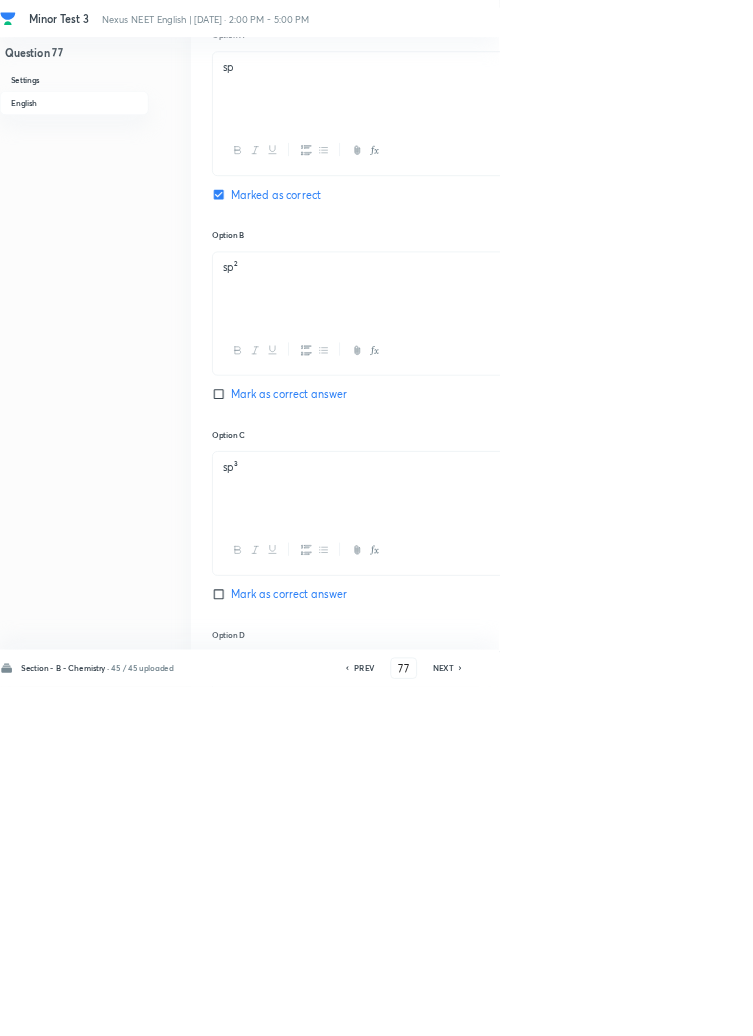 click on "NEXT" at bounding box center [668, 1008] 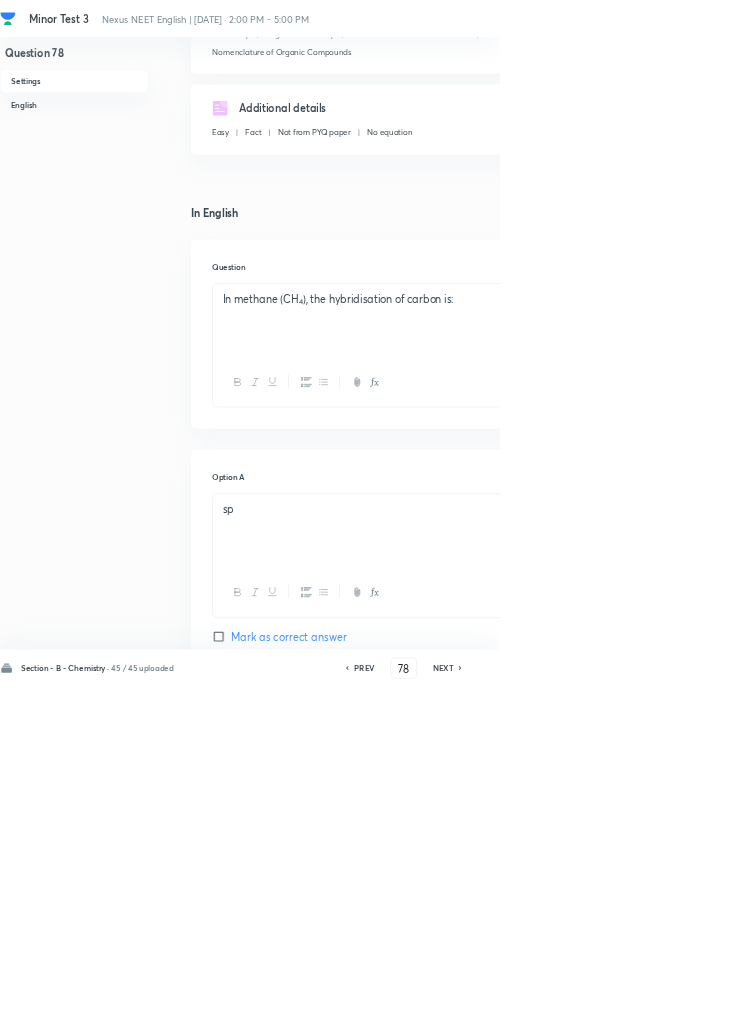scroll, scrollTop: 287, scrollLeft: 0, axis: vertical 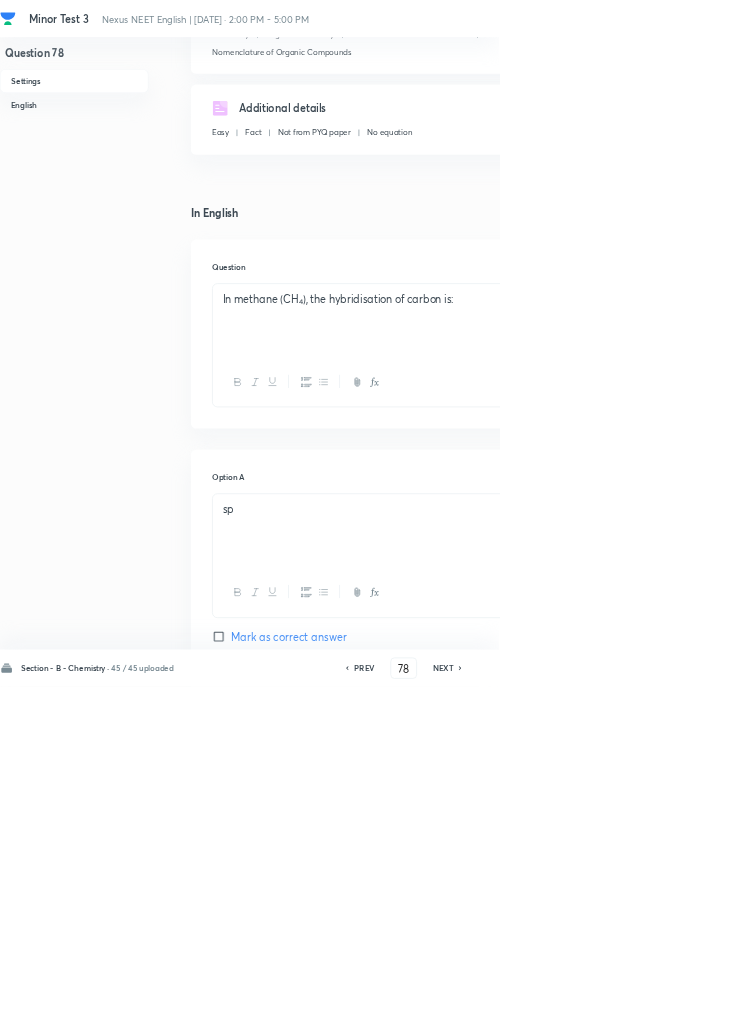 click on "NEXT" at bounding box center (668, 1008) 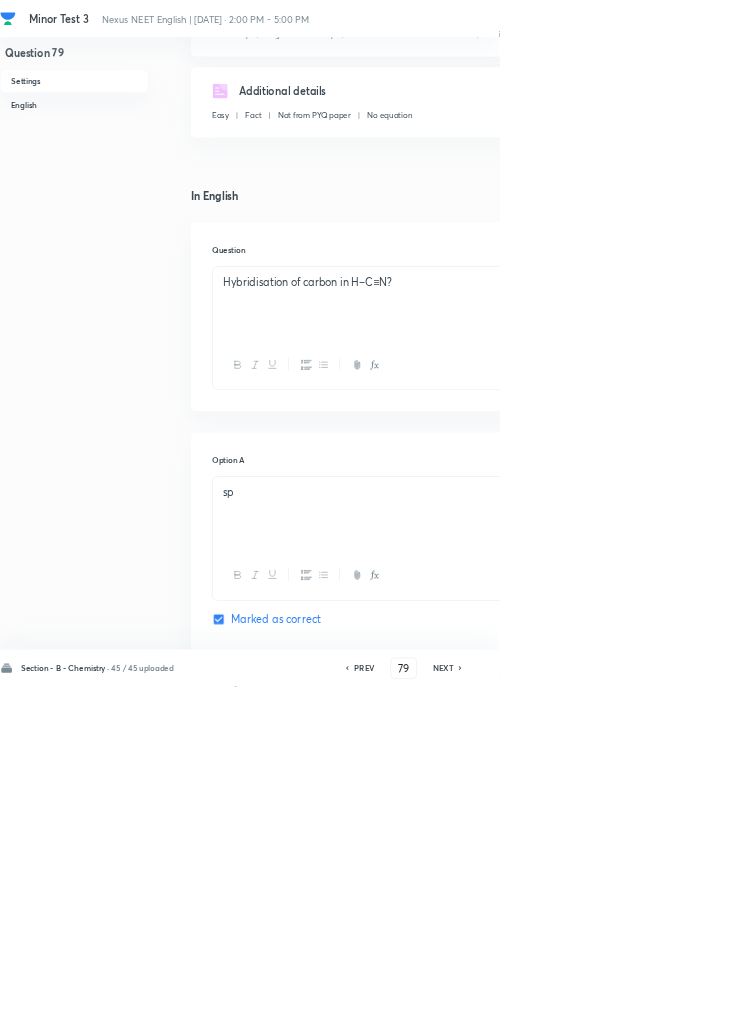 click 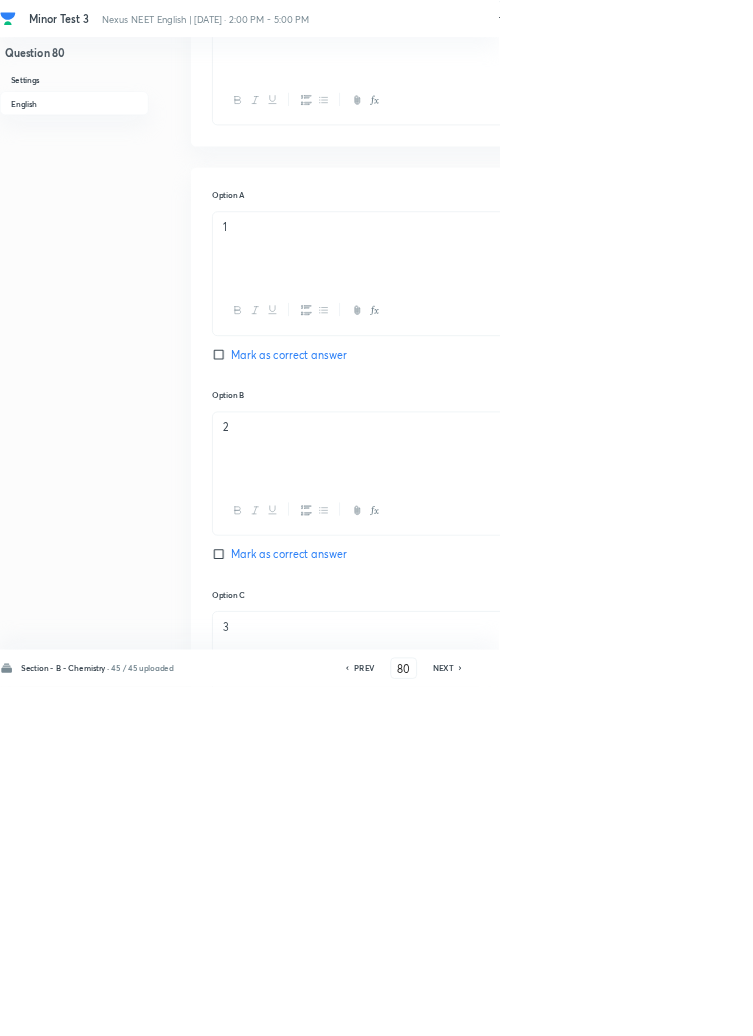 scroll, scrollTop: 725, scrollLeft: 0, axis: vertical 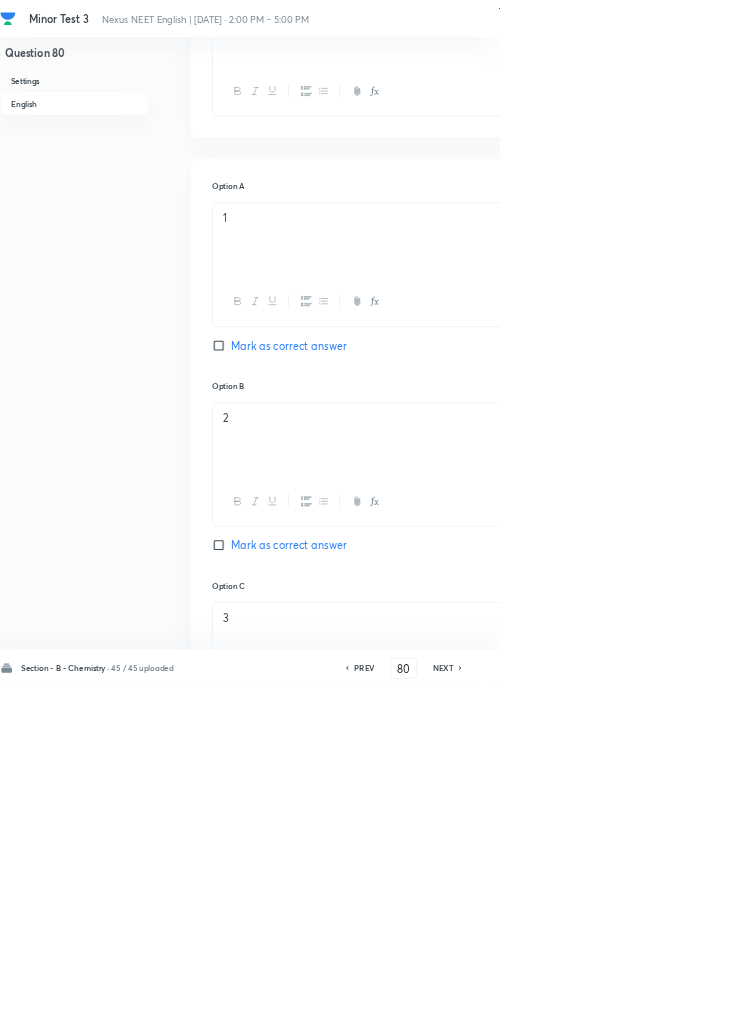 click 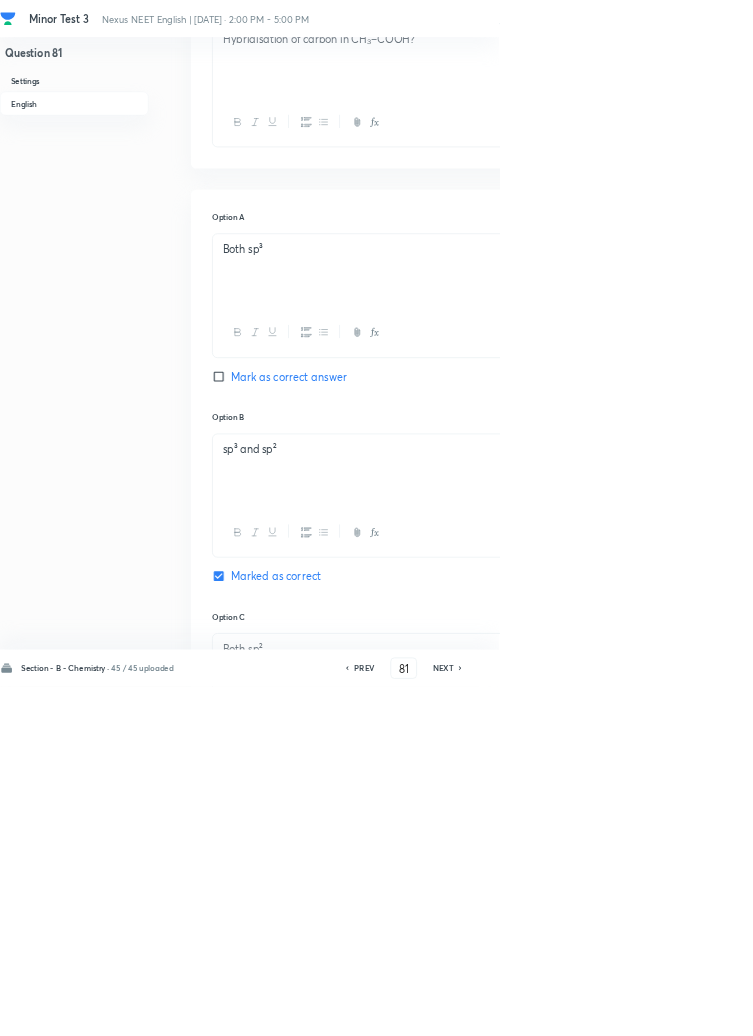 scroll, scrollTop: 981, scrollLeft: 0, axis: vertical 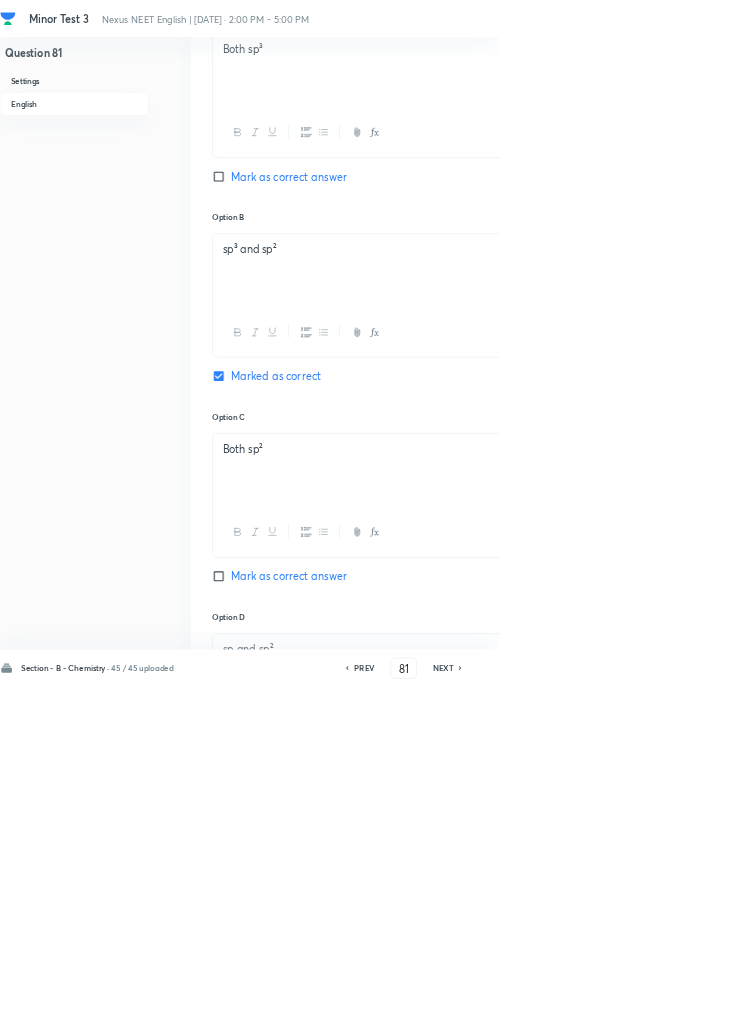 click on "NEXT" at bounding box center [668, 1008] 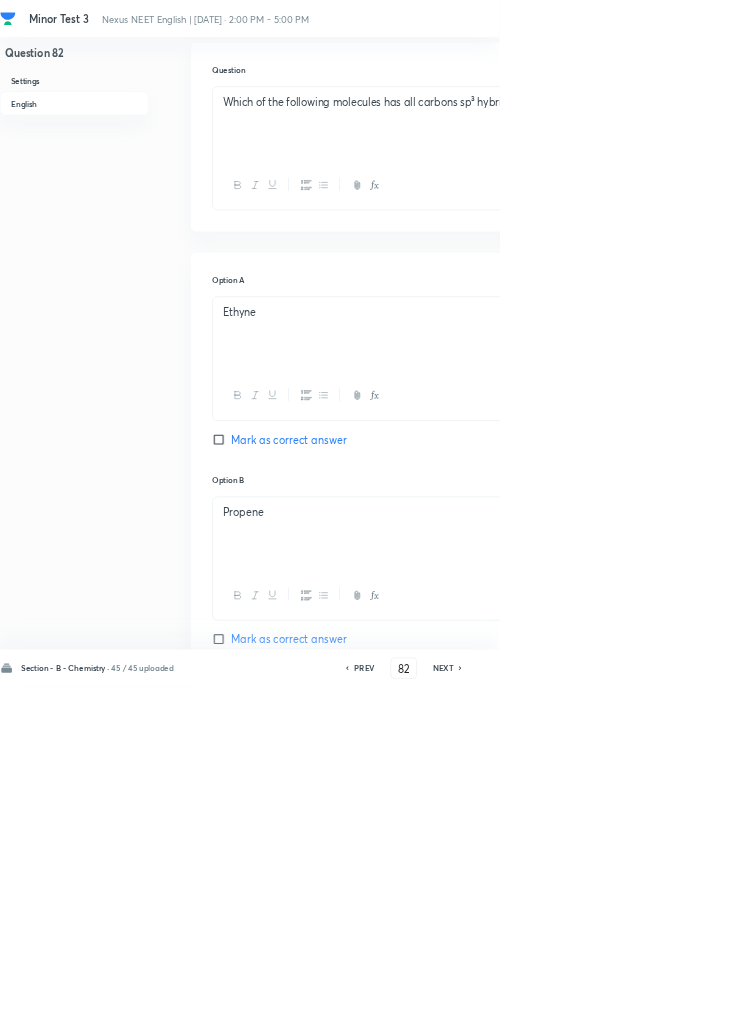 scroll, scrollTop: 600, scrollLeft: 0, axis: vertical 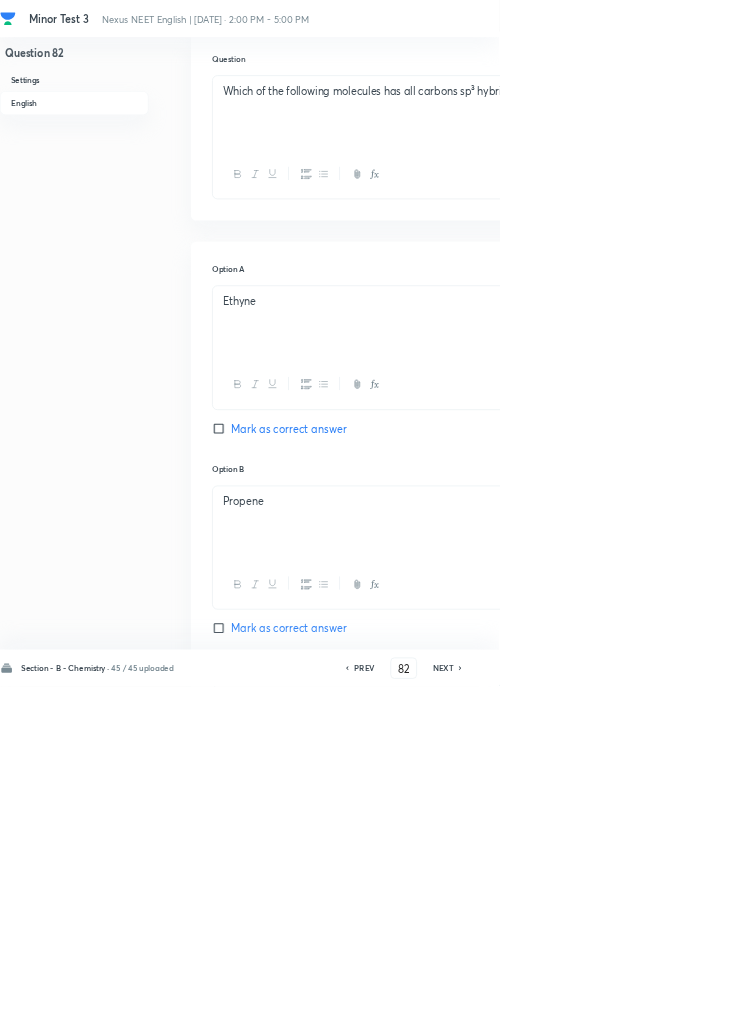 click on "NEXT" at bounding box center (668, 1008) 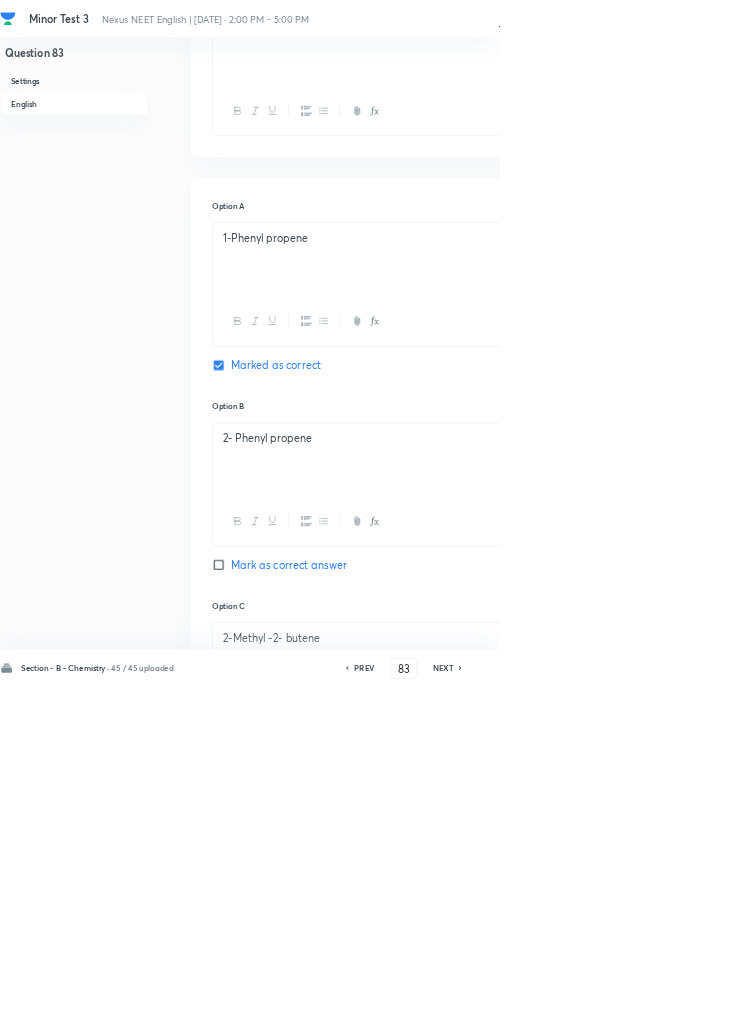 scroll, scrollTop: 672, scrollLeft: 0, axis: vertical 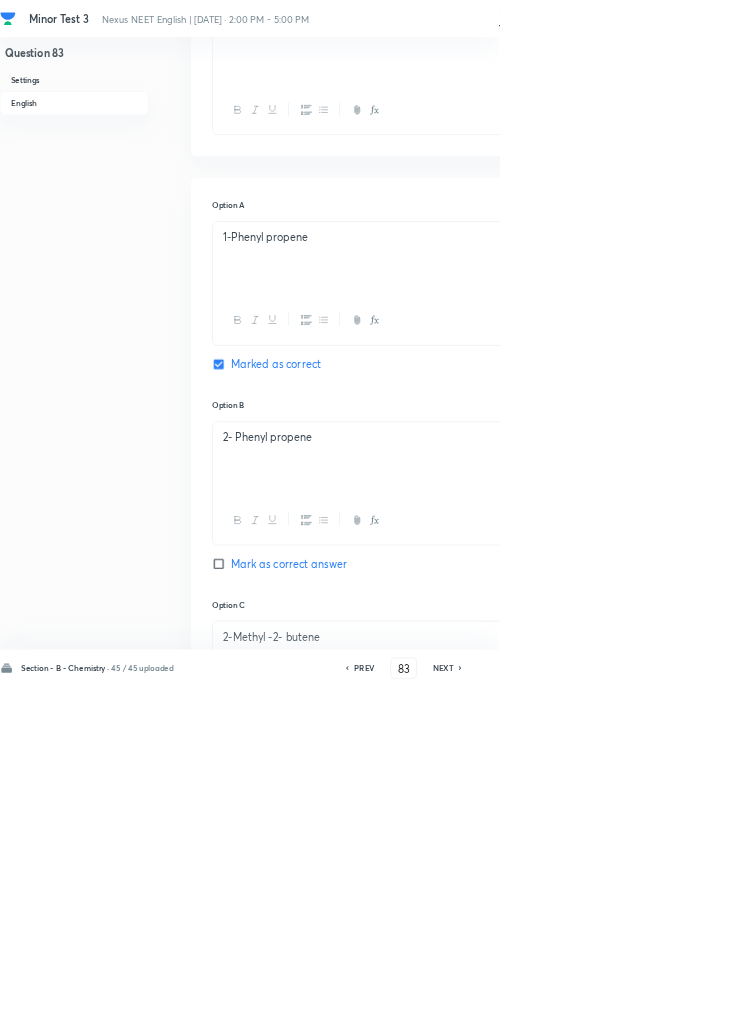 click on "PREV" at bounding box center (549, 1008) 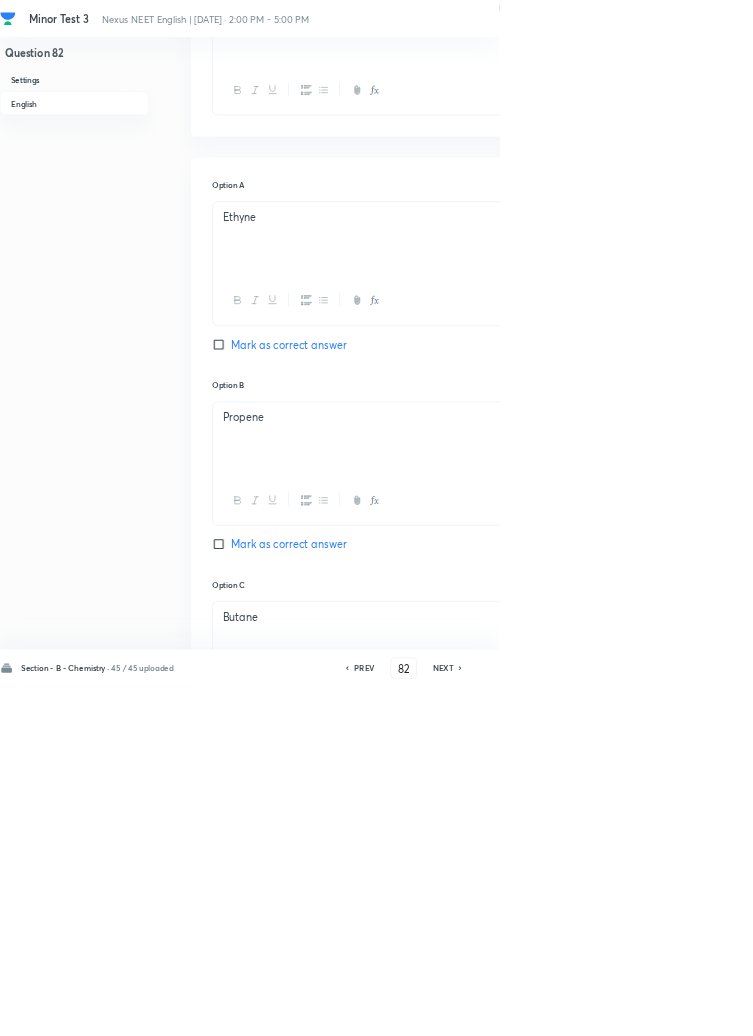 scroll, scrollTop: 726, scrollLeft: 0, axis: vertical 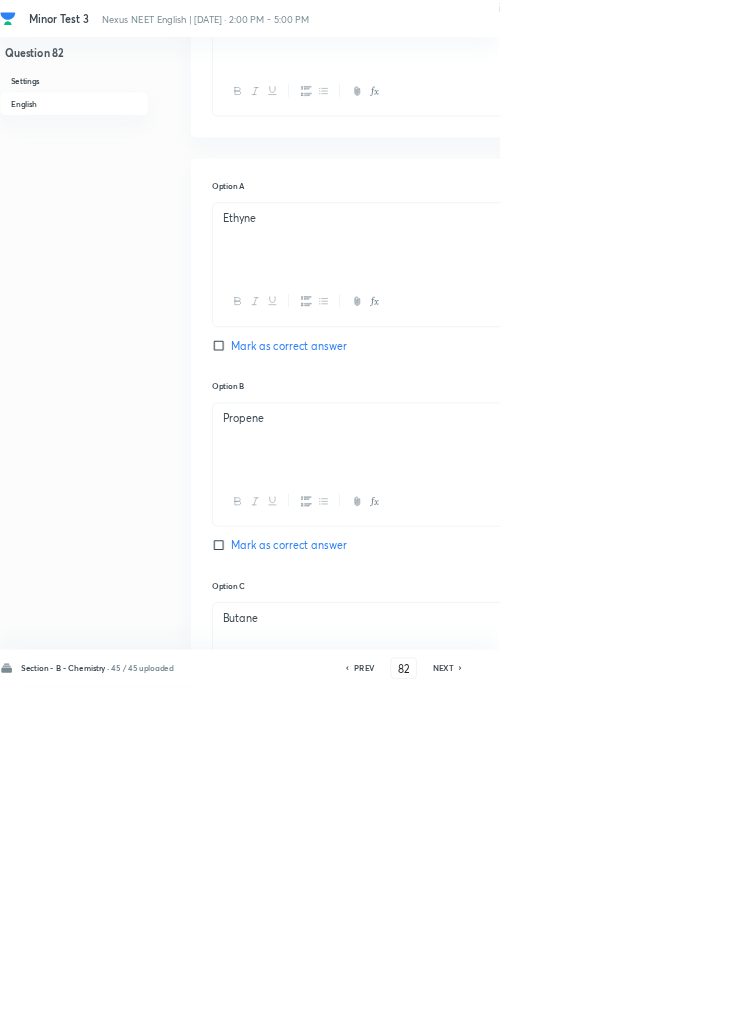 click on "NEXT" at bounding box center (668, 1008) 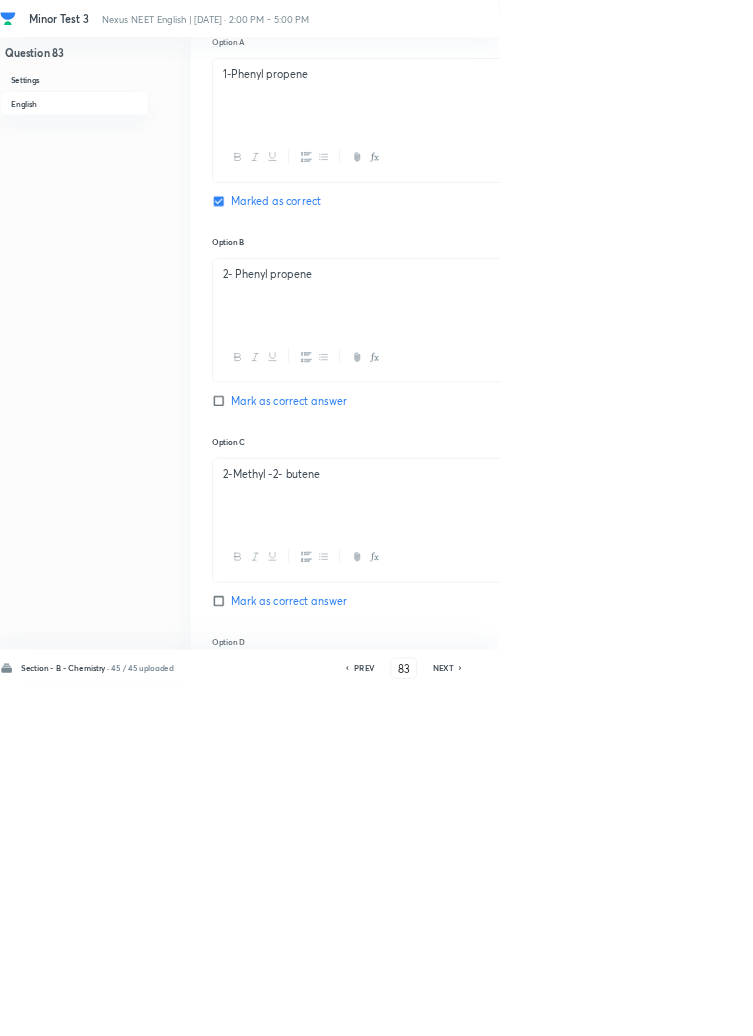 scroll, scrollTop: 954, scrollLeft: 0, axis: vertical 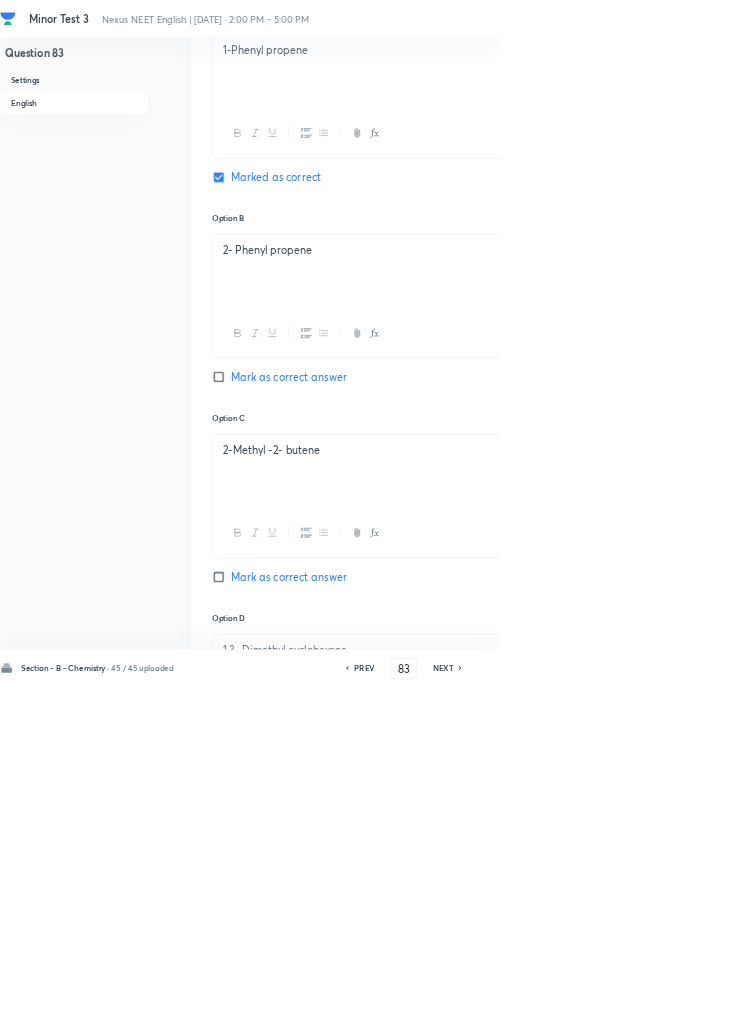 click 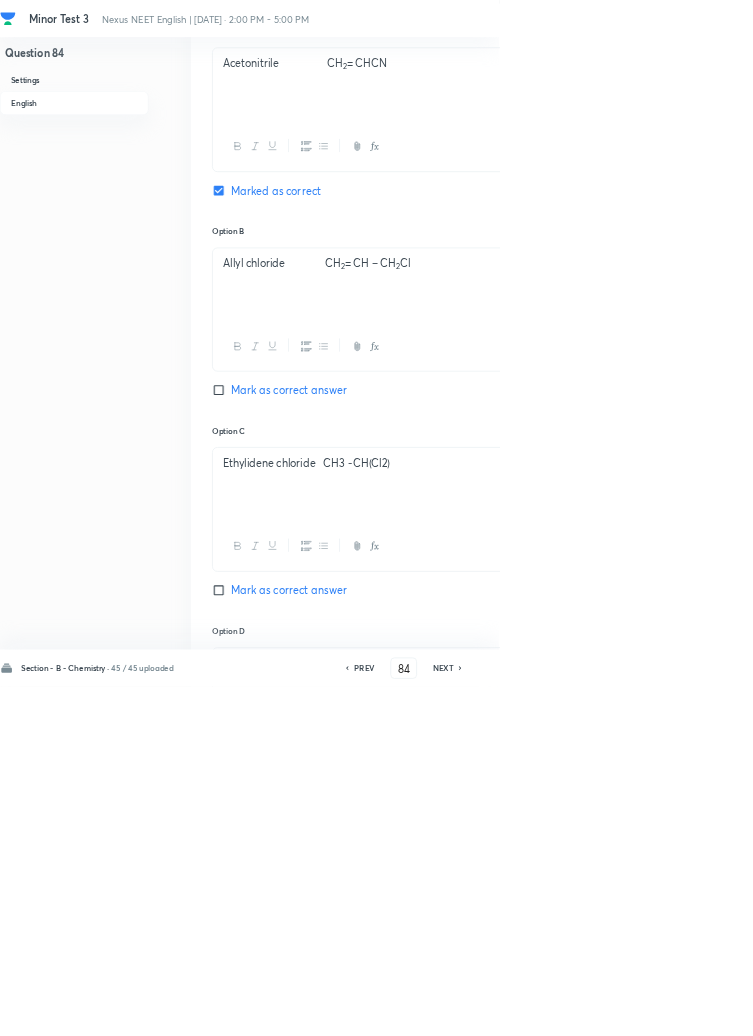 scroll, scrollTop: 981, scrollLeft: 0, axis: vertical 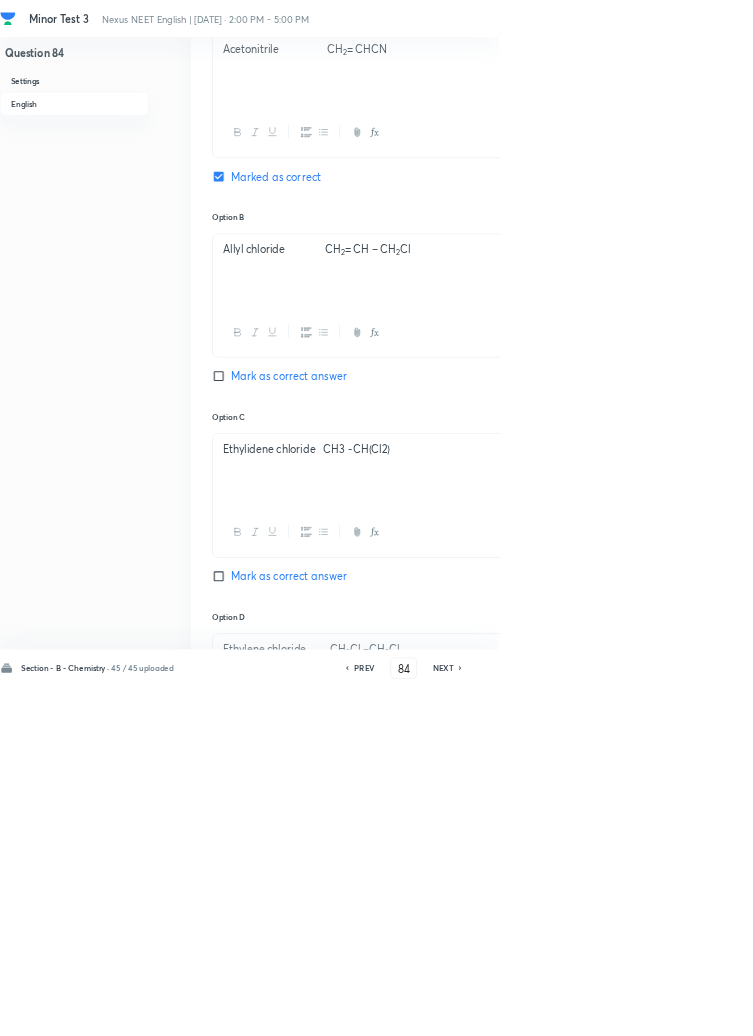 click 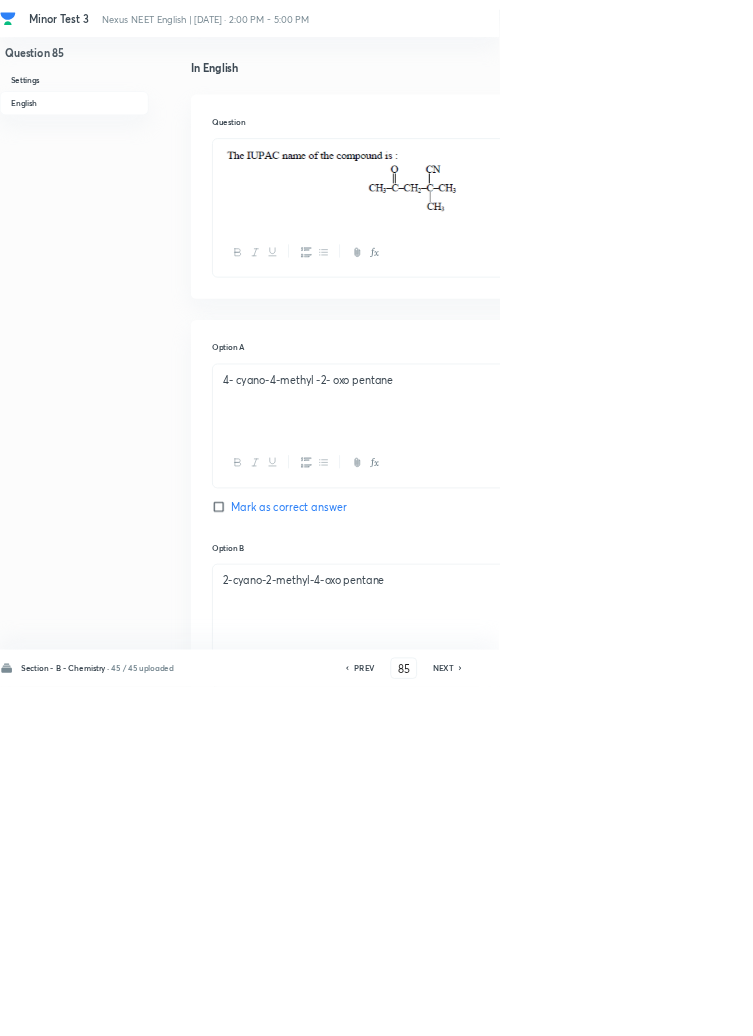 scroll, scrollTop: 533, scrollLeft: 0, axis: vertical 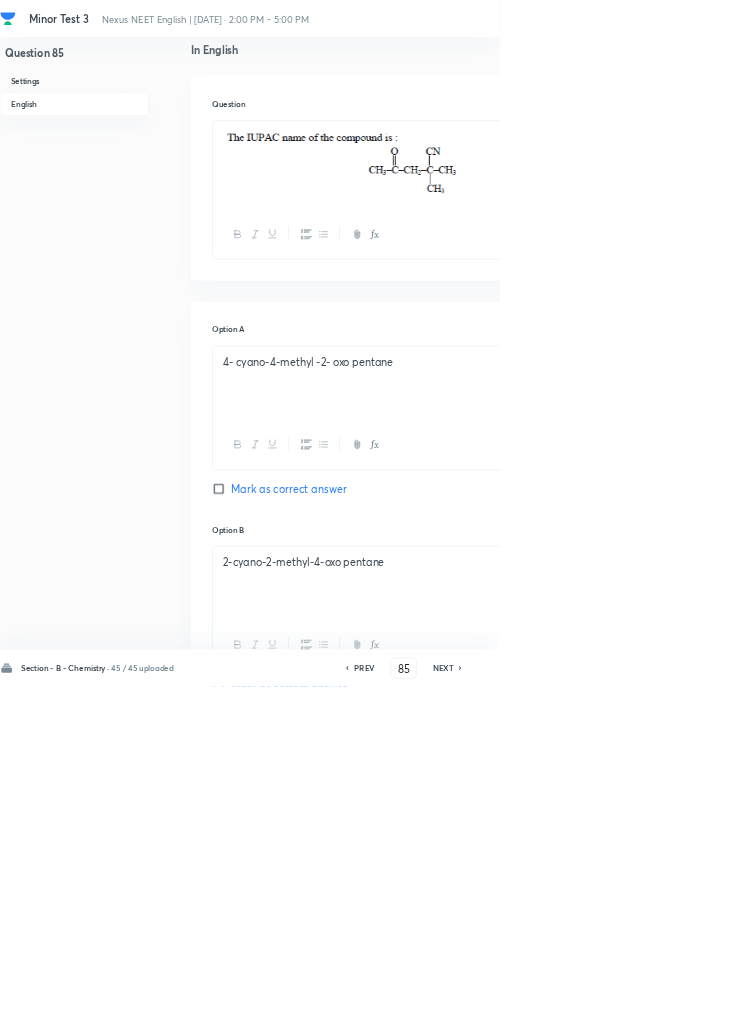 click 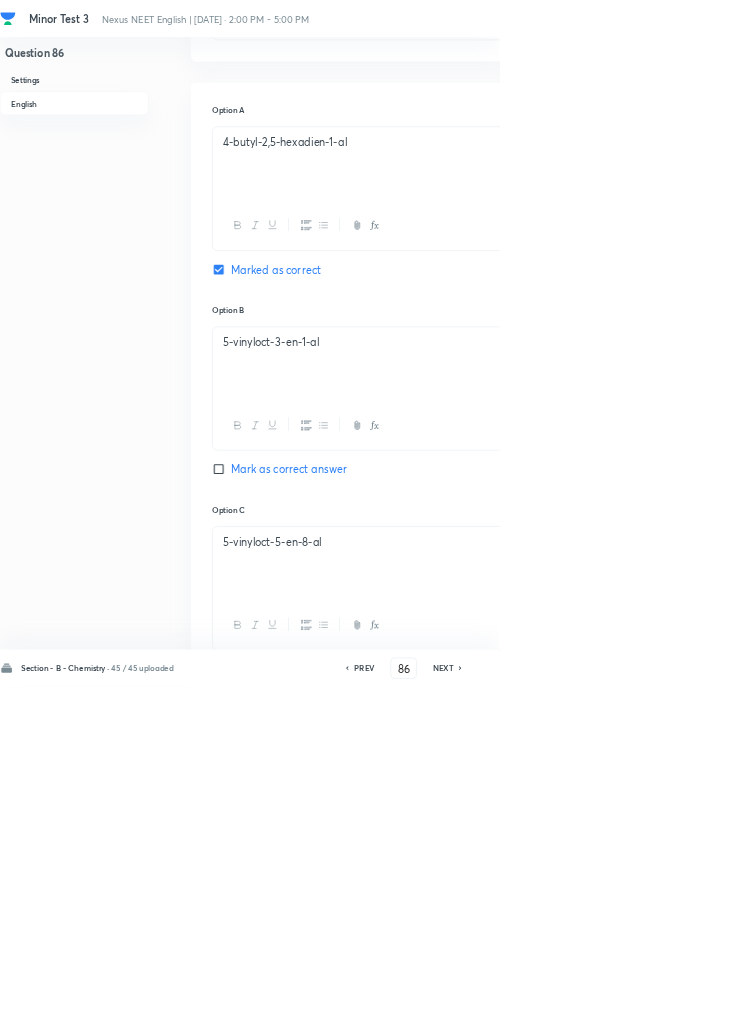 scroll, scrollTop: 842, scrollLeft: 0, axis: vertical 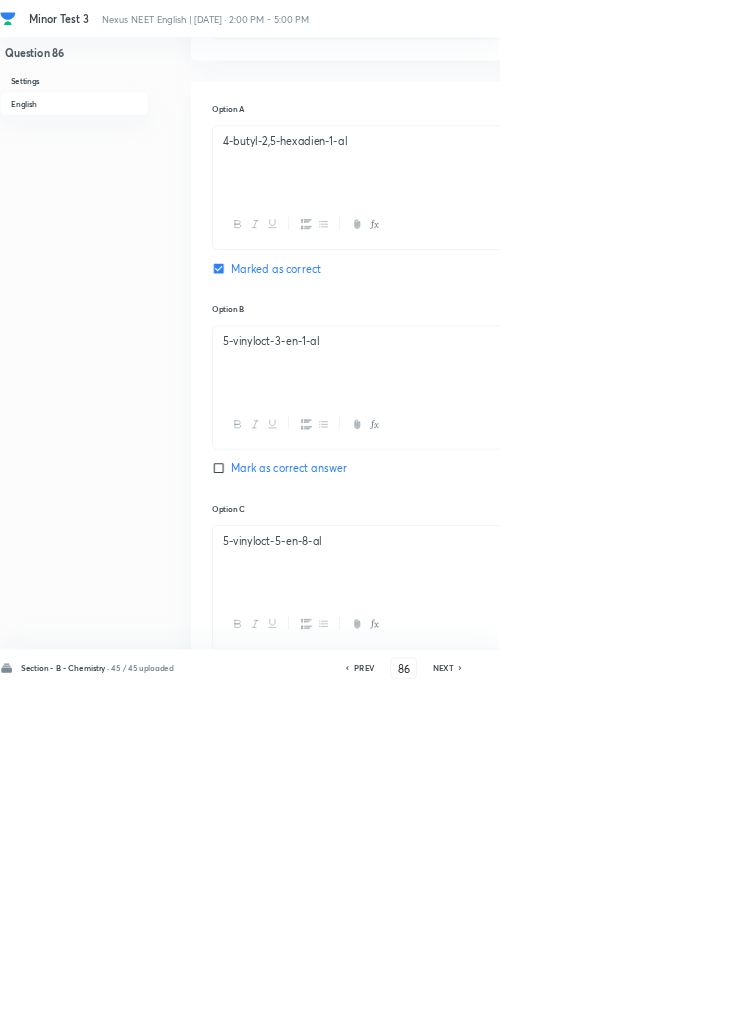 click 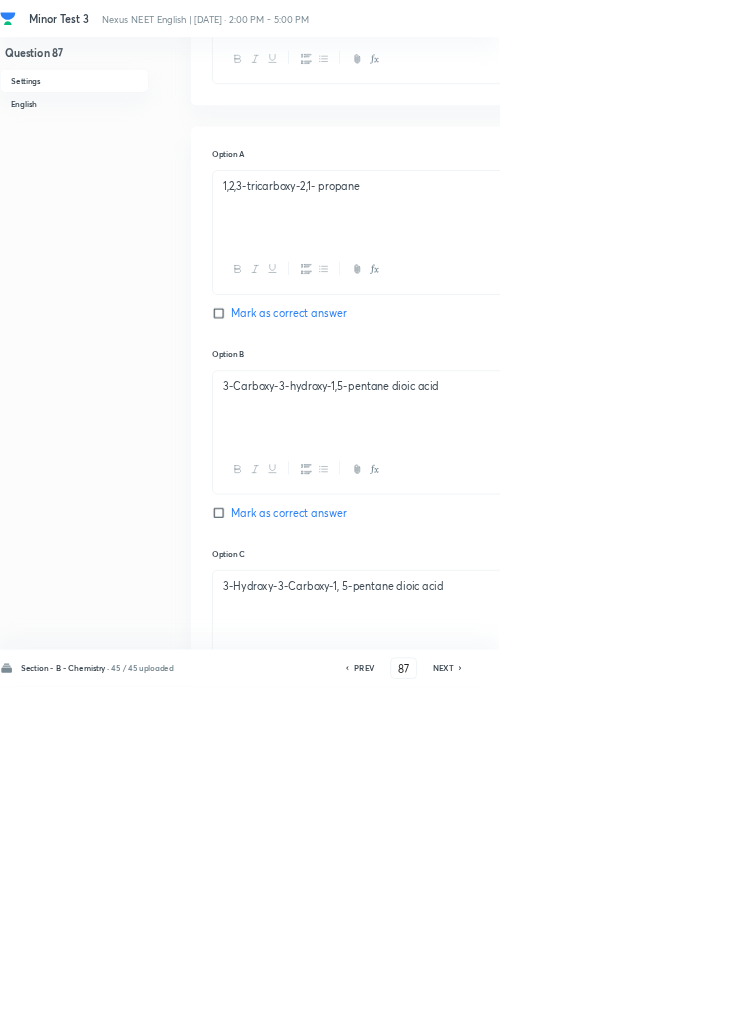 scroll, scrollTop: 0, scrollLeft: 0, axis: both 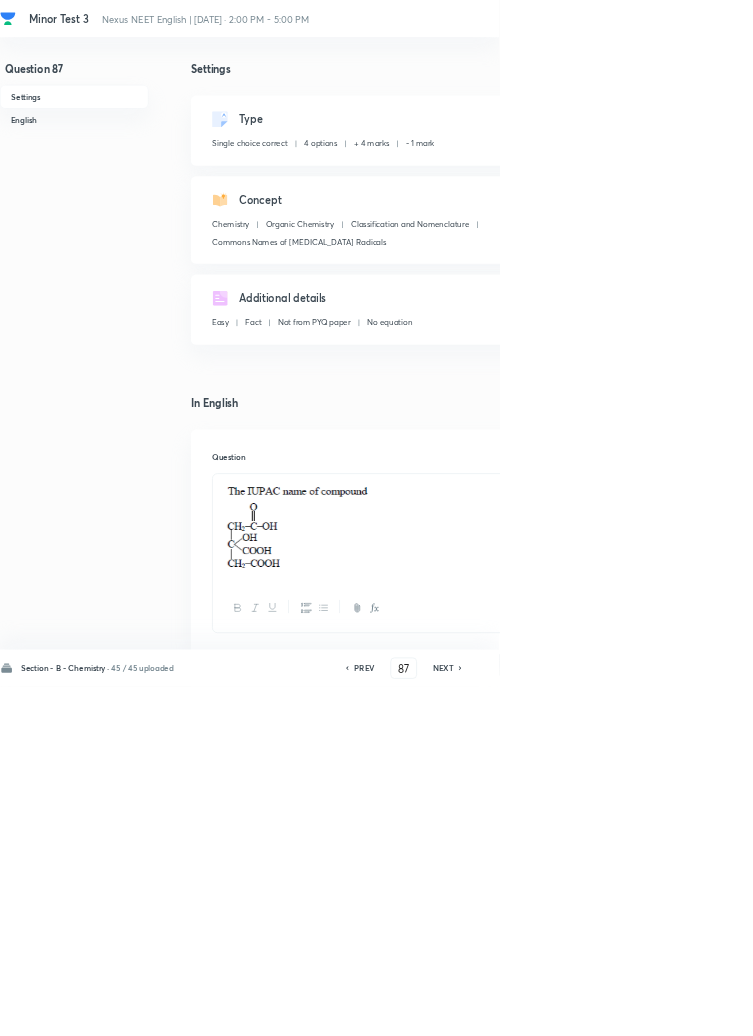 click on "NEXT" at bounding box center [668, 1008] 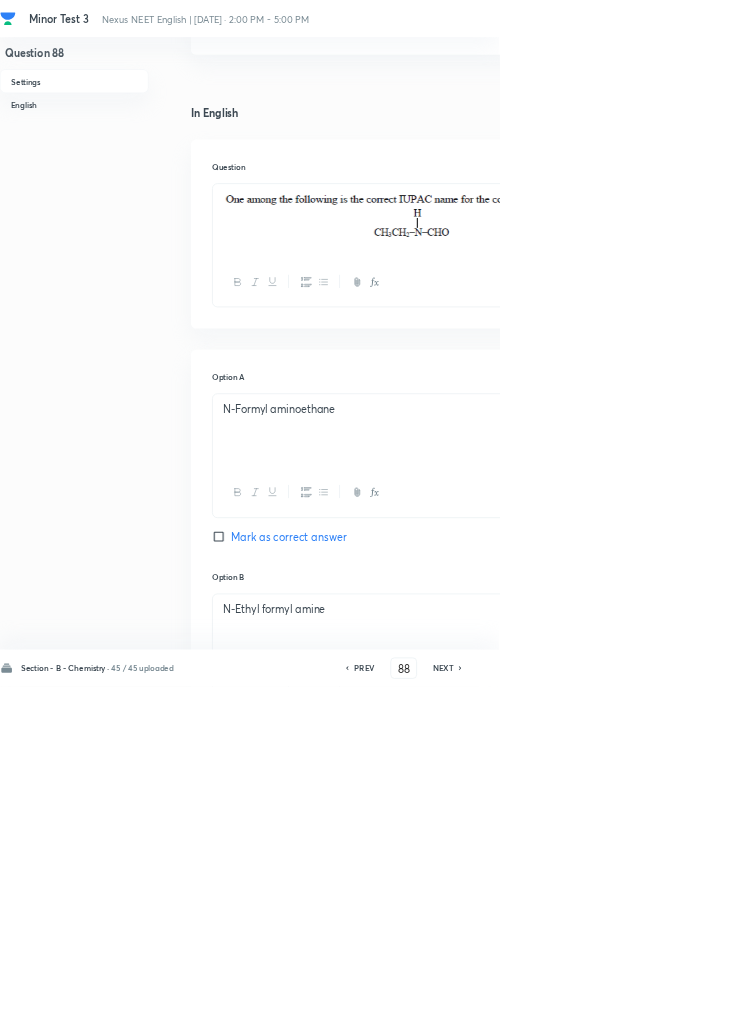 scroll, scrollTop: 439, scrollLeft: 0, axis: vertical 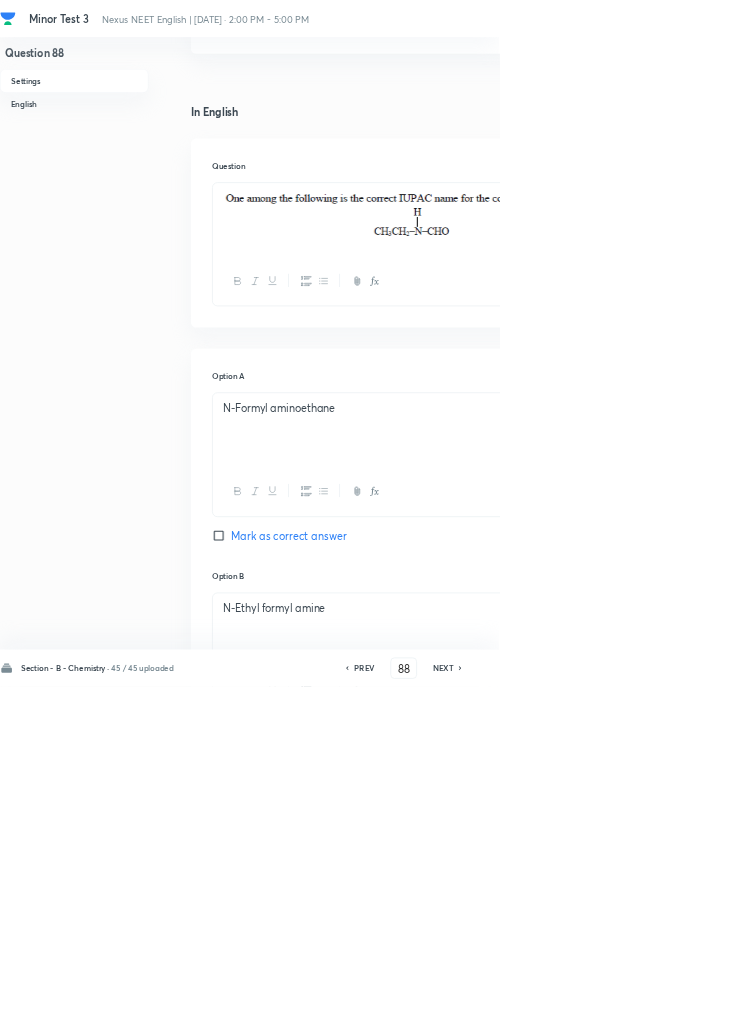 click on "NEXT" at bounding box center (668, 1008) 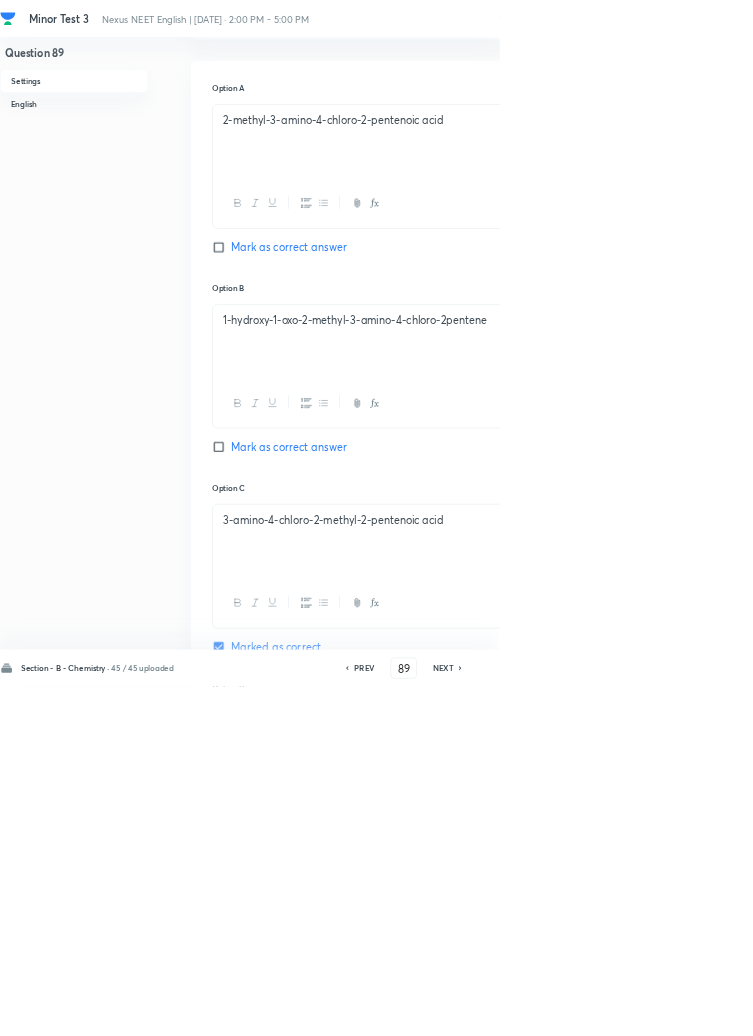 scroll, scrollTop: 988, scrollLeft: 0, axis: vertical 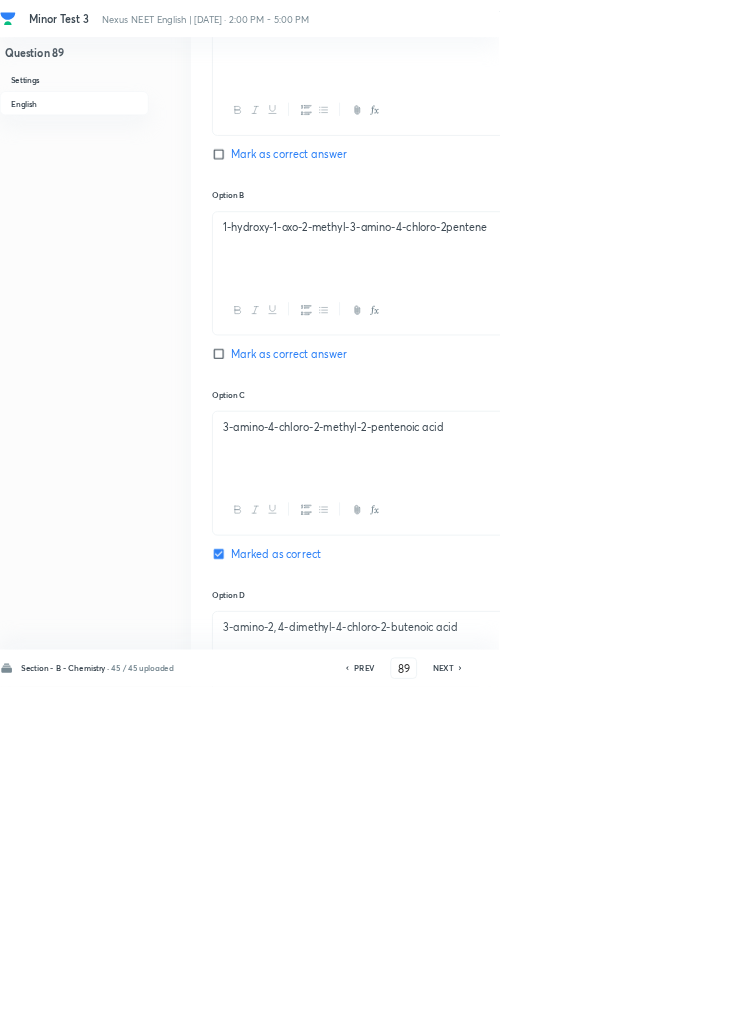 click on "NEXT" at bounding box center (668, 1008) 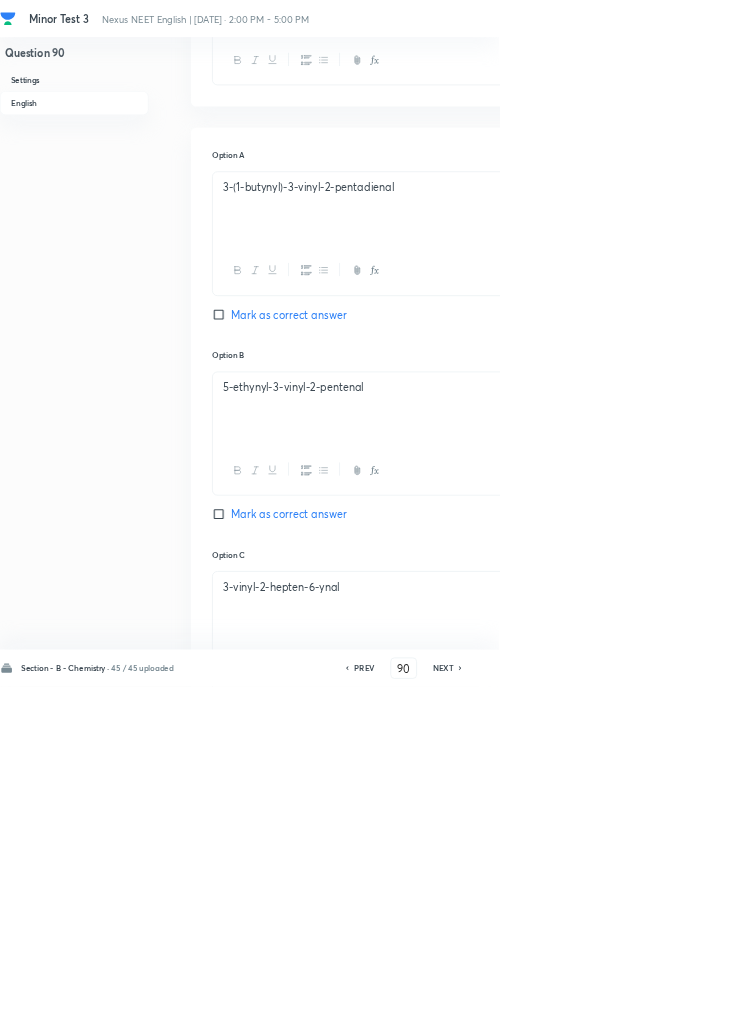 scroll, scrollTop: 981, scrollLeft: 0, axis: vertical 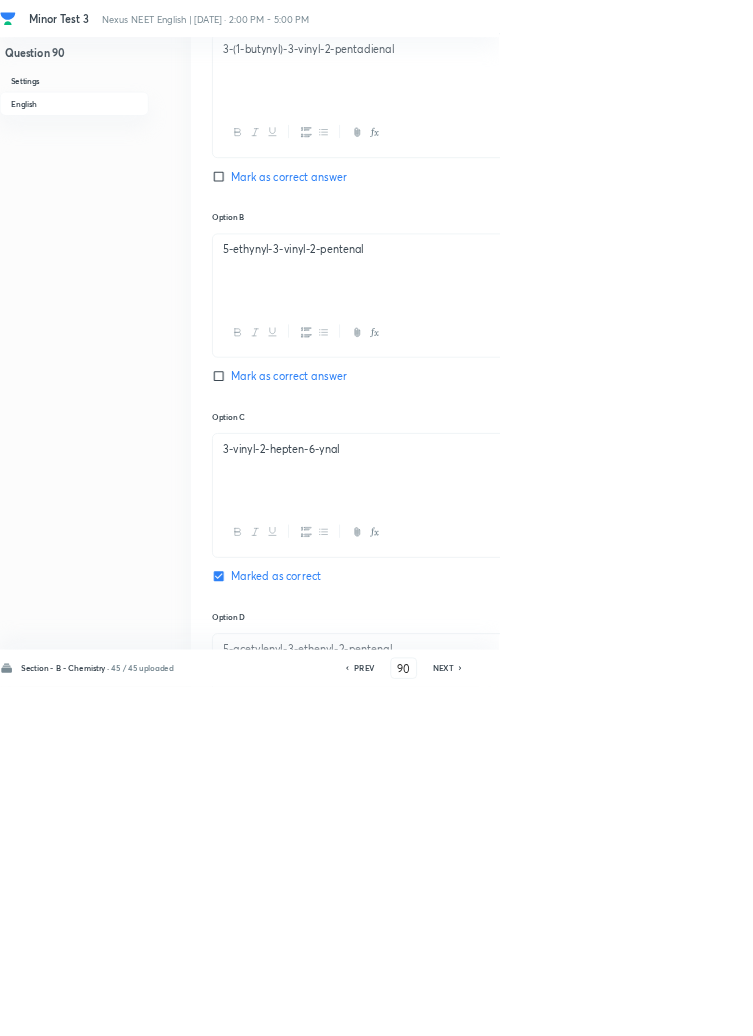 click on "Save" at bounding box center (1096, 1006) 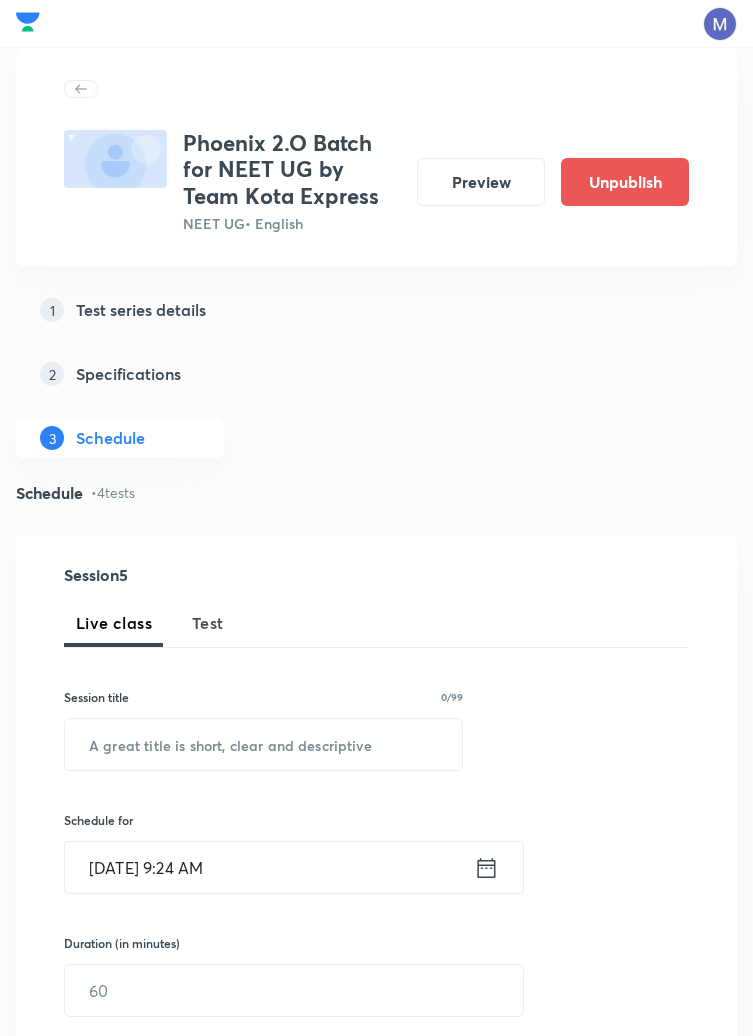 scroll, scrollTop: 1221, scrollLeft: 0, axis: vertical 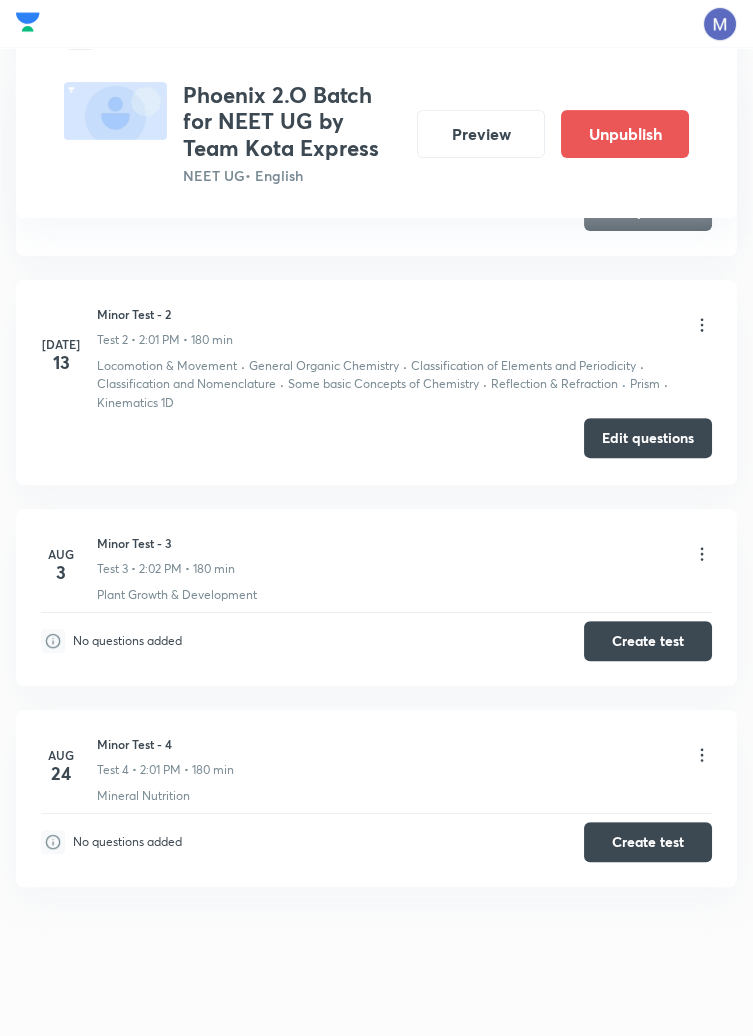 click on "Edit questions" at bounding box center [648, 438] 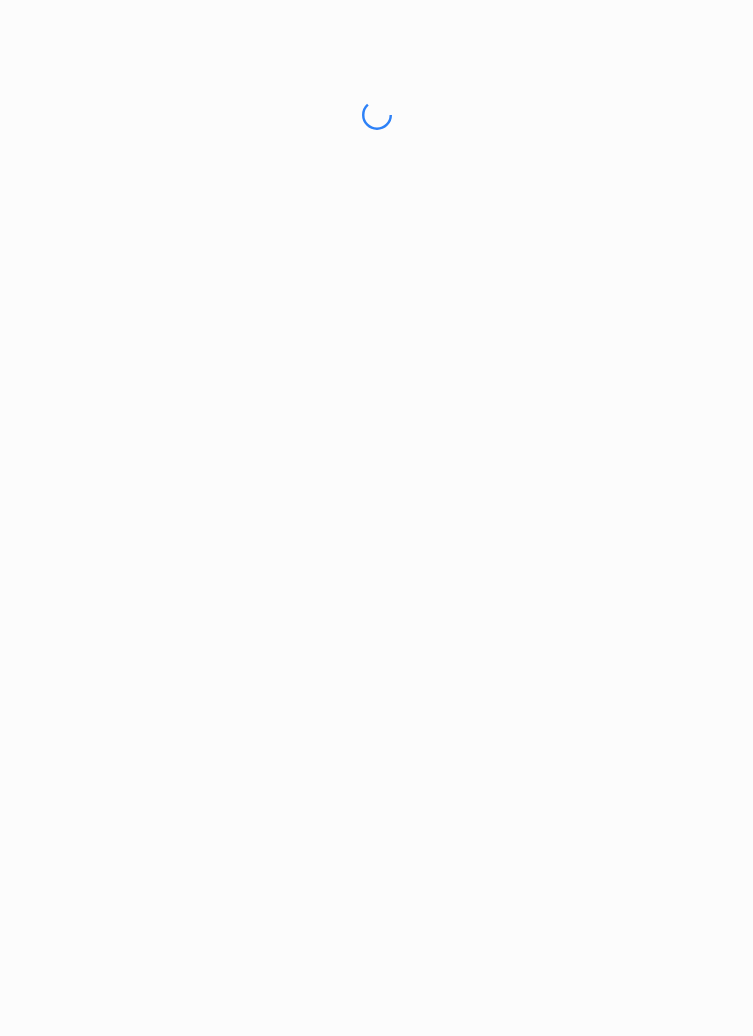 scroll, scrollTop: 0, scrollLeft: 0, axis: both 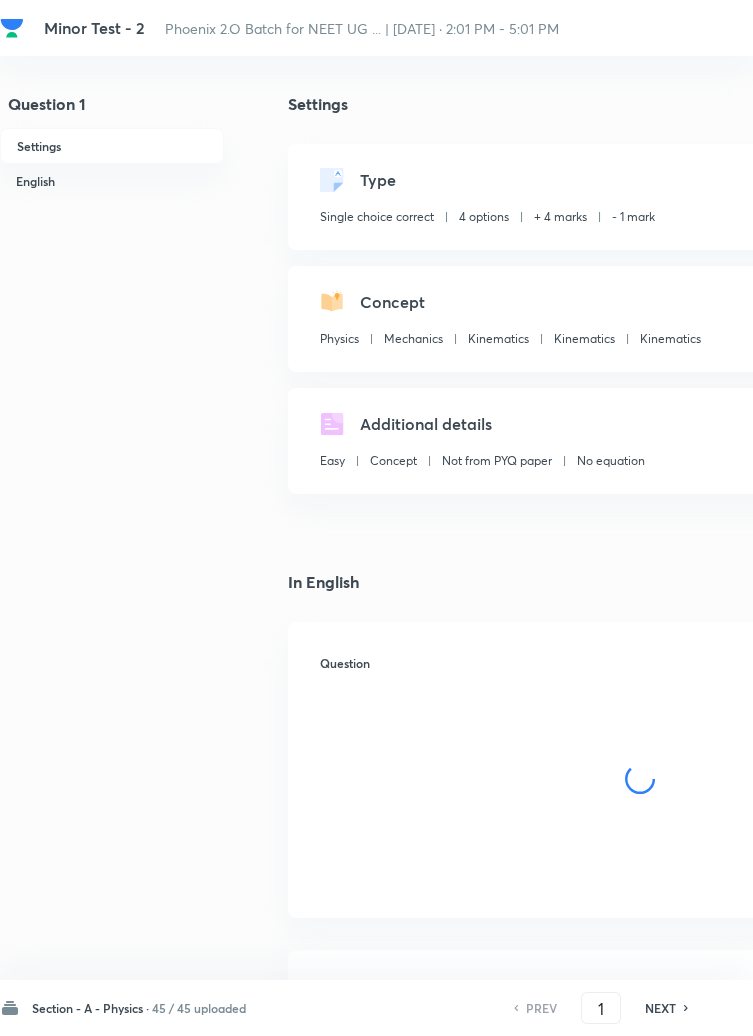 checkbox on "true" 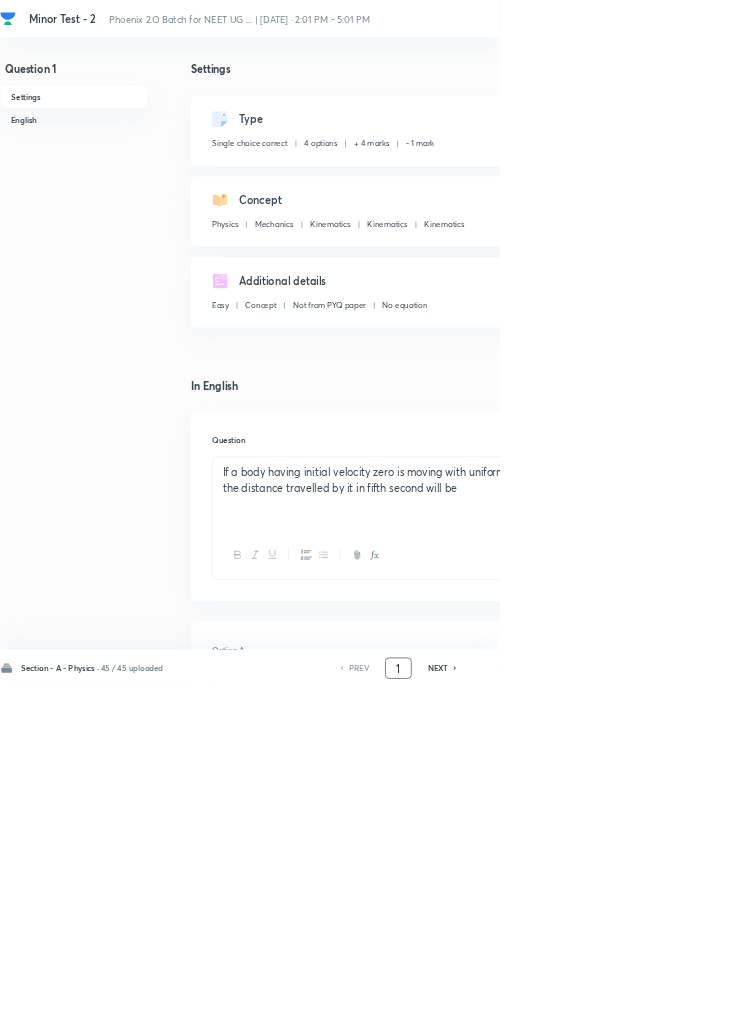 click on "1" at bounding box center [601, 1008] 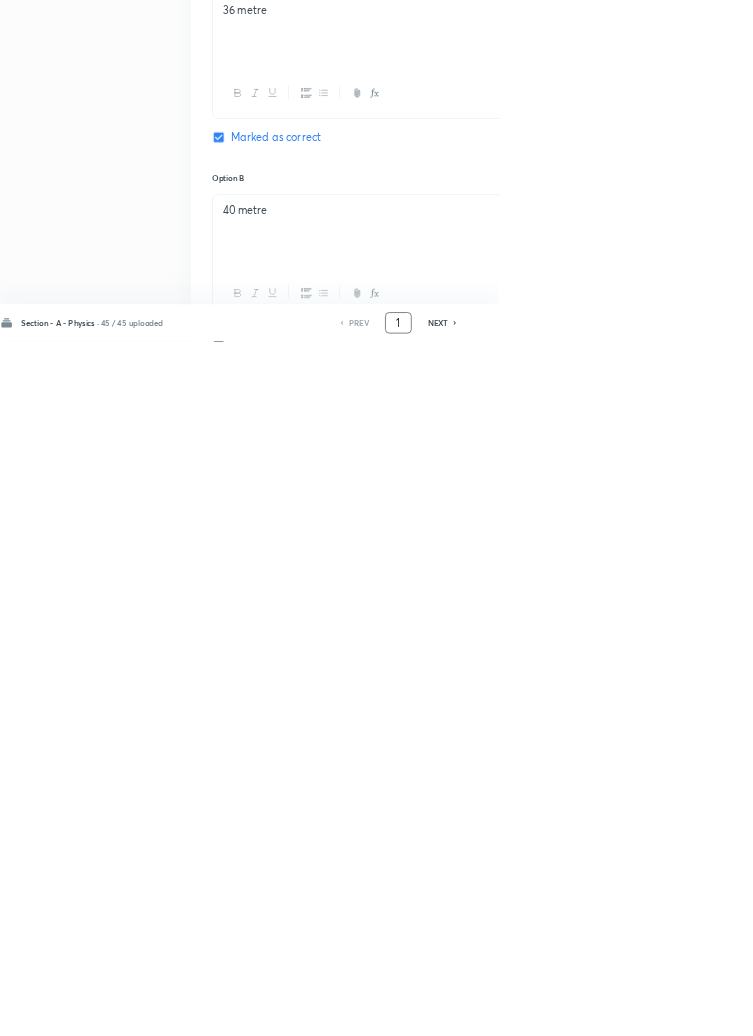 scroll, scrollTop: 950, scrollLeft: 0, axis: vertical 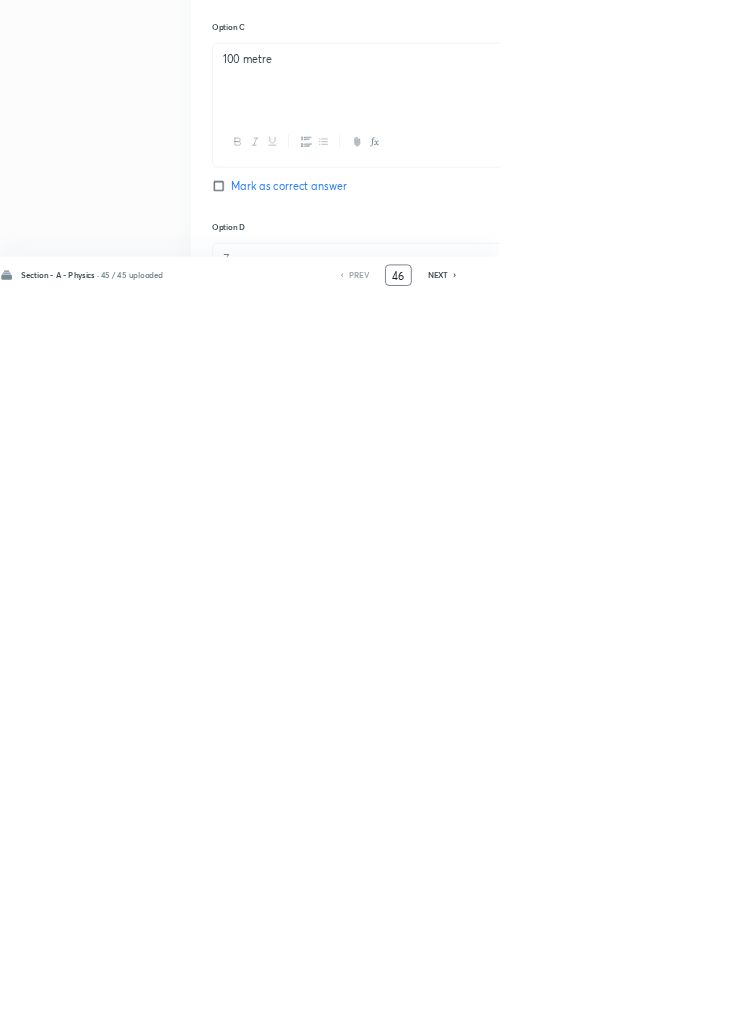 type on "46" 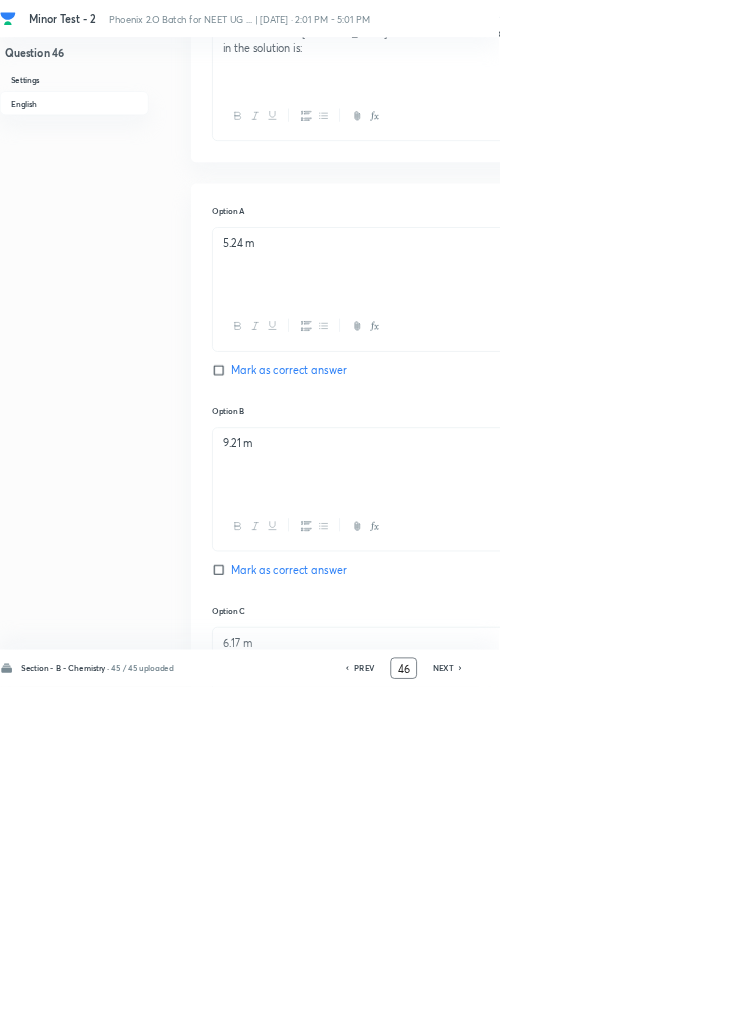 scroll, scrollTop: 0, scrollLeft: 0, axis: both 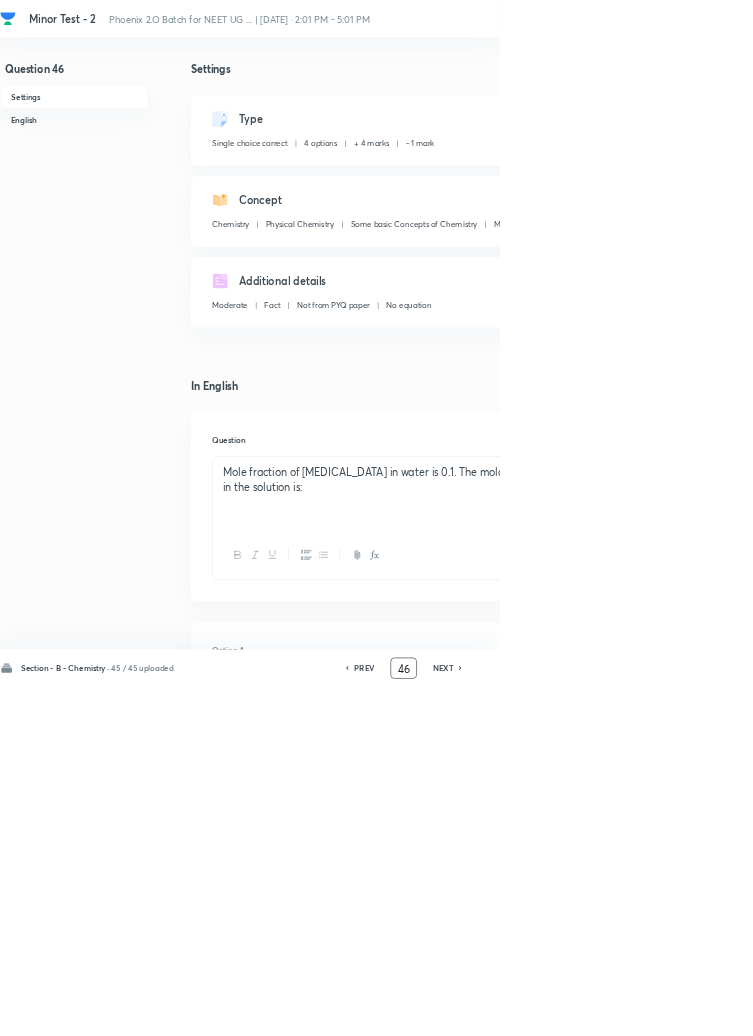 click on "NEXT" at bounding box center [668, 1008] 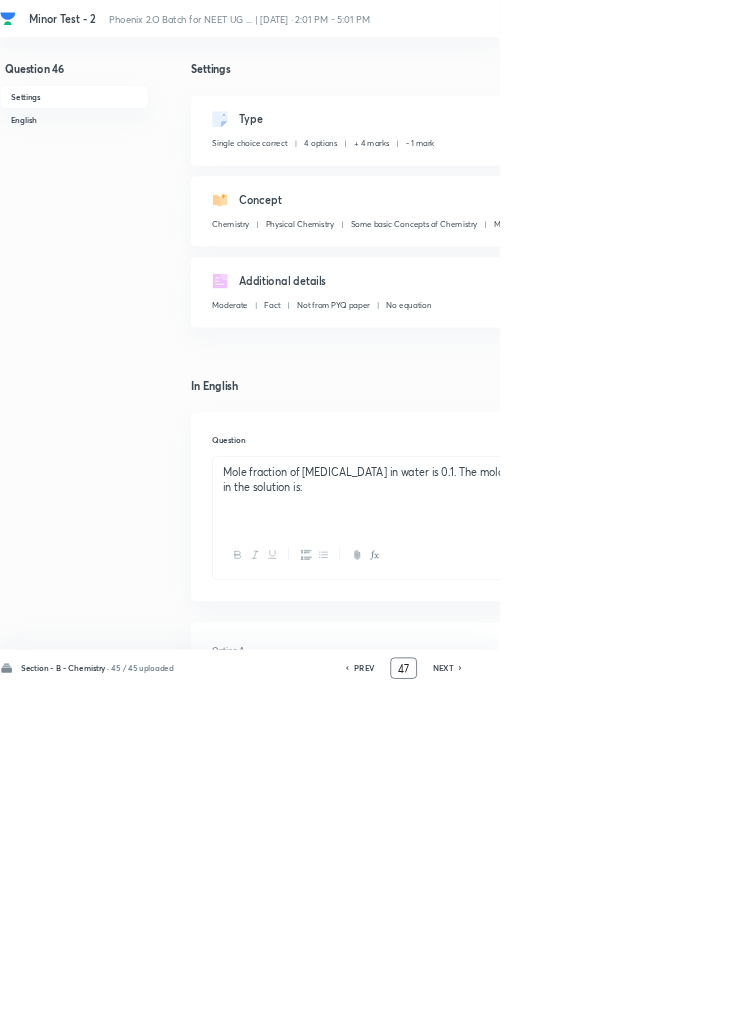 checkbox on "false" 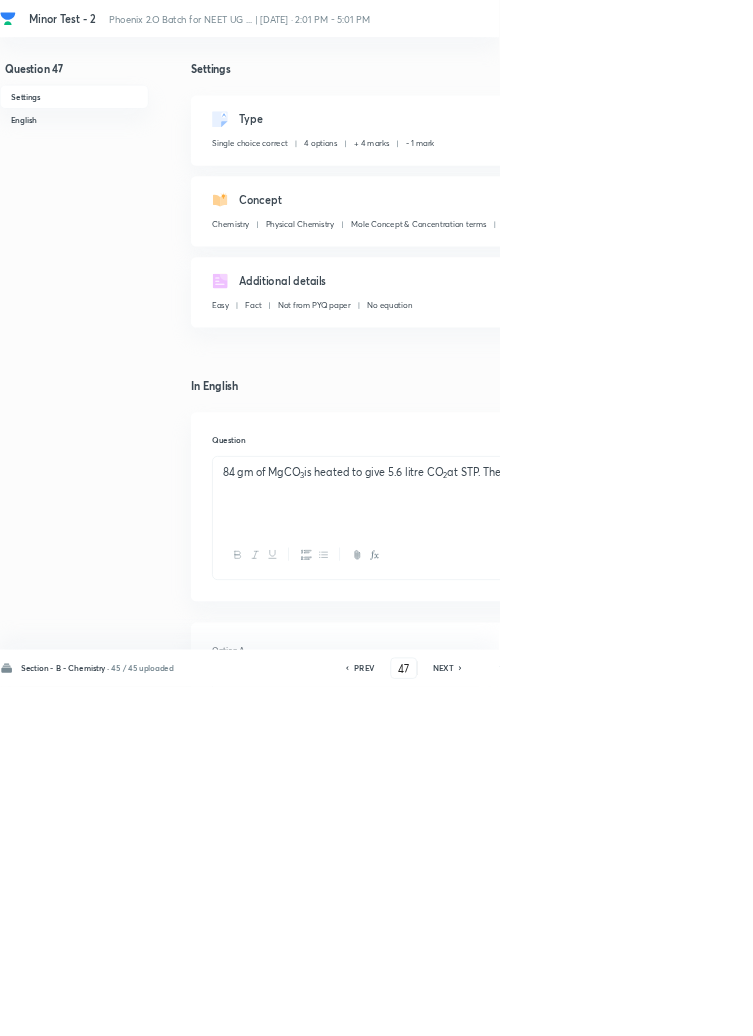 click on "NEXT" at bounding box center [668, 1008] 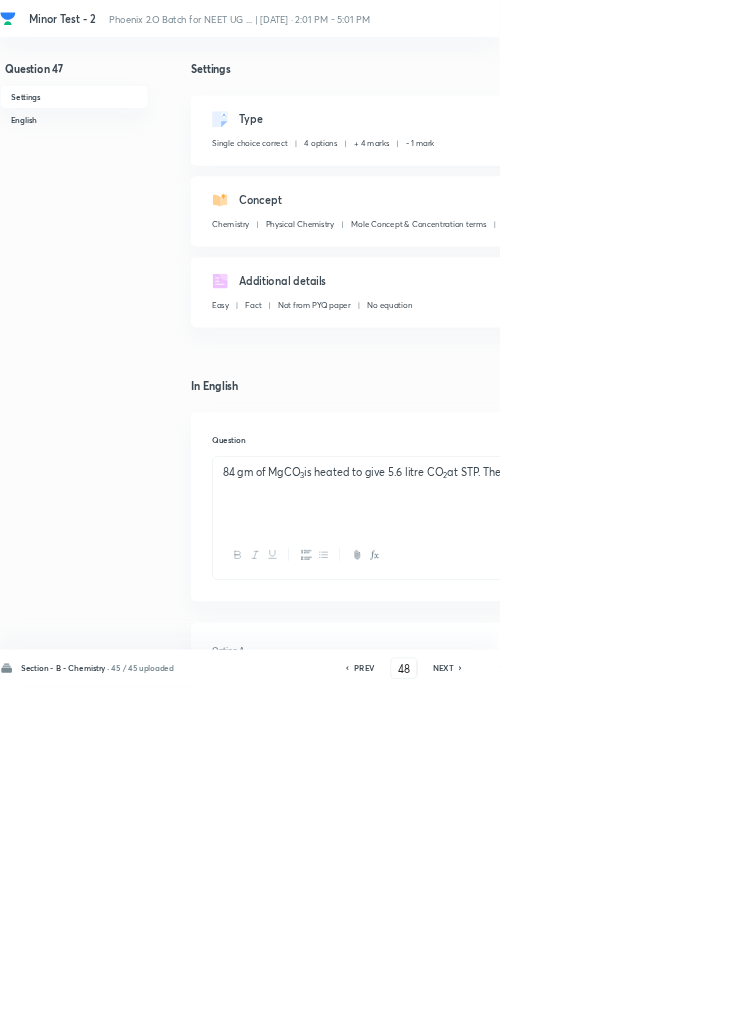 checkbox on "false" 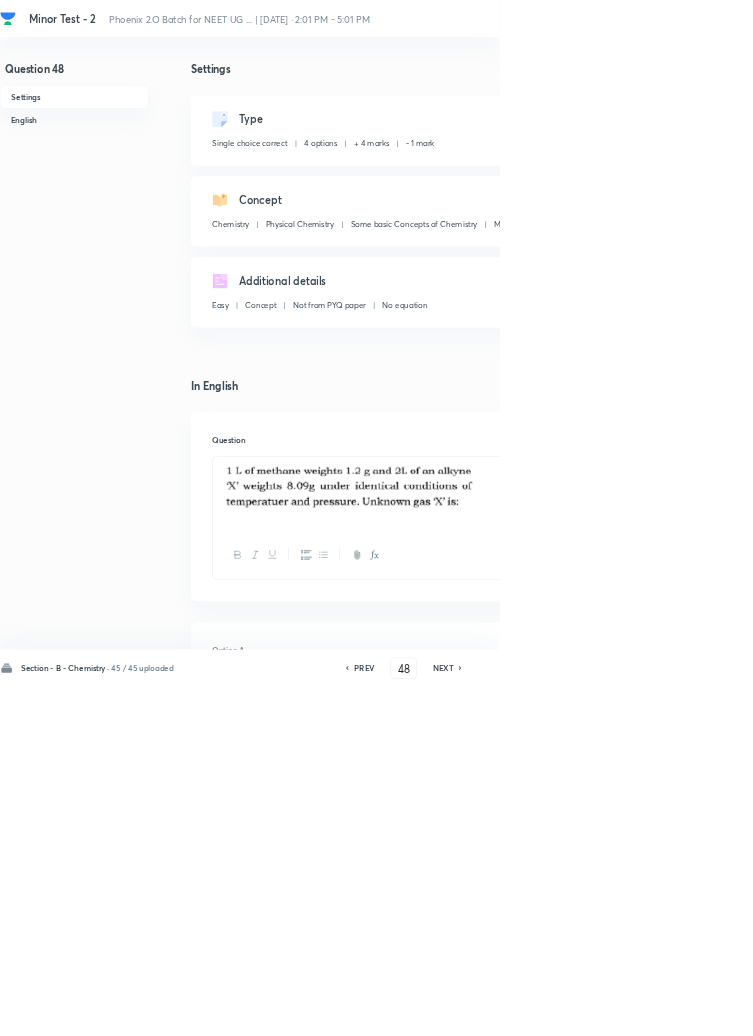 click 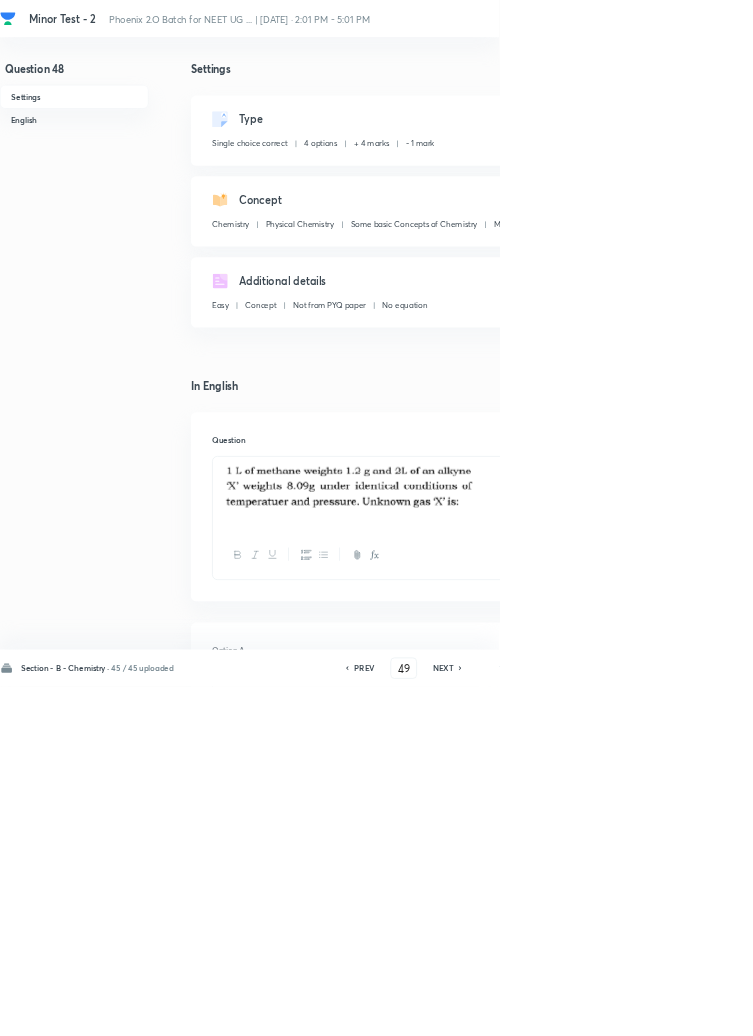 checkbox on "true" 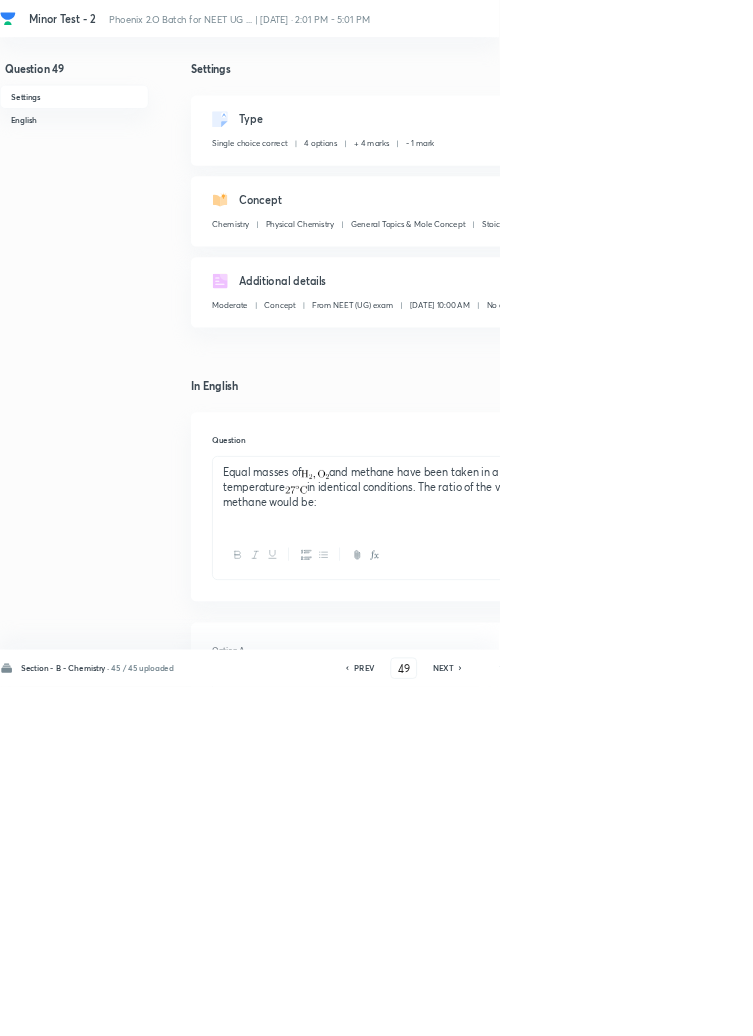 click on "PREV" at bounding box center (549, 1008) 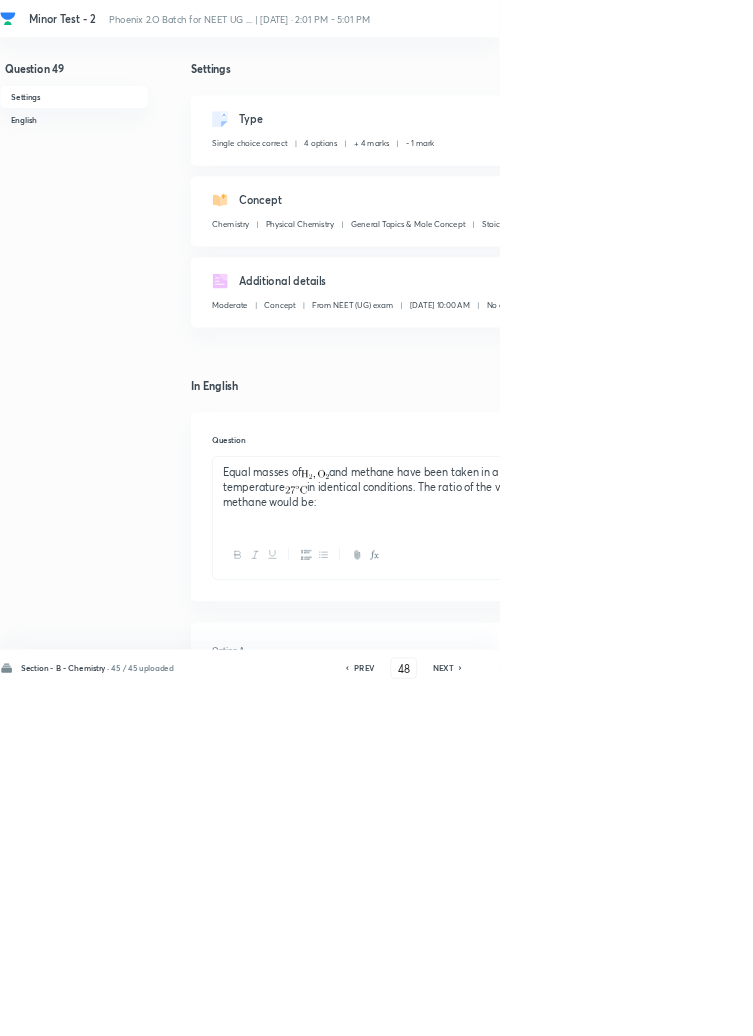 checkbox on "true" 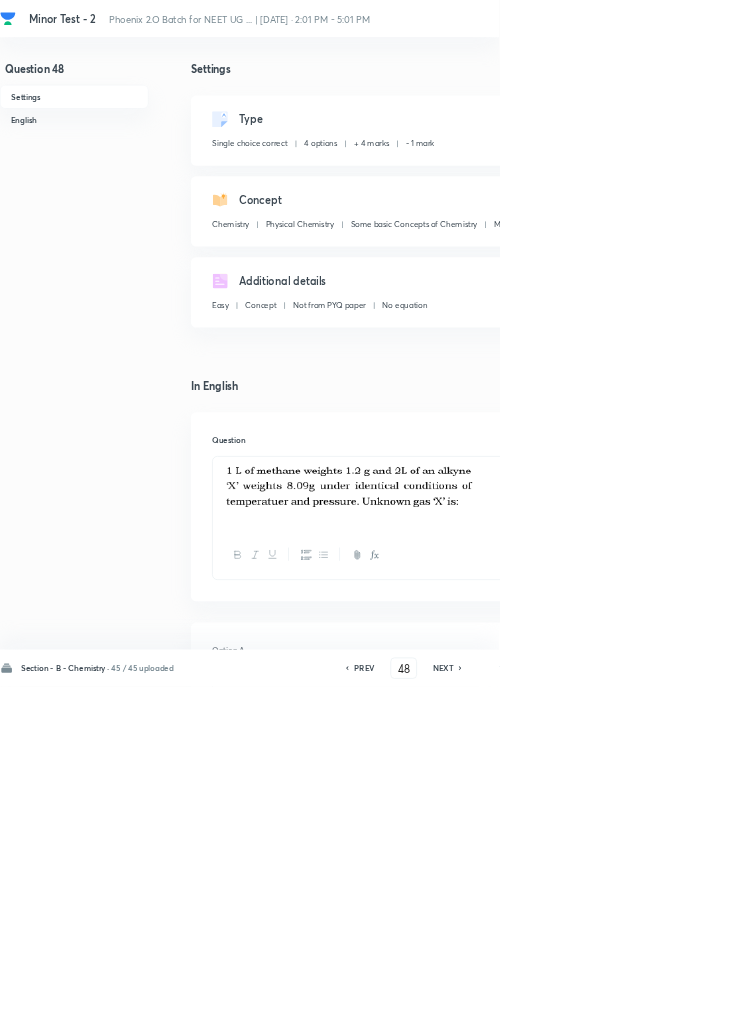 click 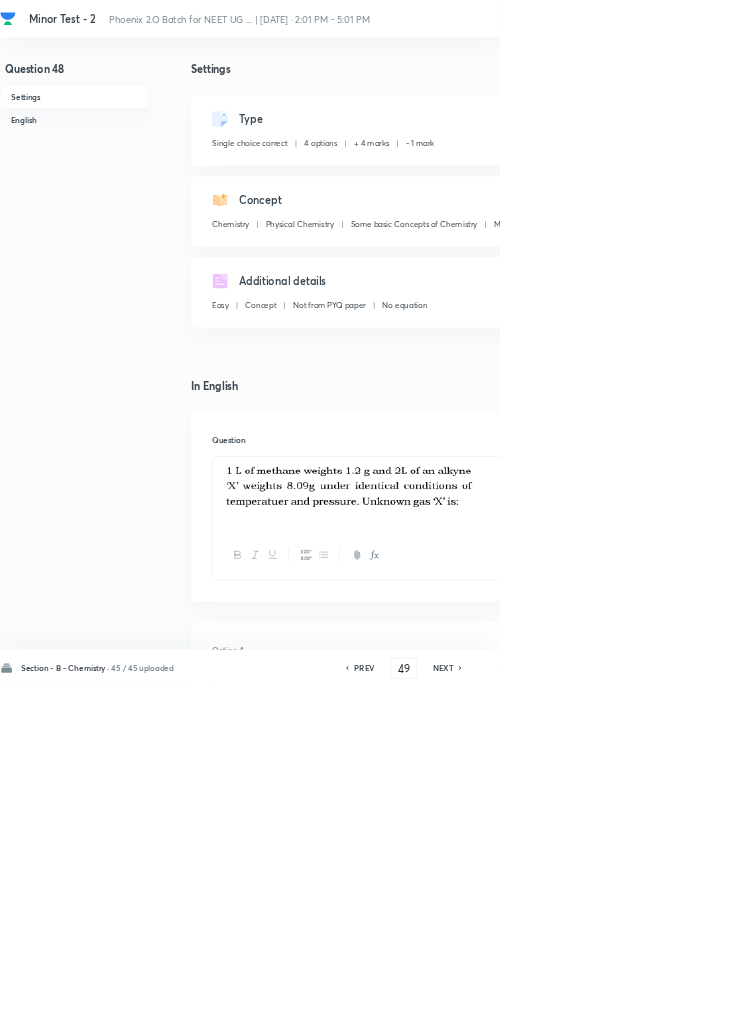 checkbox on "true" 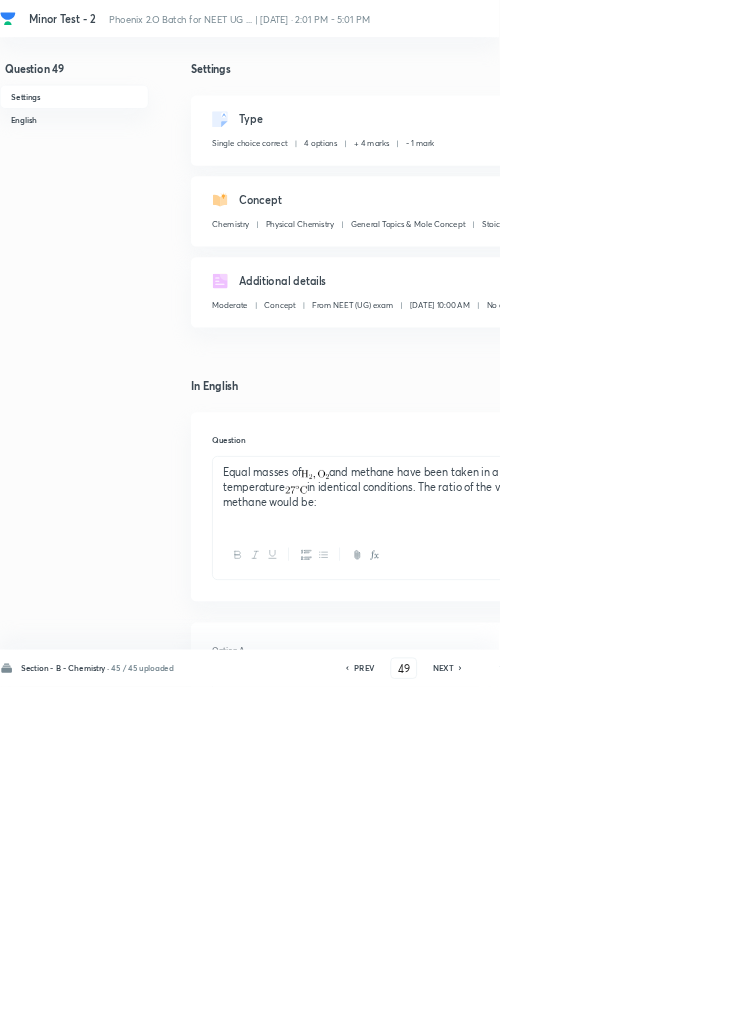 click on "PREV" at bounding box center [549, 1008] 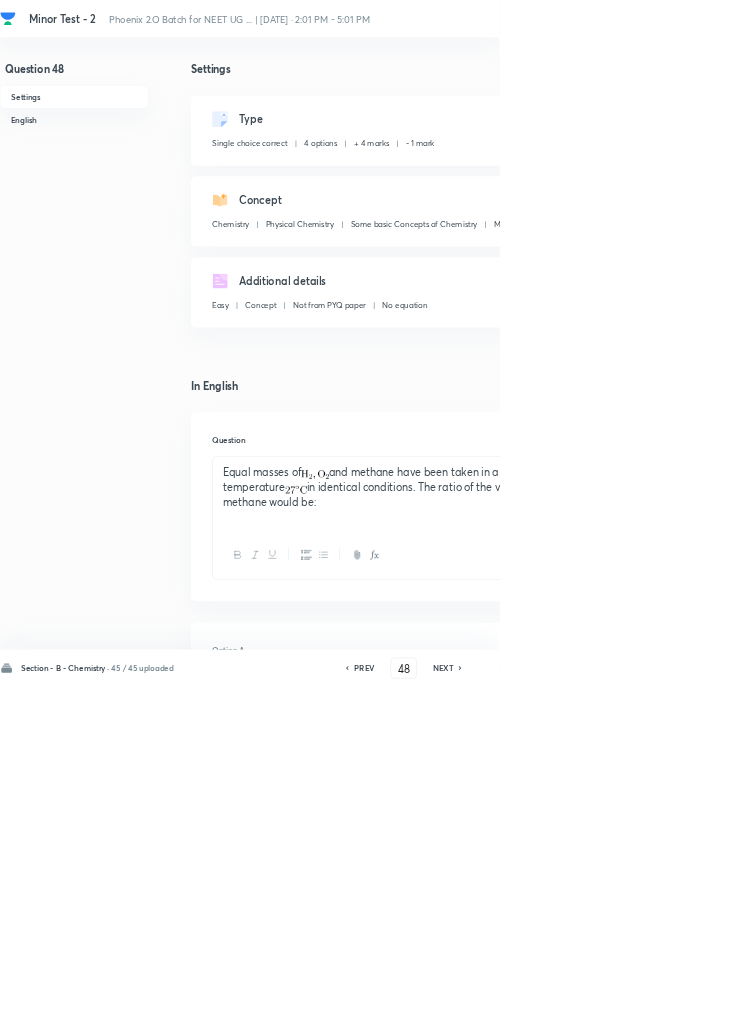 checkbox on "true" 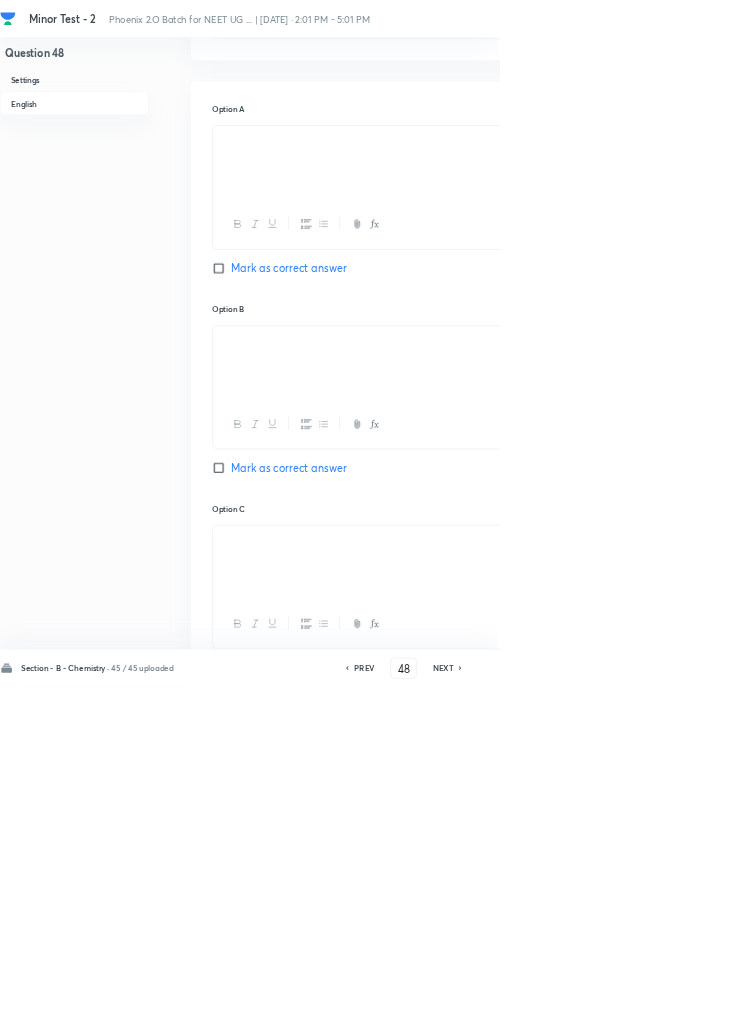 scroll, scrollTop: 998, scrollLeft: 0, axis: vertical 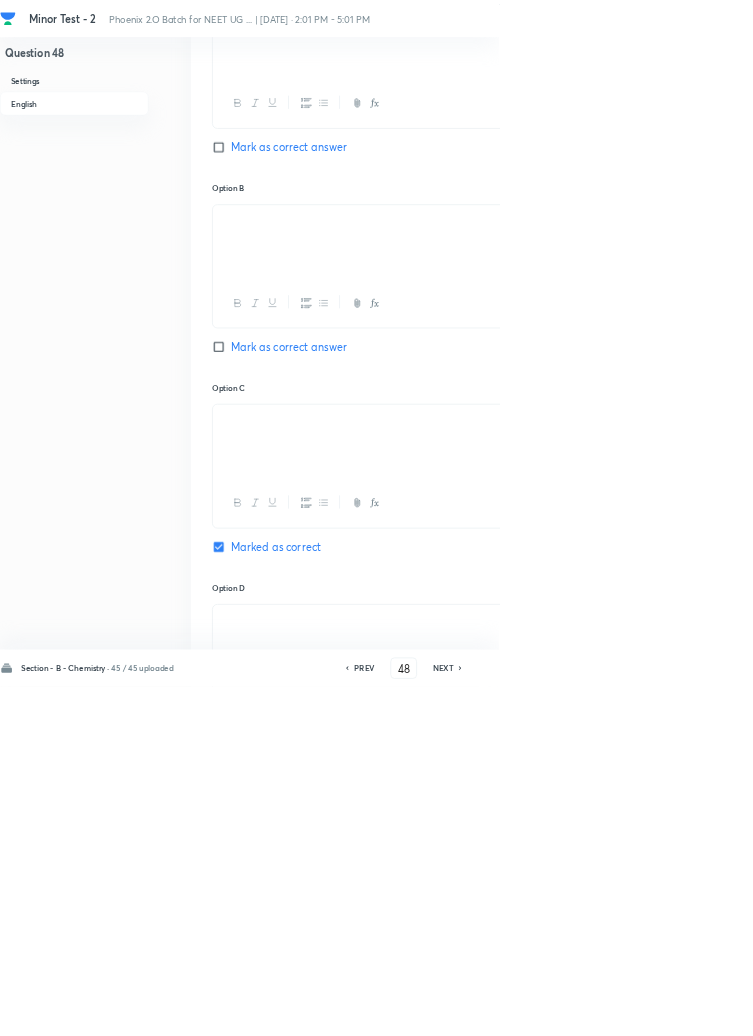 click on "Question 48 Settings English Settings Type Single choice correct 4 options + 4 marks - 1 mark Edit Concept Chemistry Physical Chemistry Some basic Concepts of Chemistry Mole Concept Edit Additional details Easy Concept Not from PYQ paper No equation Edit In English Question Option A Mark as correct answer Option B Mark as correct answer Option C Marked as correct Option D Mark as correct answer Solution" at bounding box center [568, 355] 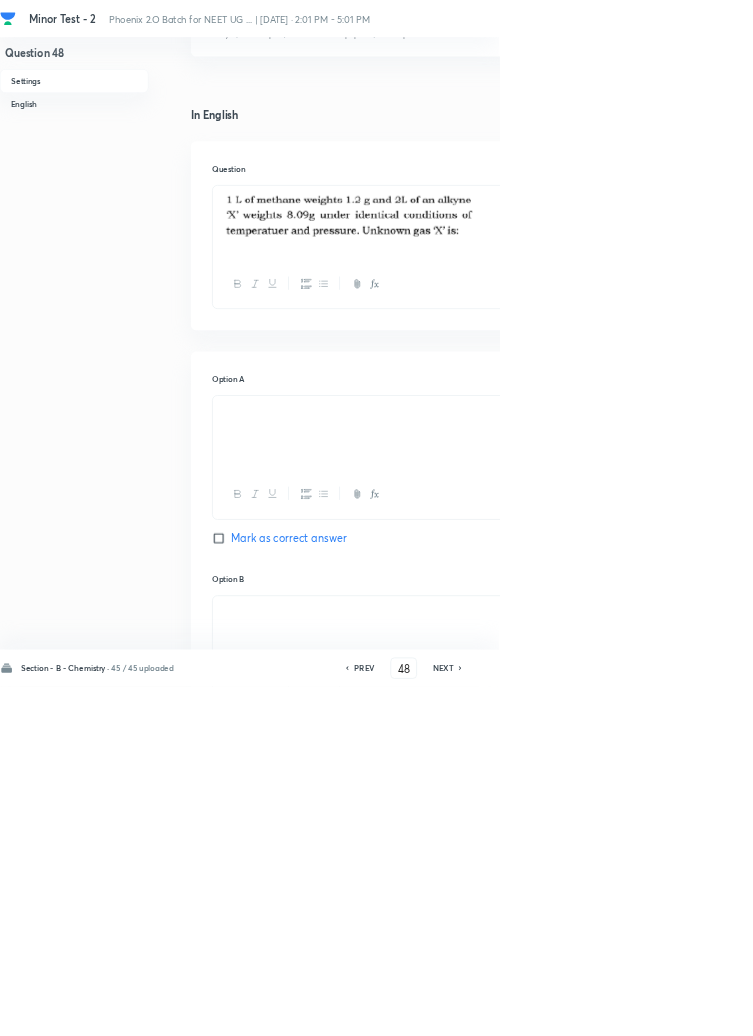 scroll, scrollTop: 401, scrollLeft: 0, axis: vertical 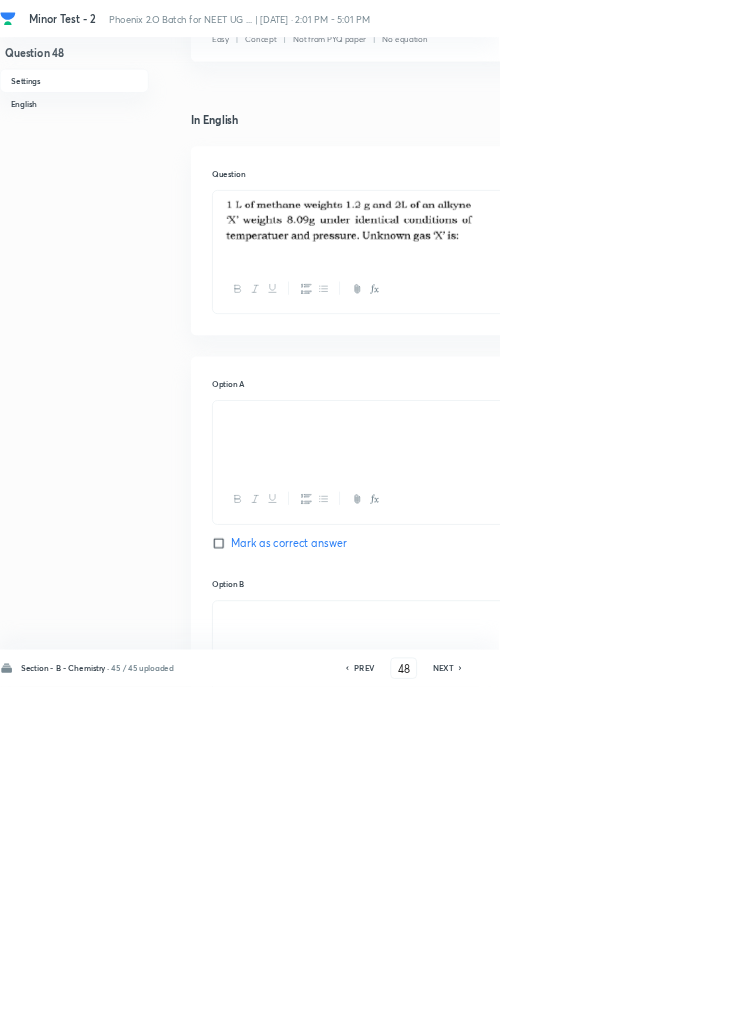 click 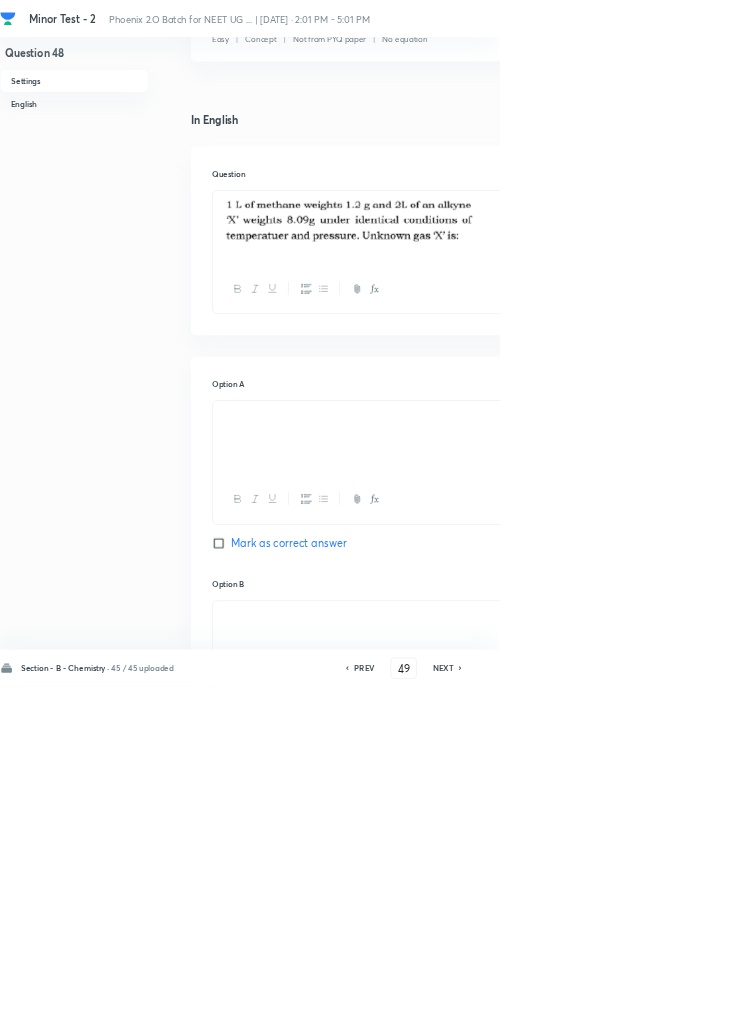 checkbox on "true" 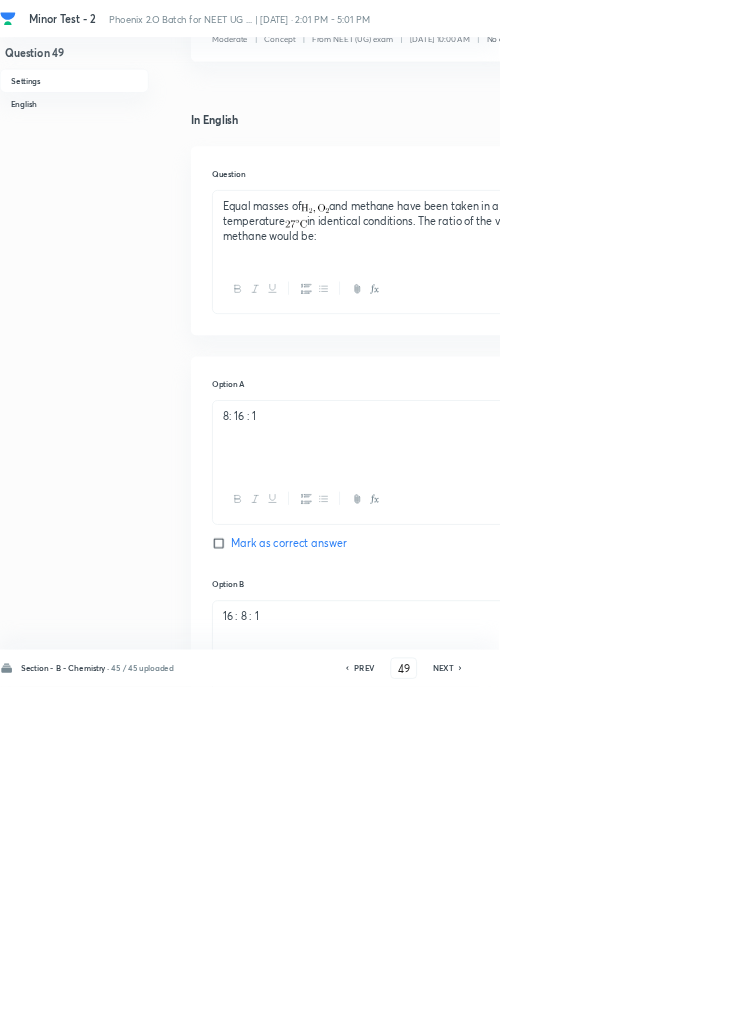 click on "PREV 49 ​ NEXT" at bounding box center (609, 1008) 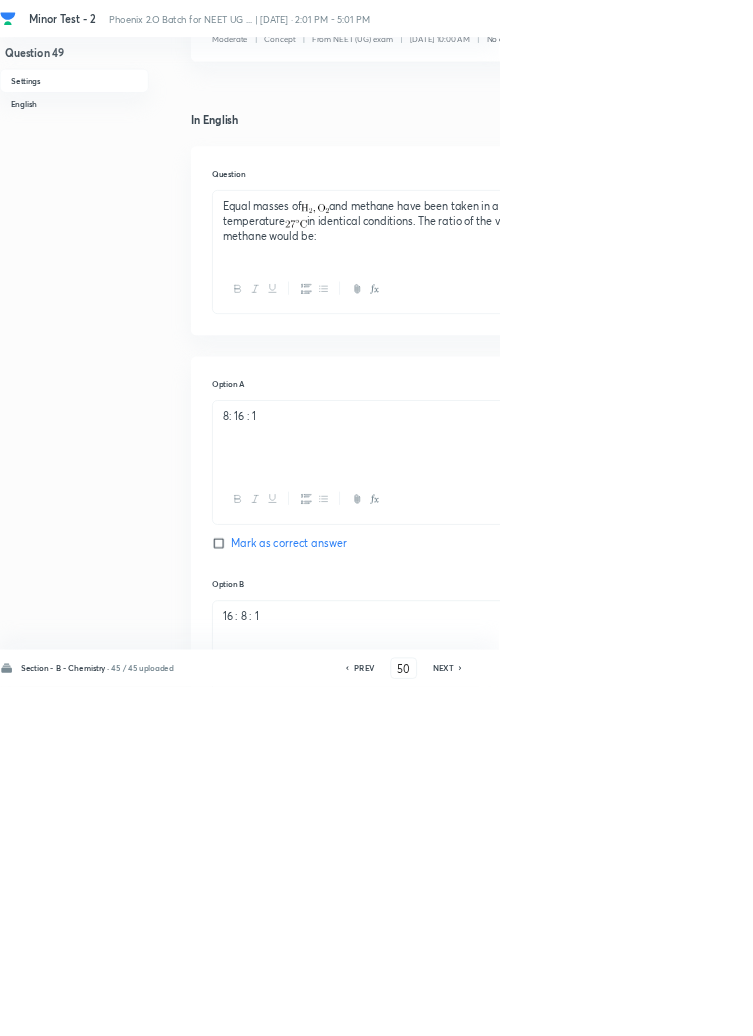checkbox on "false" 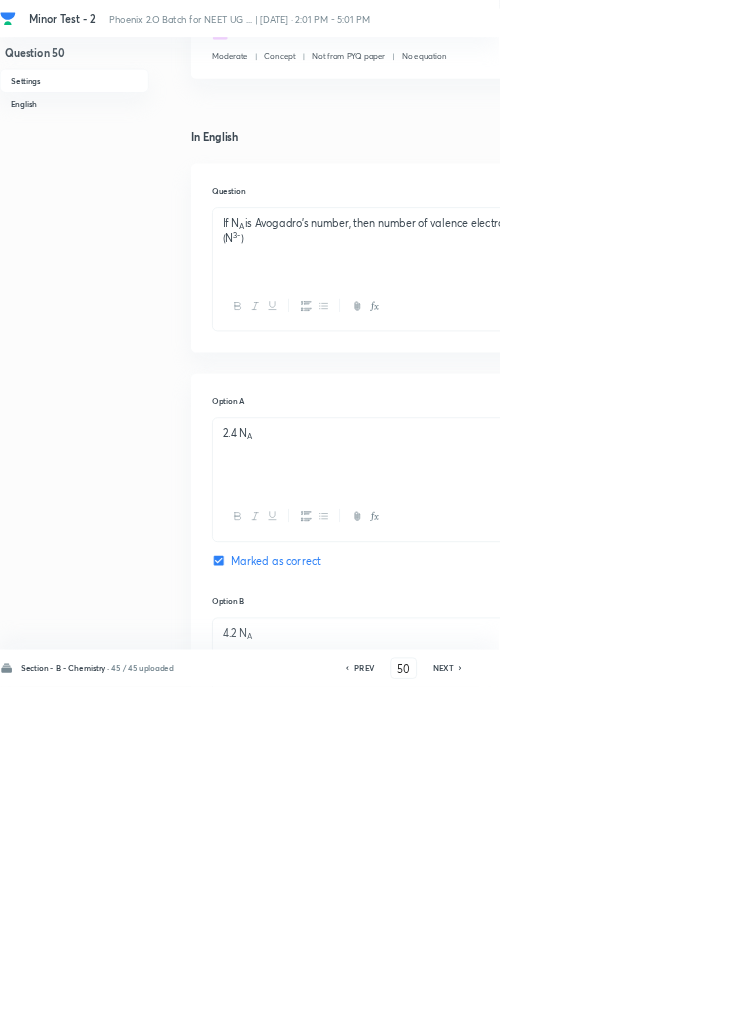 click 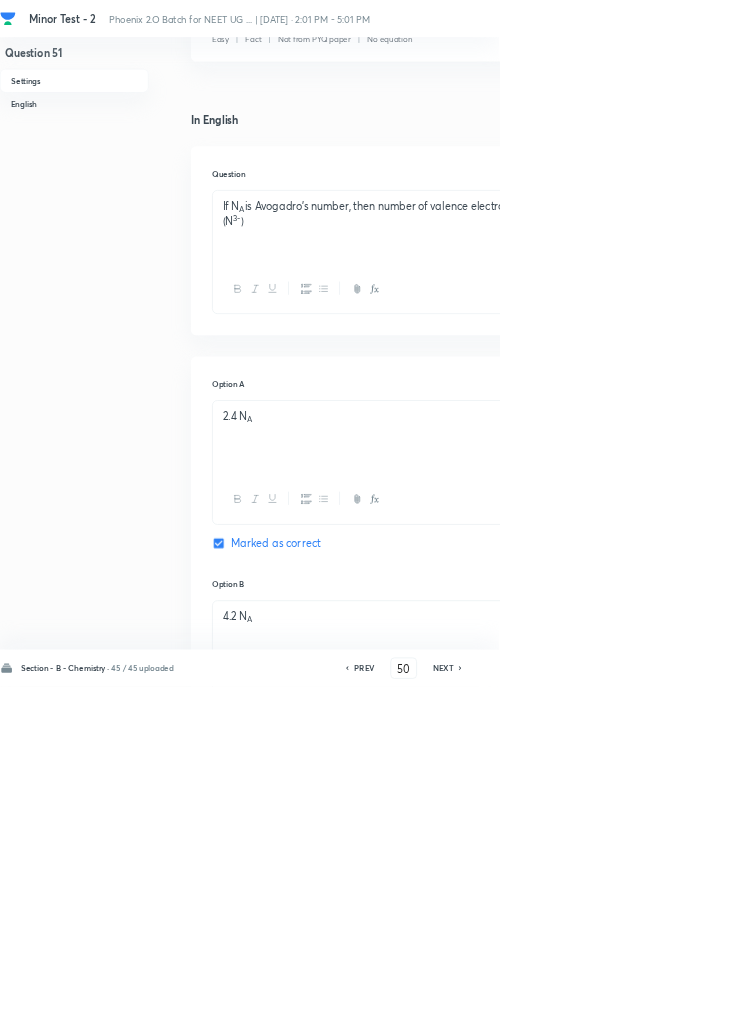 type on "51" 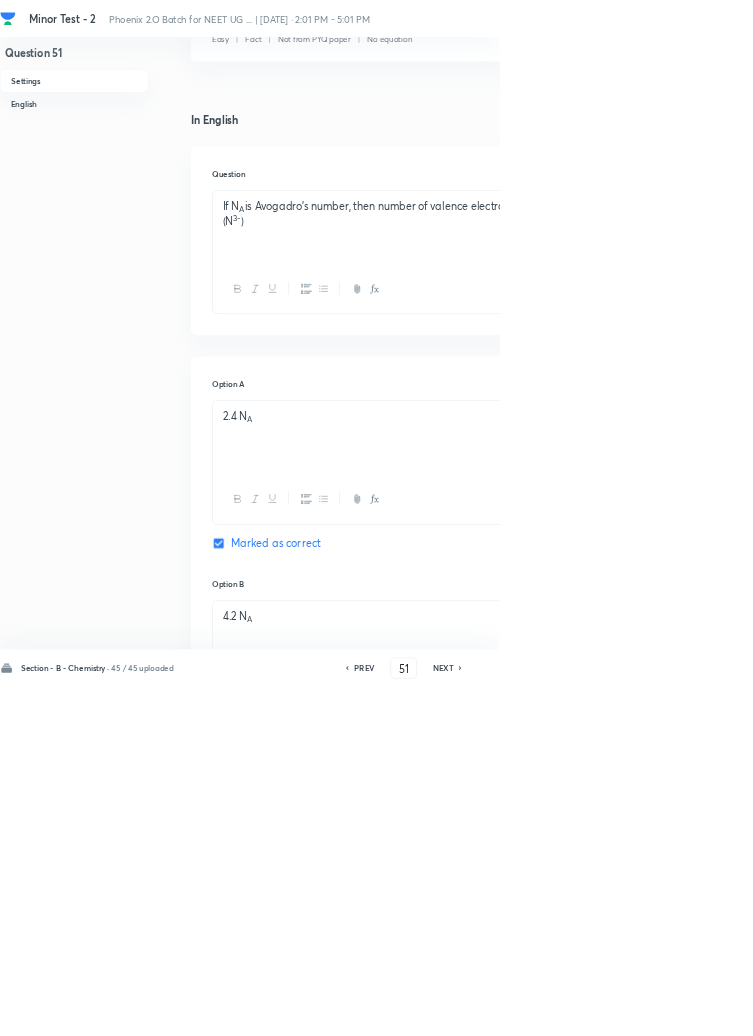 checkbox on "false" 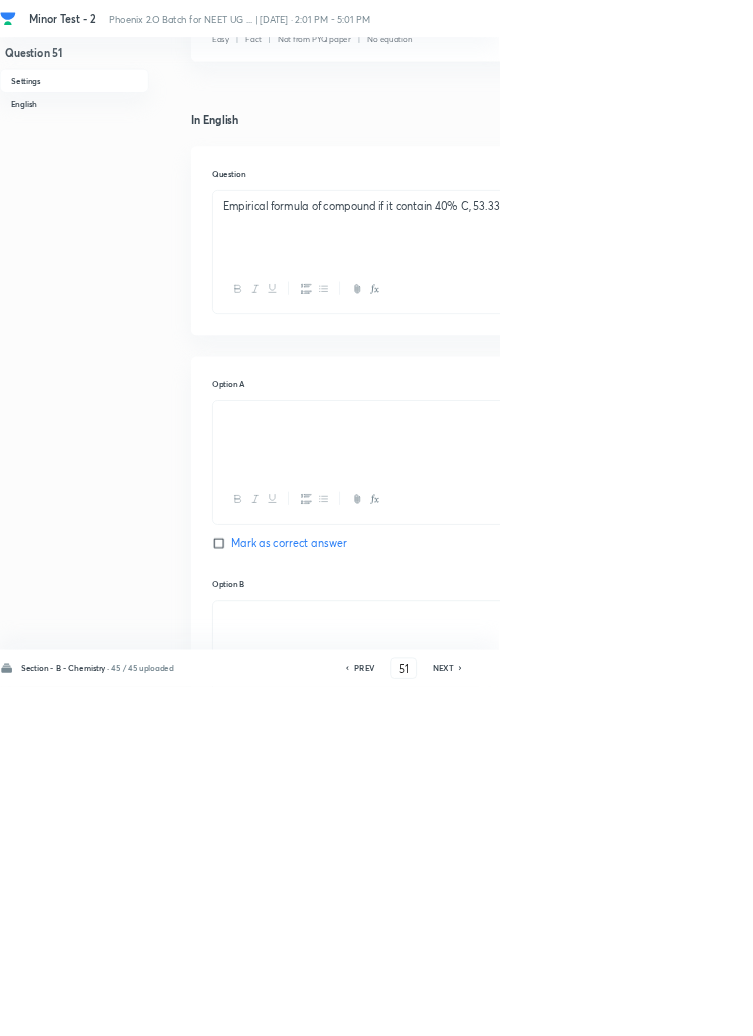 click 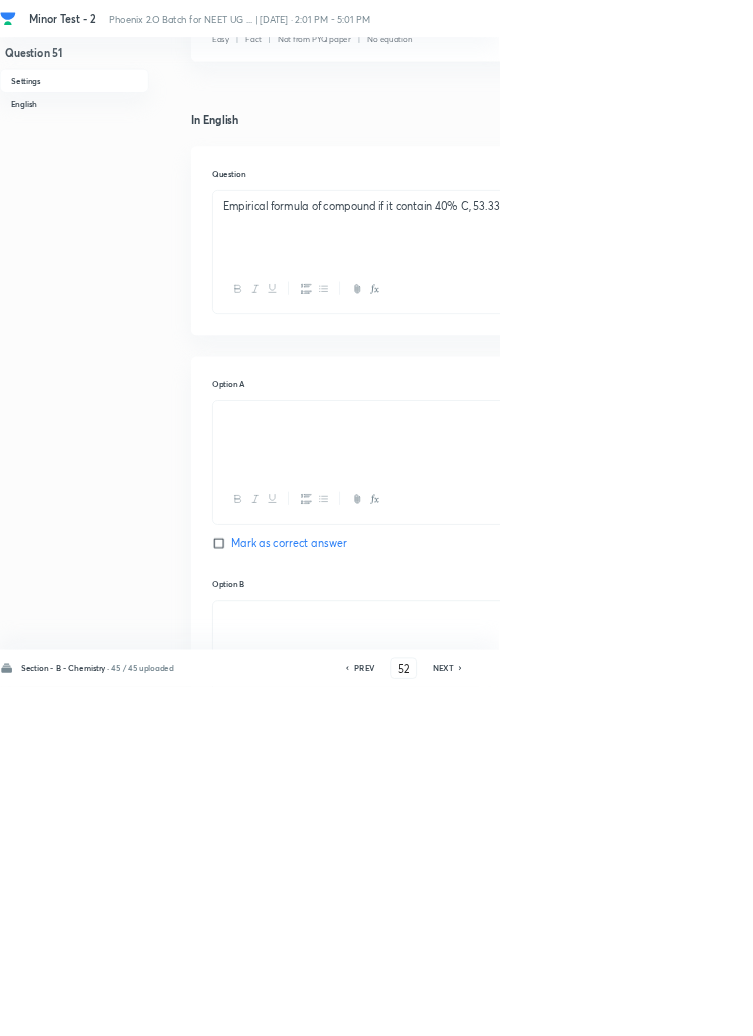 checkbox on "false" 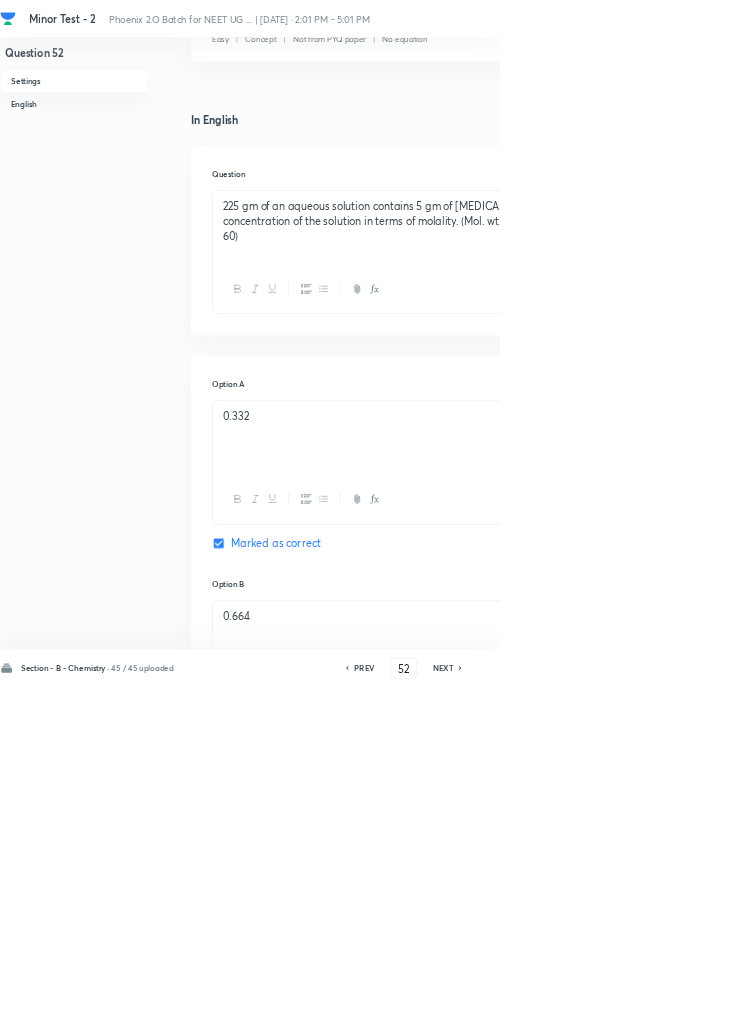 click 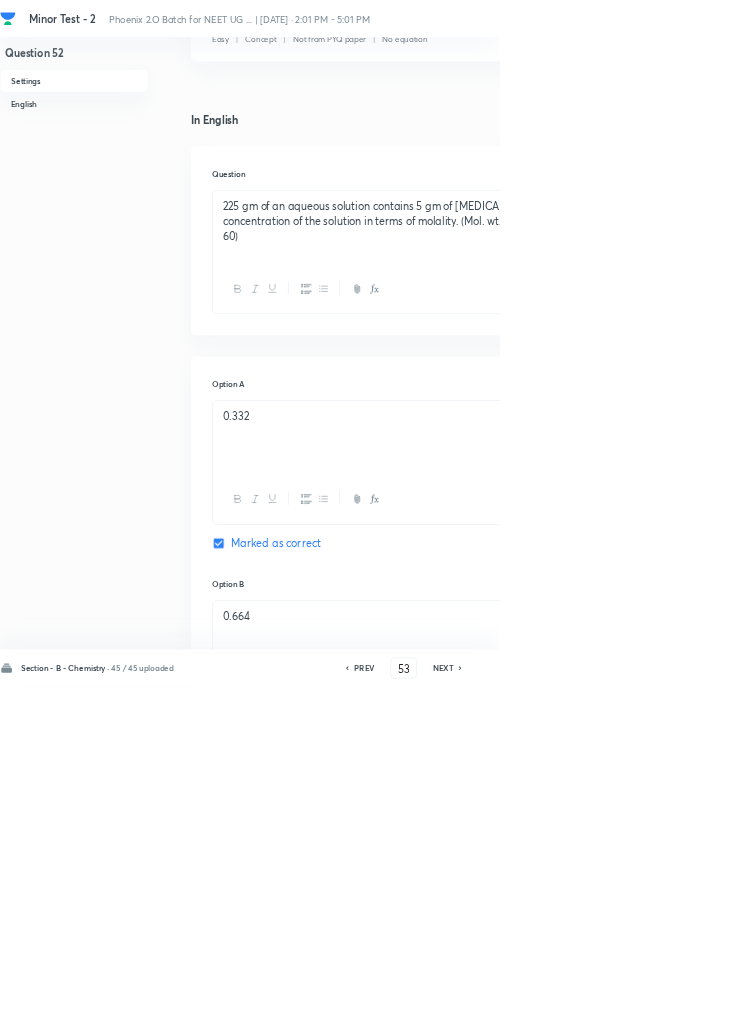 checkbox on "false" 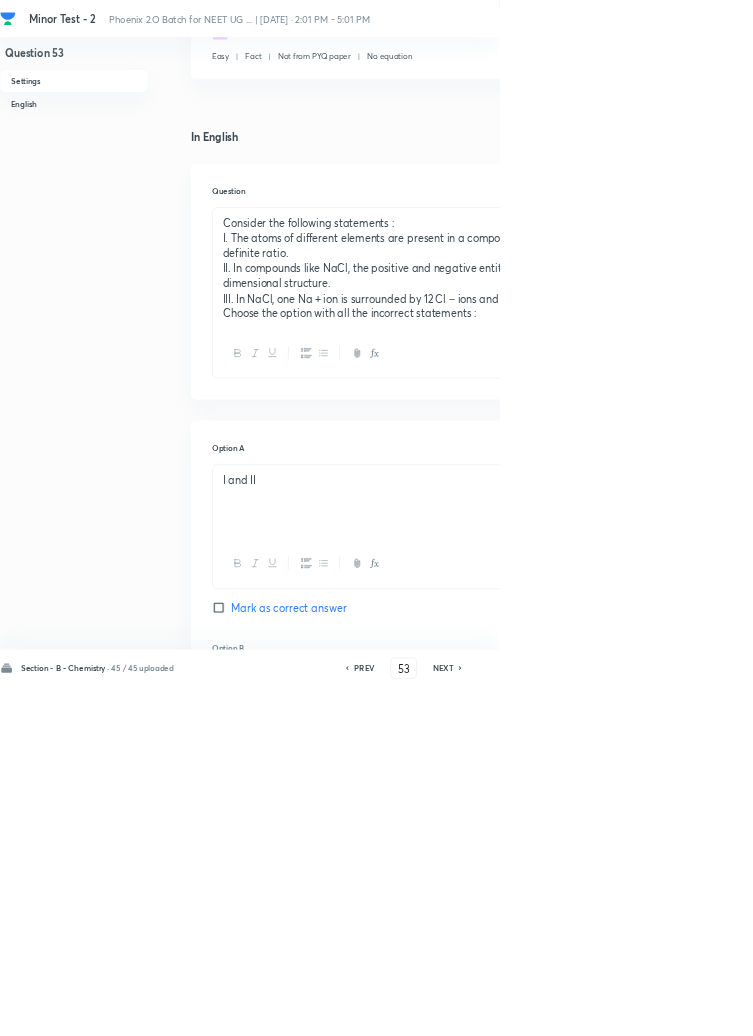 click 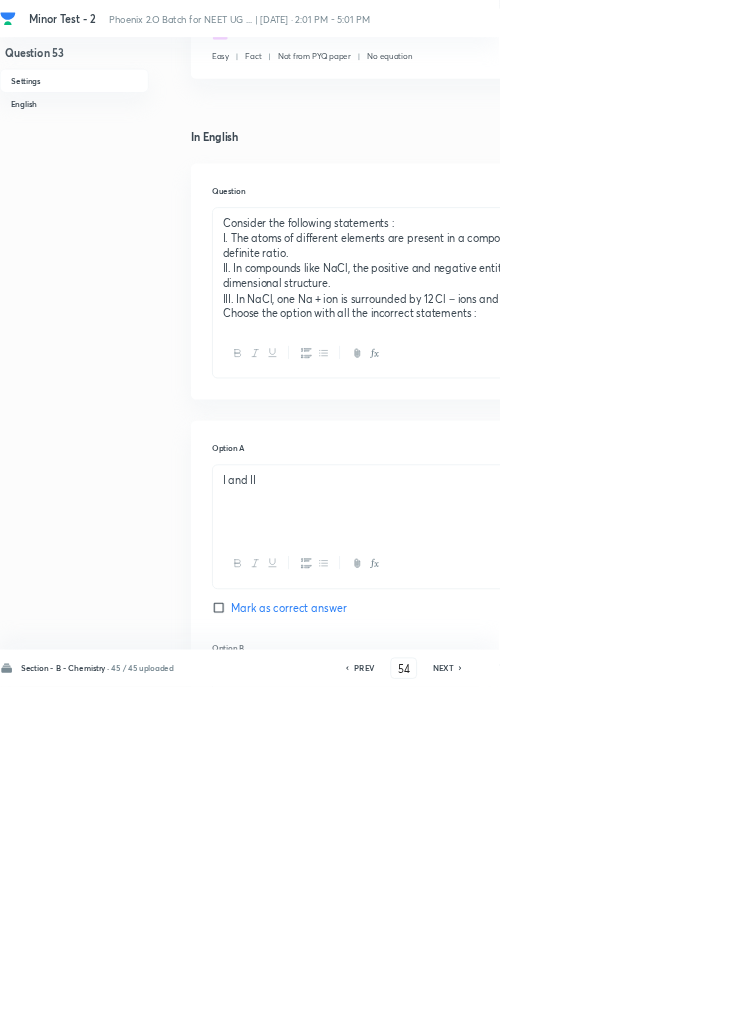 checkbox on "false" 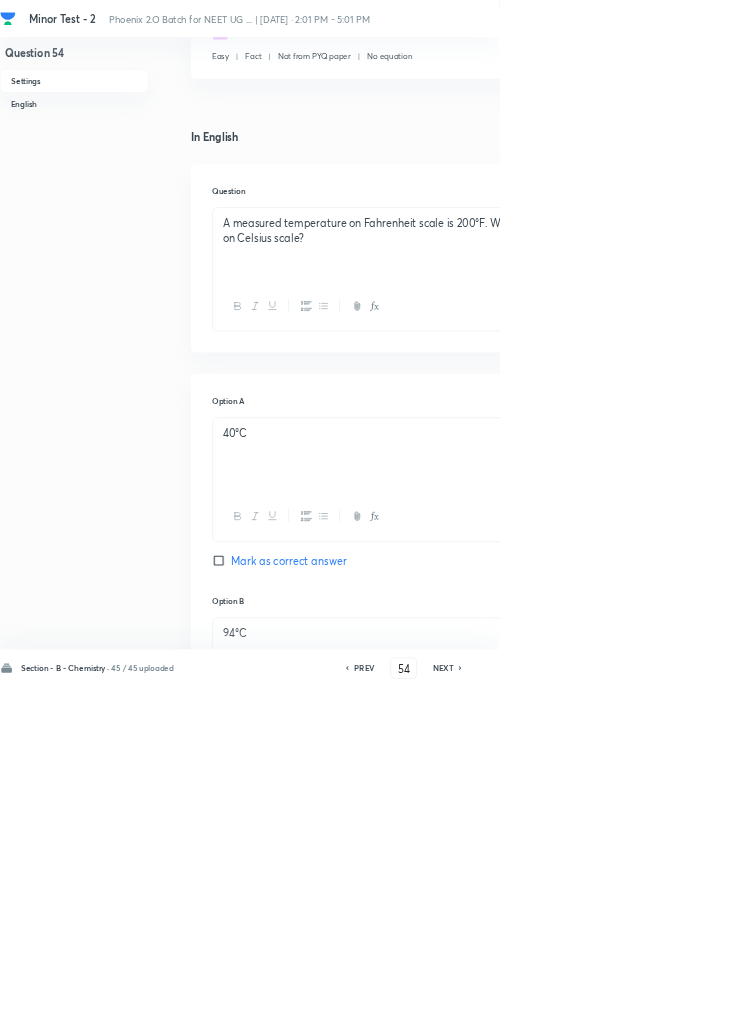 click 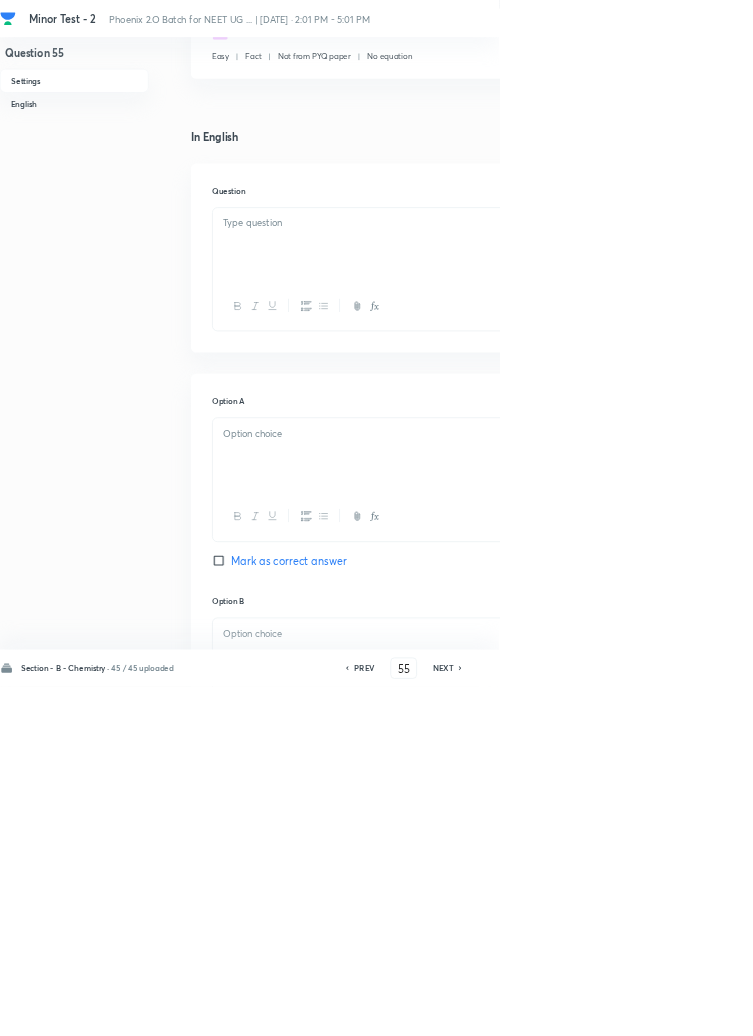 checkbox on "true" 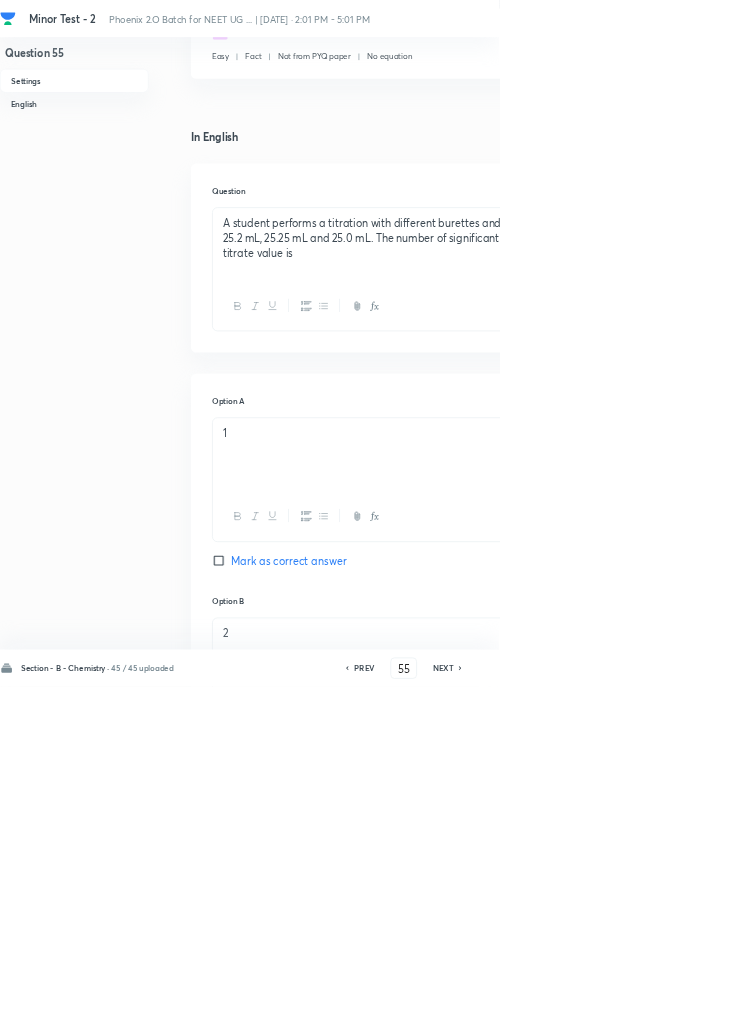 click 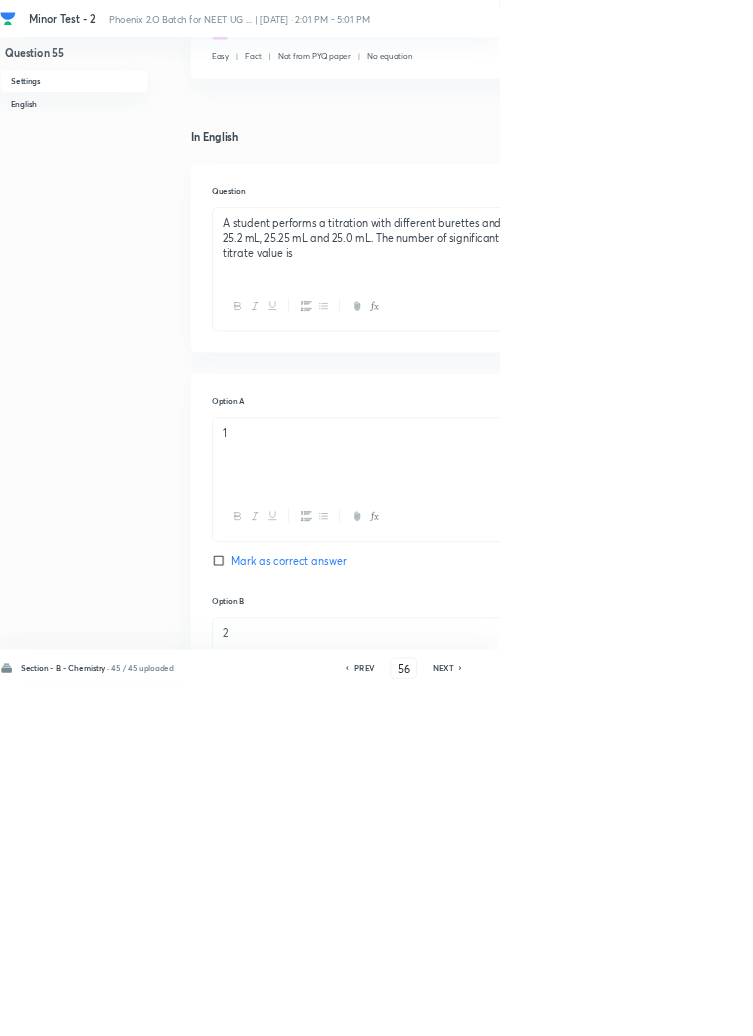 checkbox on "true" 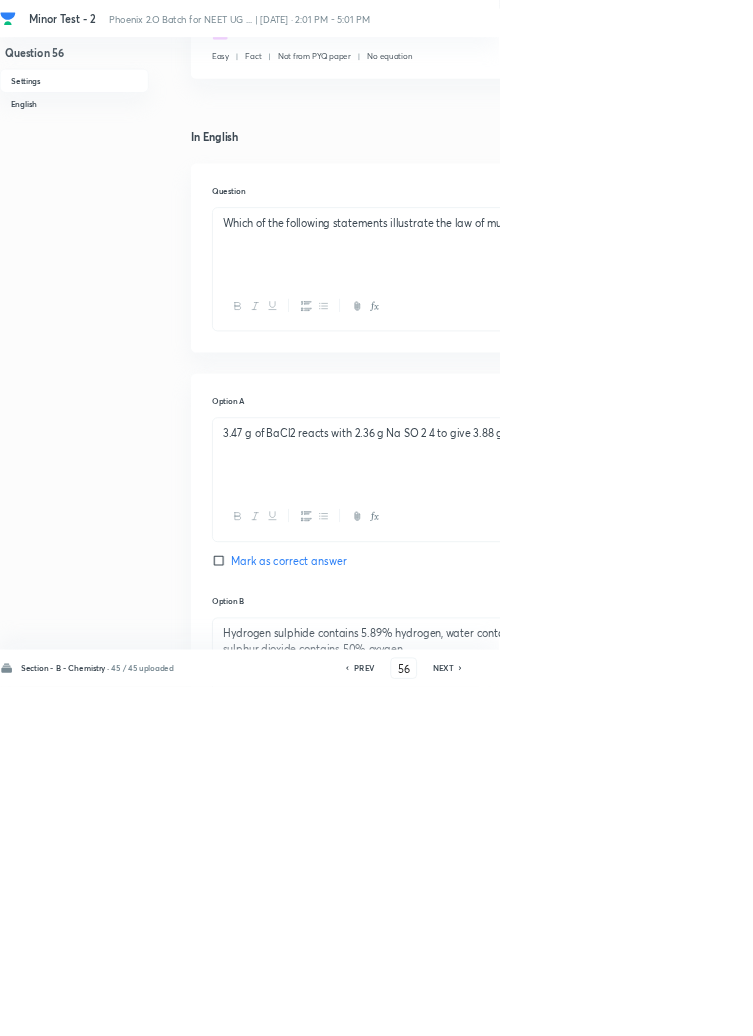 click 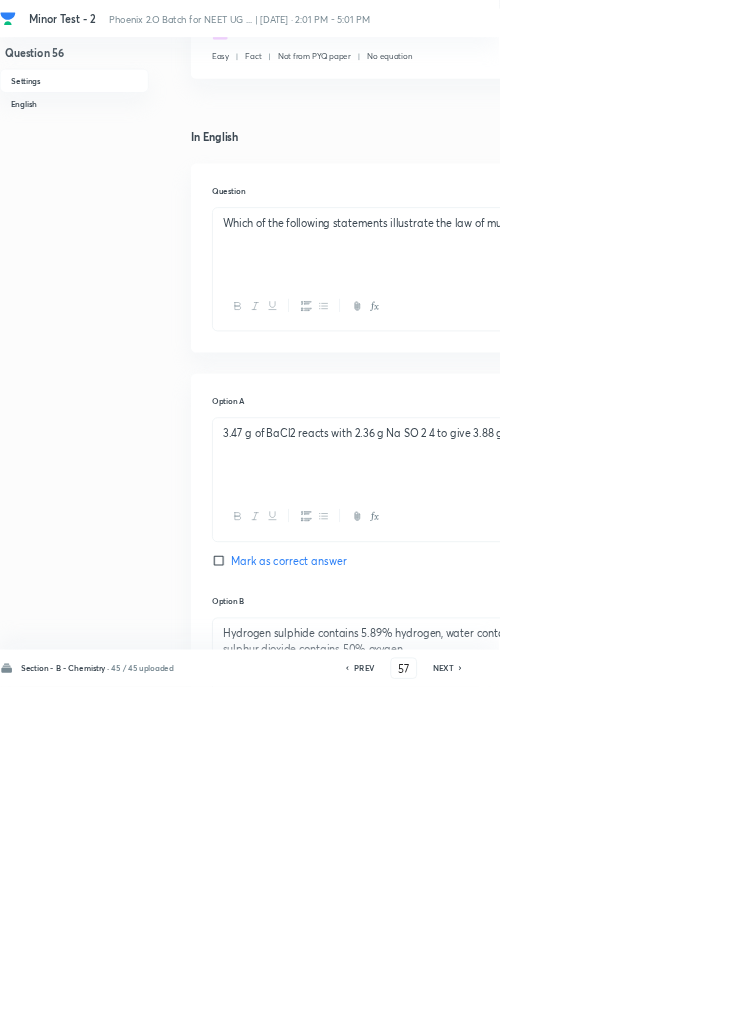 checkbox on "false" 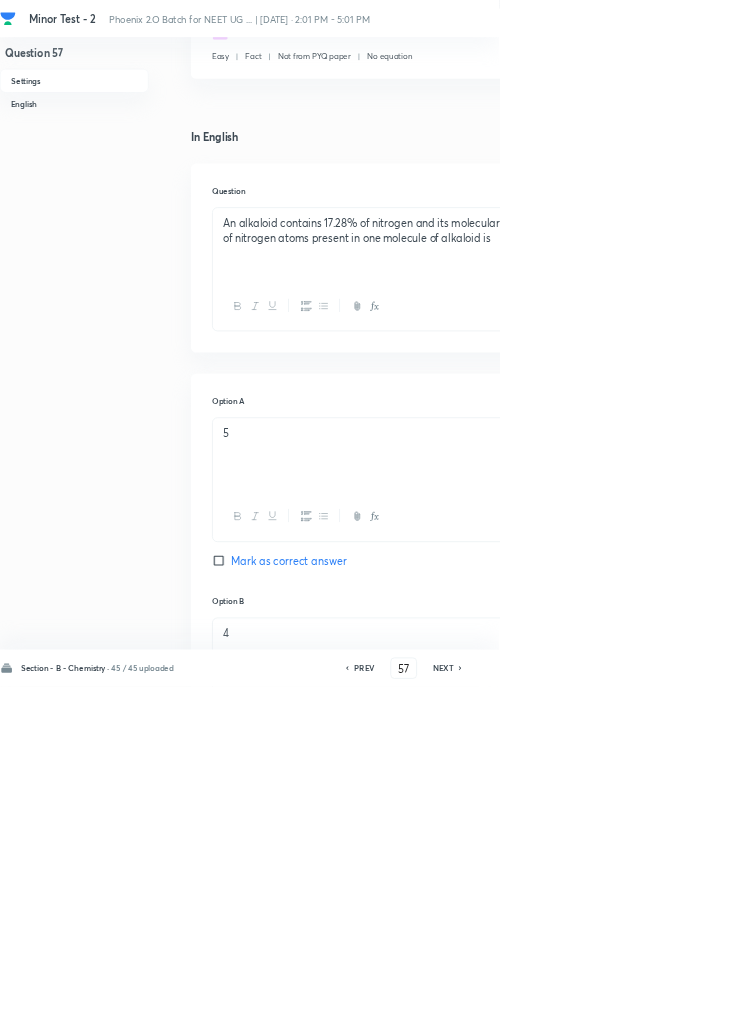 checkbox on "true" 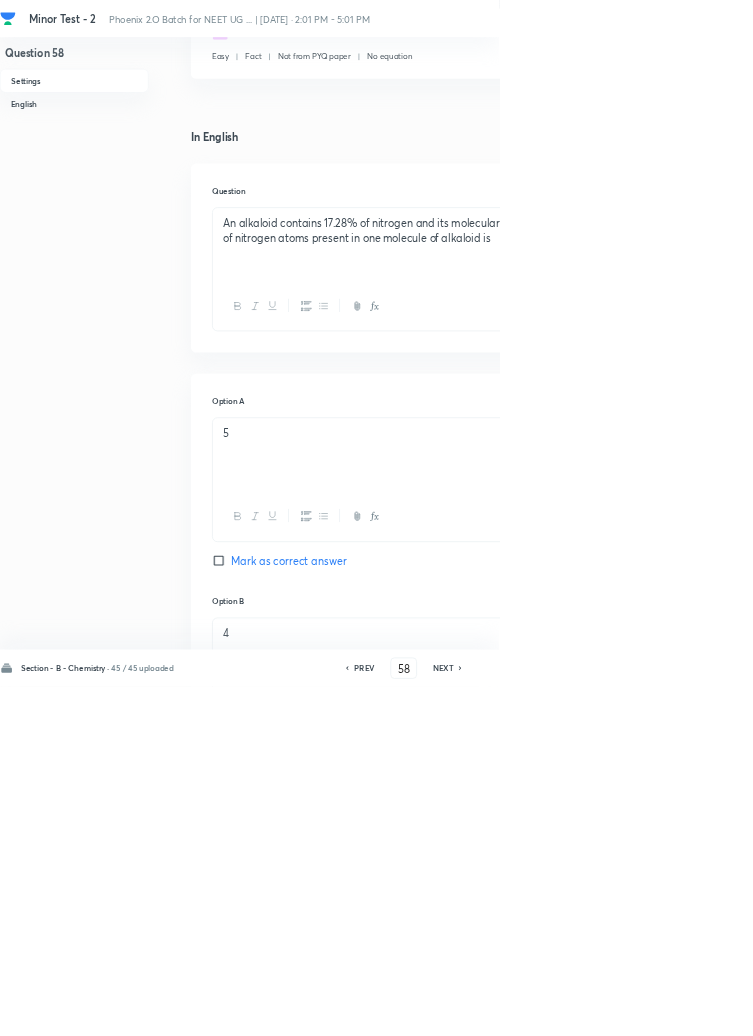 checkbox on "false" 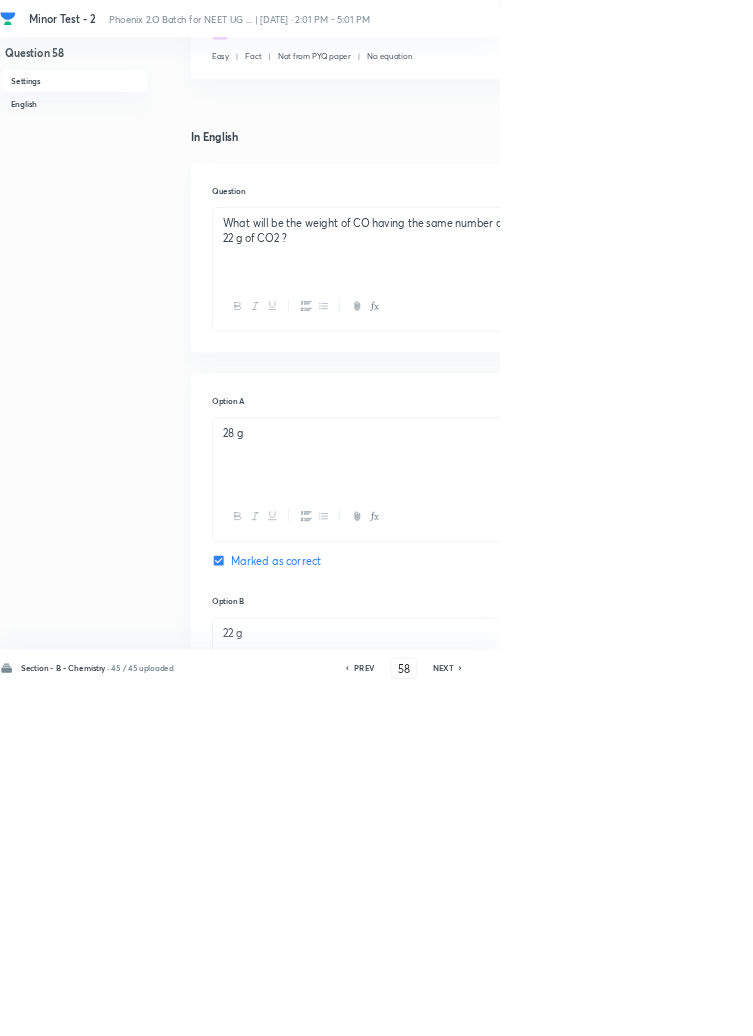 click 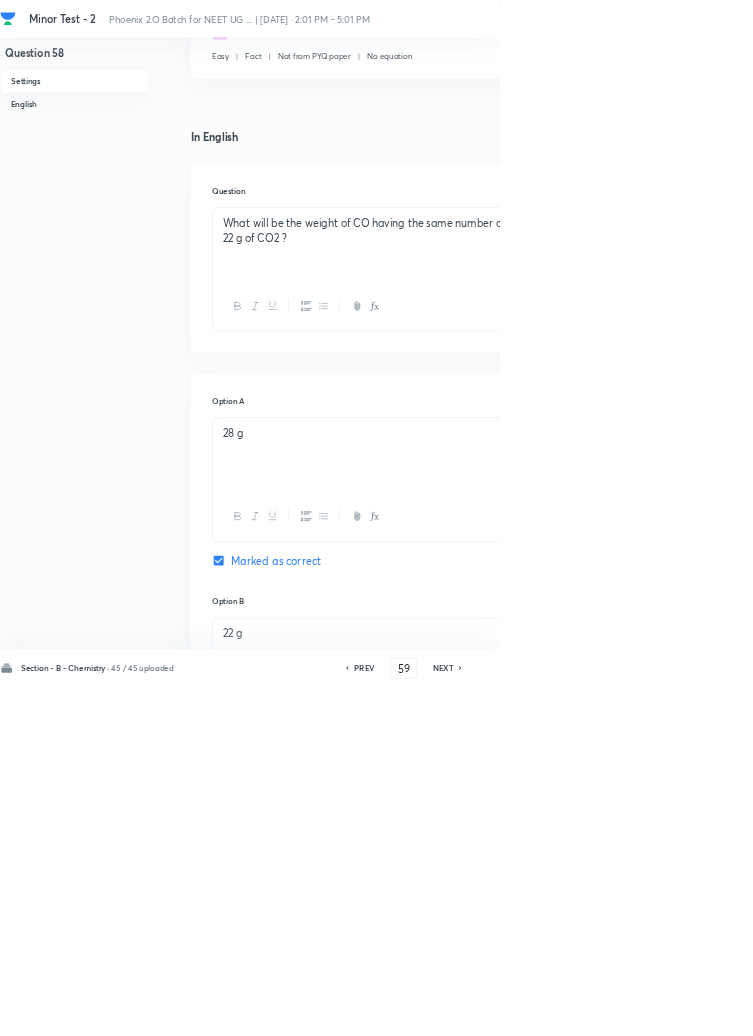 checkbox on "false" 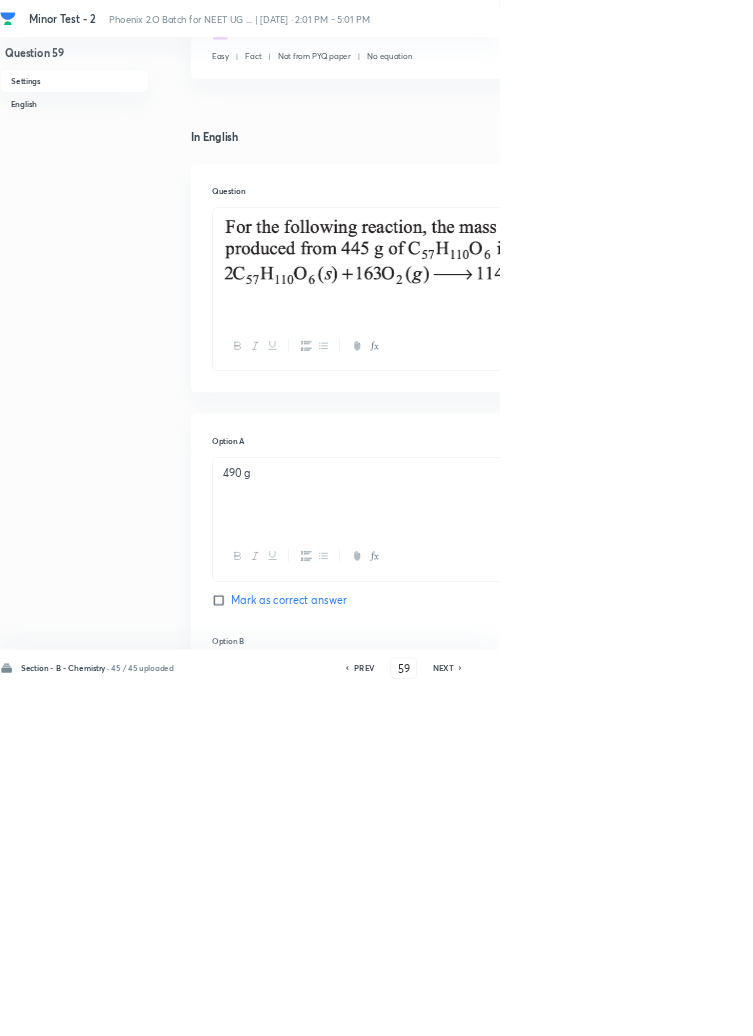 click 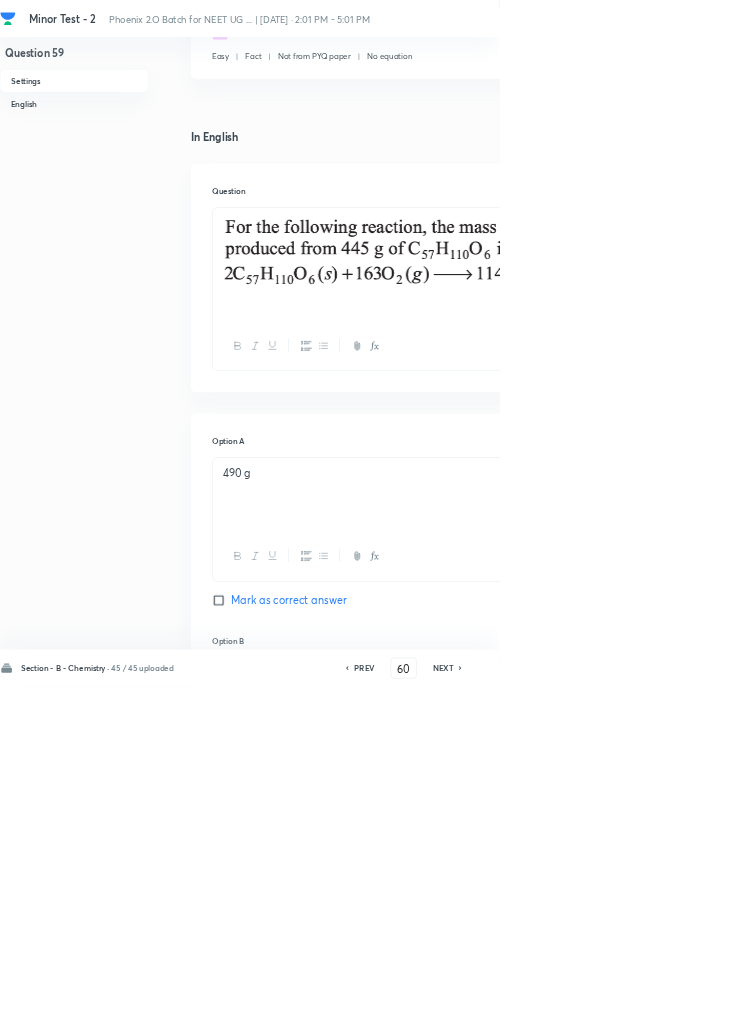 checkbox on "false" 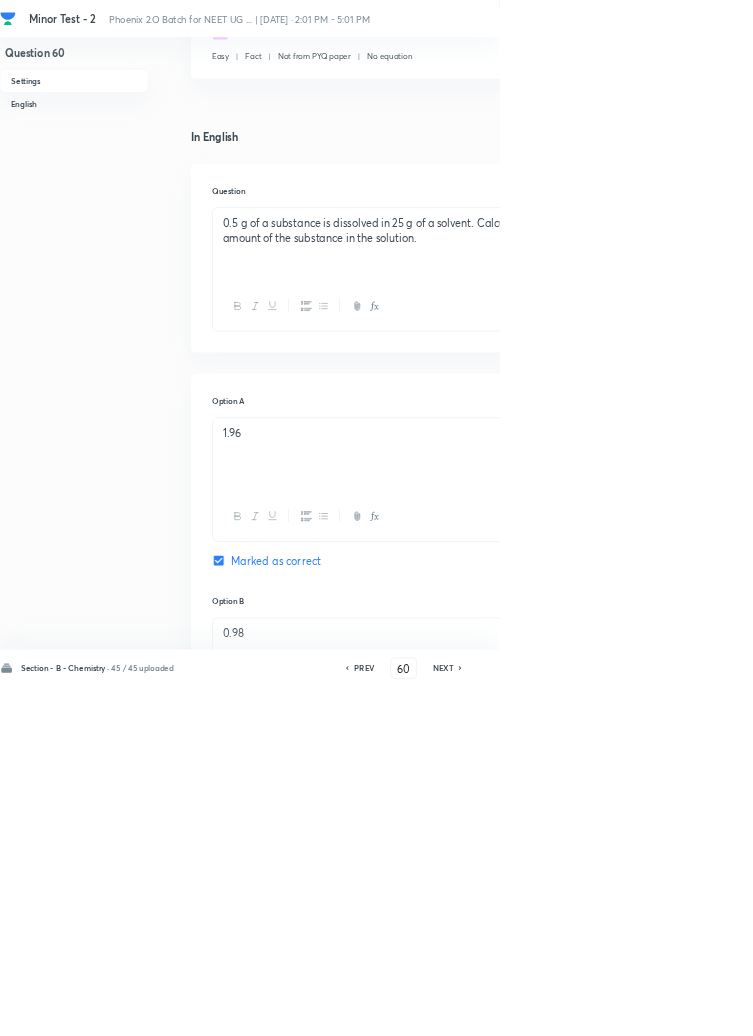 click 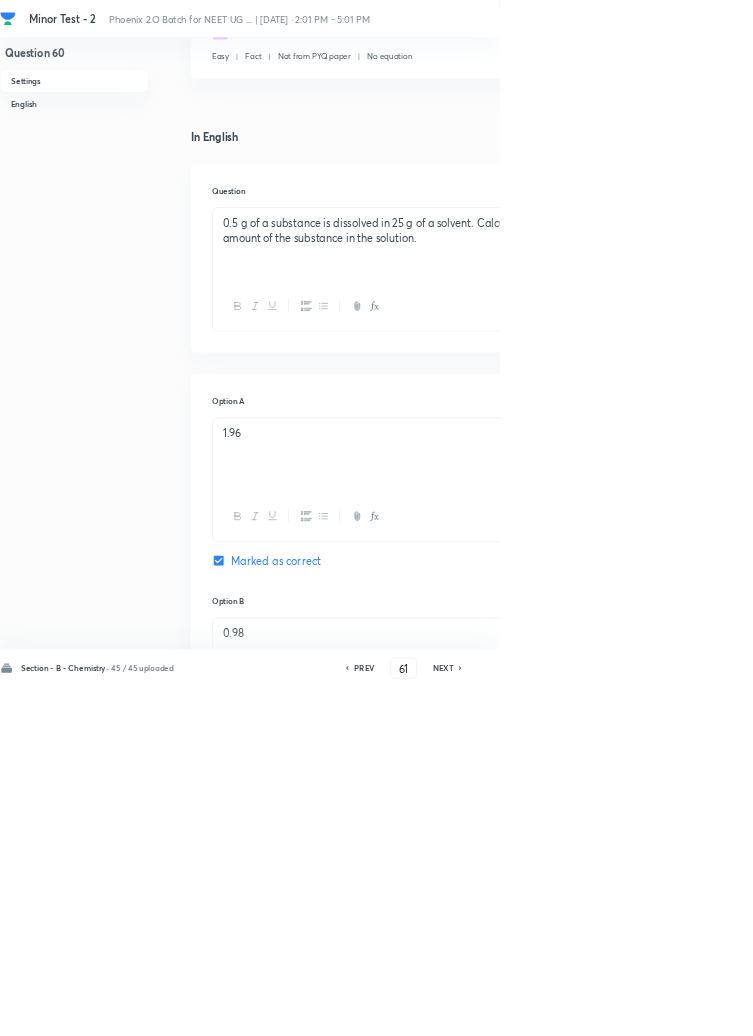 checkbox on "true" 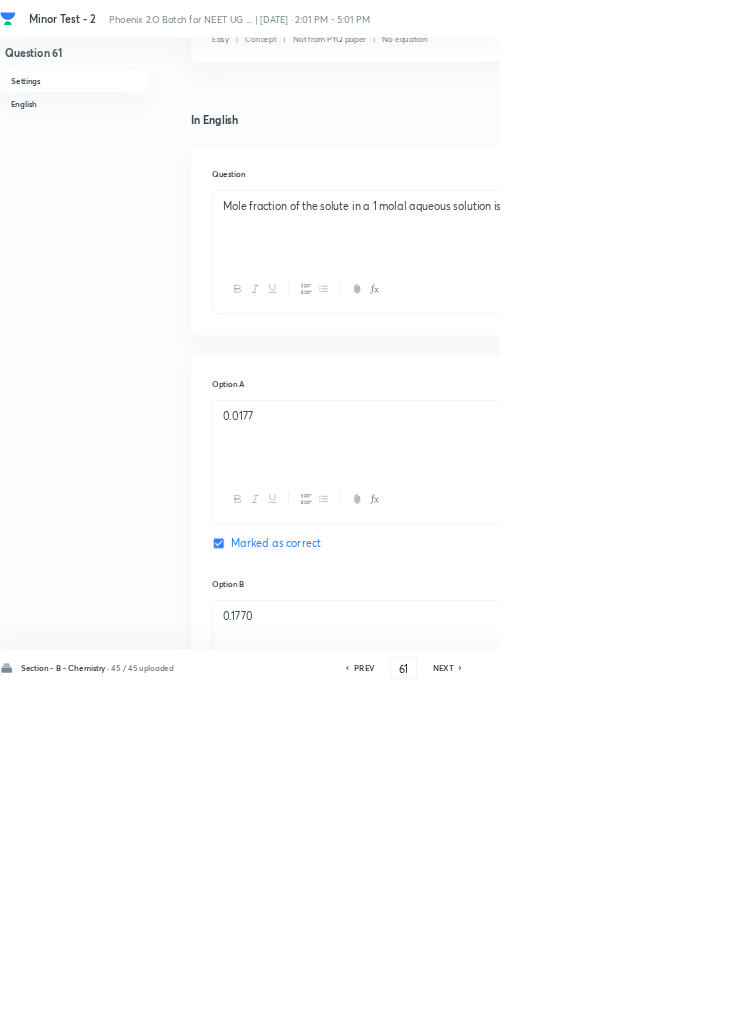 click on "NEXT" at bounding box center [668, 1008] 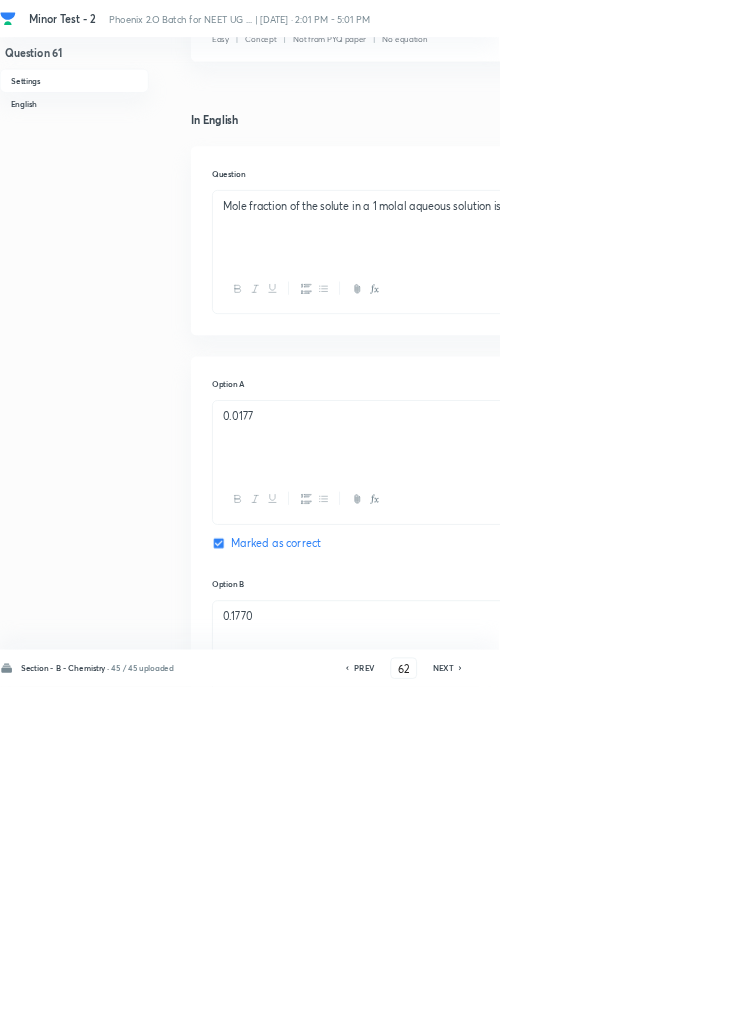 checkbox on "false" 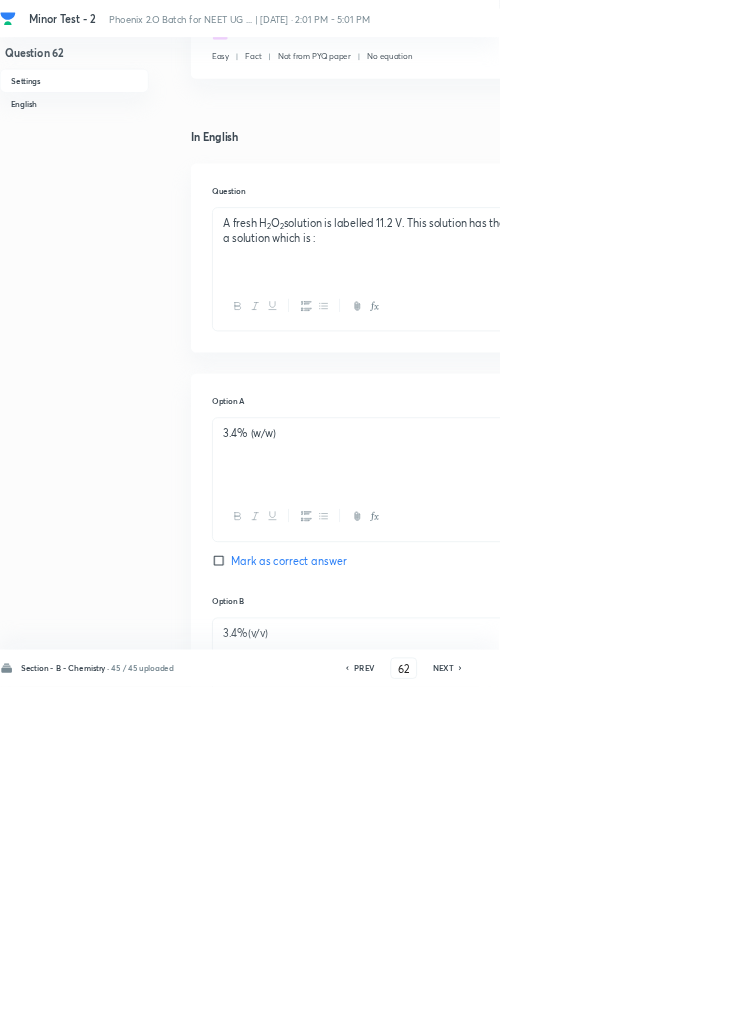 click 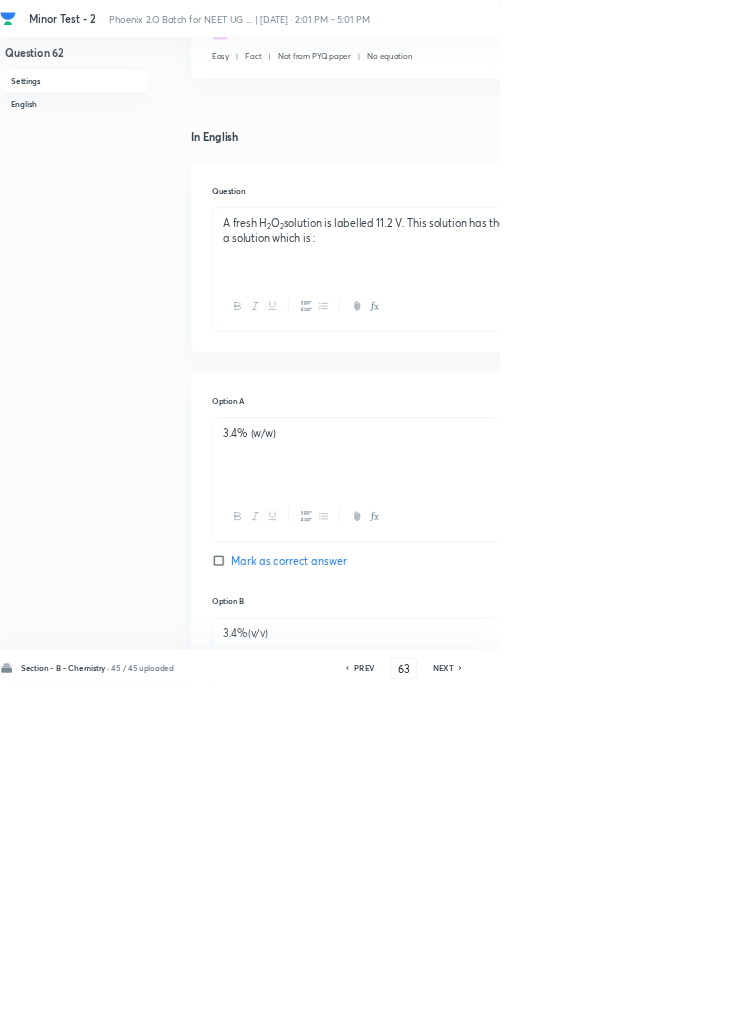 checkbox on "false" 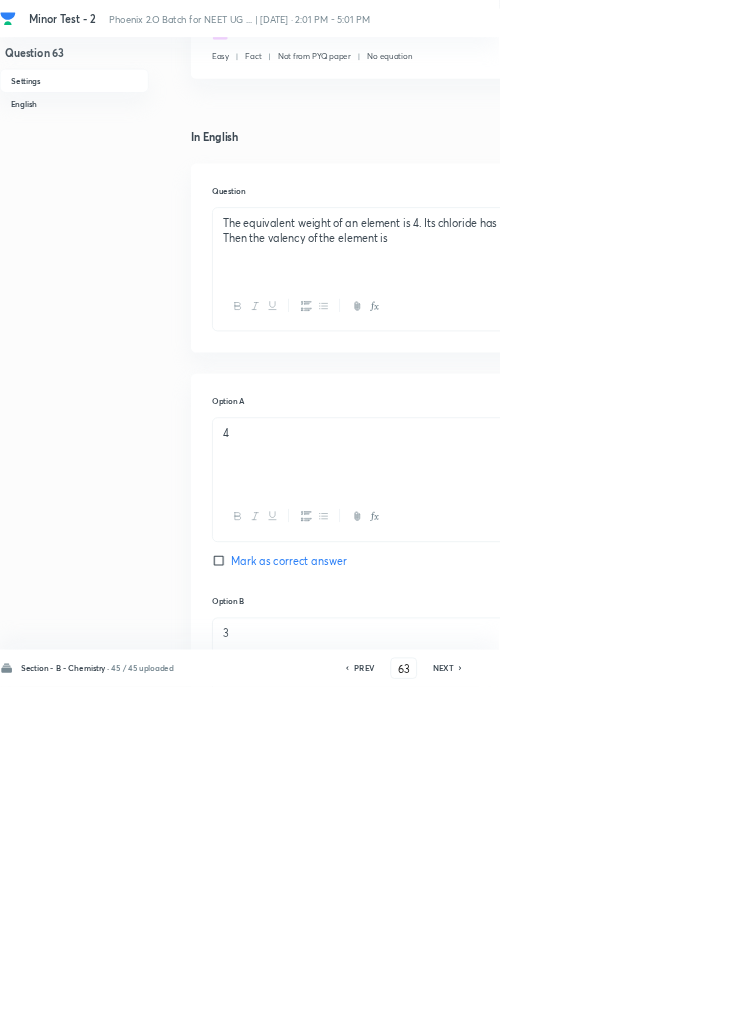 click 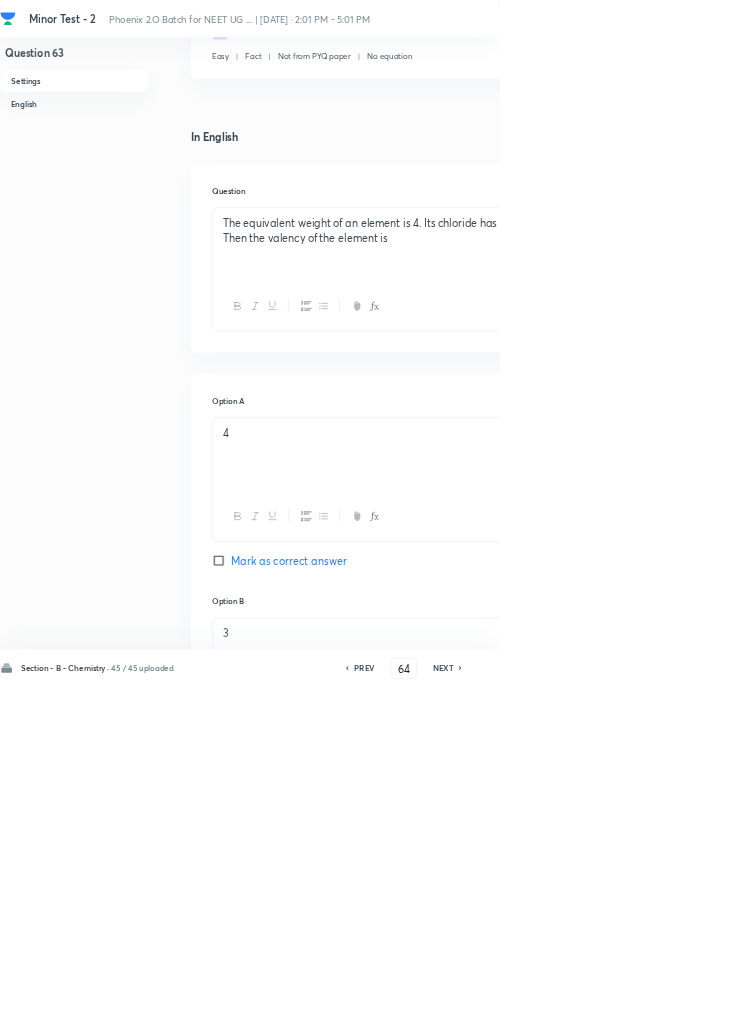checkbox on "false" 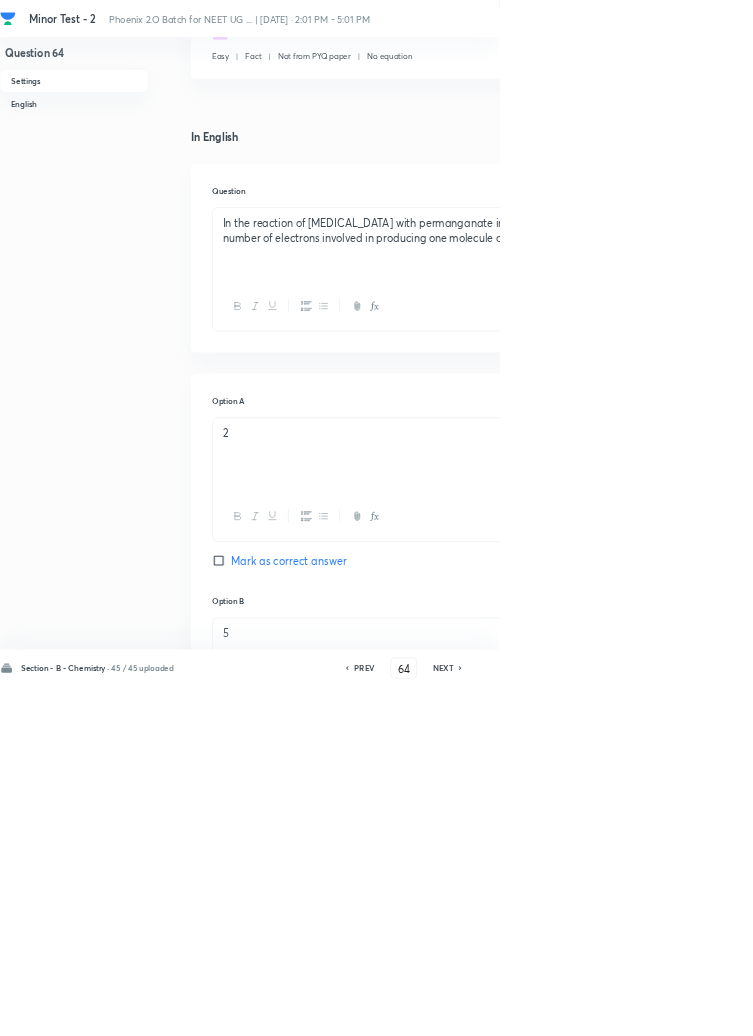 checkbox on "true" 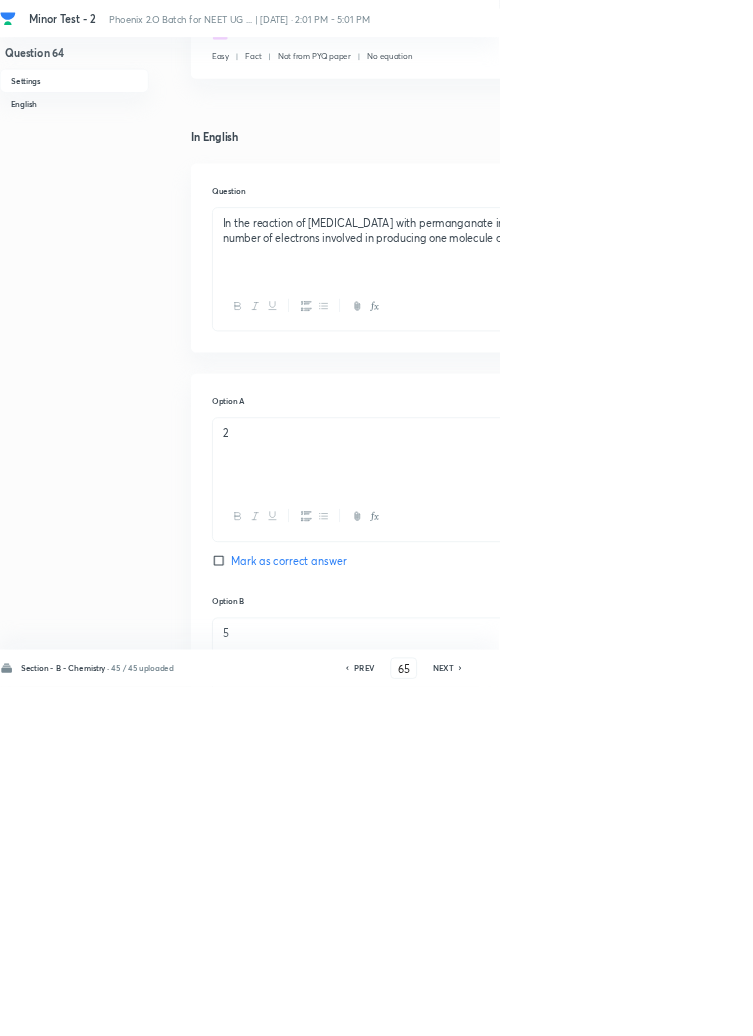 checkbox on "true" 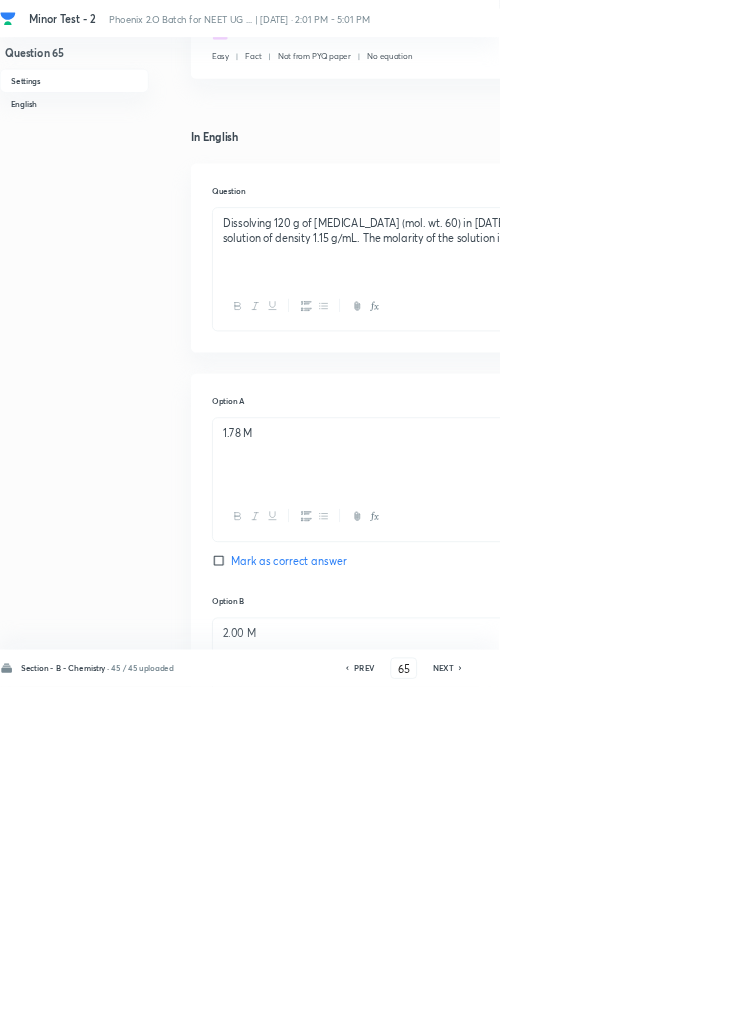 click 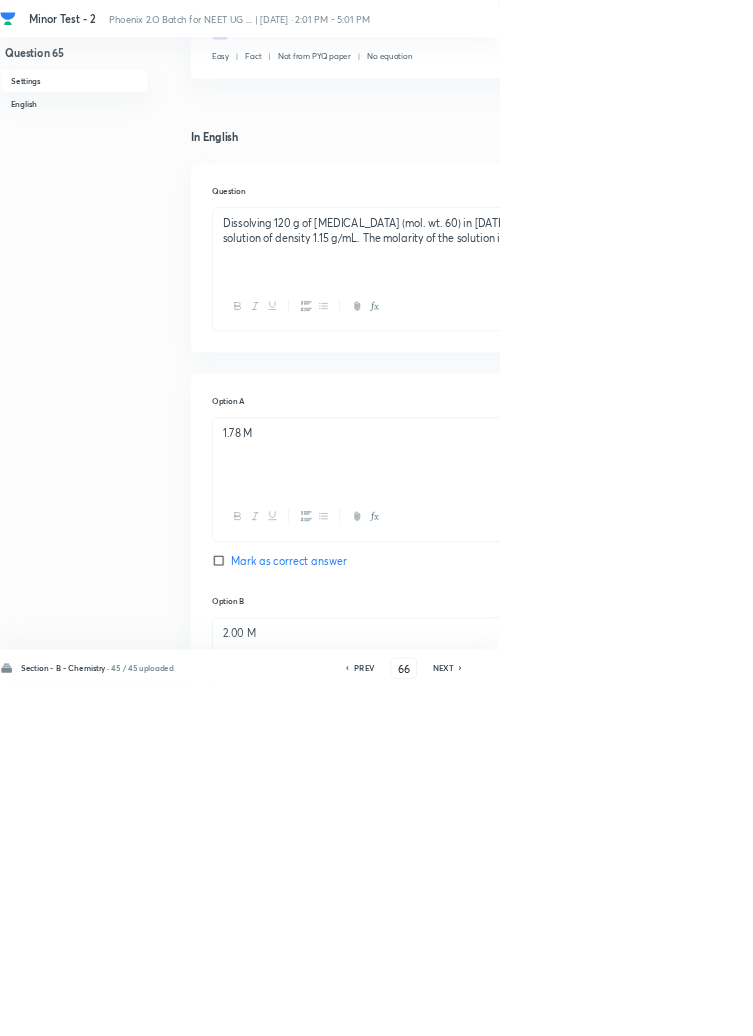 checkbox on "false" 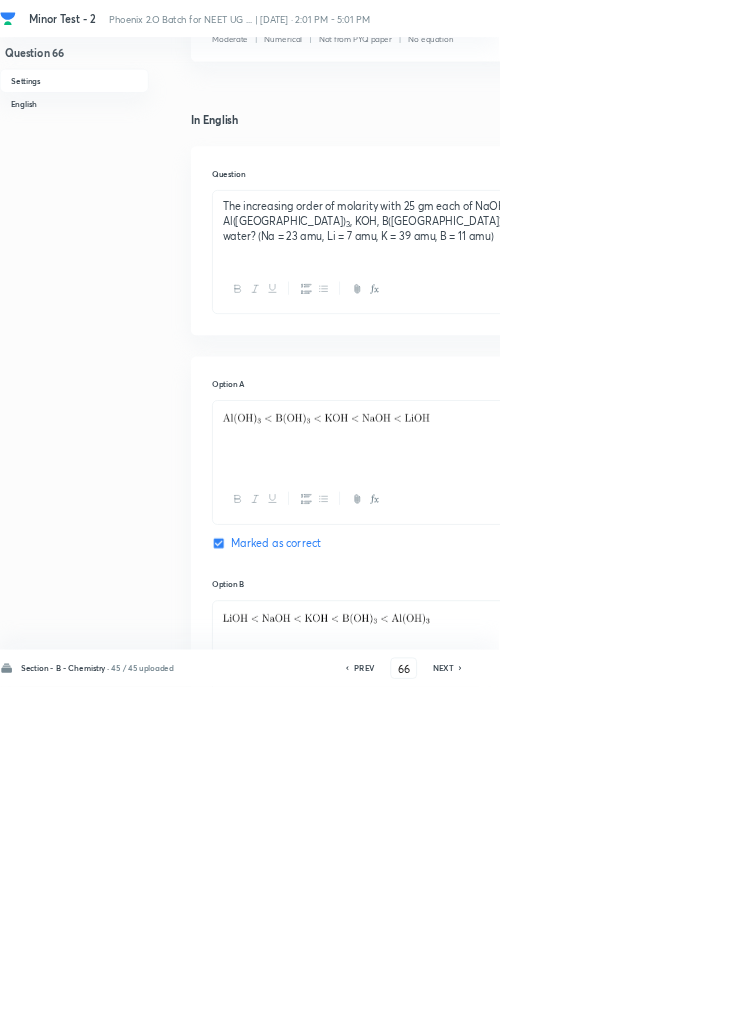 click 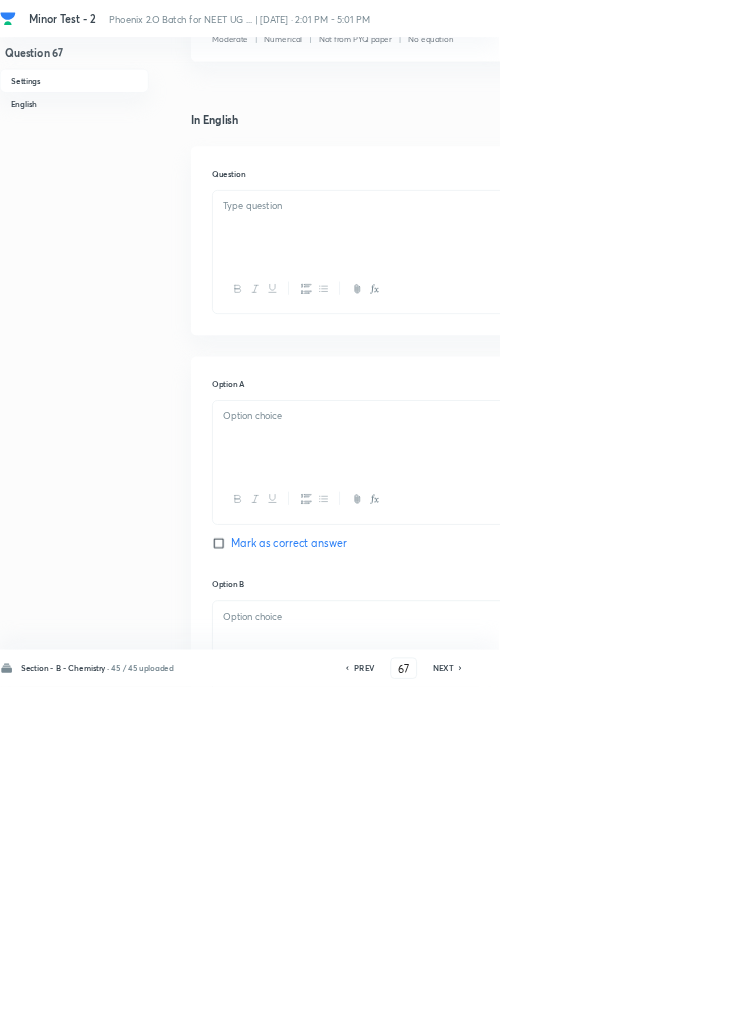 checkbox on "true" 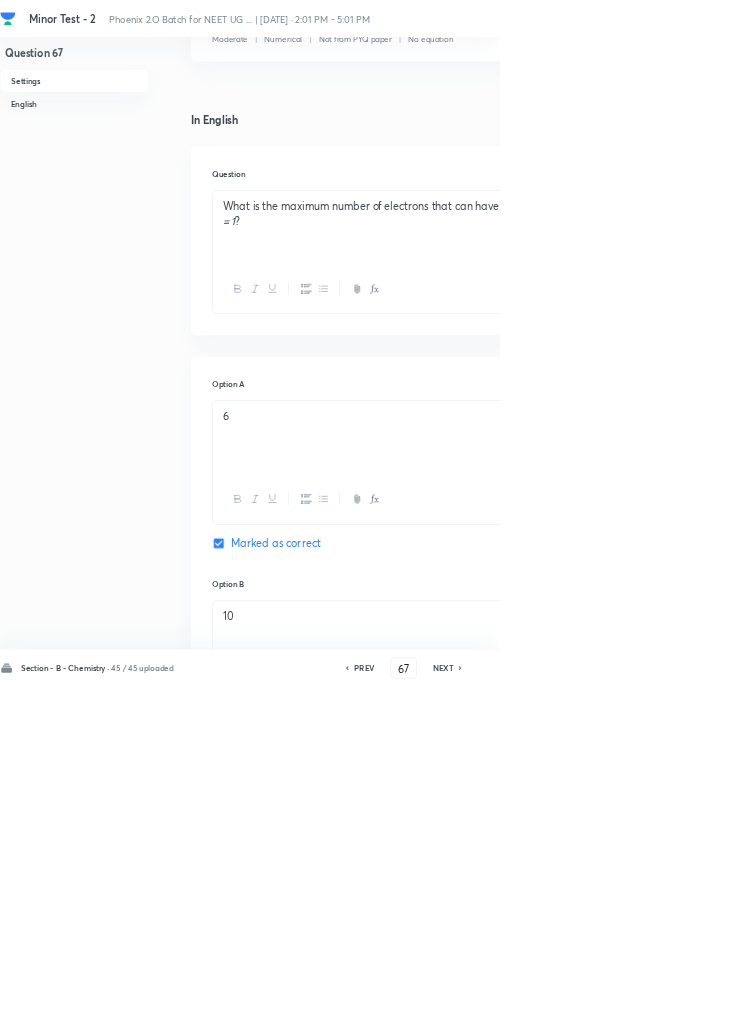click 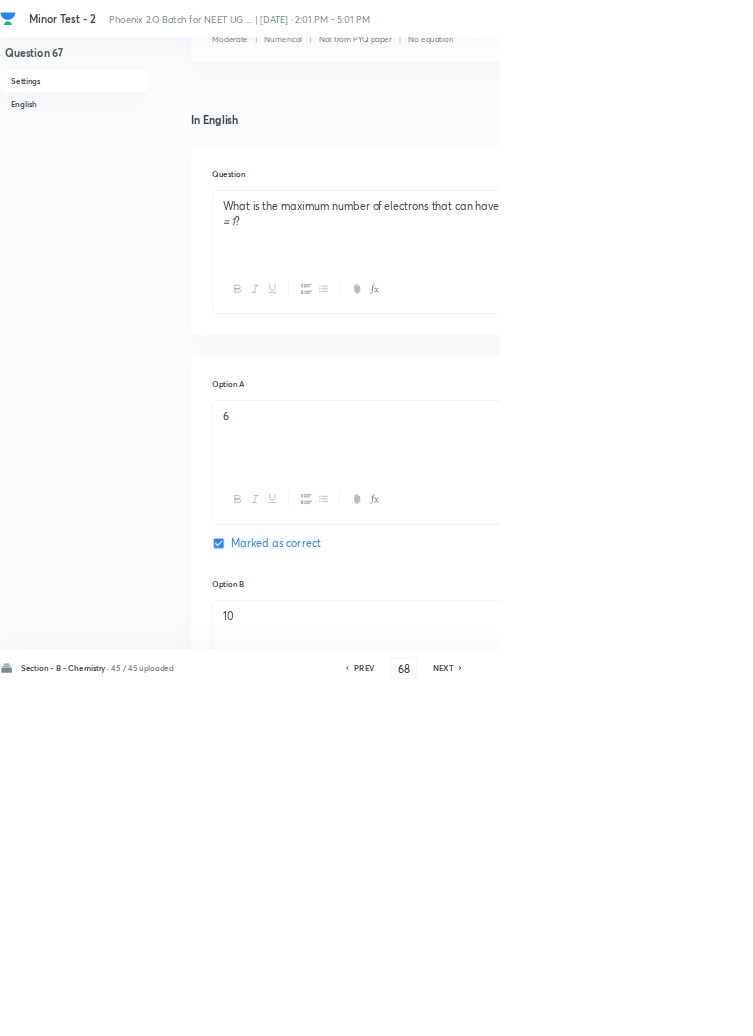 checkbox on "false" 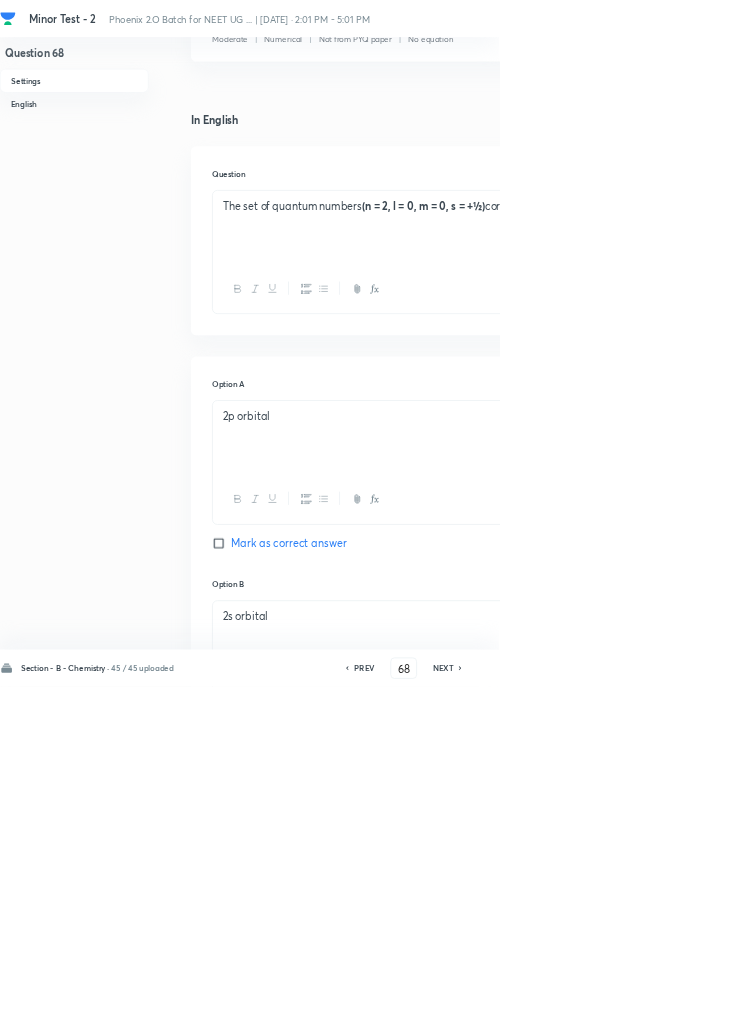 click 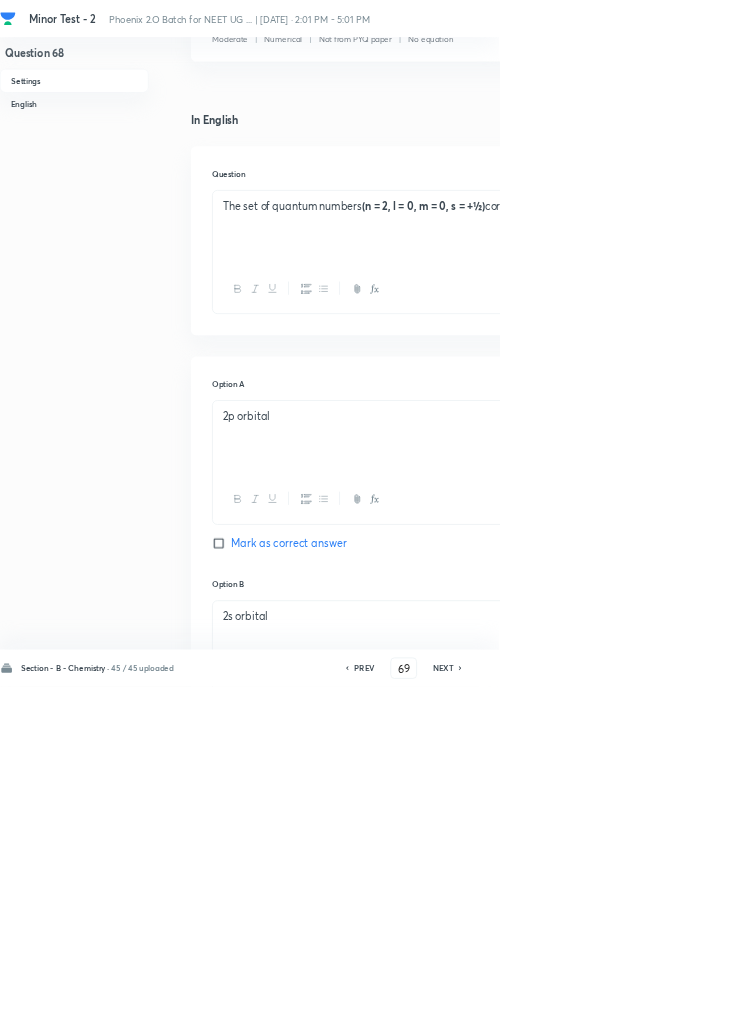 checkbox on "false" 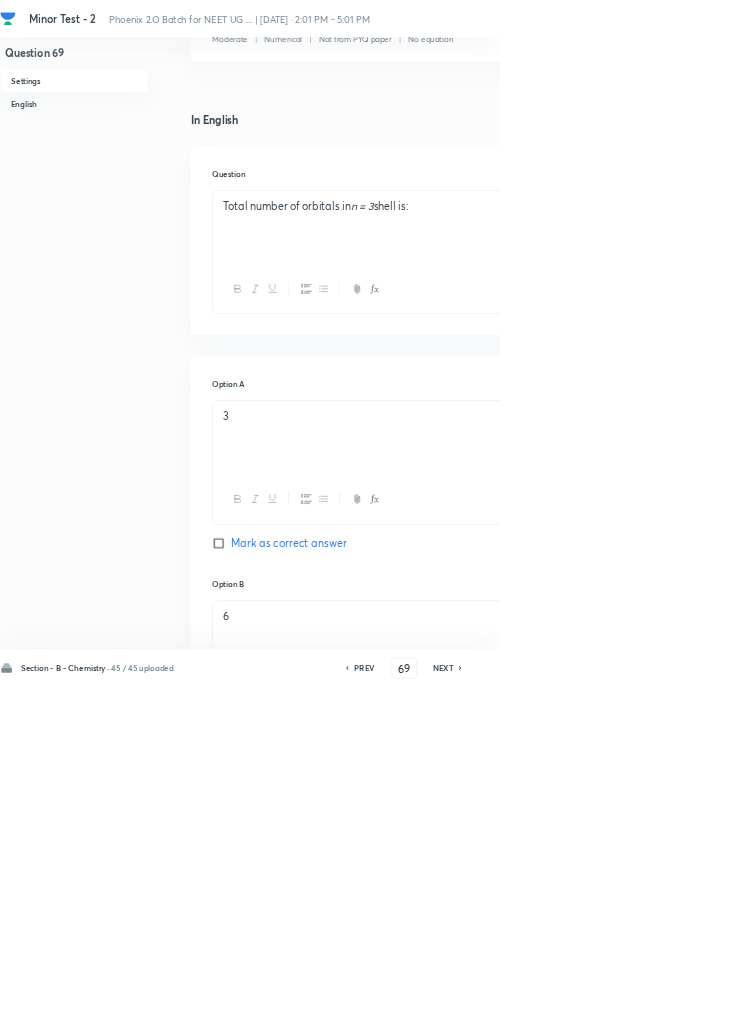 click 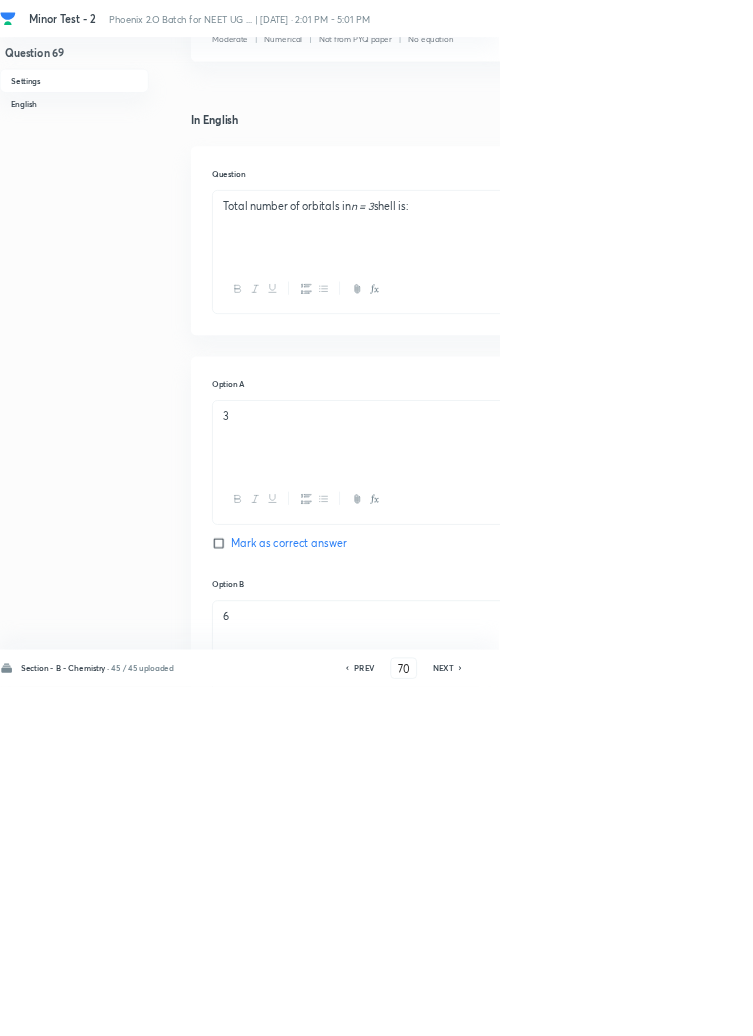 checkbox on "false" 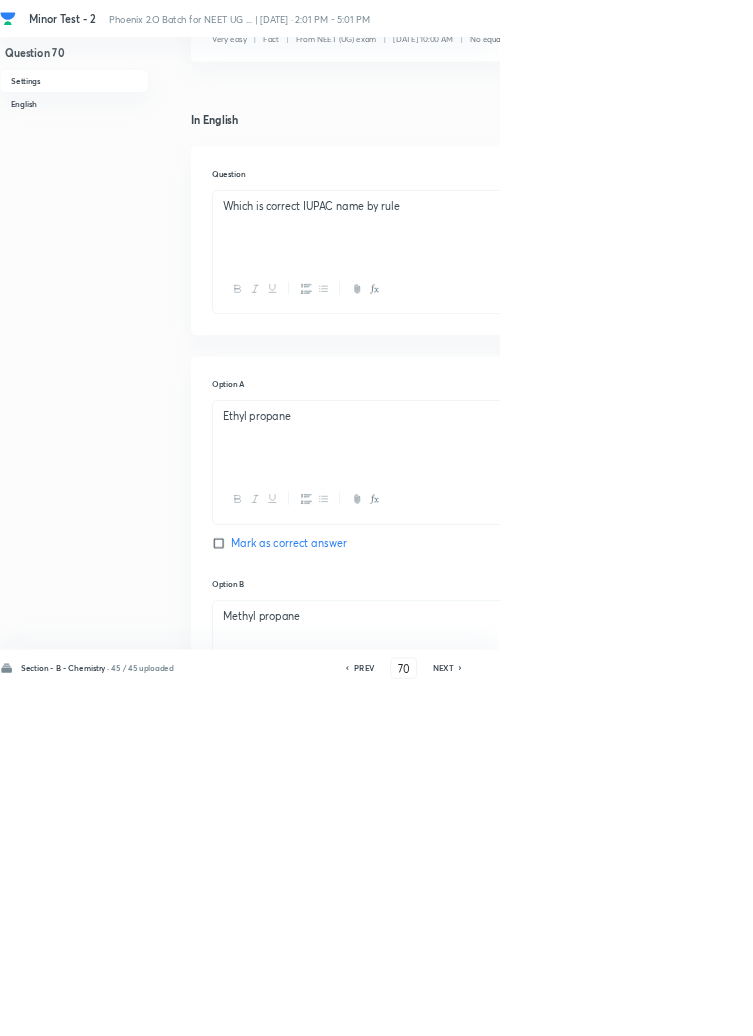click 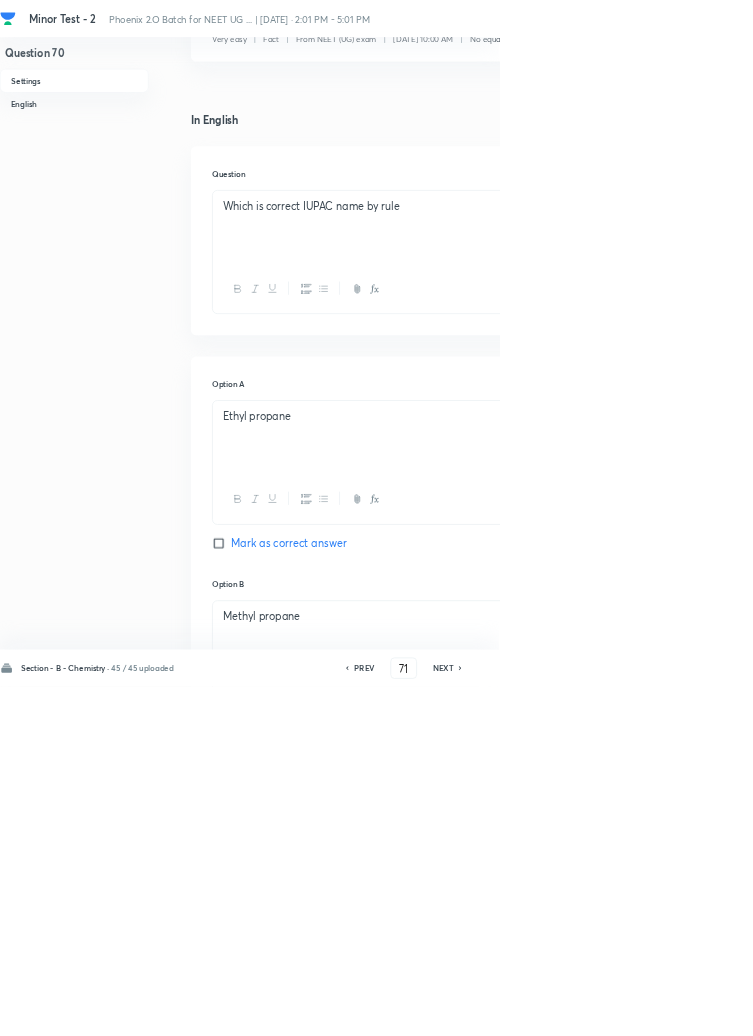 checkbox on "true" 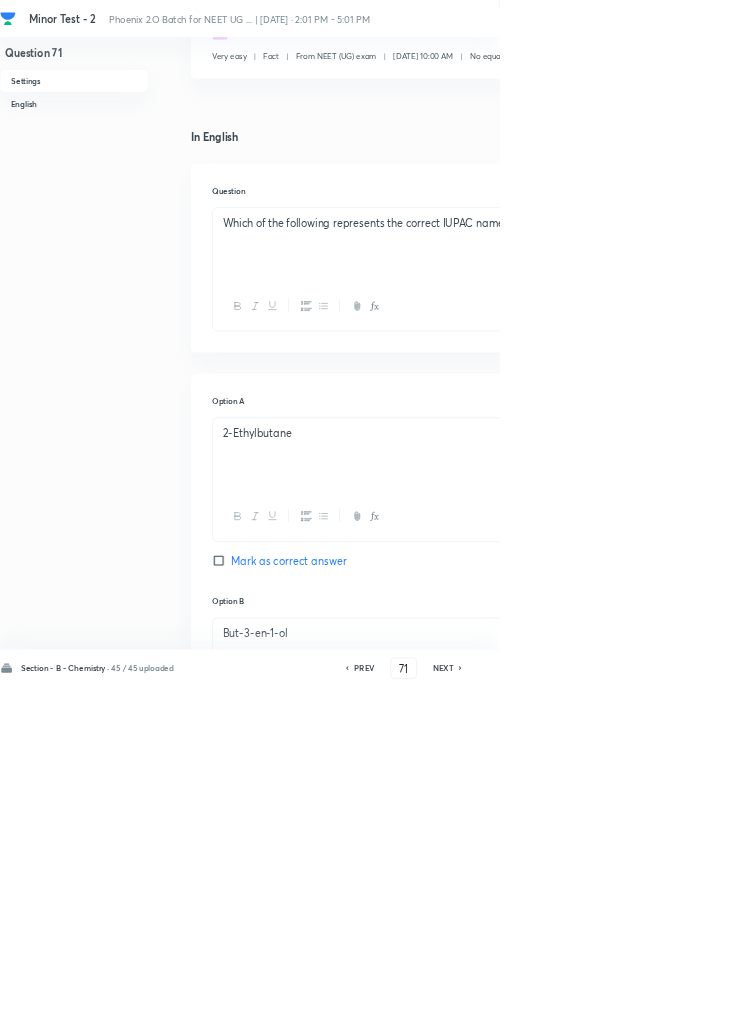 click on "PREV" at bounding box center [549, 1008] 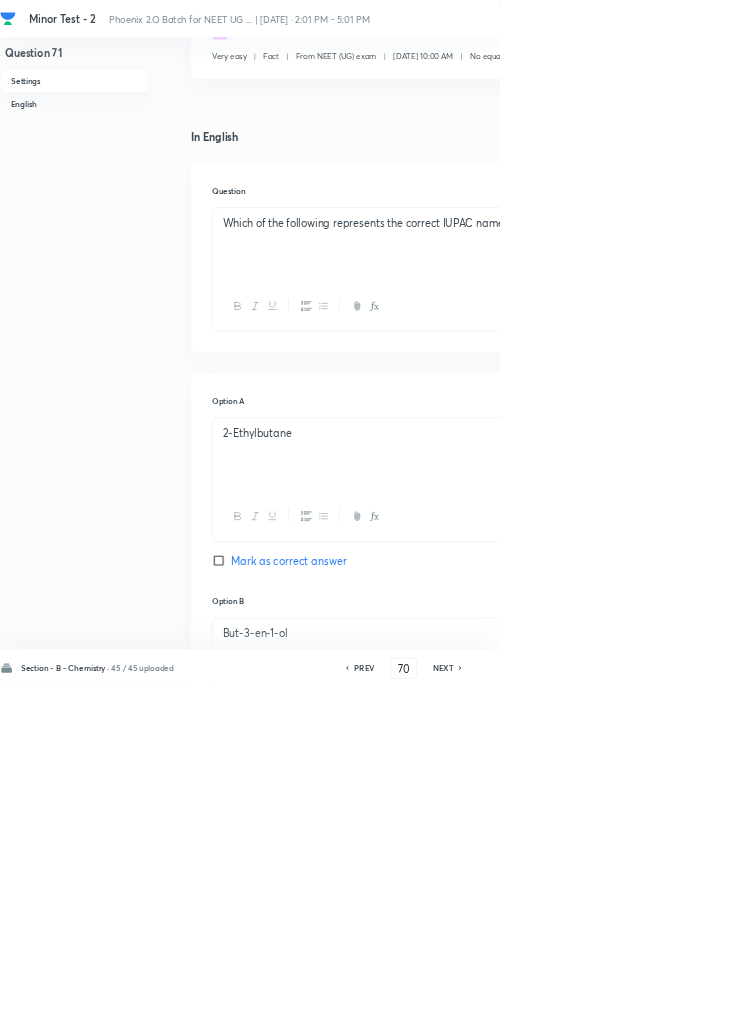 checkbox on "true" 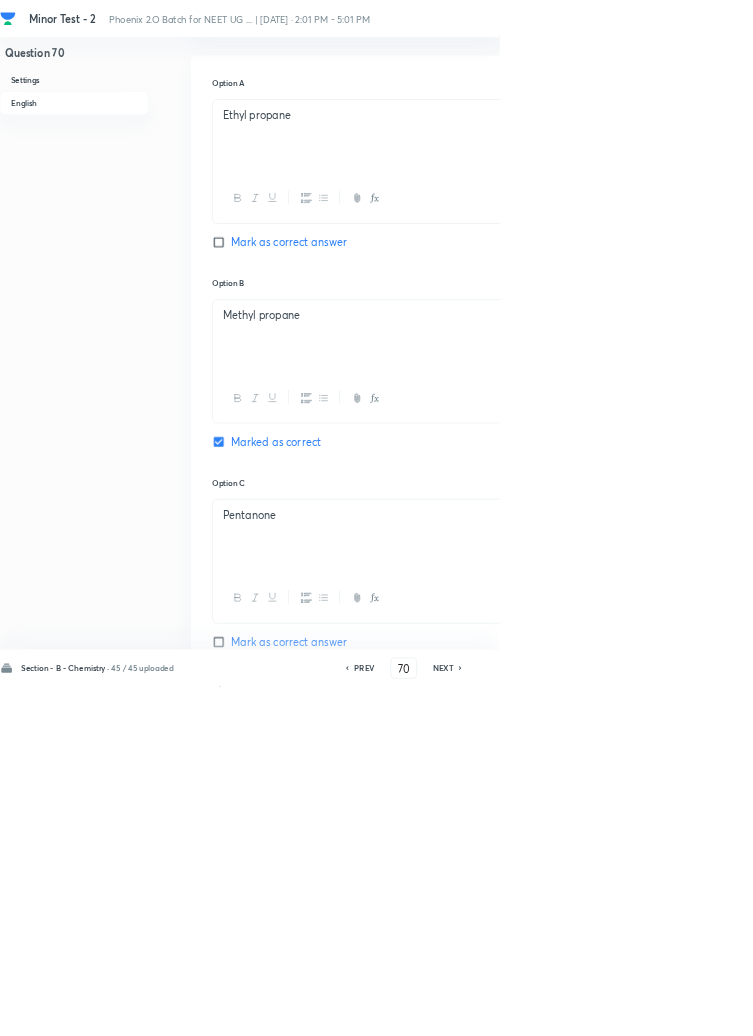 scroll, scrollTop: 897, scrollLeft: 0, axis: vertical 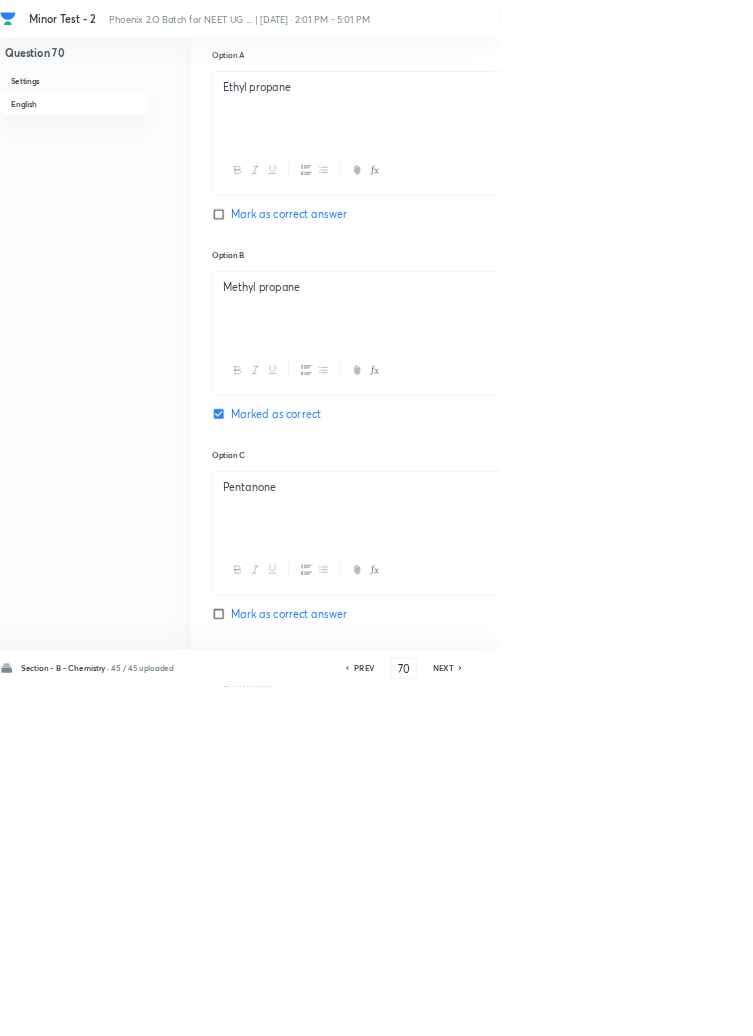 click 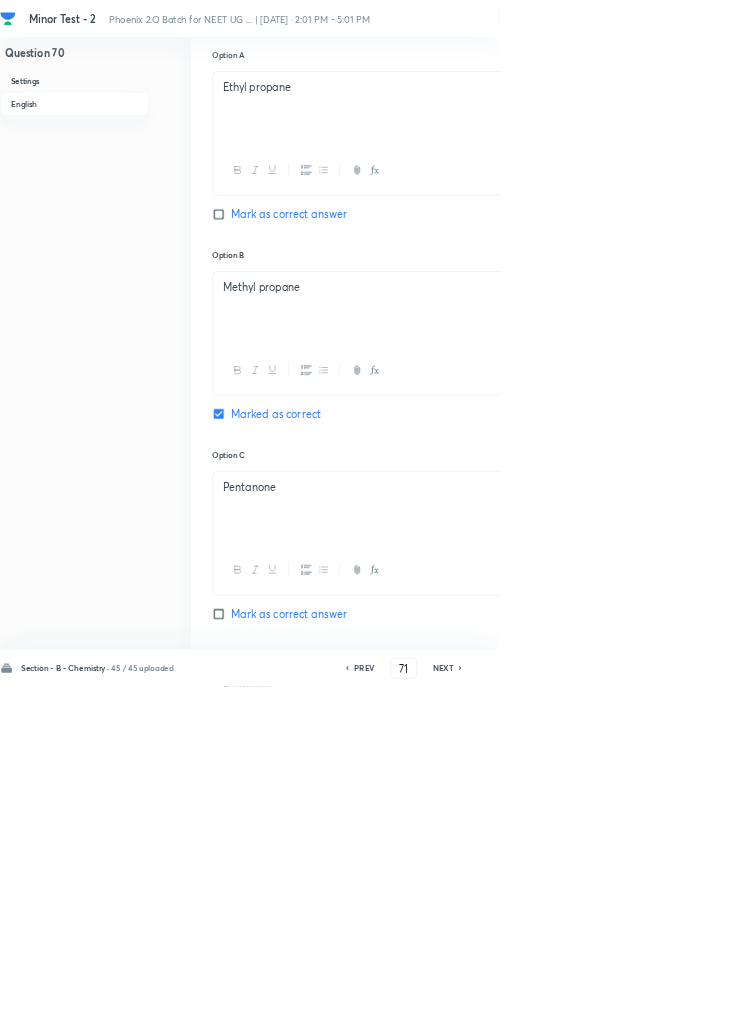 checkbox on "true" 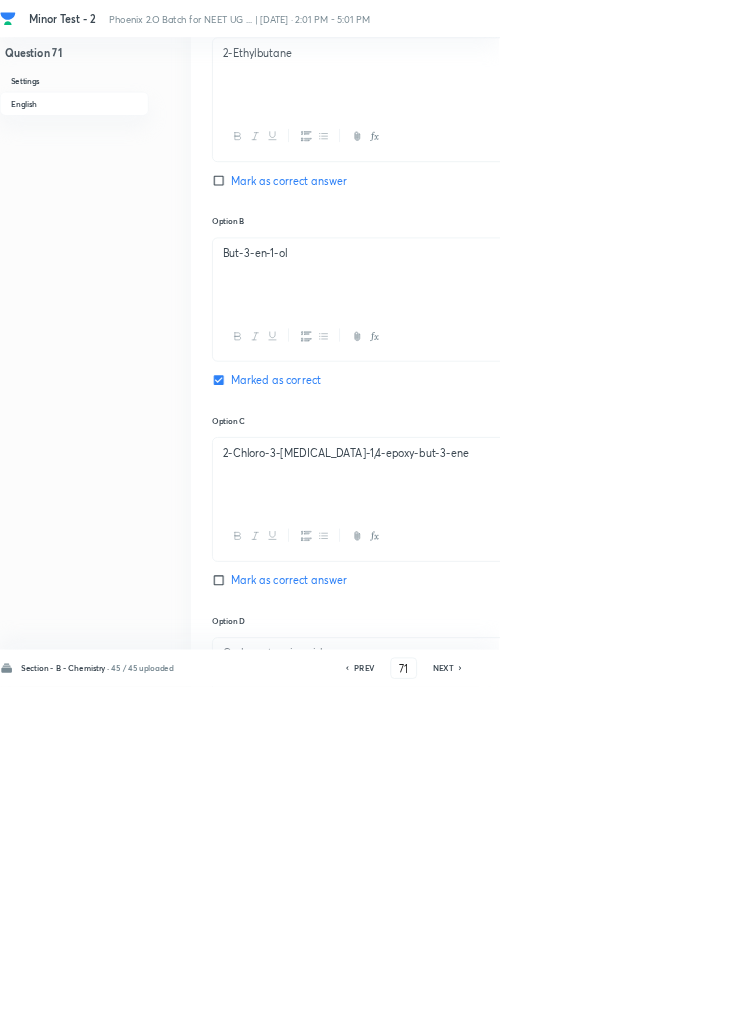 scroll, scrollTop: 977, scrollLeft: 0, axis: vertical 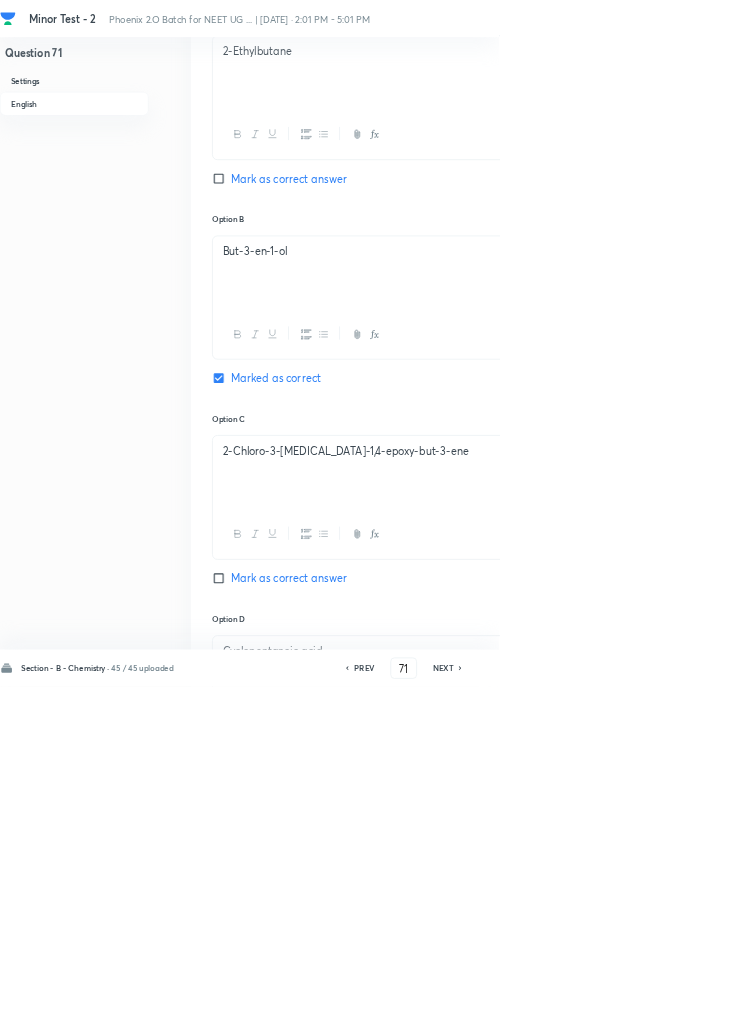 click 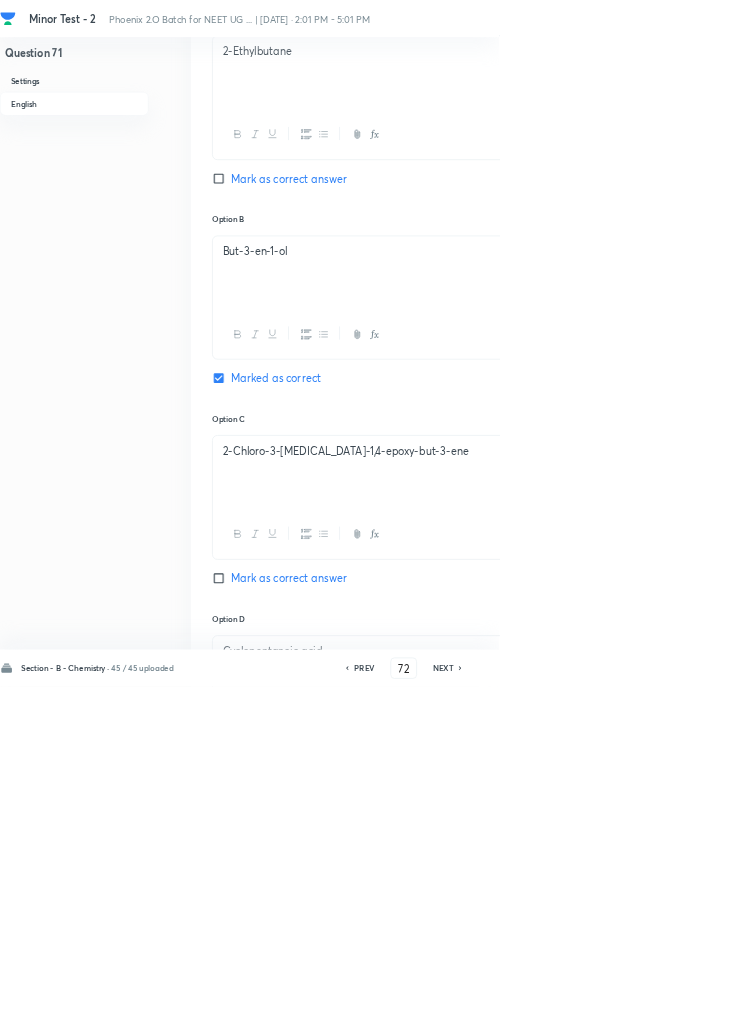 checkbox on "false" 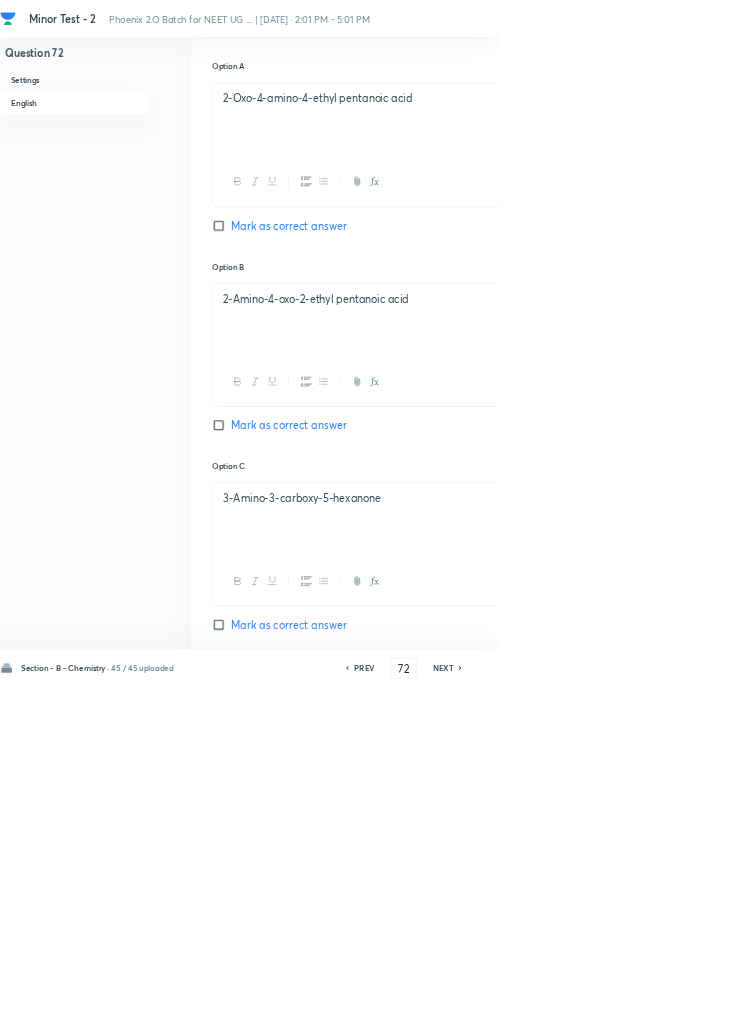 scroll, scrollTop: 942, scrollLeft: 0, axis: vertical 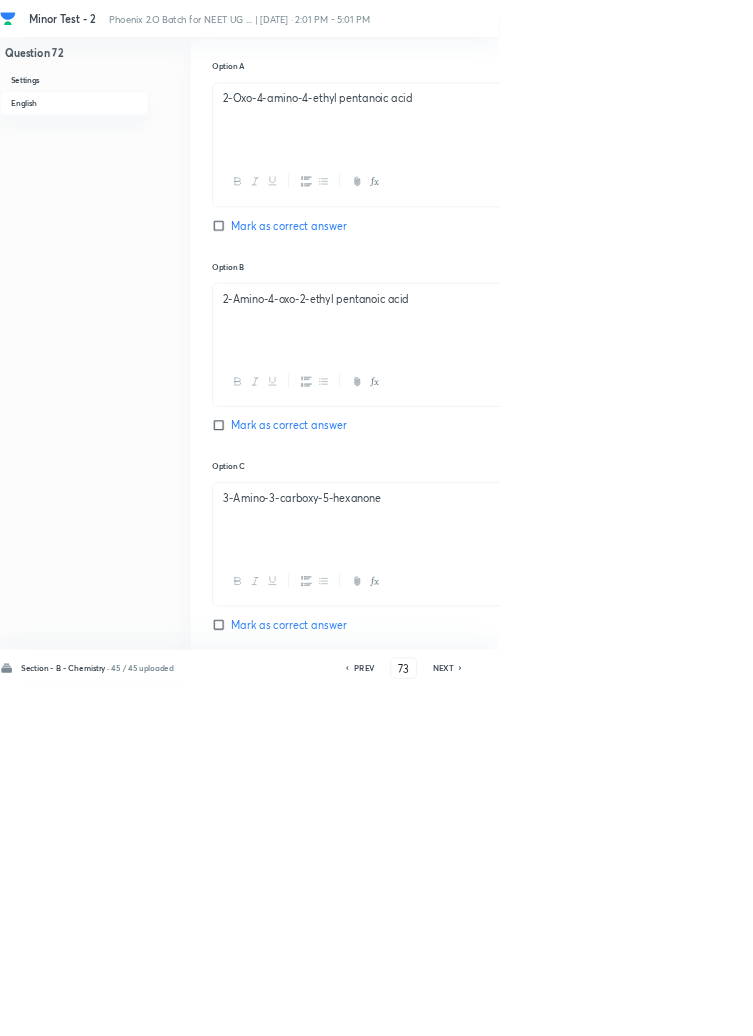 checkbox on "false" 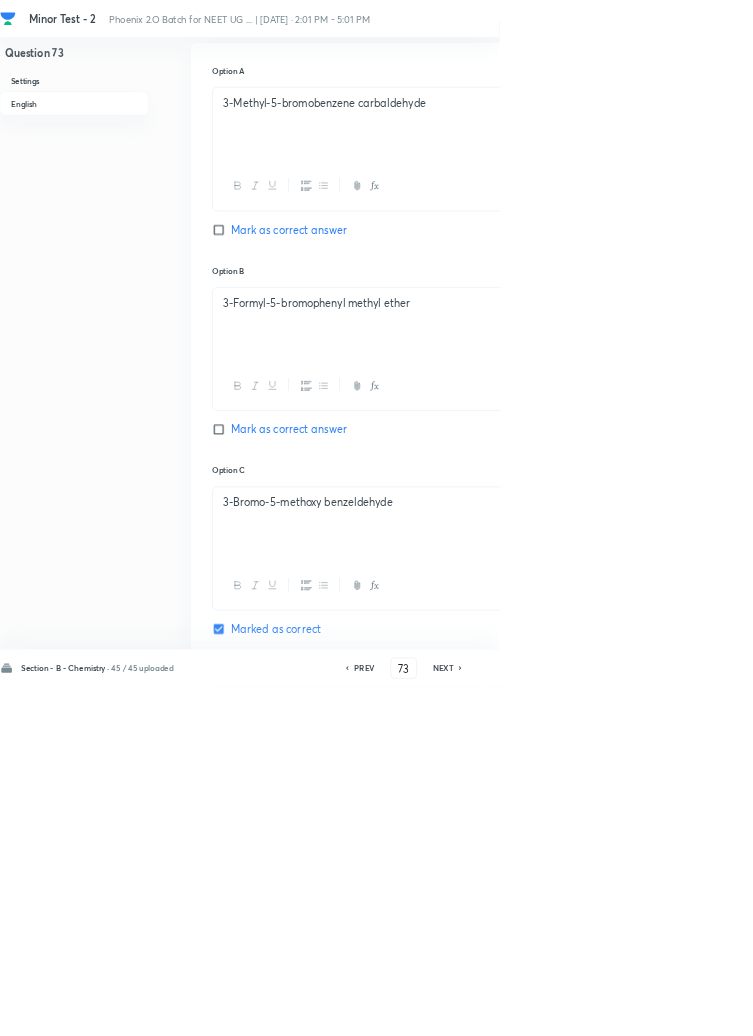 scroll, scrollTop: 965, scrollLeft: 0, axis: vertical 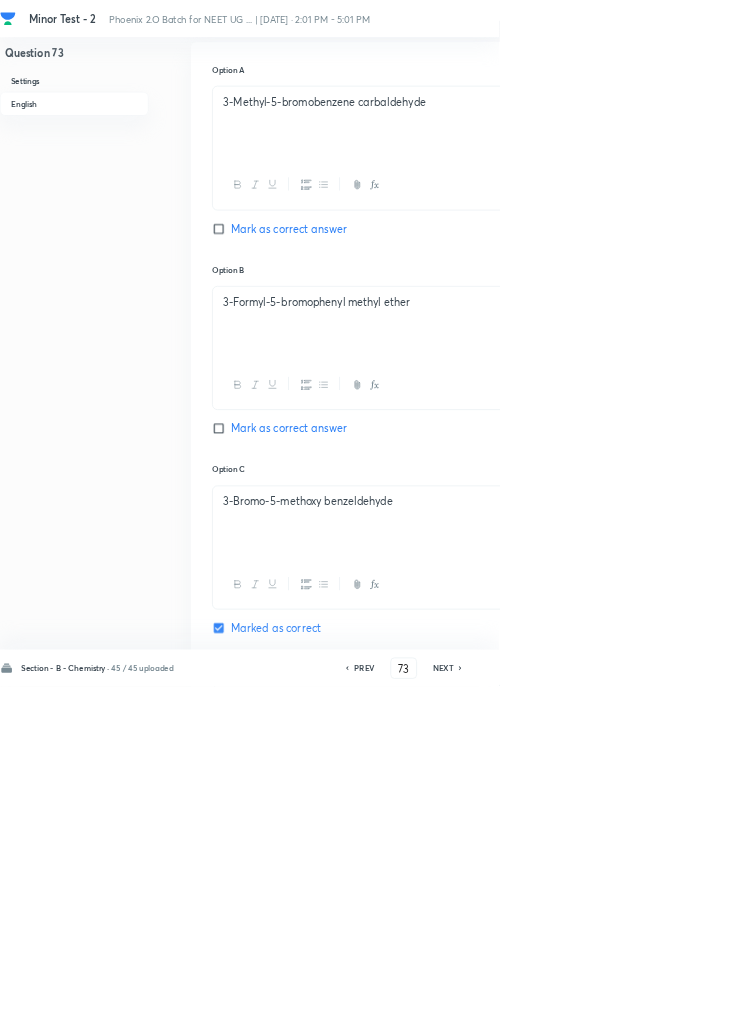 click 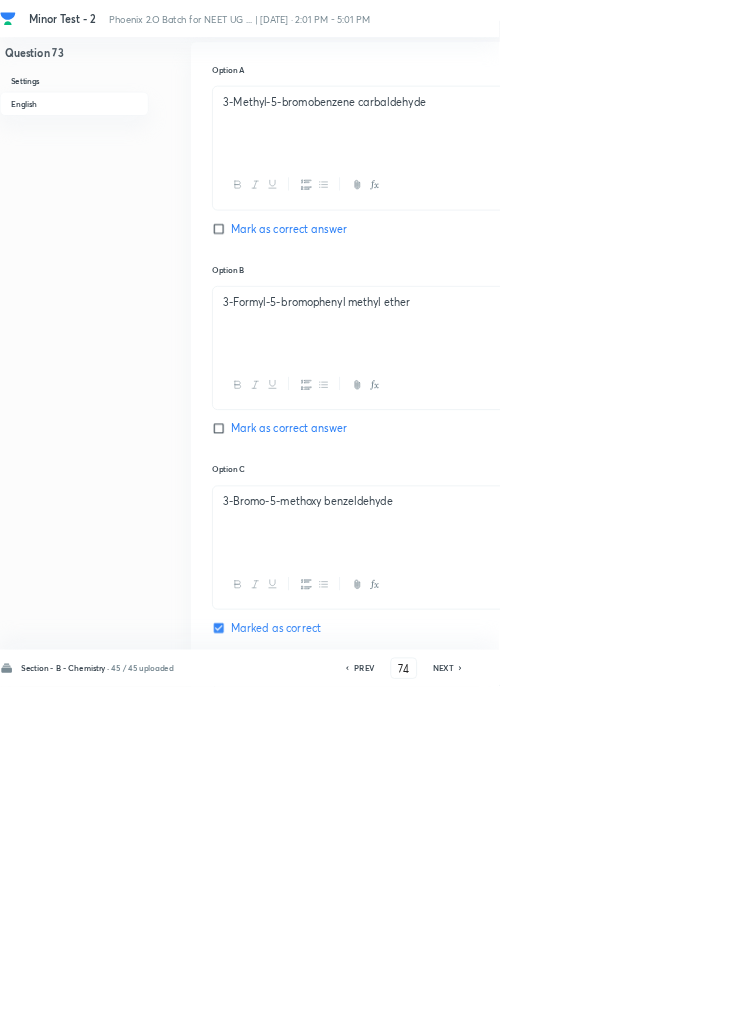checkbox on "false" 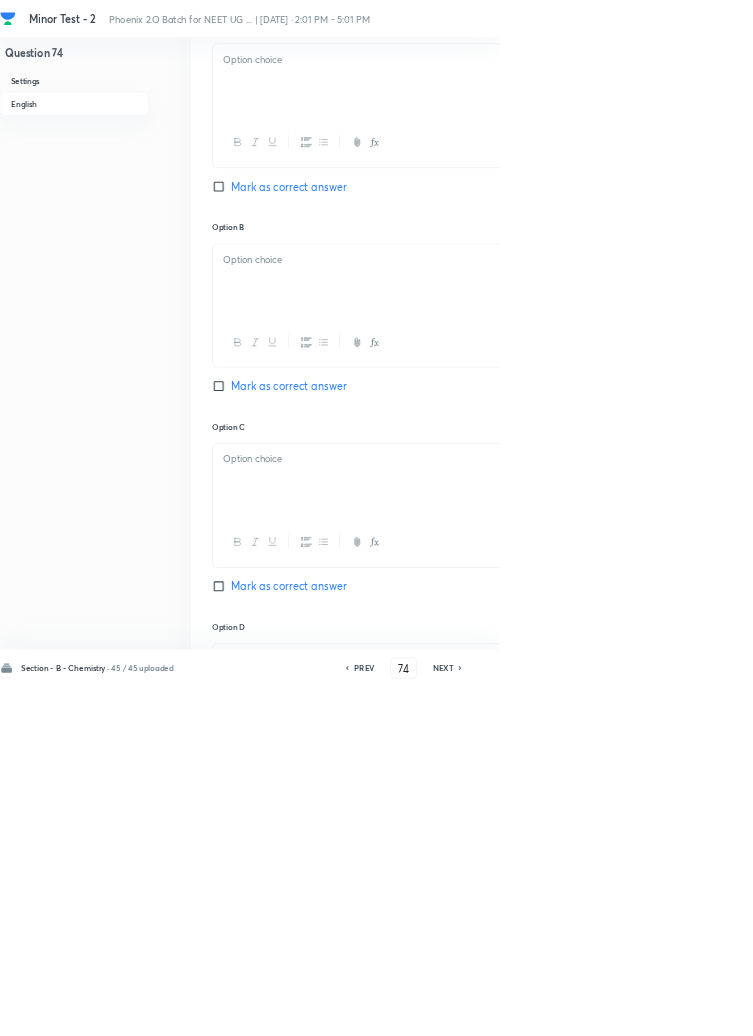 checkbox on "true" 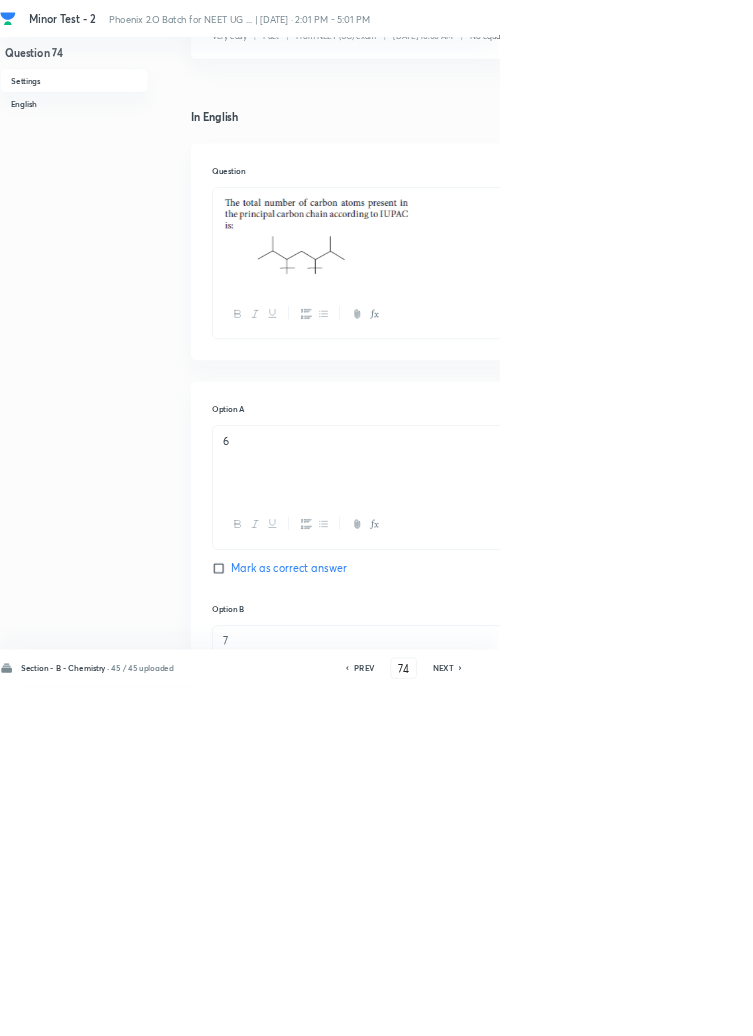 scroll, scrollTop: 440, scrollLeft: 0, axis: vertical 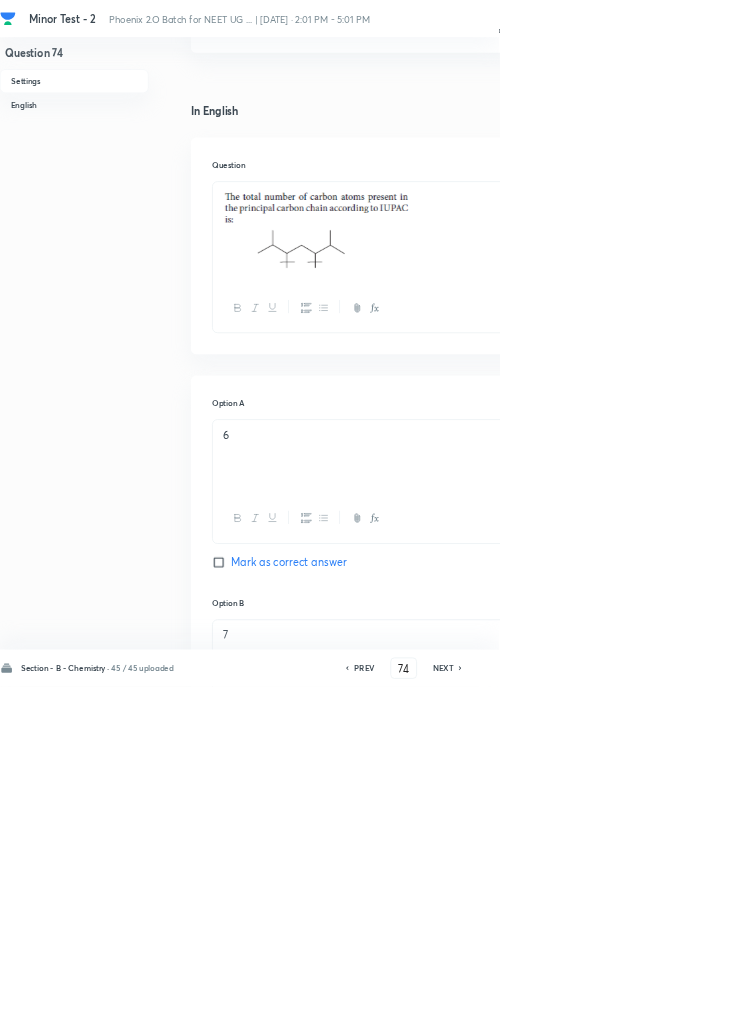 click on "NEXT" at bounding box center (668, 1008) 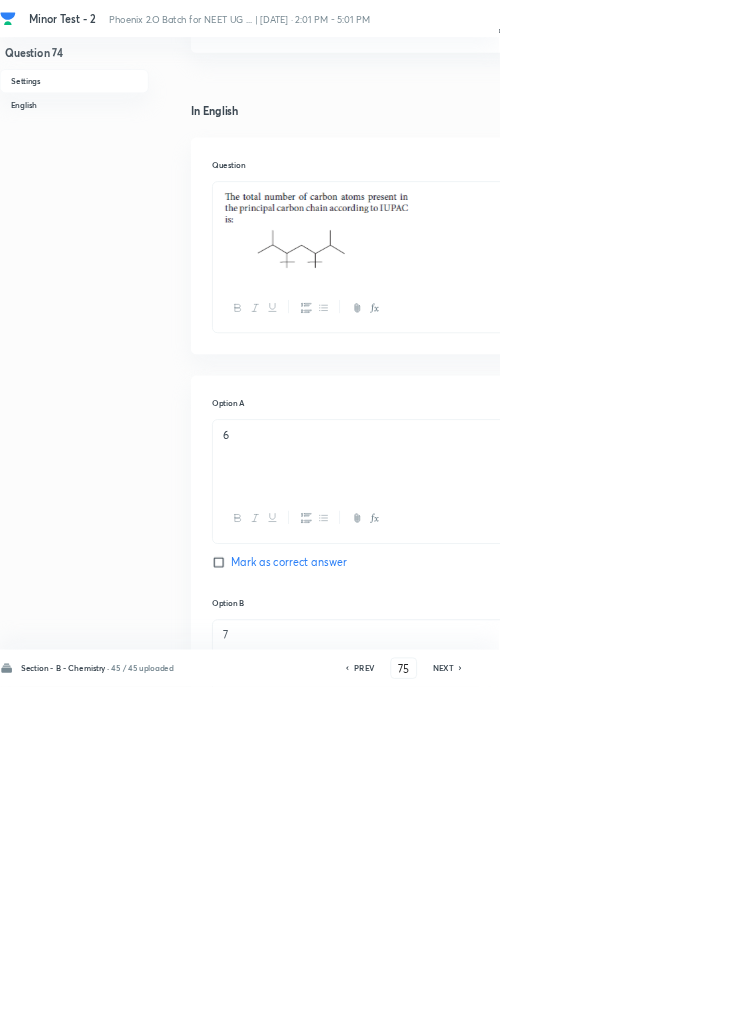 checkbox on "false" 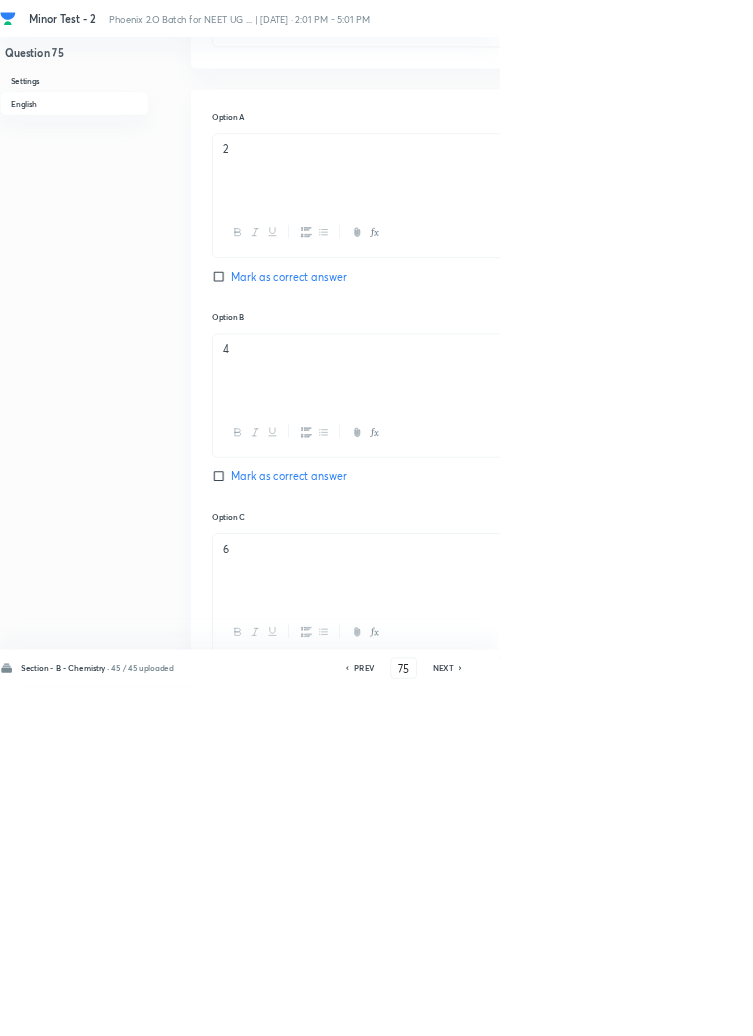 scroll, scrollTop: 981, scrollLeft: 0, axis: vertical 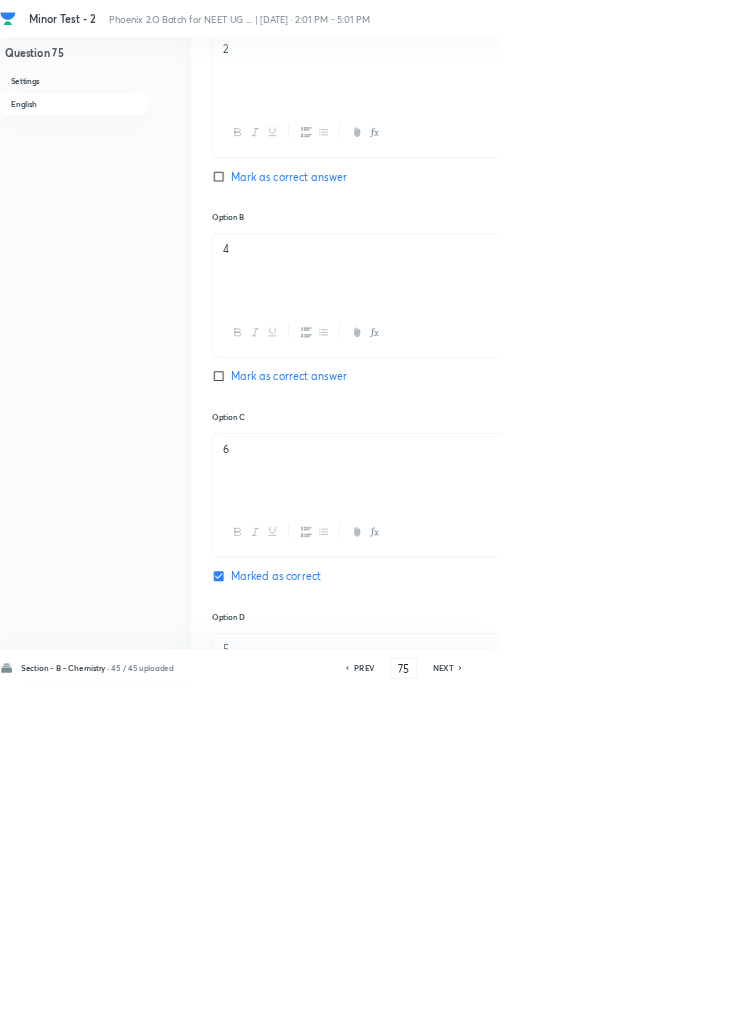 click 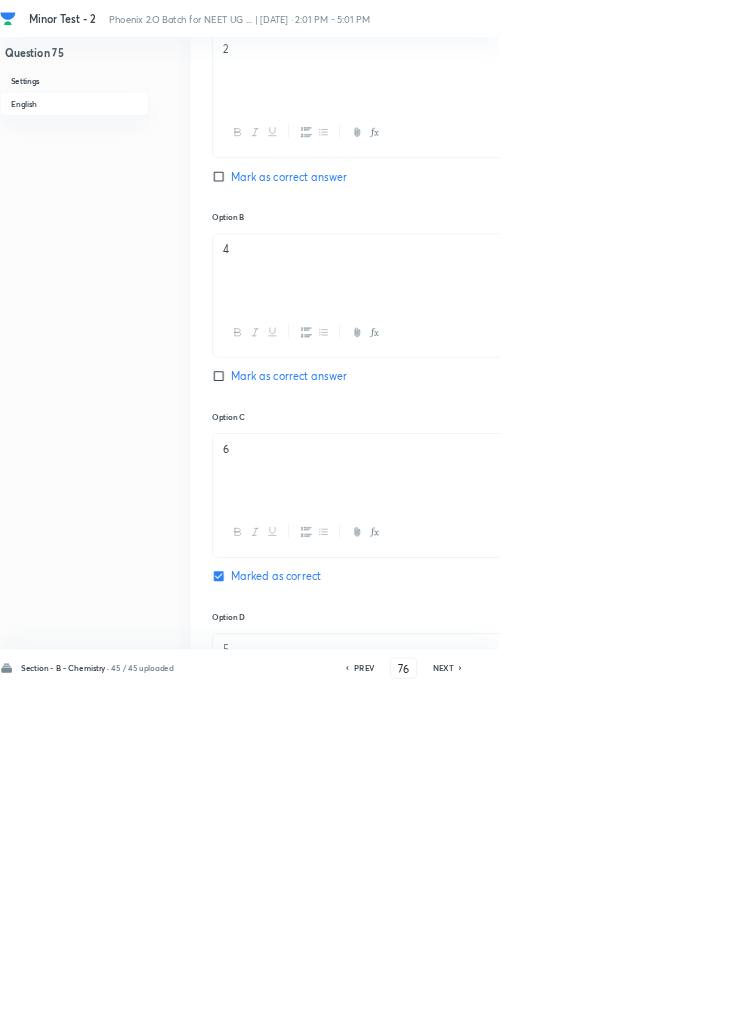 checkbox on "false" 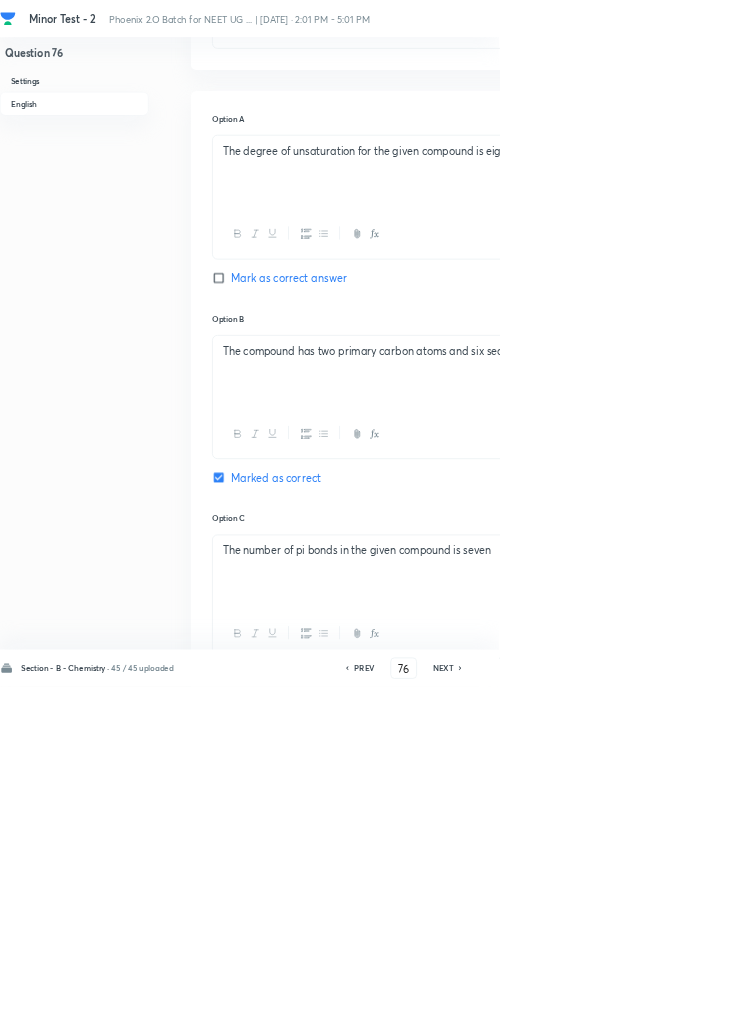 scroll, scrollTop: 1050, scrollLeft: 0, axis: vertical 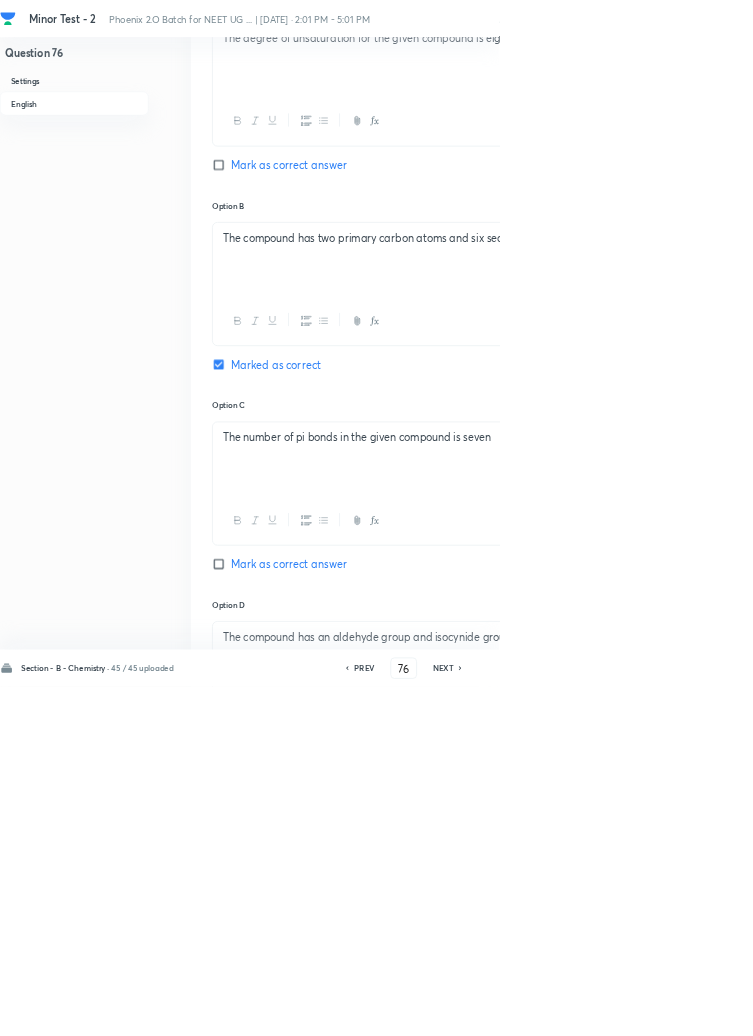 click 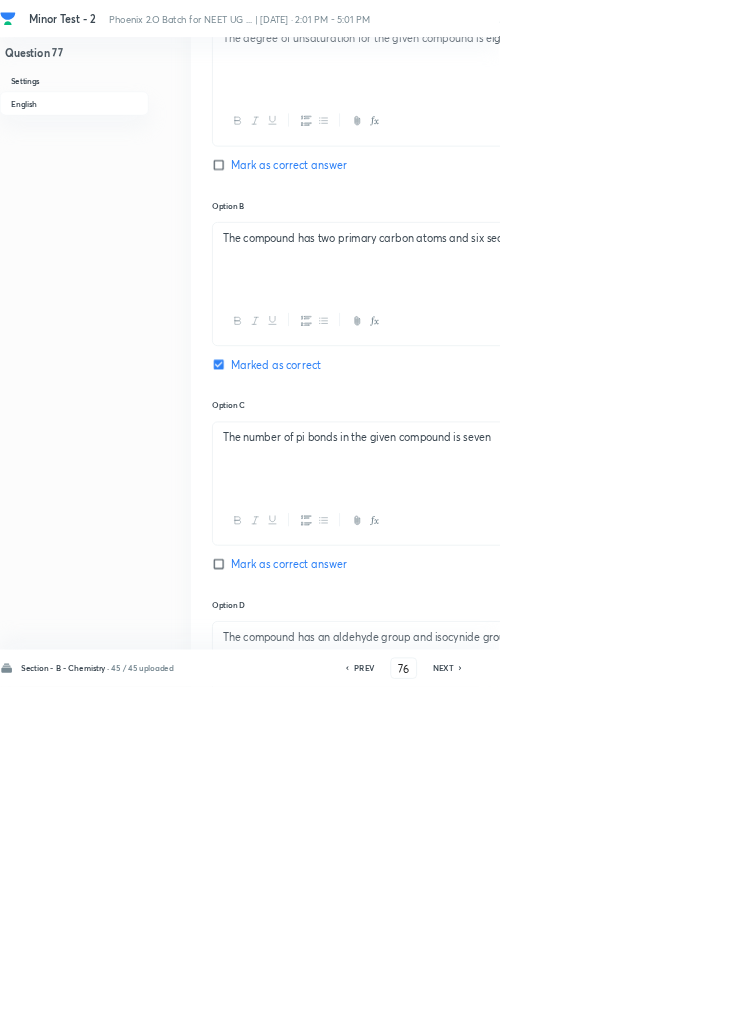 type on "77" 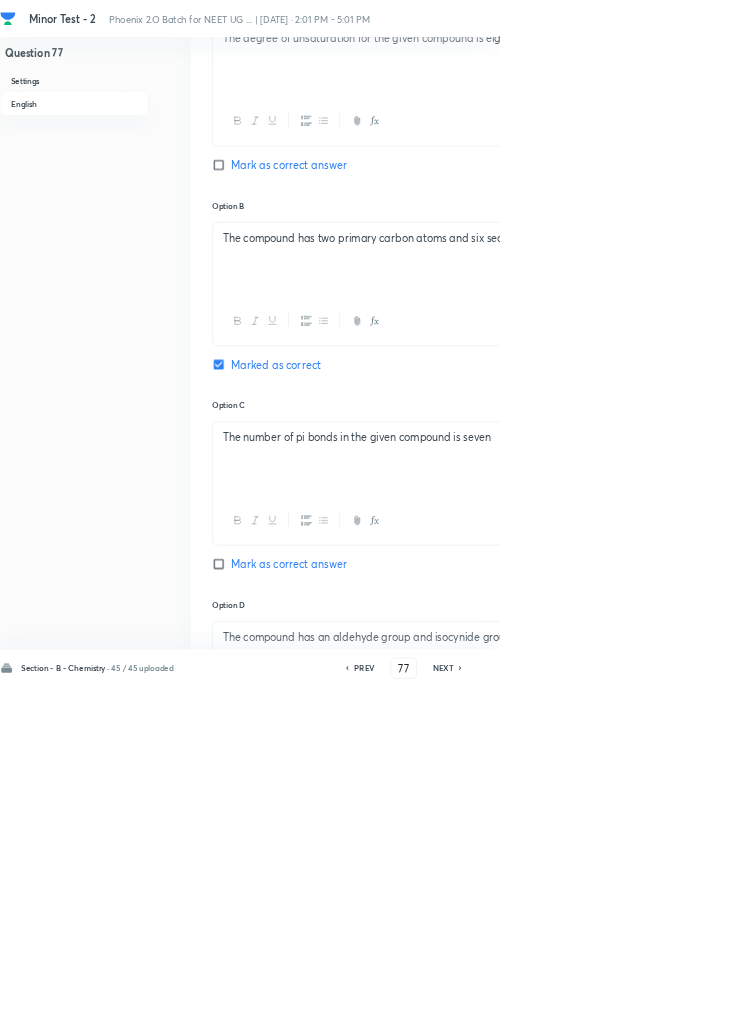 scroll, scrollTop: 981, scrollLeft: 0, axis: vertical 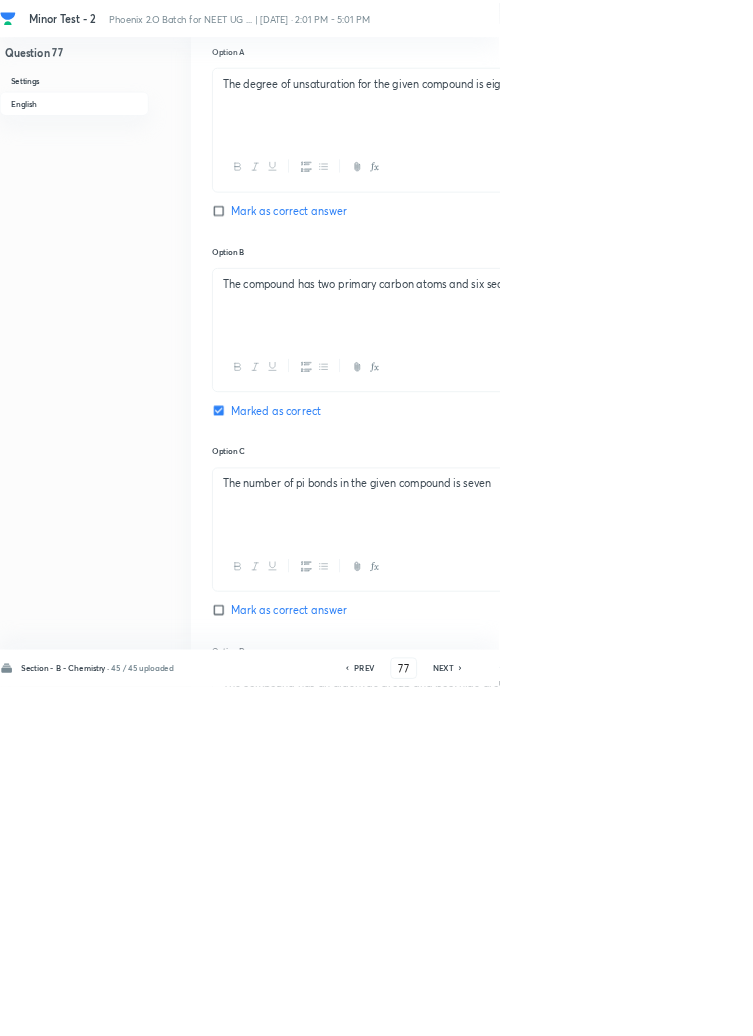 checkbox on "true" 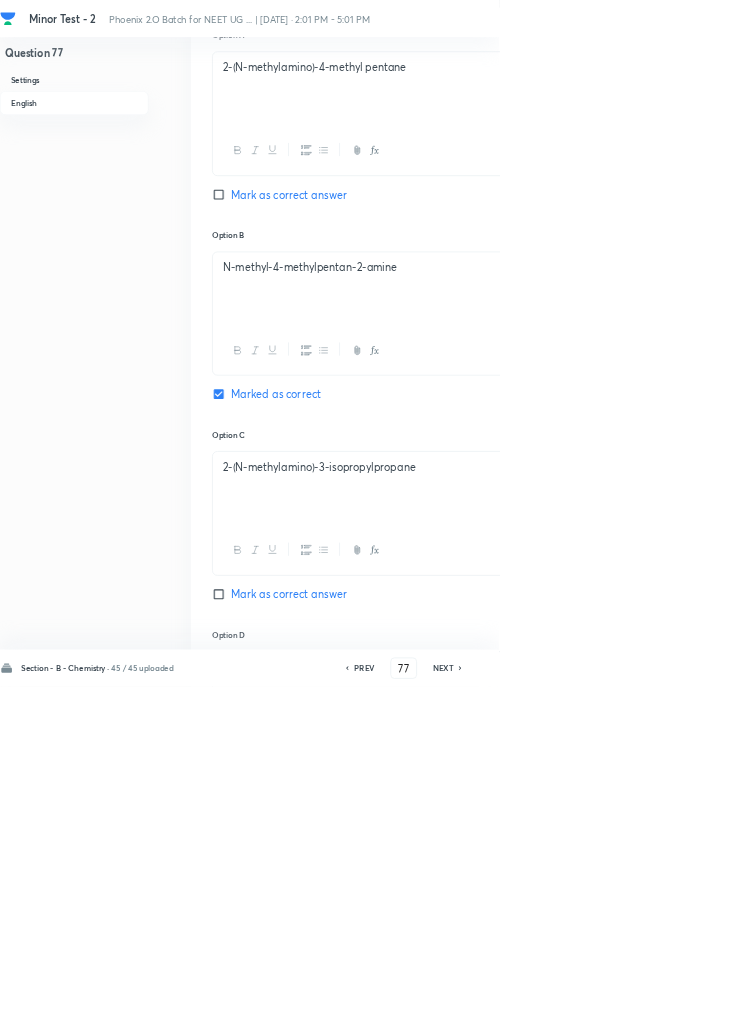 scroll, scrollTop: 981, scrollLeft: 0, axis: vertical 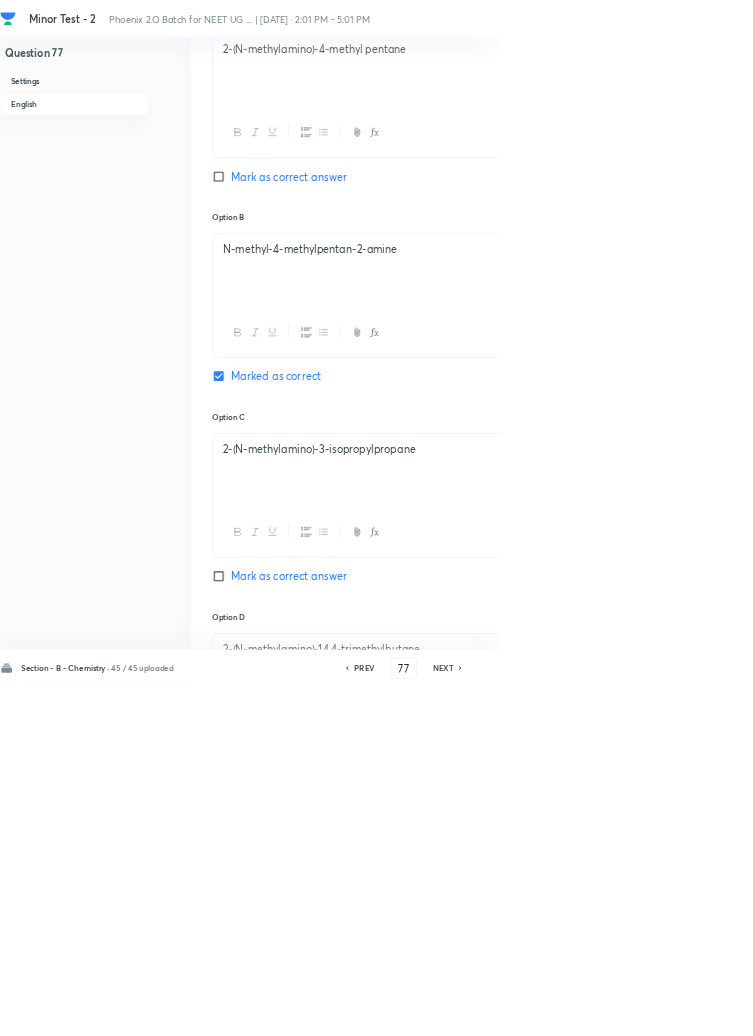 click on "NEXT" at bounding box center (668, 1008) 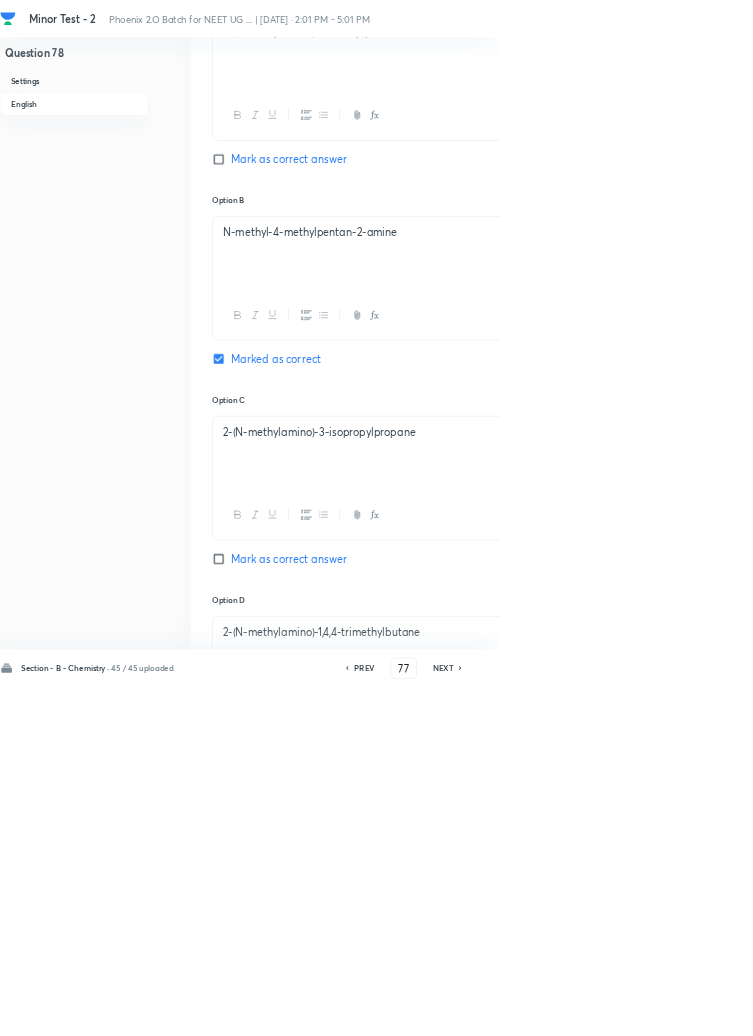 type on "78" 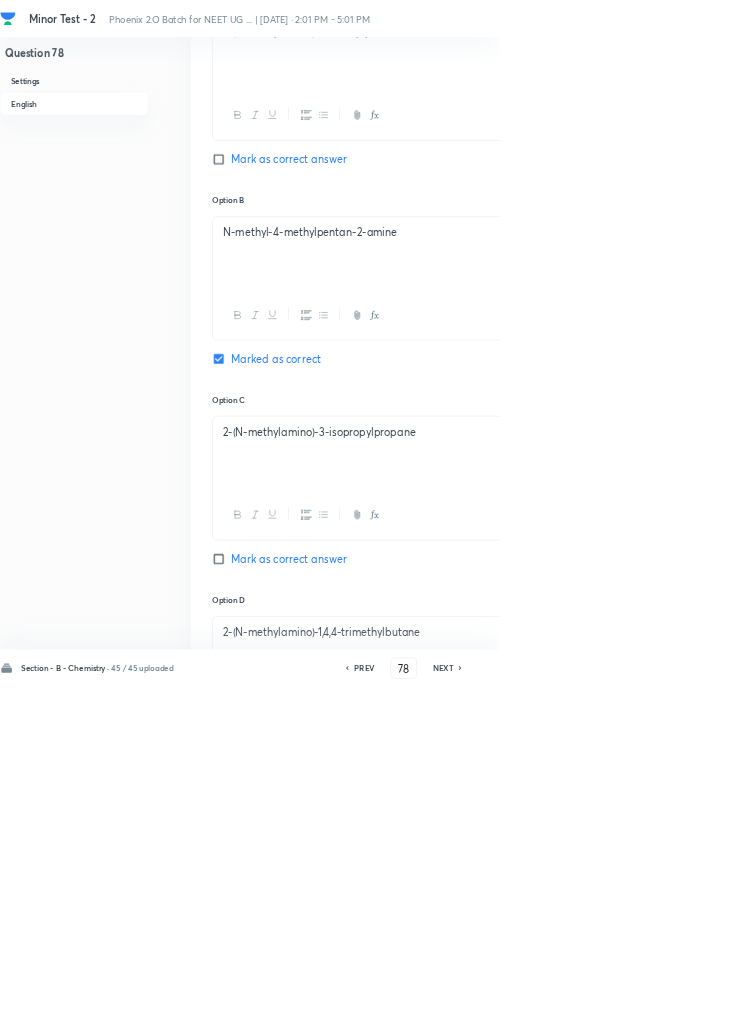 checkbox on "false" 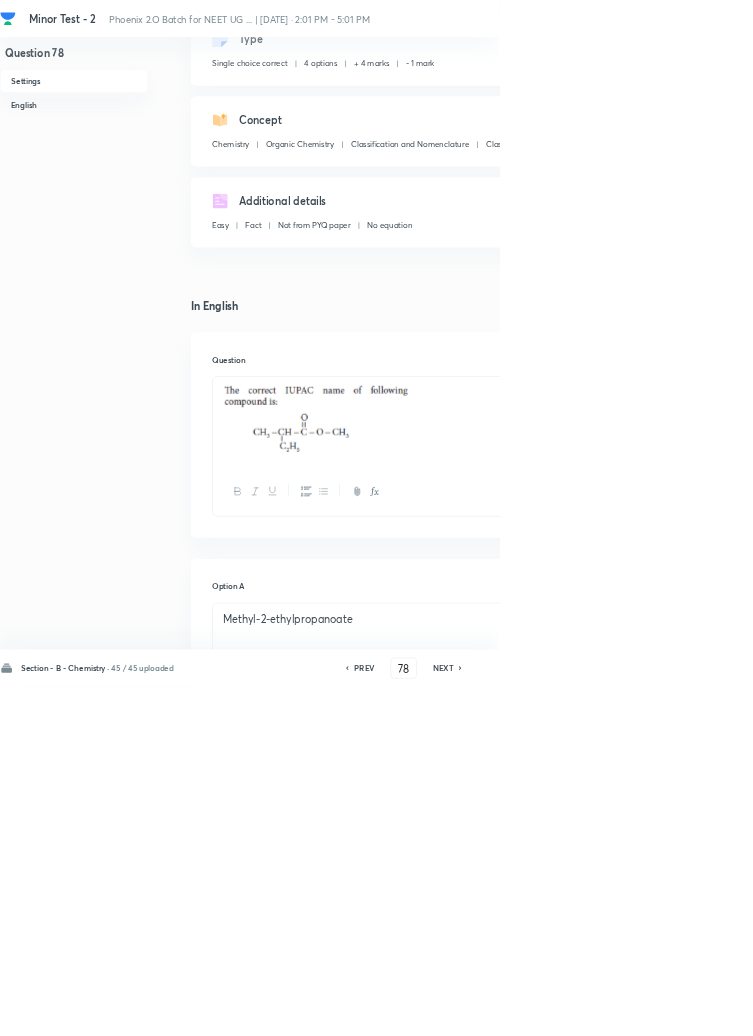 scroll, scrollTop: 0, scrollLeft: 0, axis: both 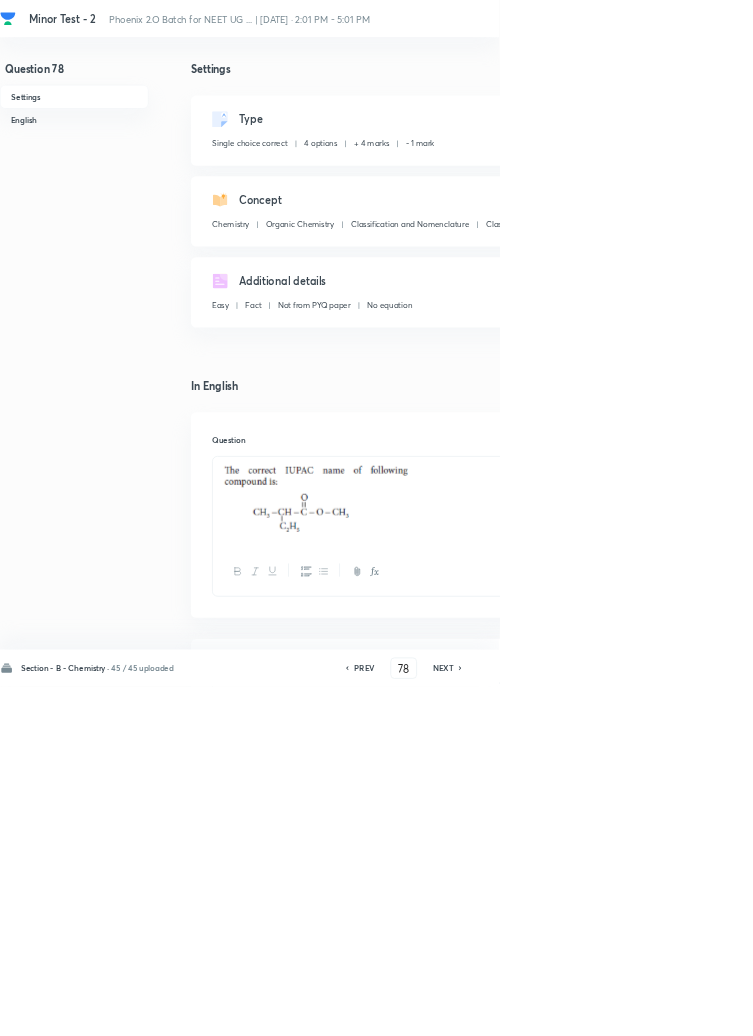 click on "NEXT" at bounding box center [668, 1008] 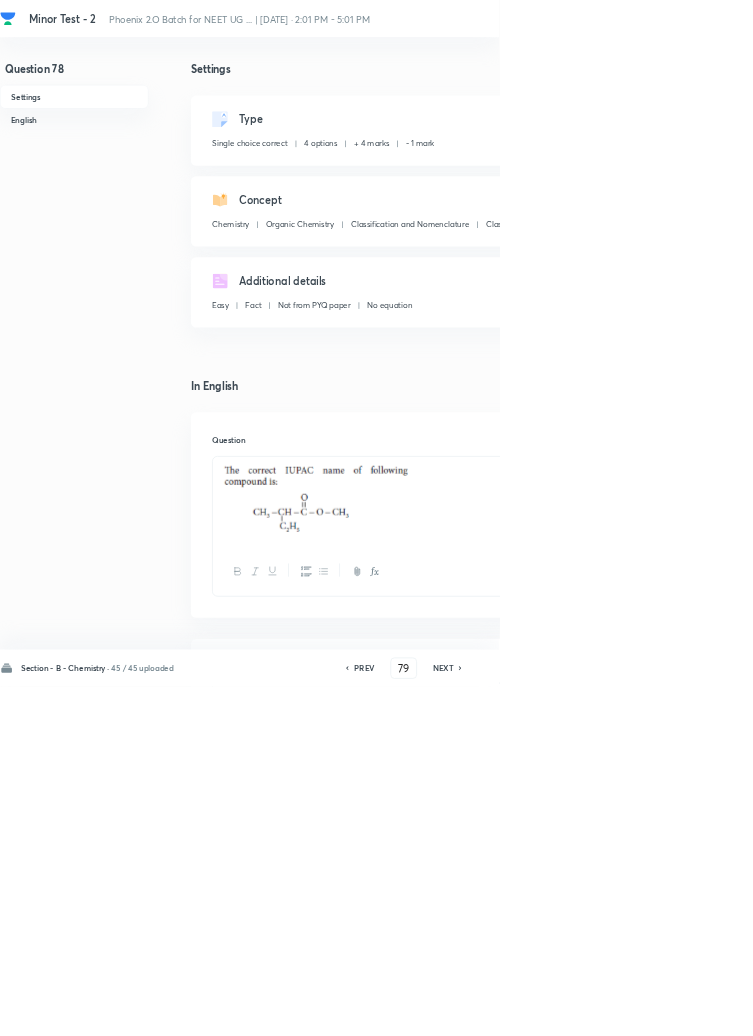 checkbox on "false" 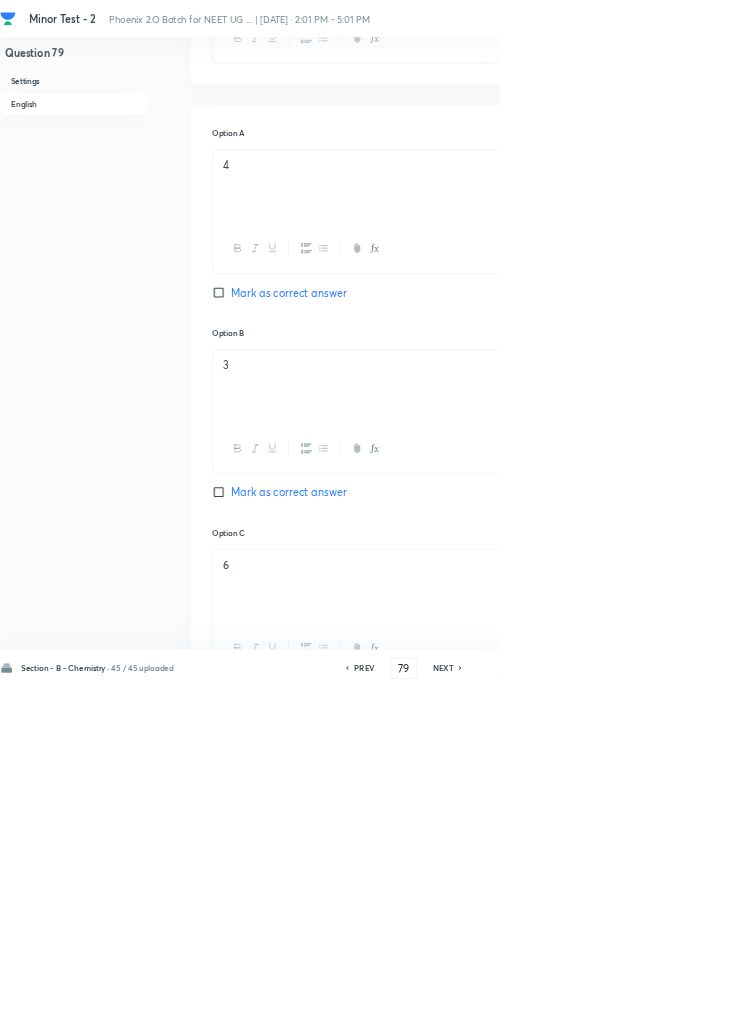 scroll, scrollTop: 981, scrollLeft: 0, axis: vertical 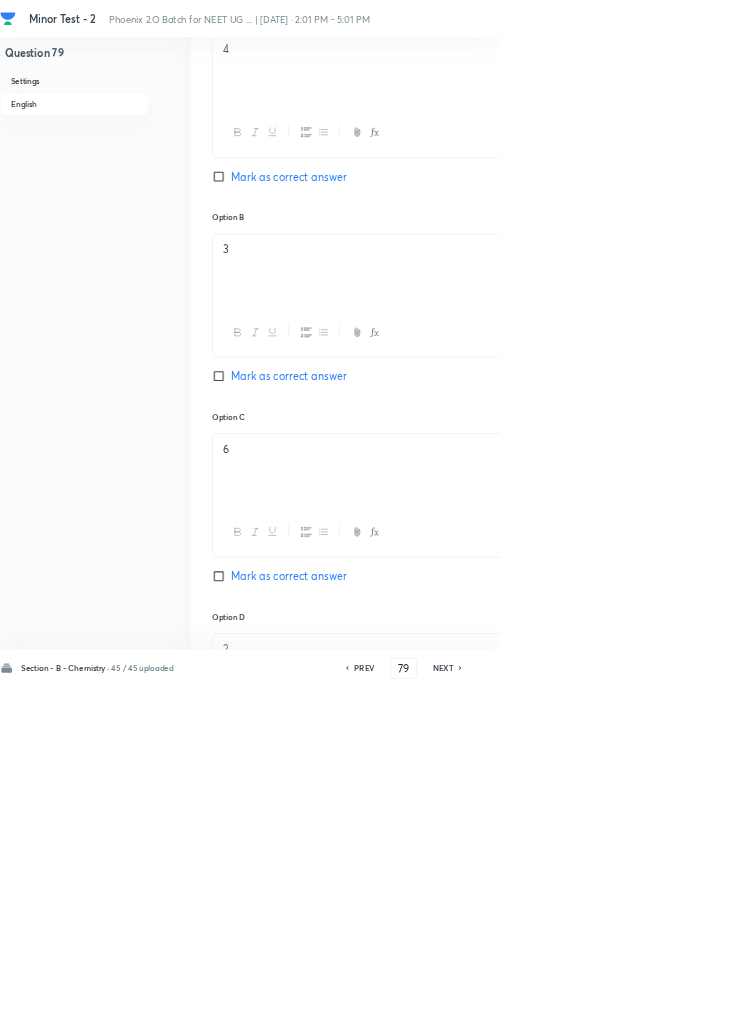 click on "NEXT" at bounding box center (668, 1008) 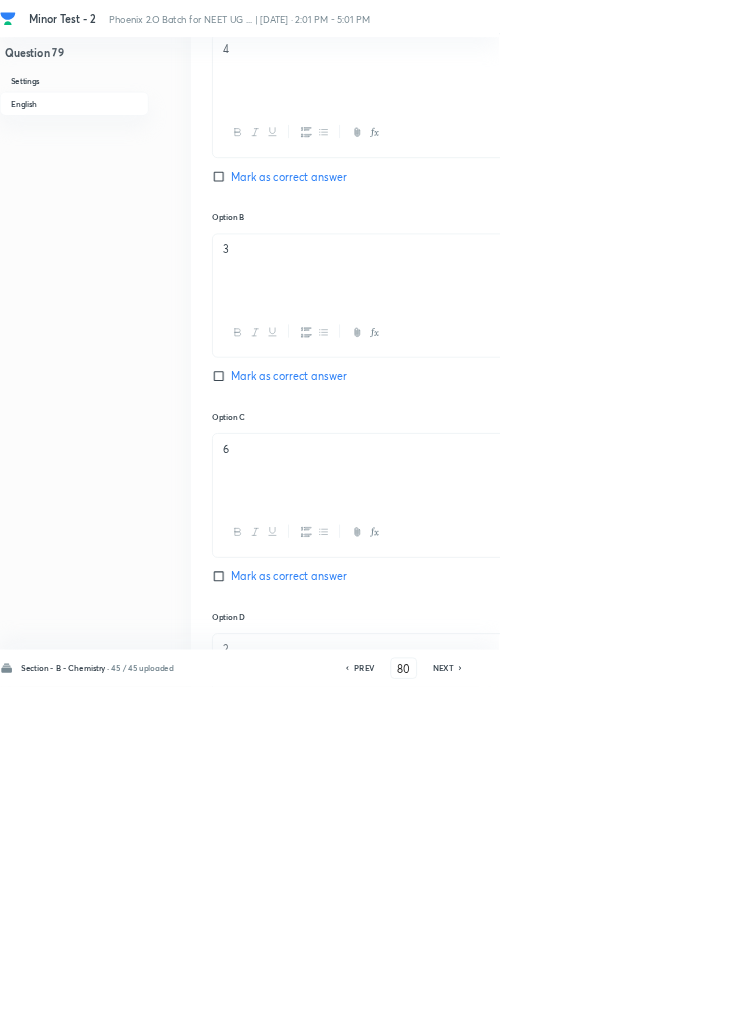 checkbox on "false" 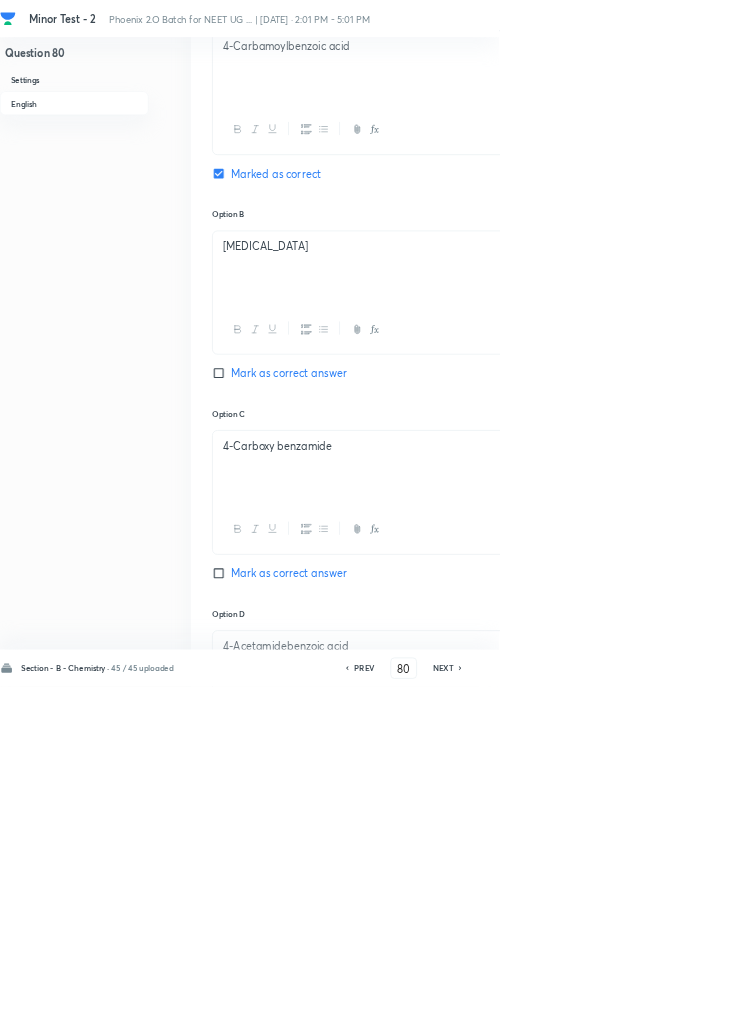 scroll, scrollTop: 995, scrollLeft: 0, axis: vertical 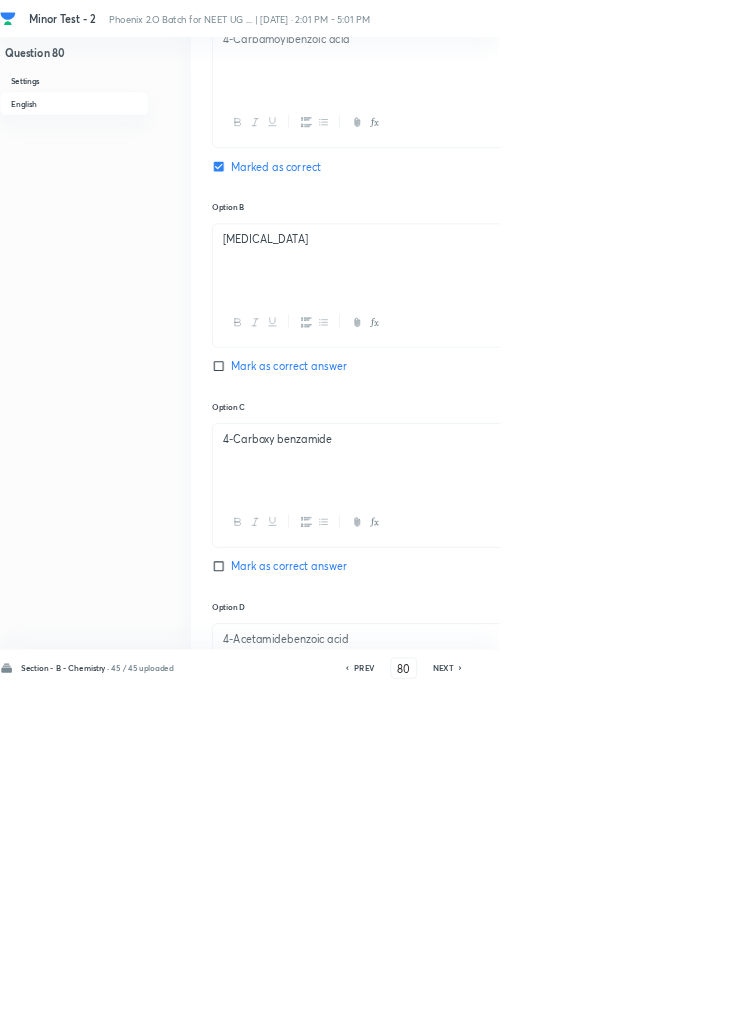click 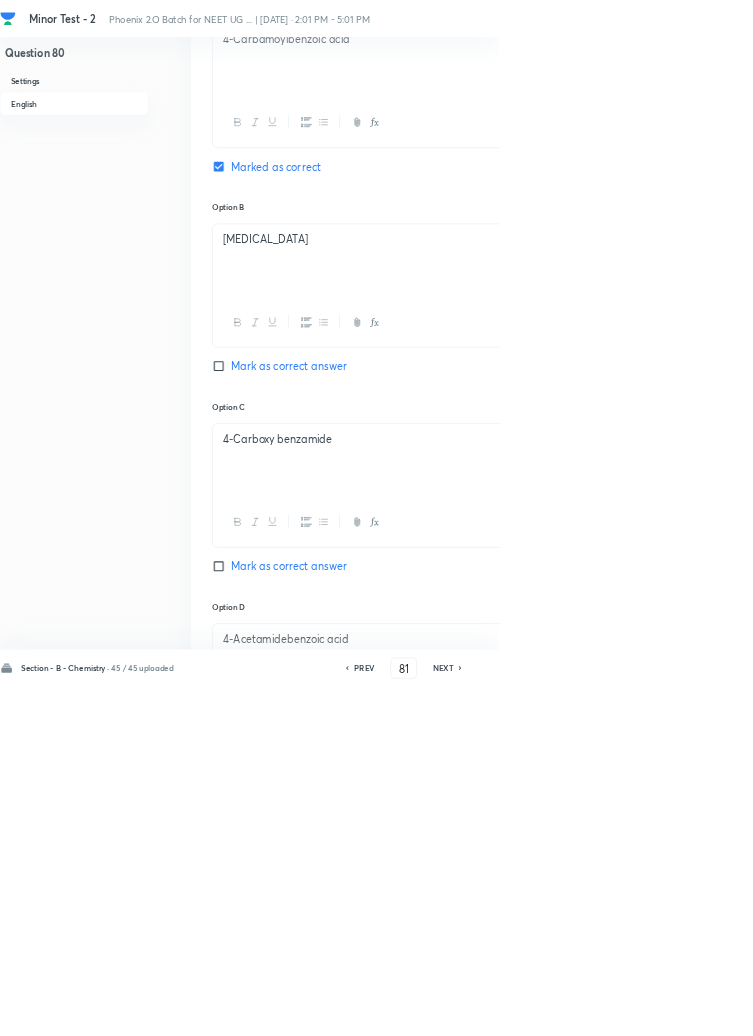 checkbox on "false" 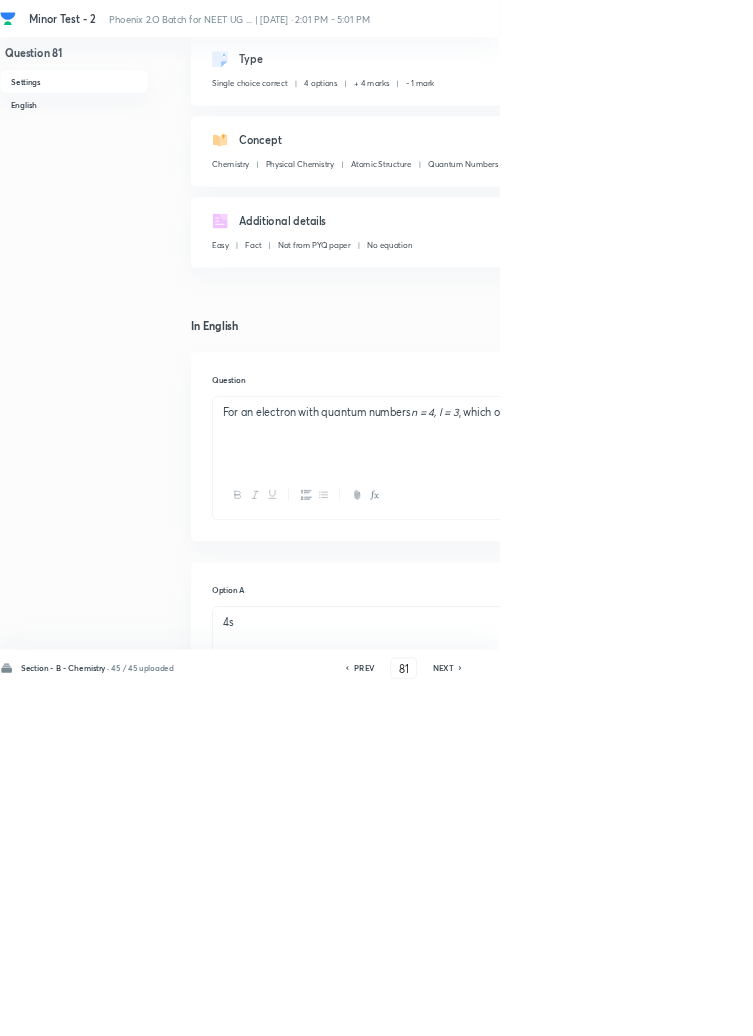 scroll, scrollTop: 0, scrollLeft: 0, axis: both 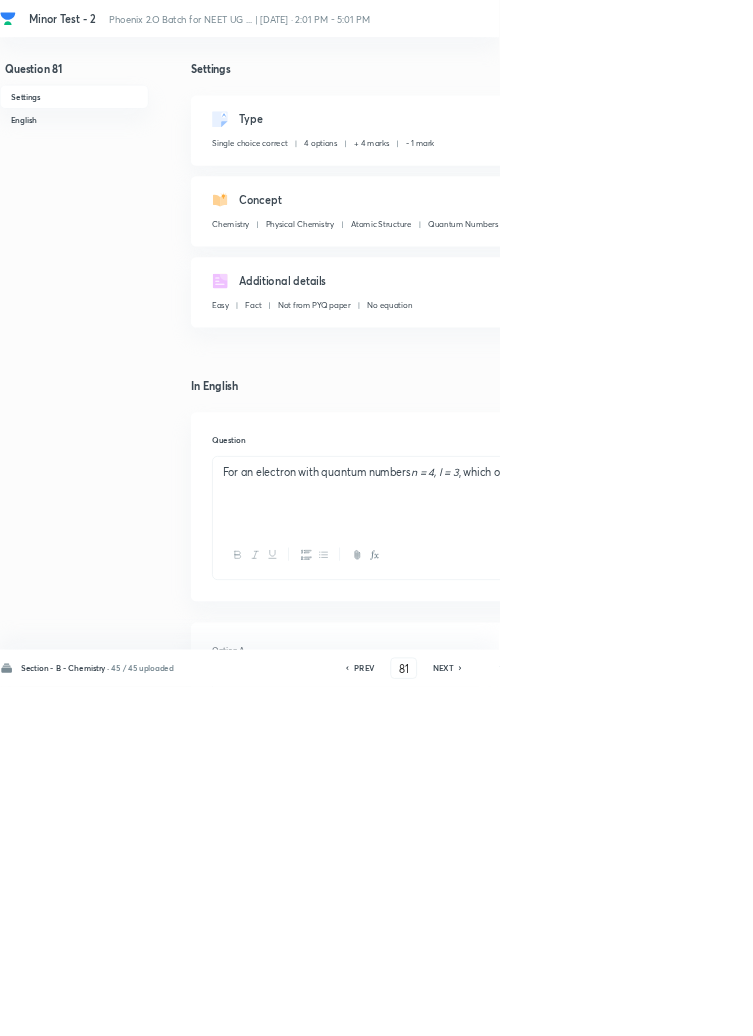 click on "NEXT" at bounding box center [668, 1008] 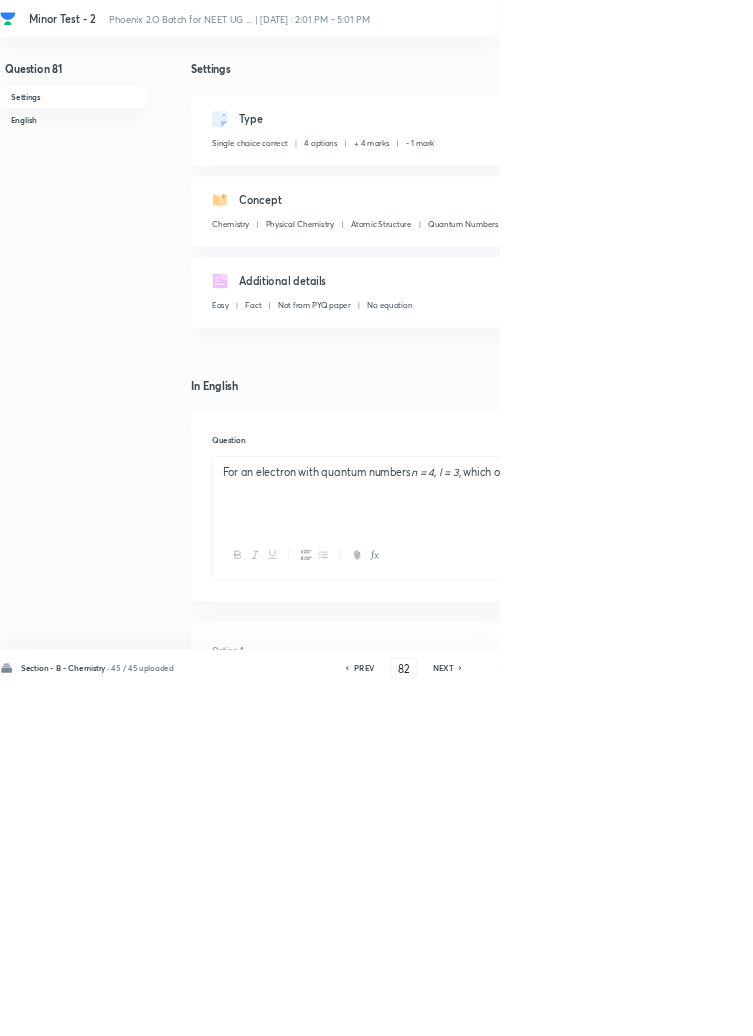 checkbox on "false" 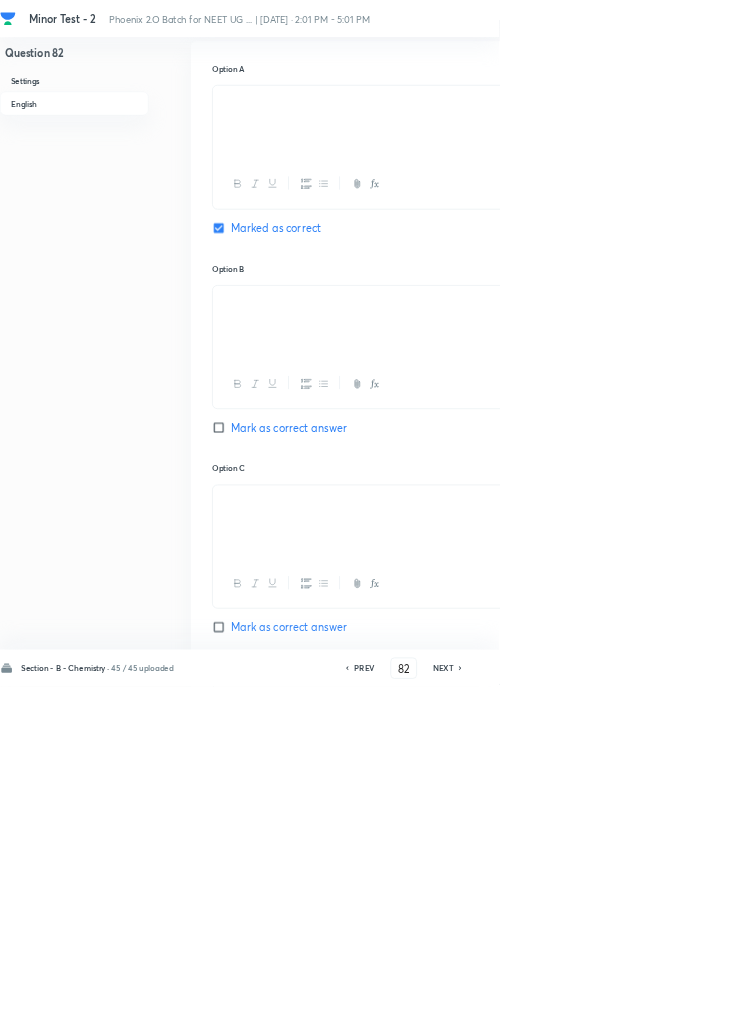 scroll, scrollTop: 1053, scrollLeft: 0, axis: vertical 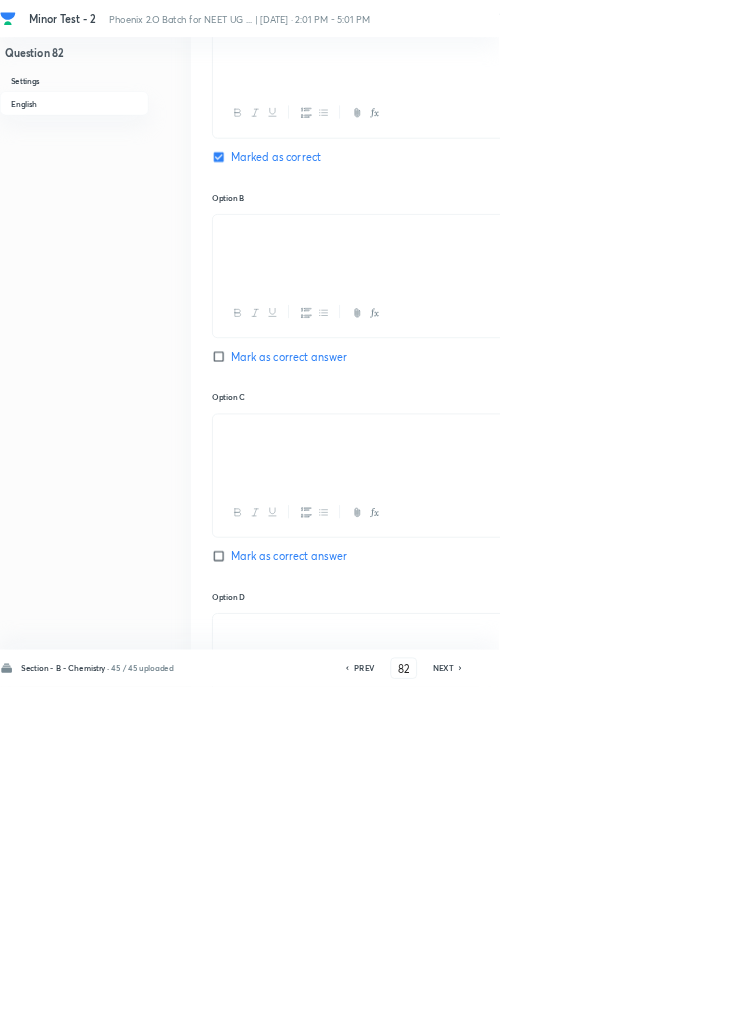click 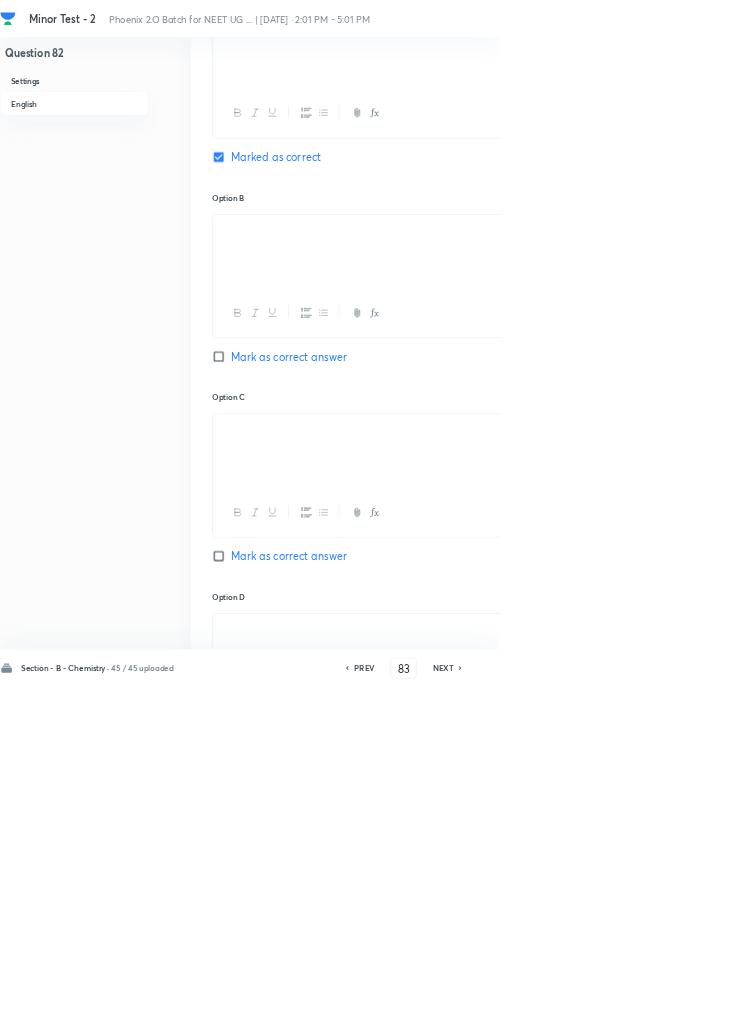 checkbox on "true" 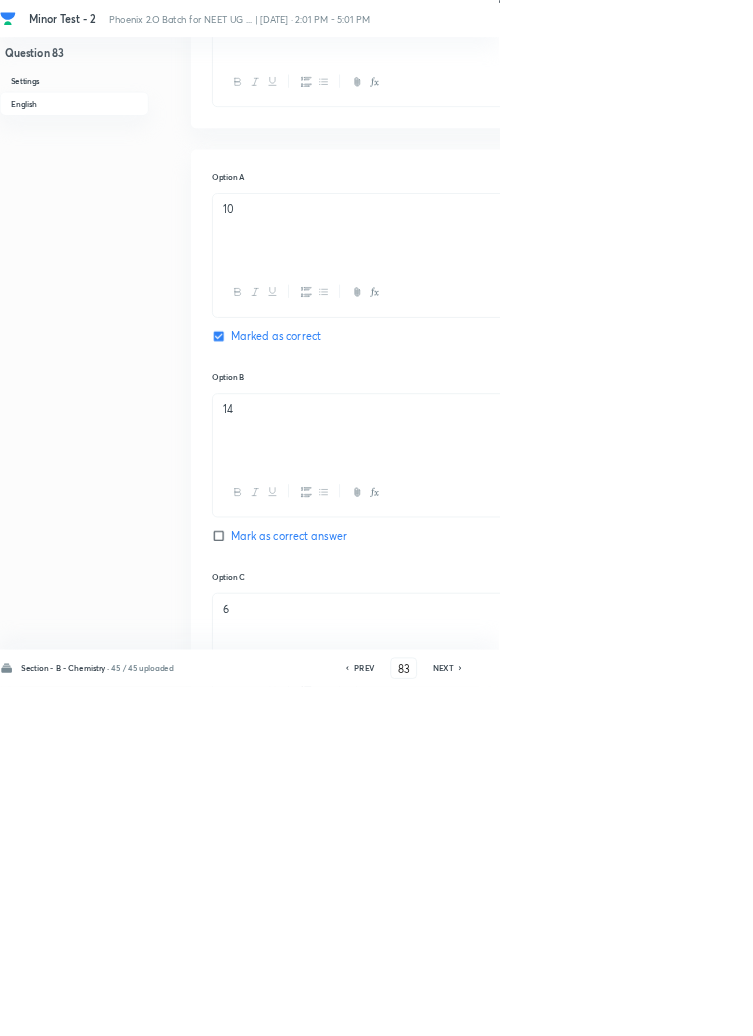 scroll, scrollTop: 0, scrollLeft: 0, axis: both 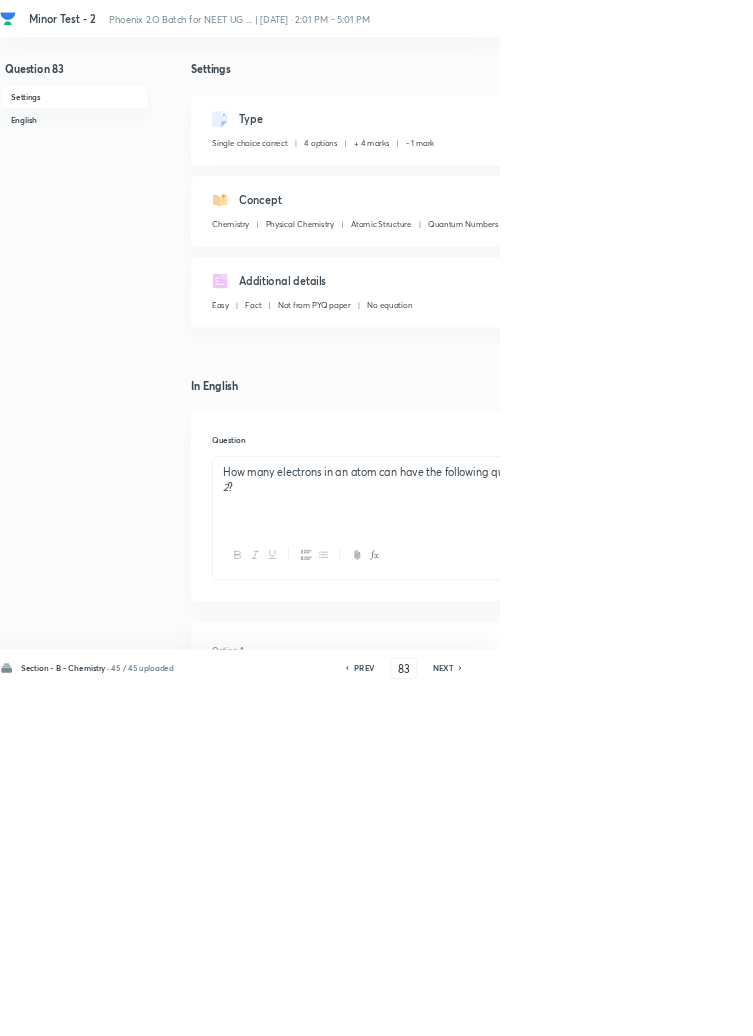click 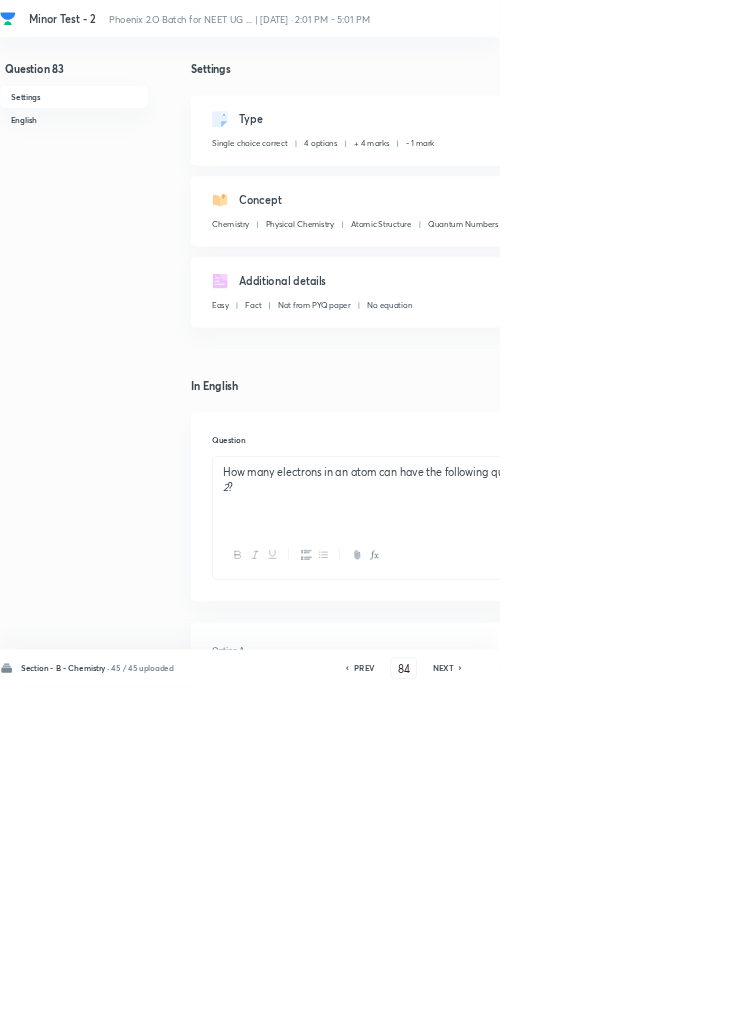 checkbox on "false" 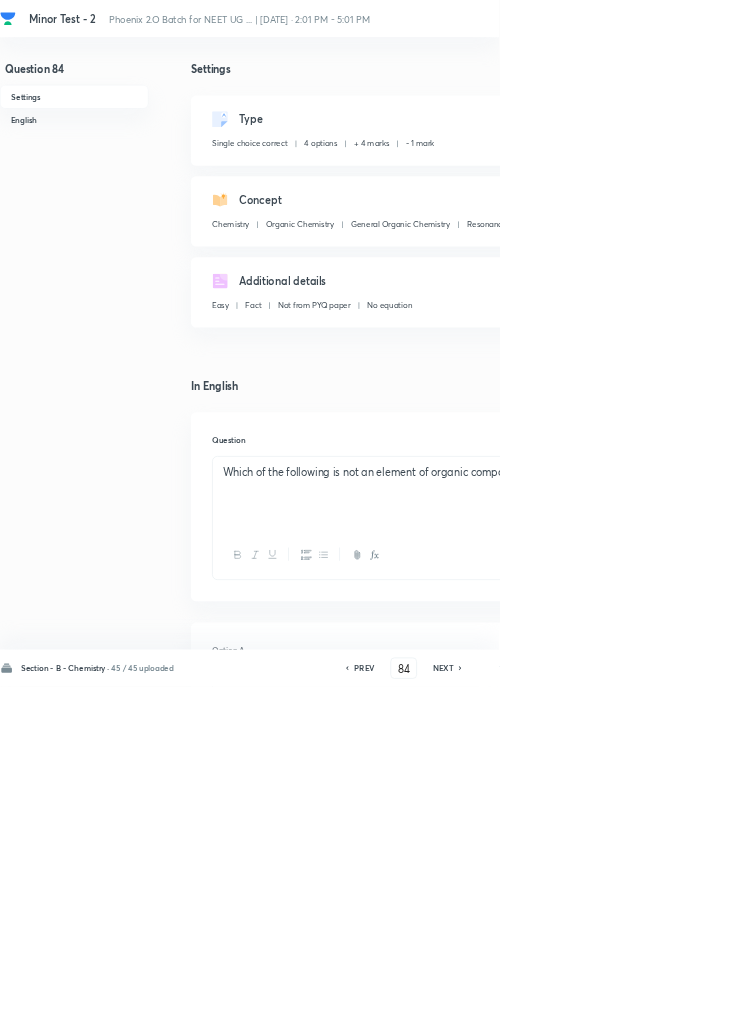 checkbox on "true" 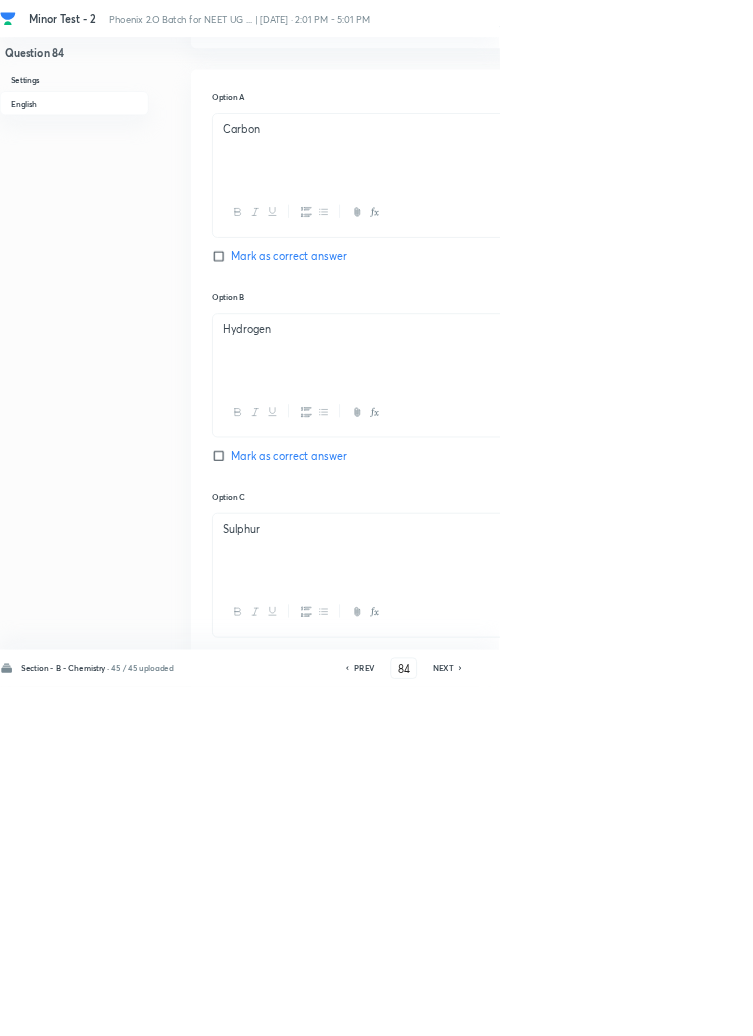 scroll, scrollTop: 839, scrollLeft: 0, axis: vertical 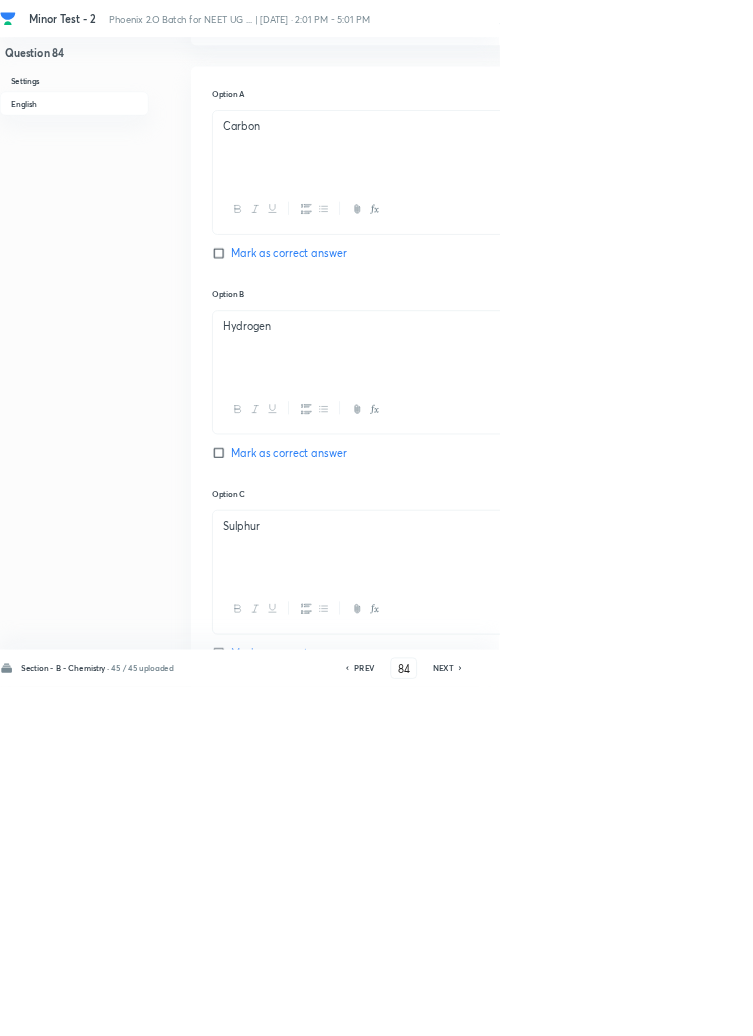 click on "NEXT" at bounding box center [668, 1008] 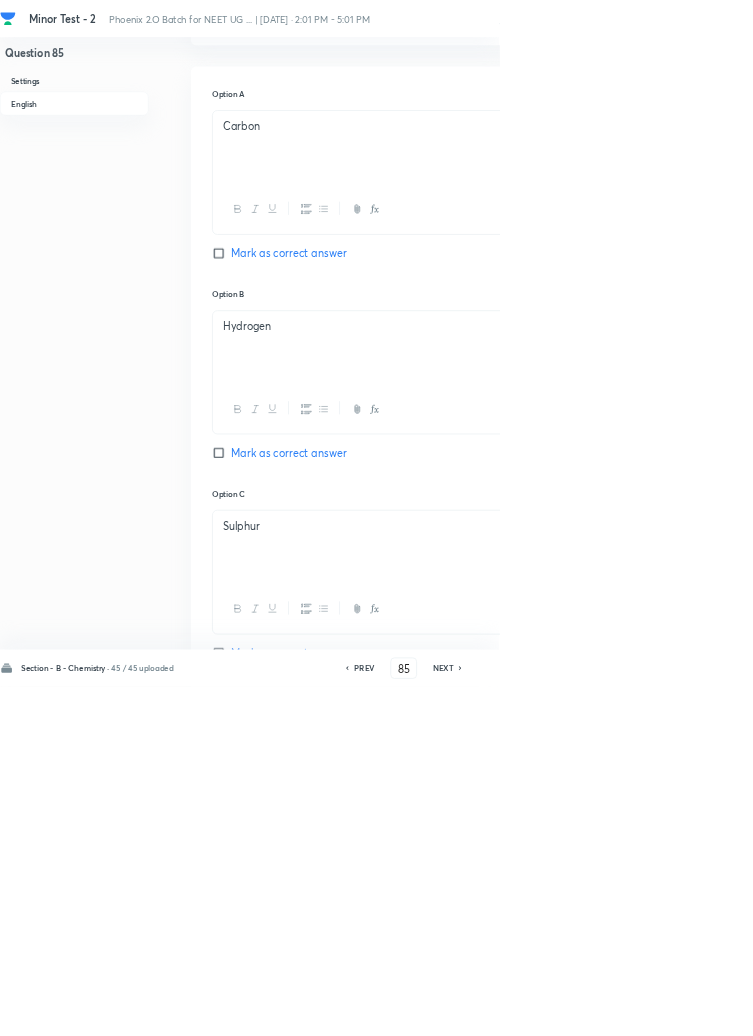 checkbox on "false" 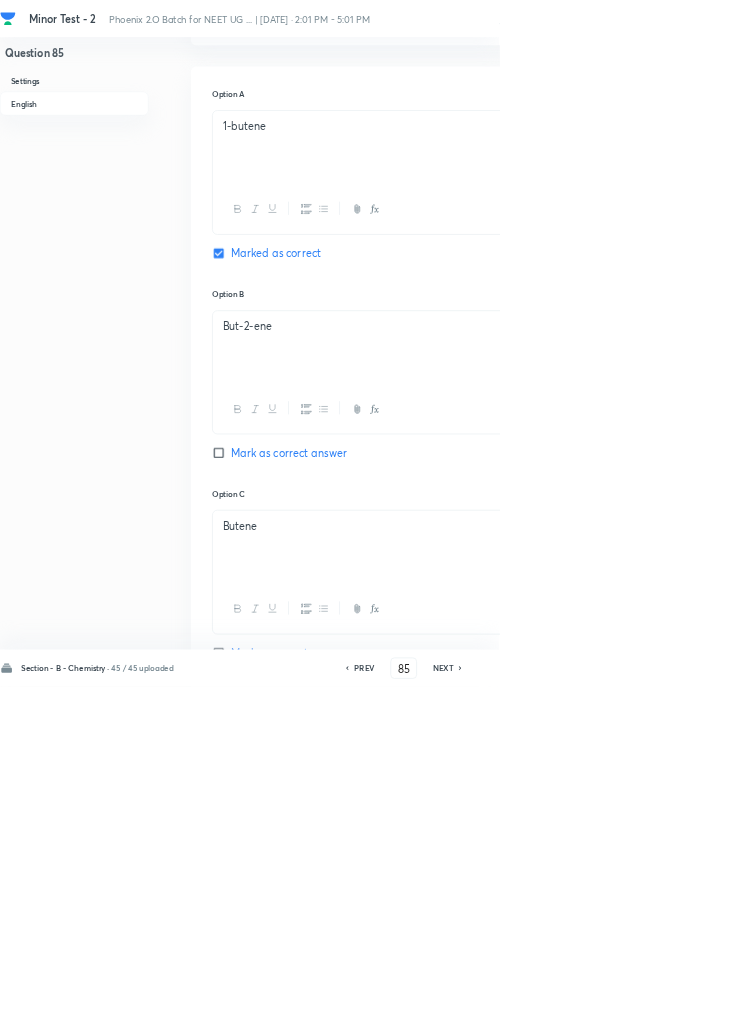 click on "PREV" at bounding box center (549, 1008) 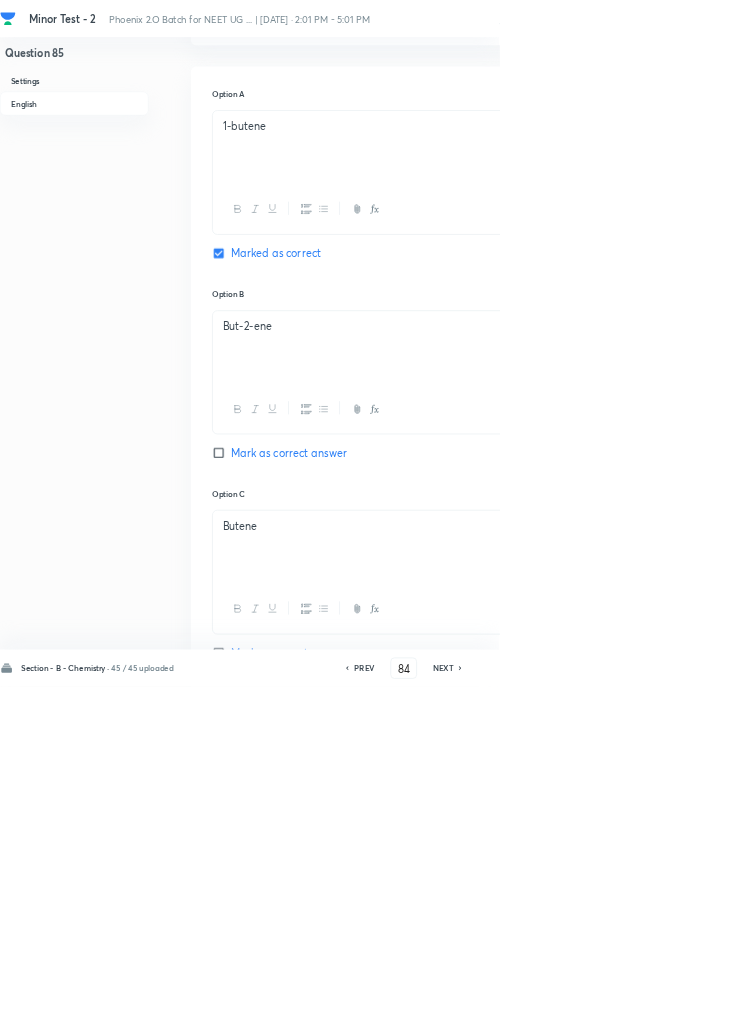 checkbox on "false" 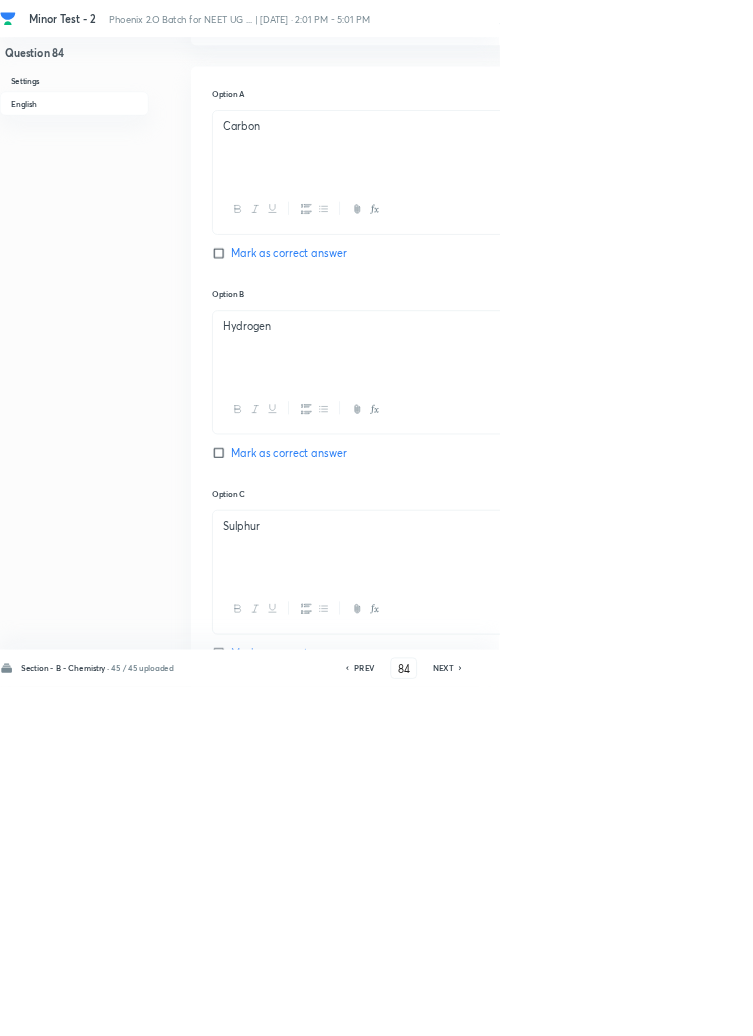 checkbox on "true" 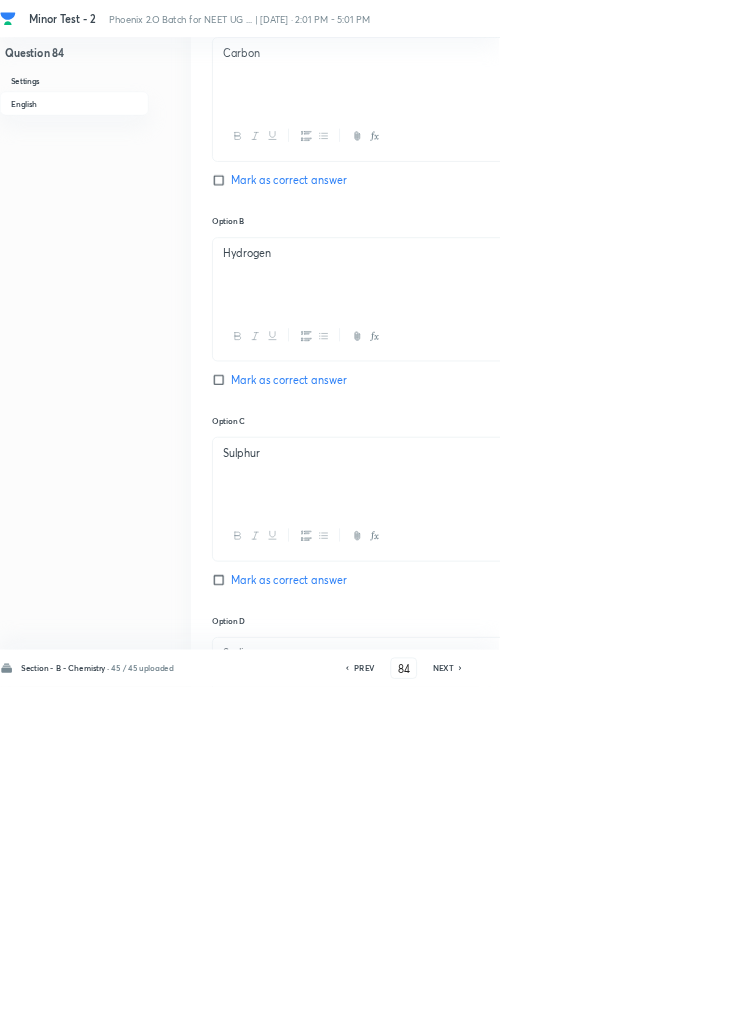 scroll, scrollTop: 954, scrollLeft: 0, axis: vertical 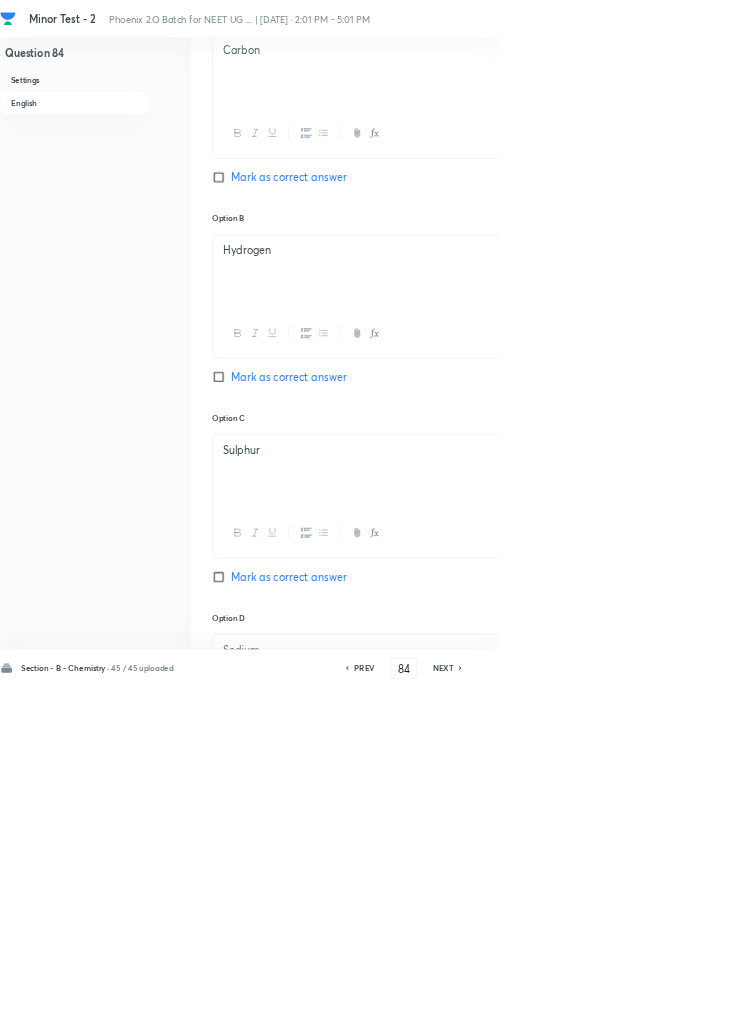 click 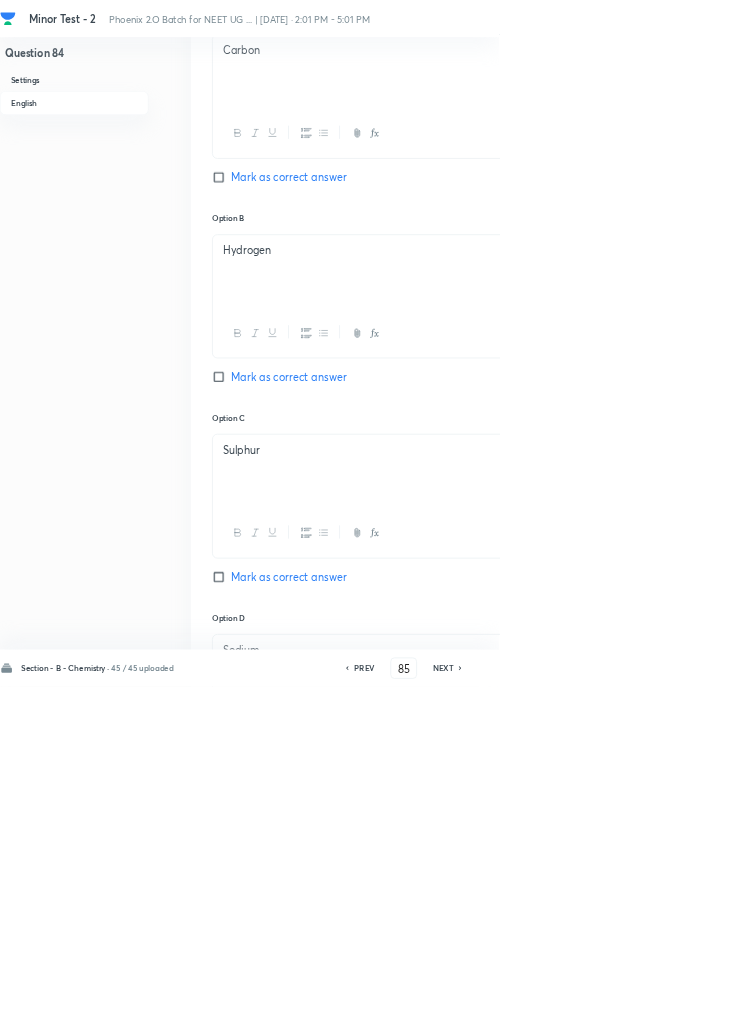 checkbox on "false" 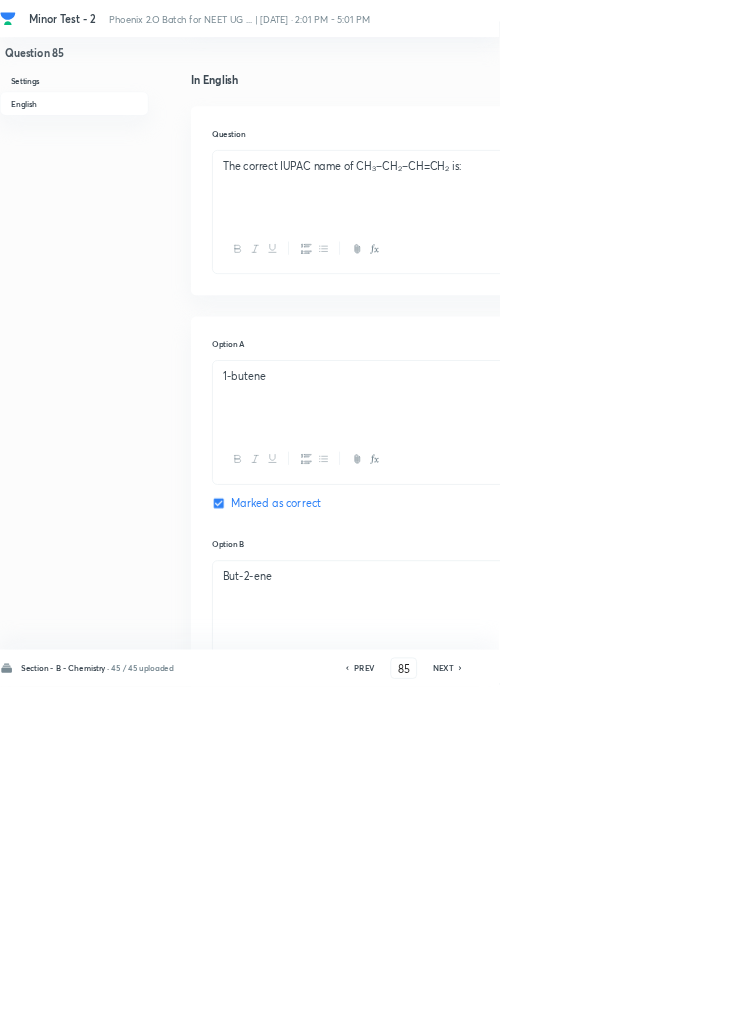 scroll, scrollTop: 463, scrollLeft: 0, axis: vertical 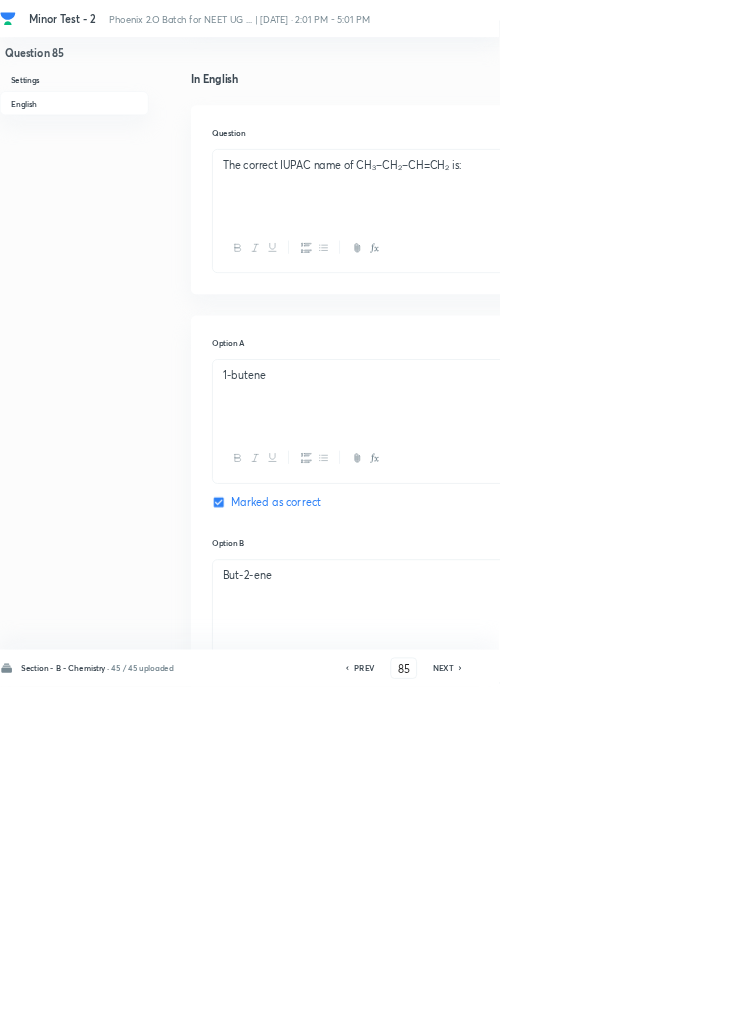 click on "Butene" at bounding box center (640, 1202) 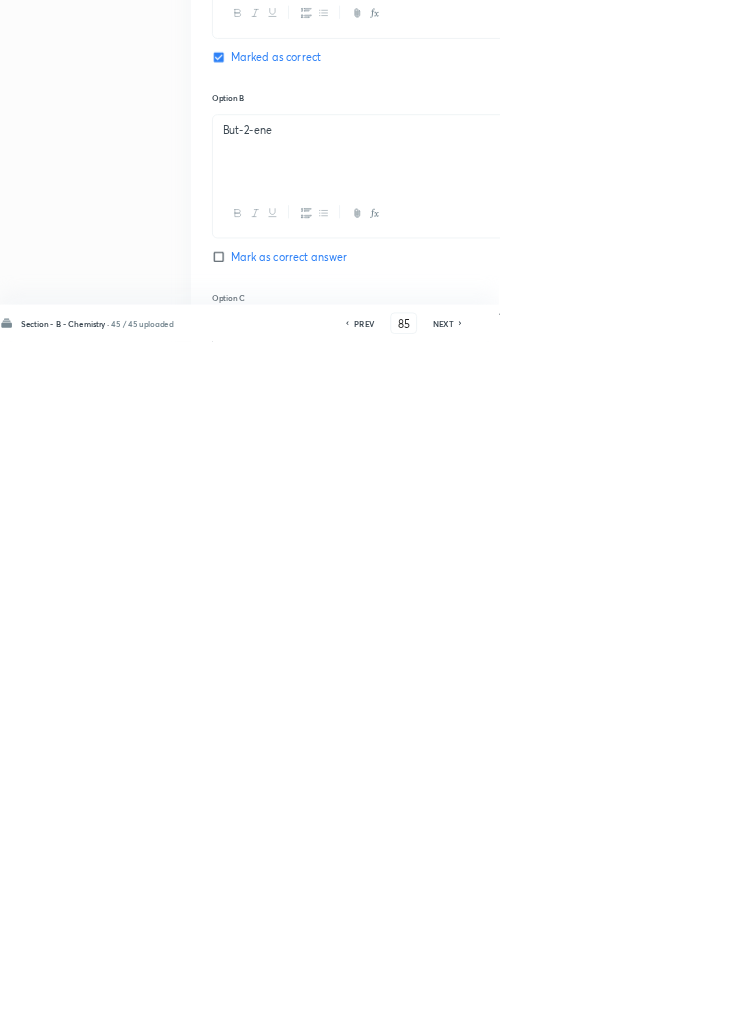 scroll, scrollTop: 623, scrollLeft: 0, axis: vertical 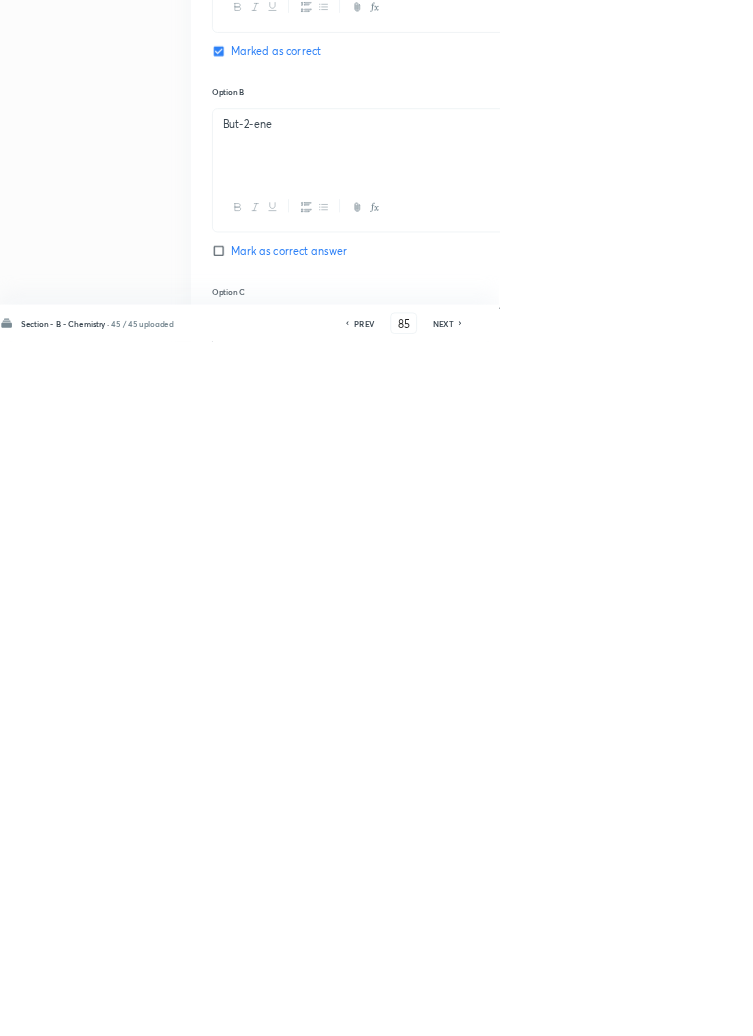 type 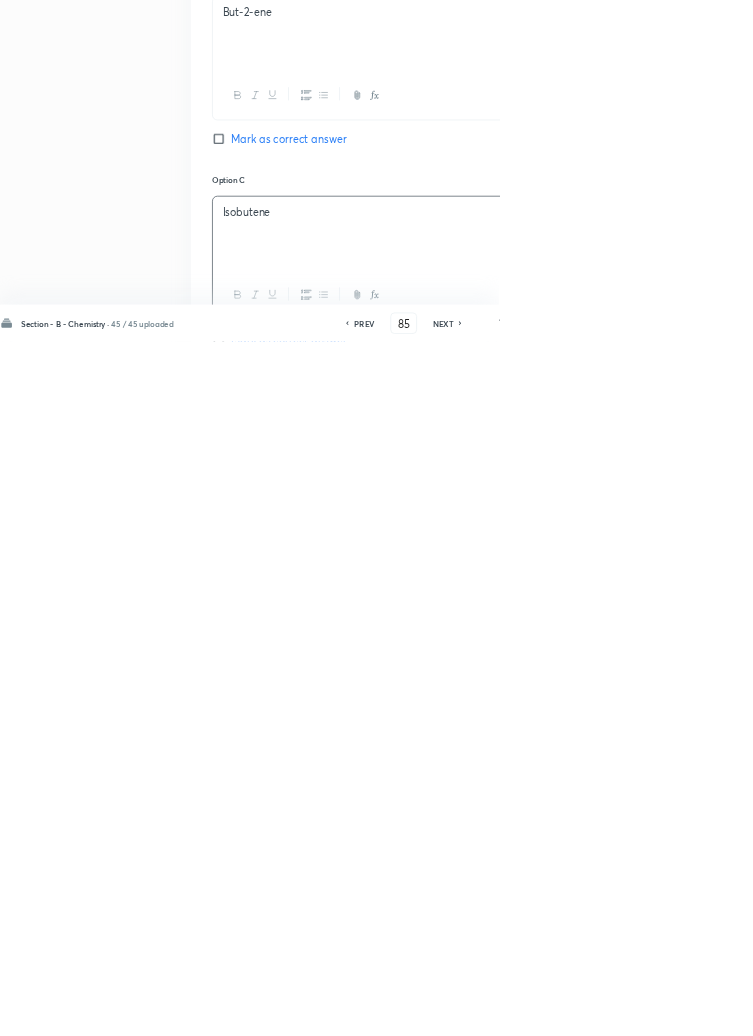 scroll, scrollTop: 1099, scrollLeft: 0, axis: vertical 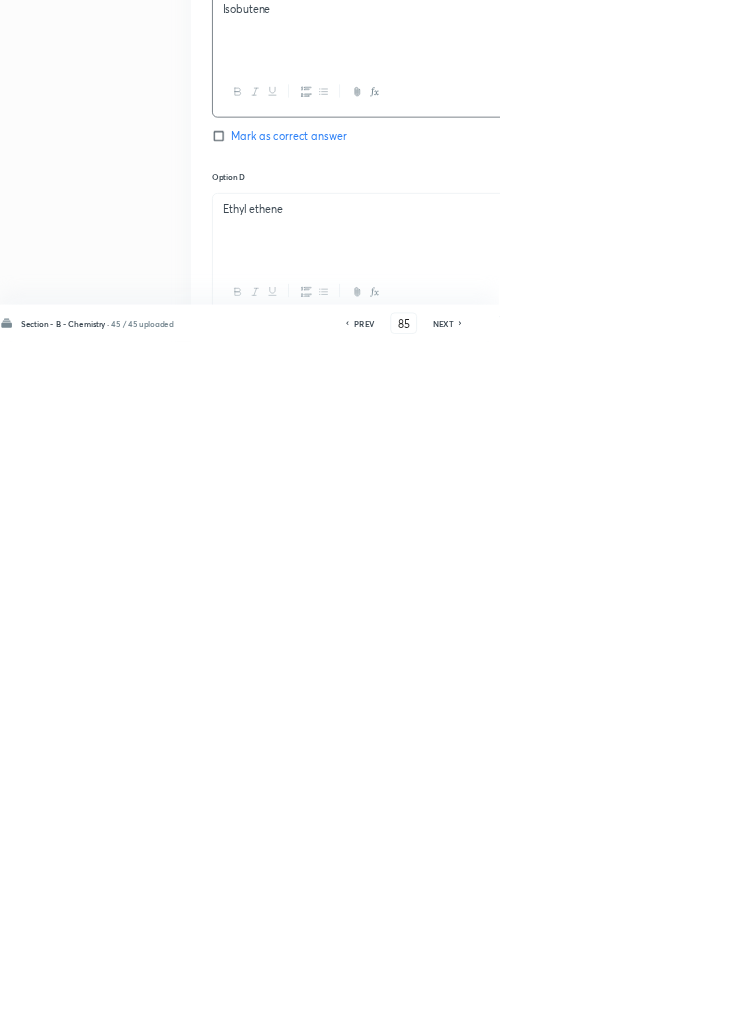 click on "Save" at bounding box center [1096, 1006] 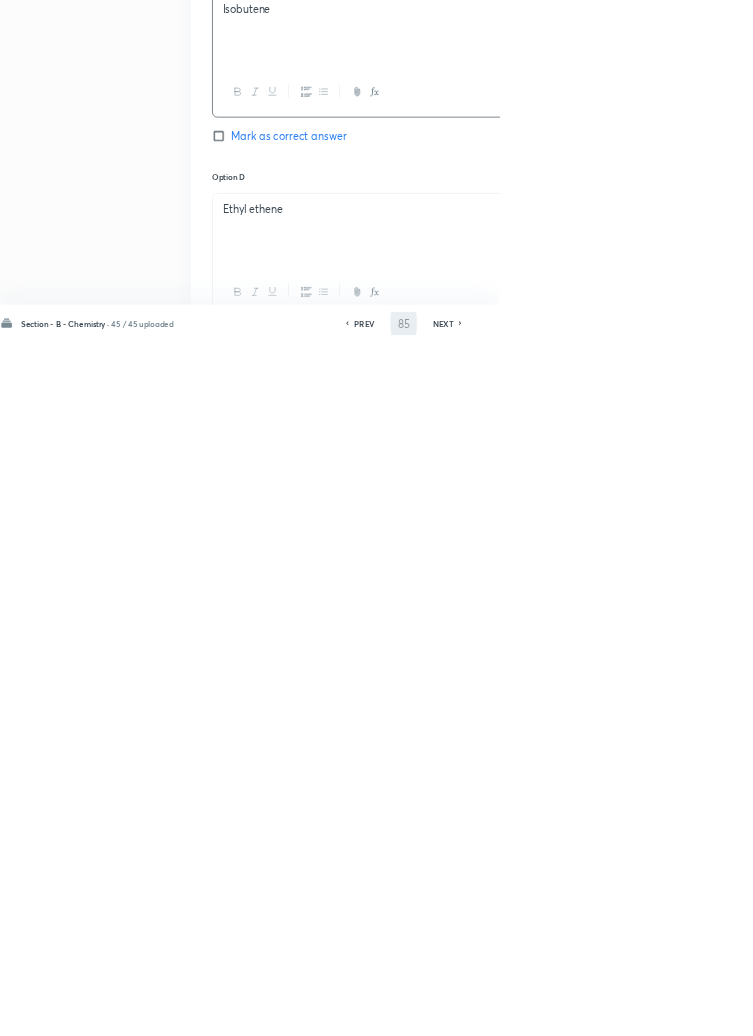 scroll, scrollTop: 1099, scrollLeft: 0, axis: vertical 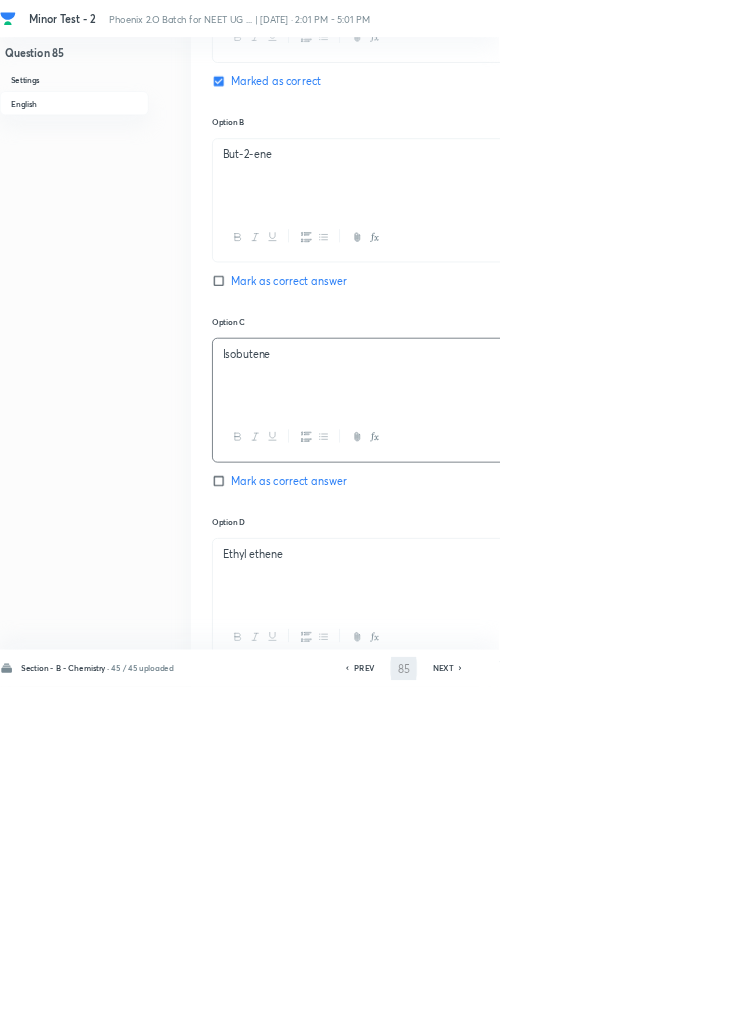 type on "86" 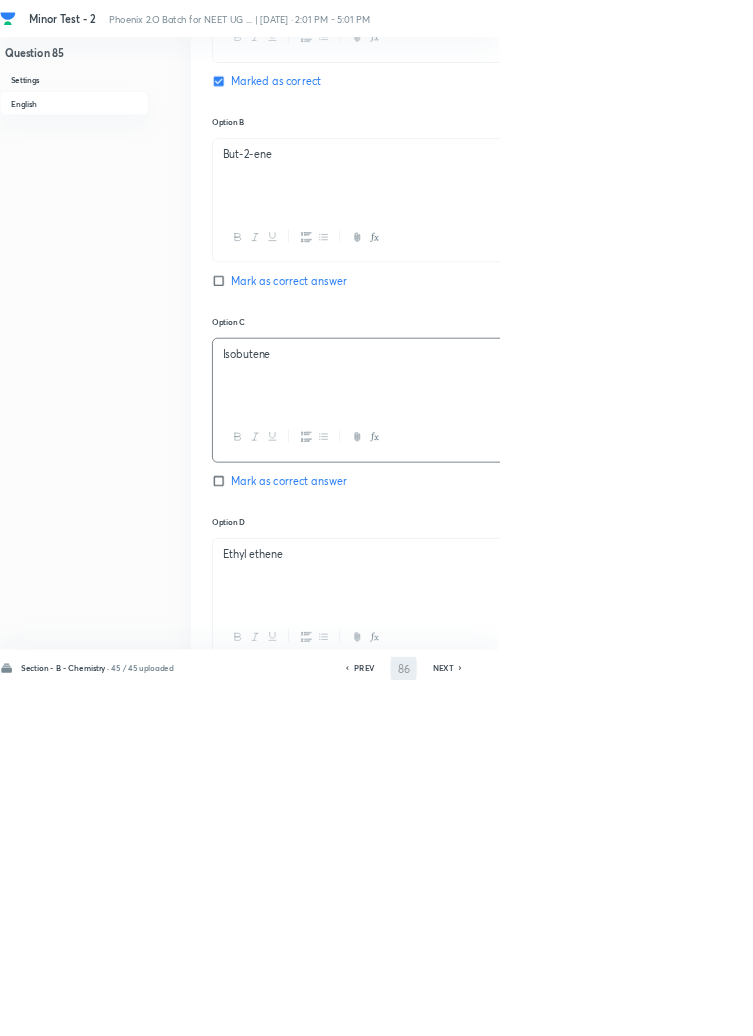checkbox on "false" 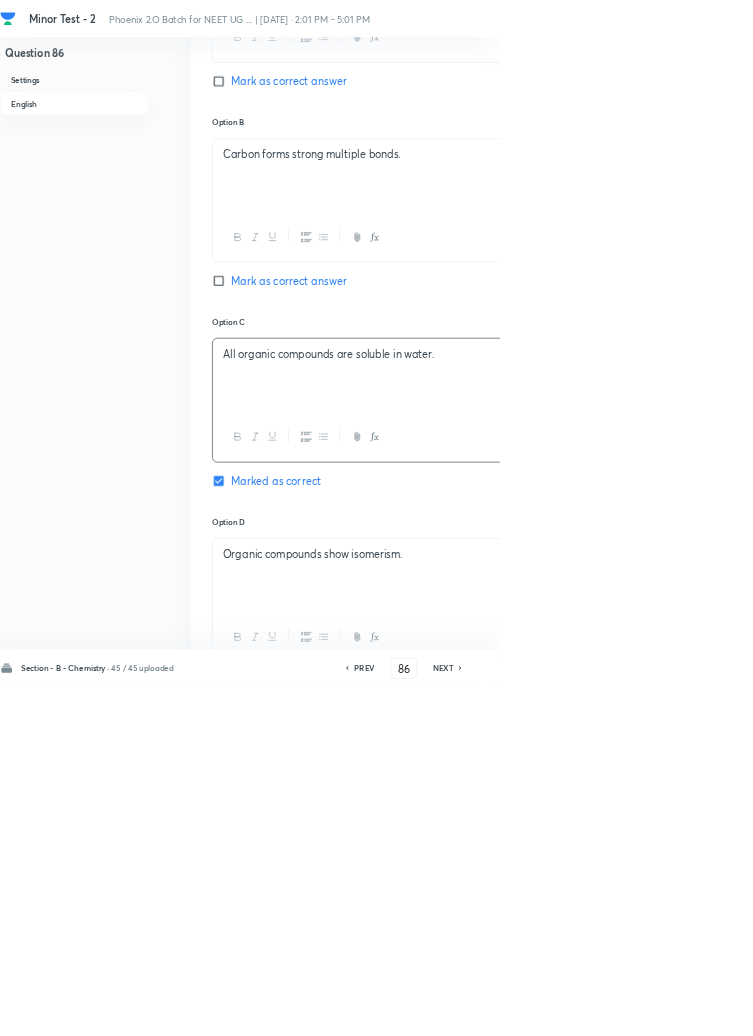 checkbox on "true" 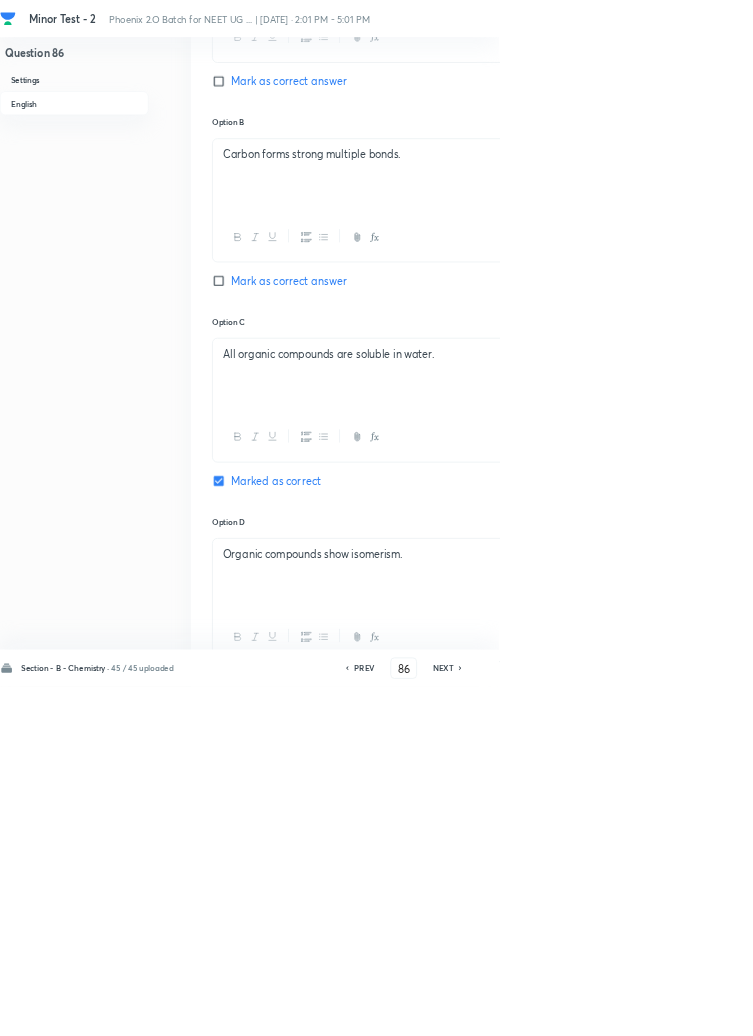 click 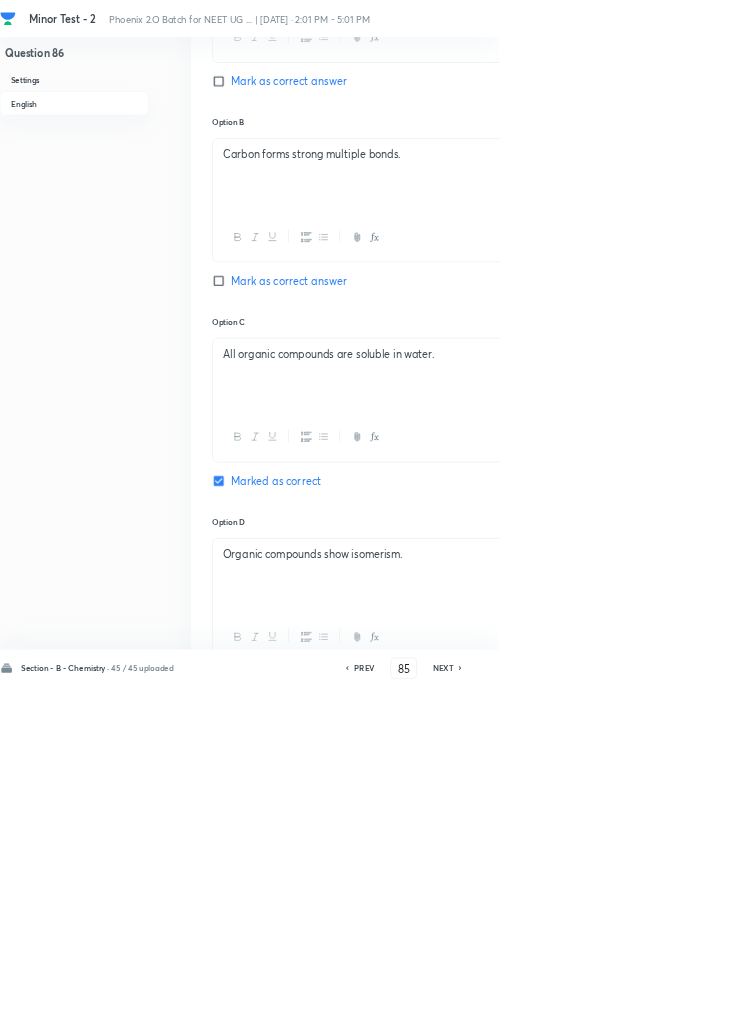 checkbox on "false" 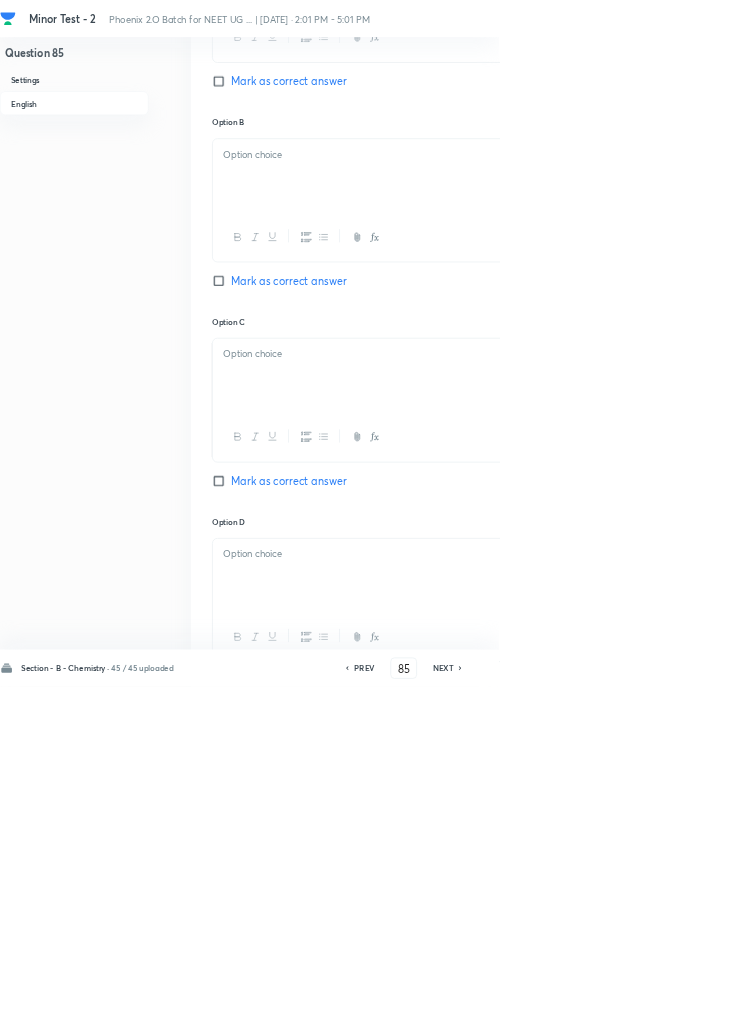 checkbox on "true" 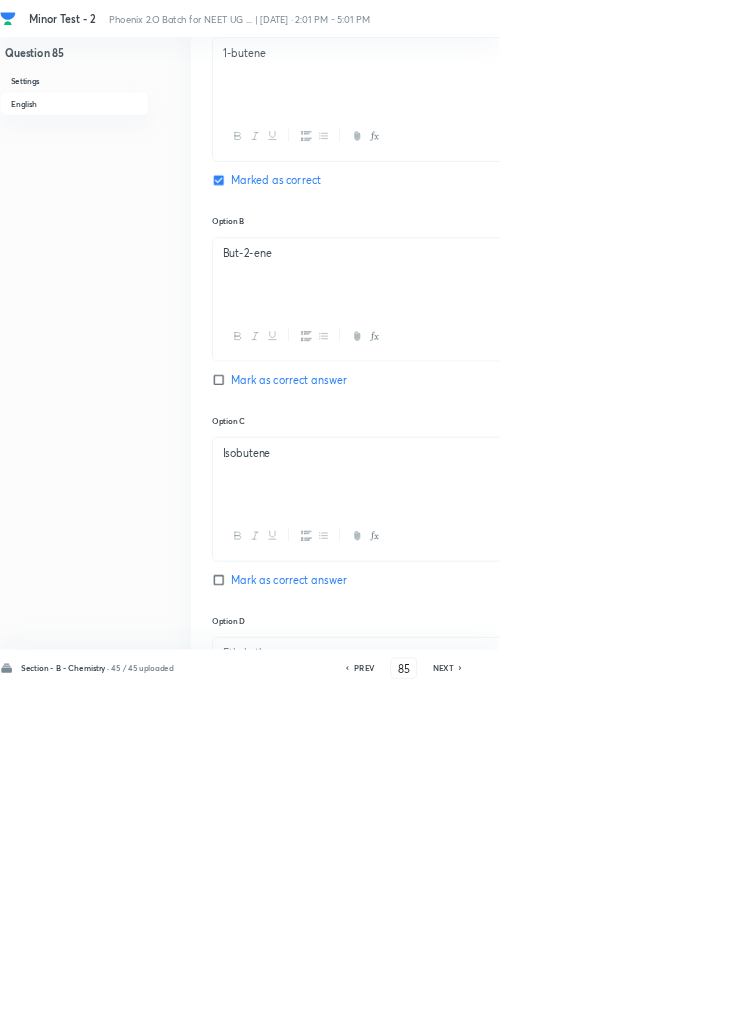 scroll, scrollTop: 943, scrollLeft: 0, axis: vertical 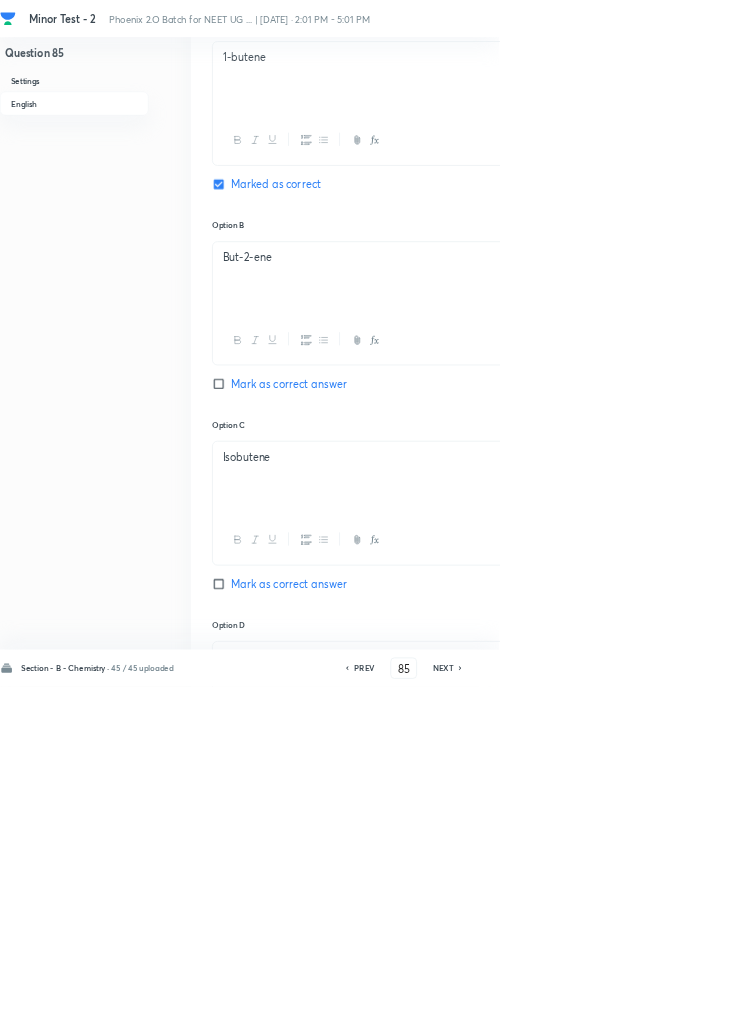 click on "PREV" at bounding box center (549, 1008) 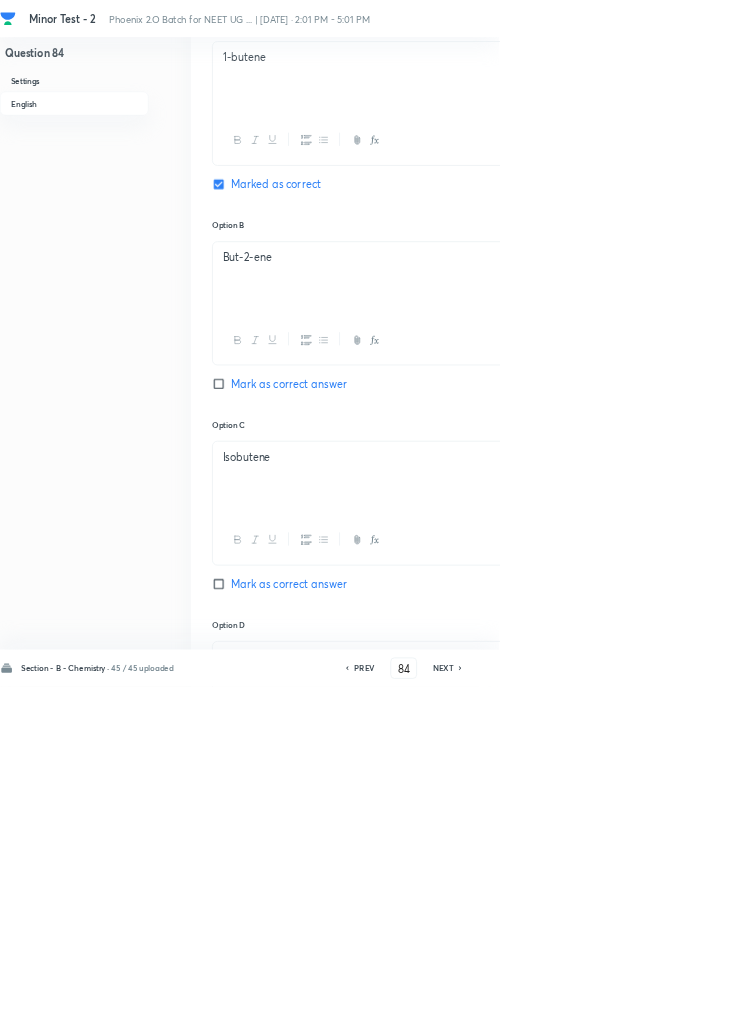 checkbox on "false" 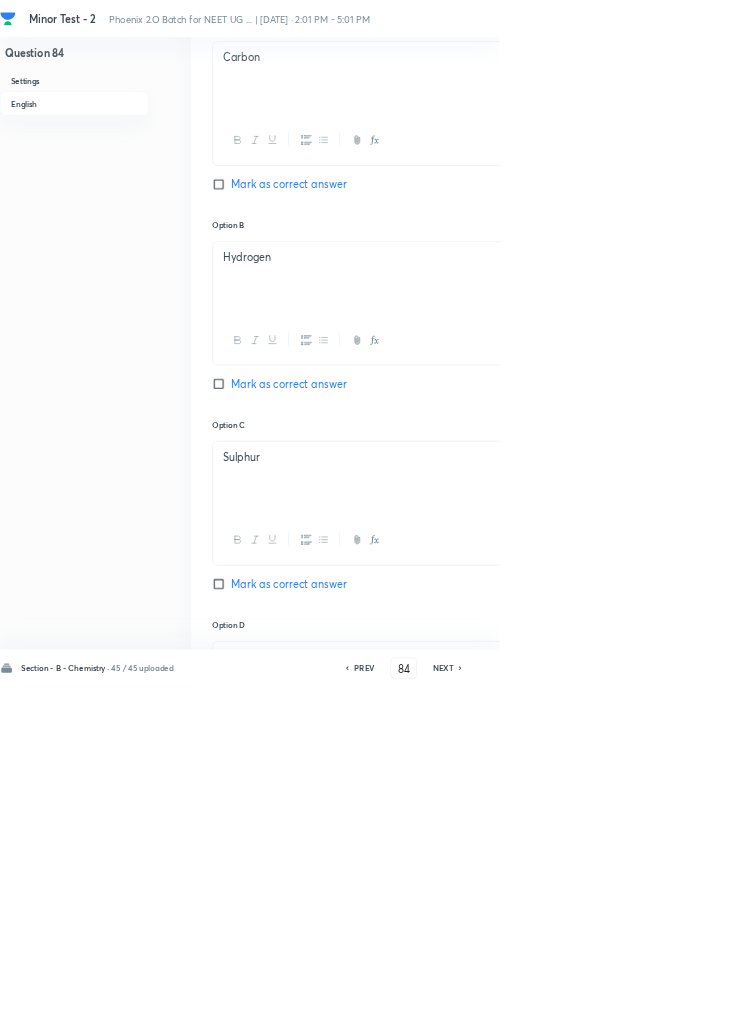 click 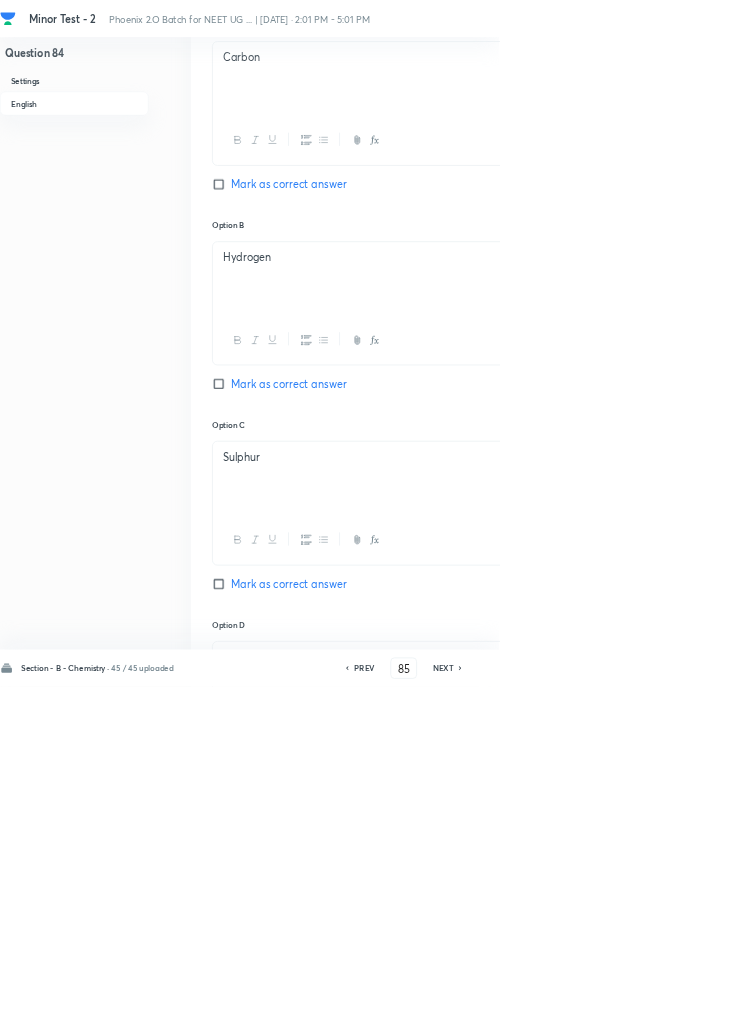 checkbox on "false" 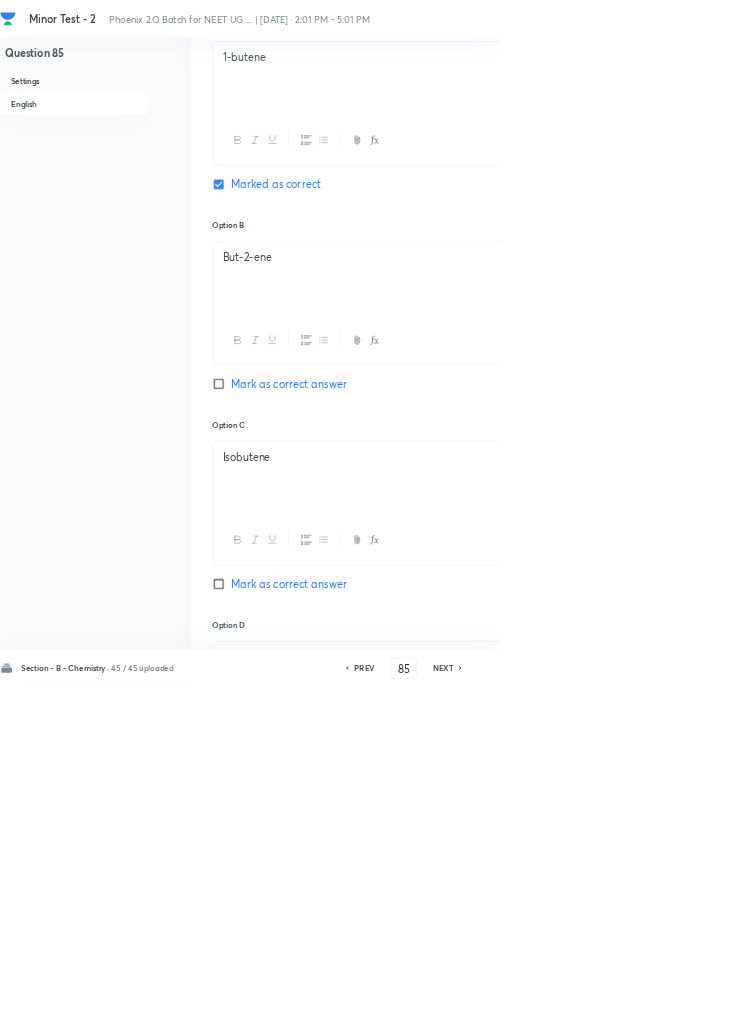 click 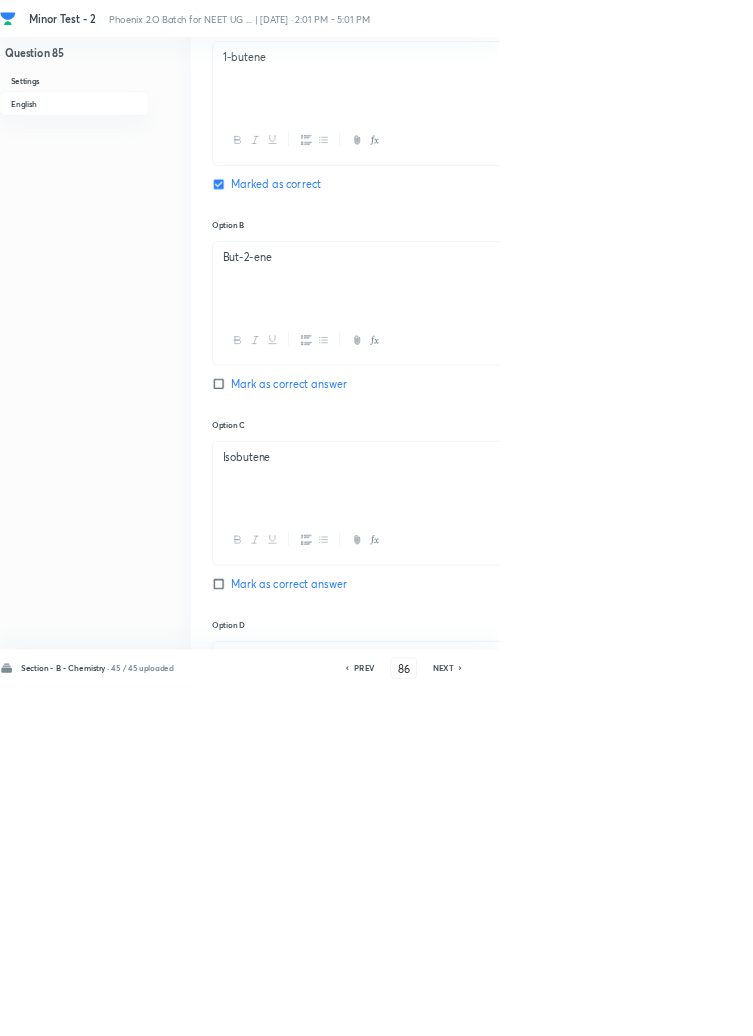checkbox on "false" 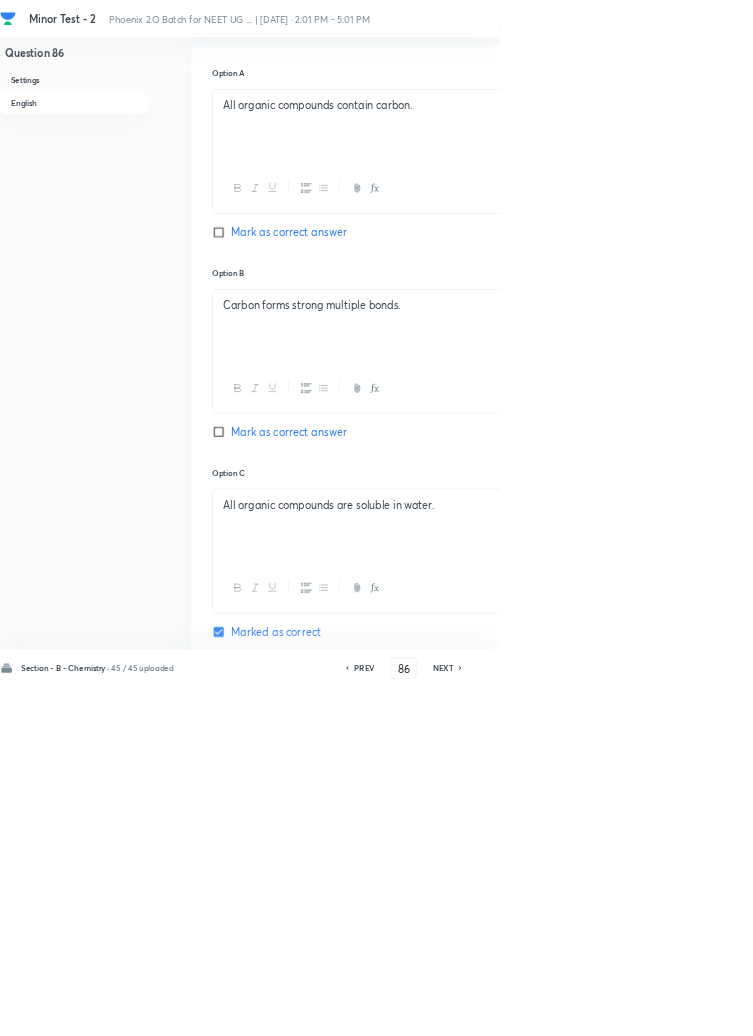 scroll, scrollTop: 877, scrollLeft: 0, axis: vertical 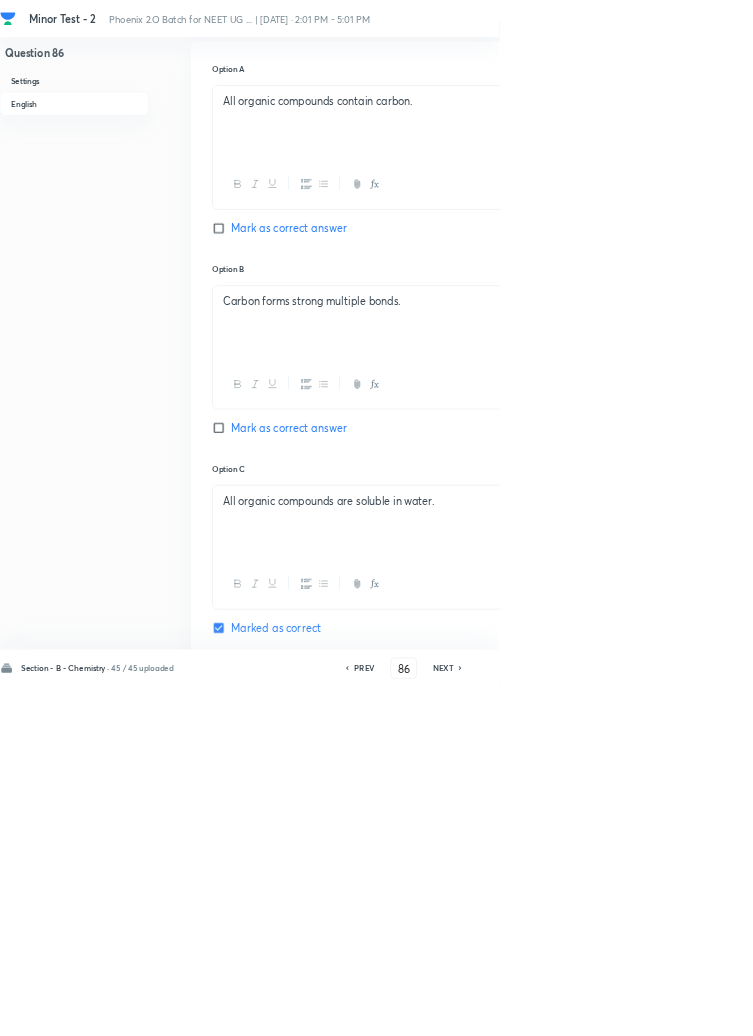 click 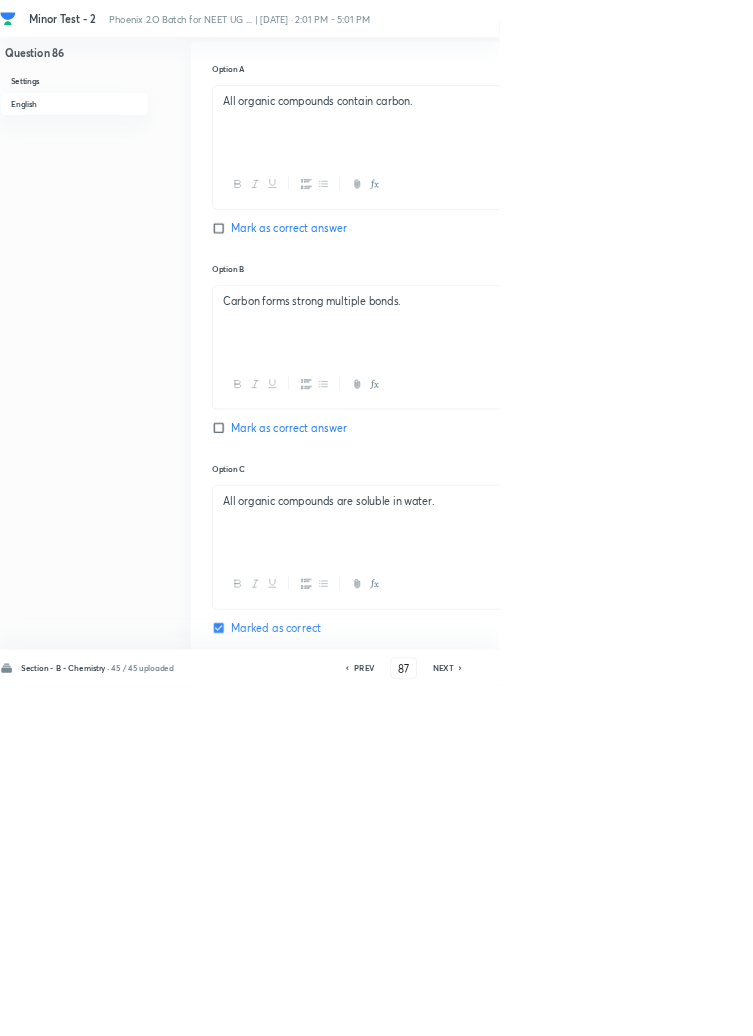 checkbox on "false" 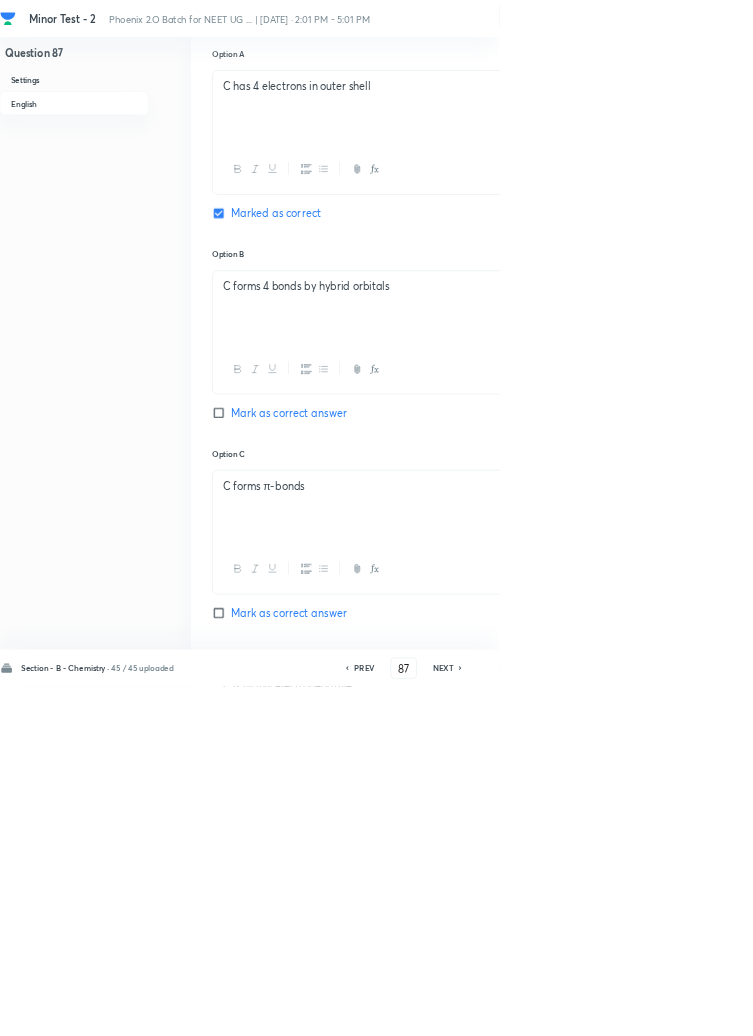 scroll, scrollTop: 954, scrollLeft: 0, axis: vertical 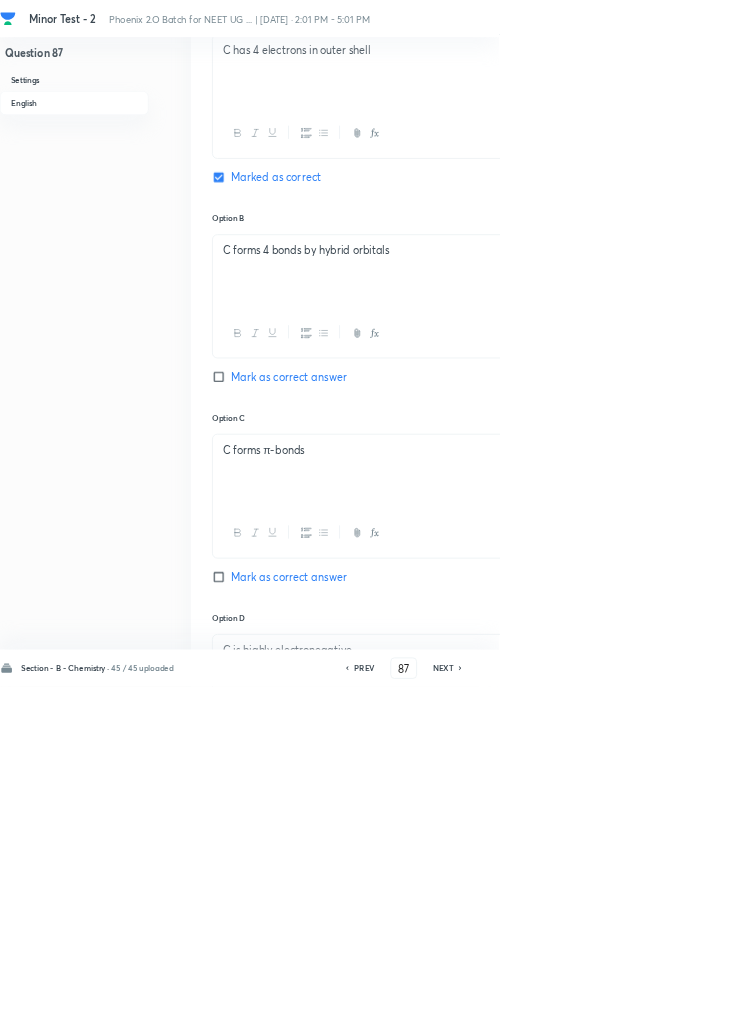 click on "NEXT" at bounding box center [668, 1008] 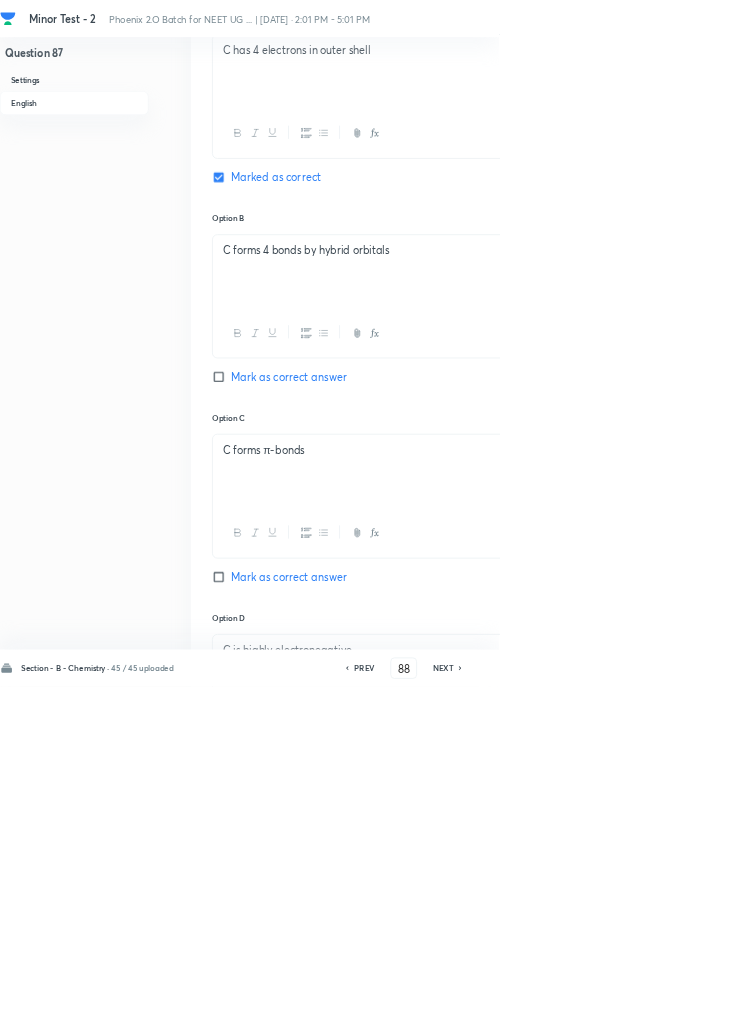 checkbox on "true" 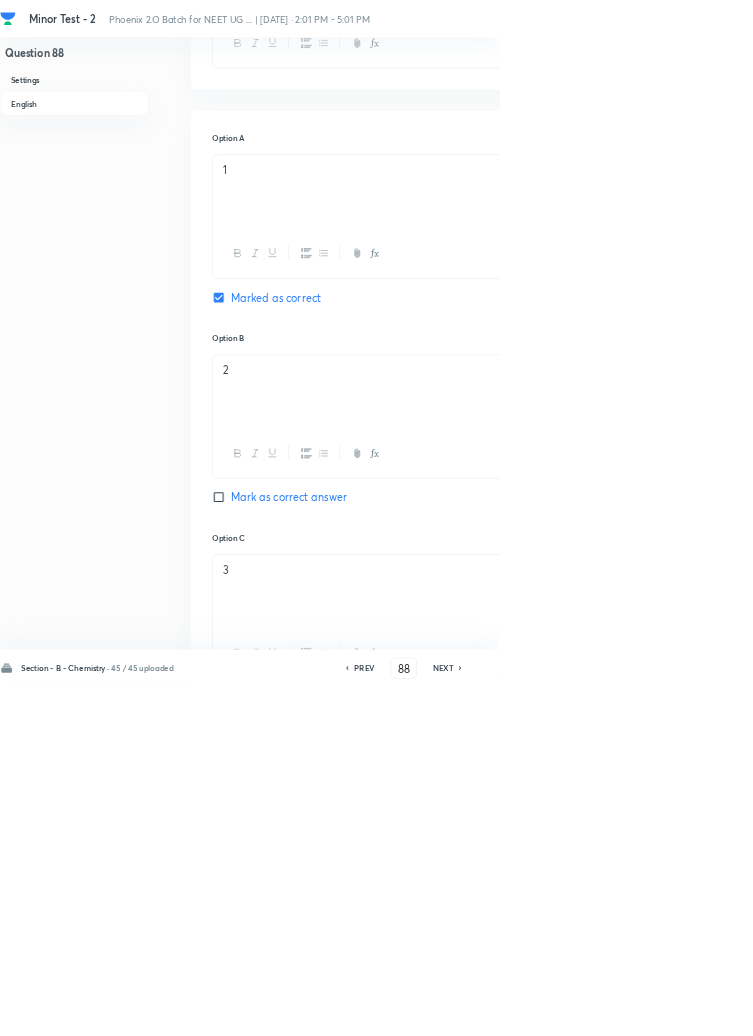 scroll, scrollTop: 981, scrollLeft: 0, axis: vertical 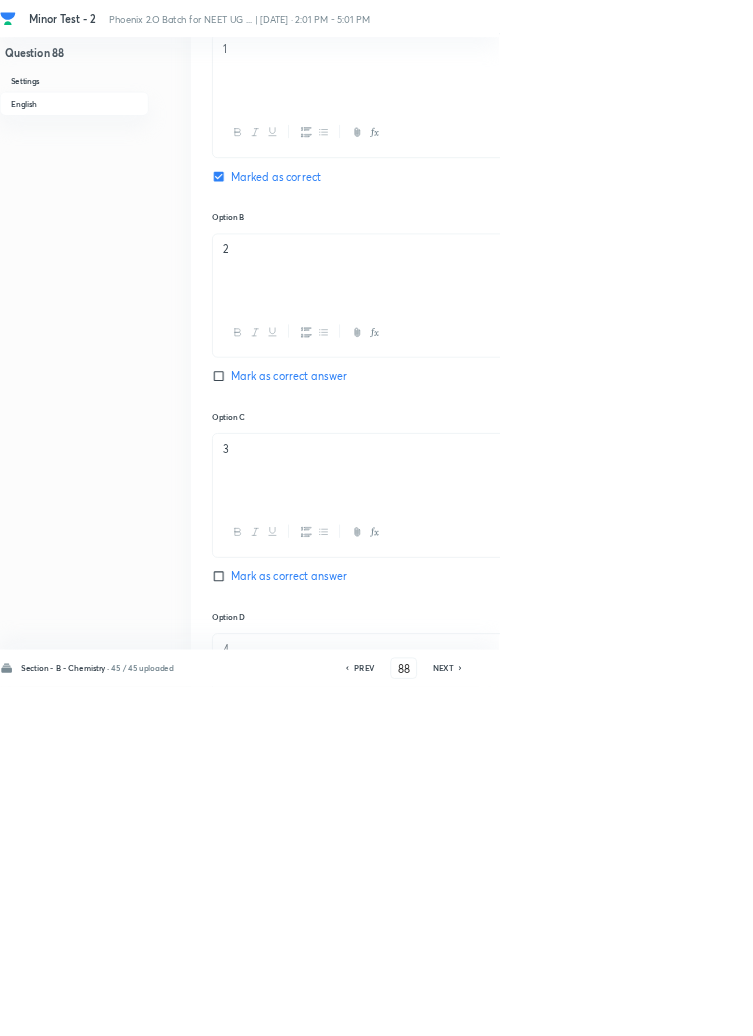click on "NEXT" at bounding box center [668, 1008] 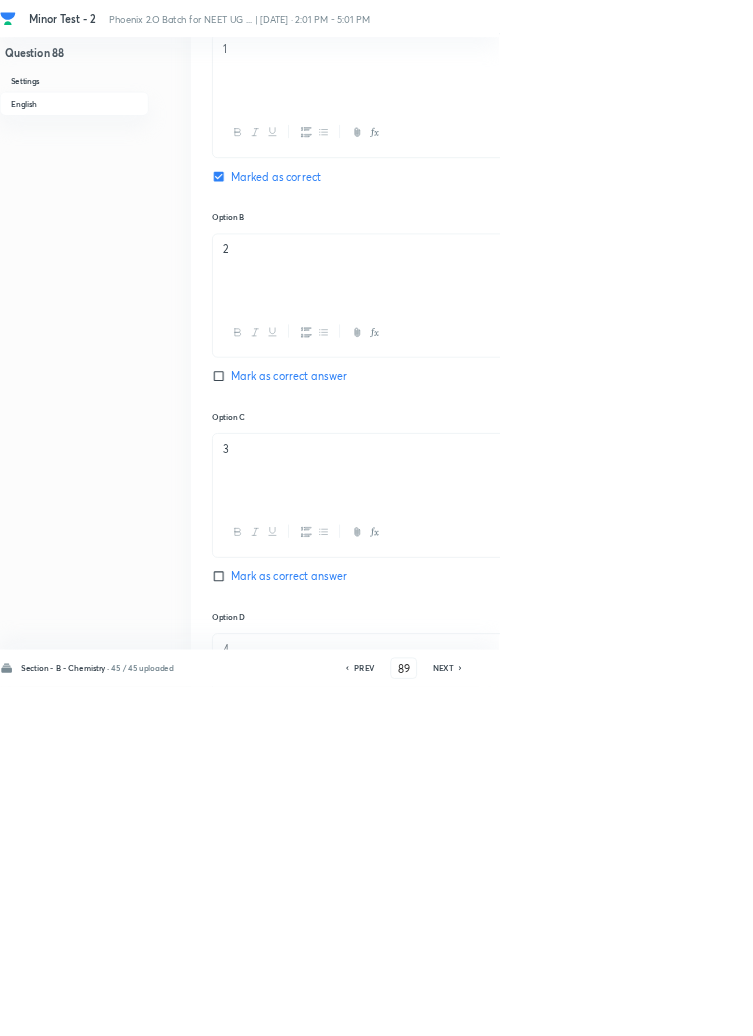 checkbox on "false" 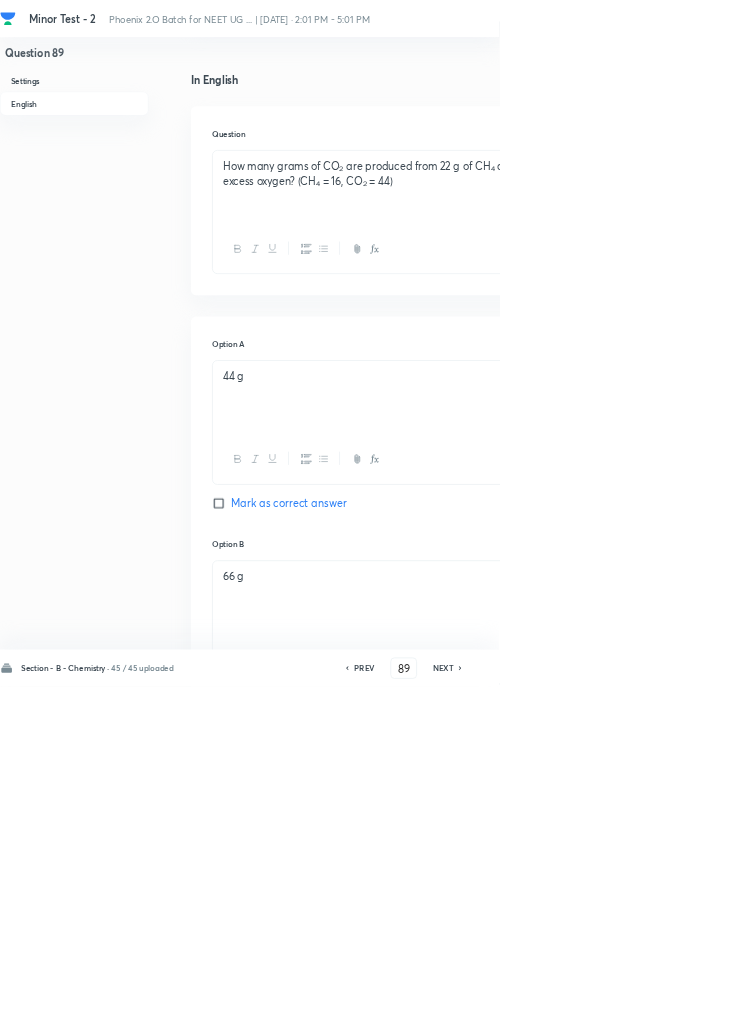 scroll, scrollTop: 0, scrollLeft: 0, axis: both 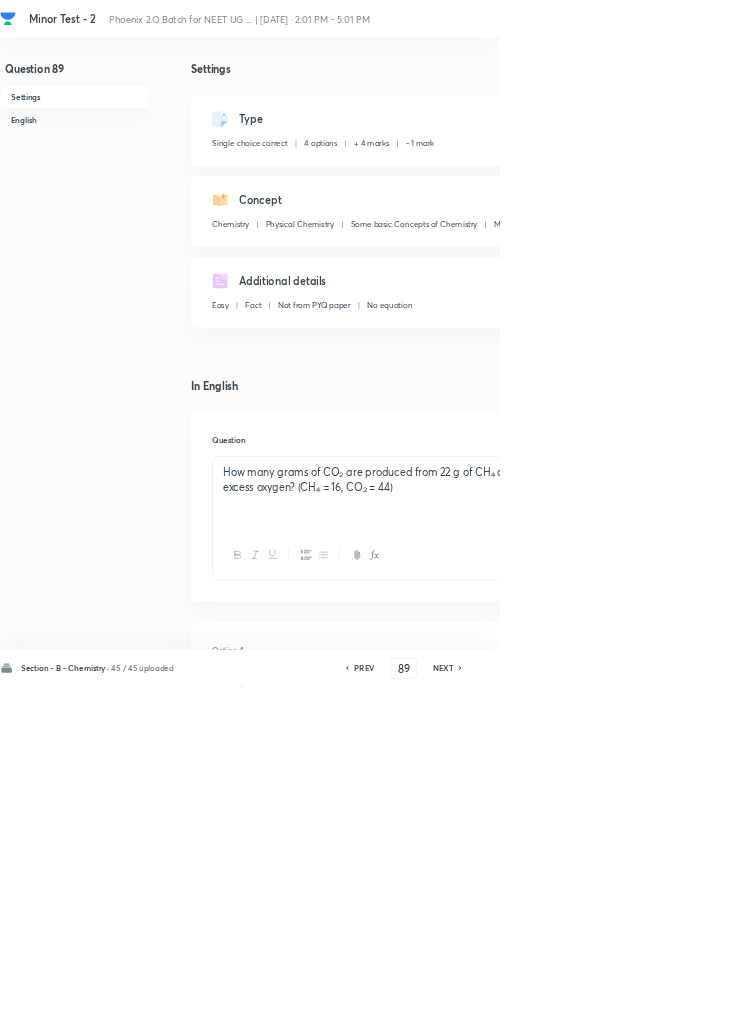 click on "NEXT" at bounding box center (668, 1008) 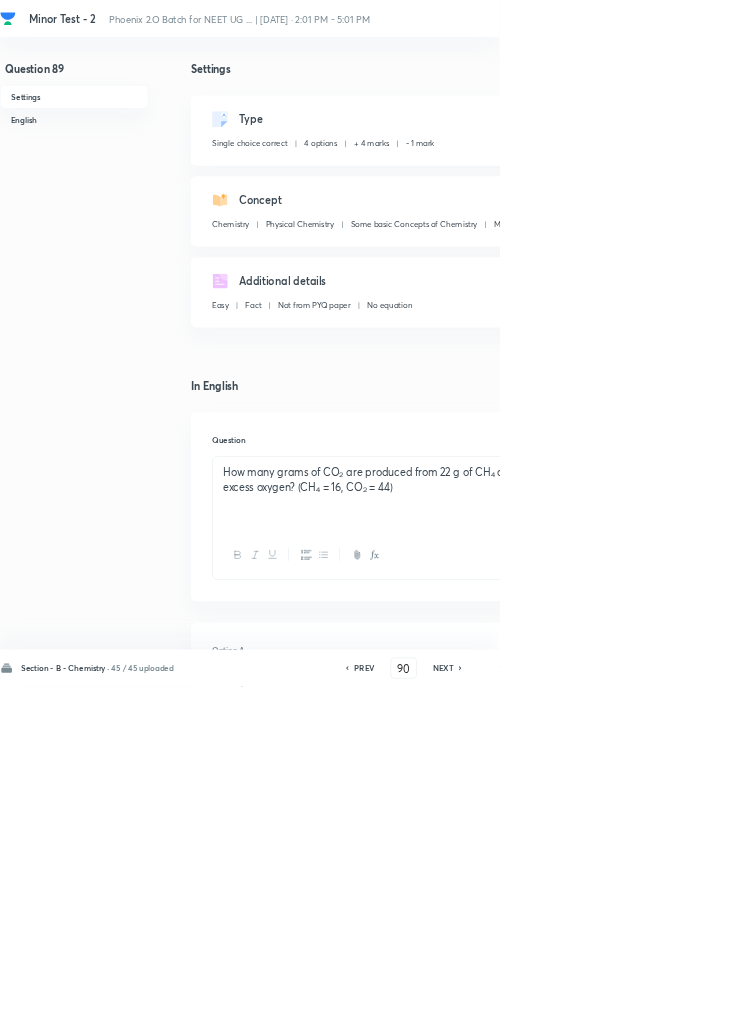 checkbox on "false" 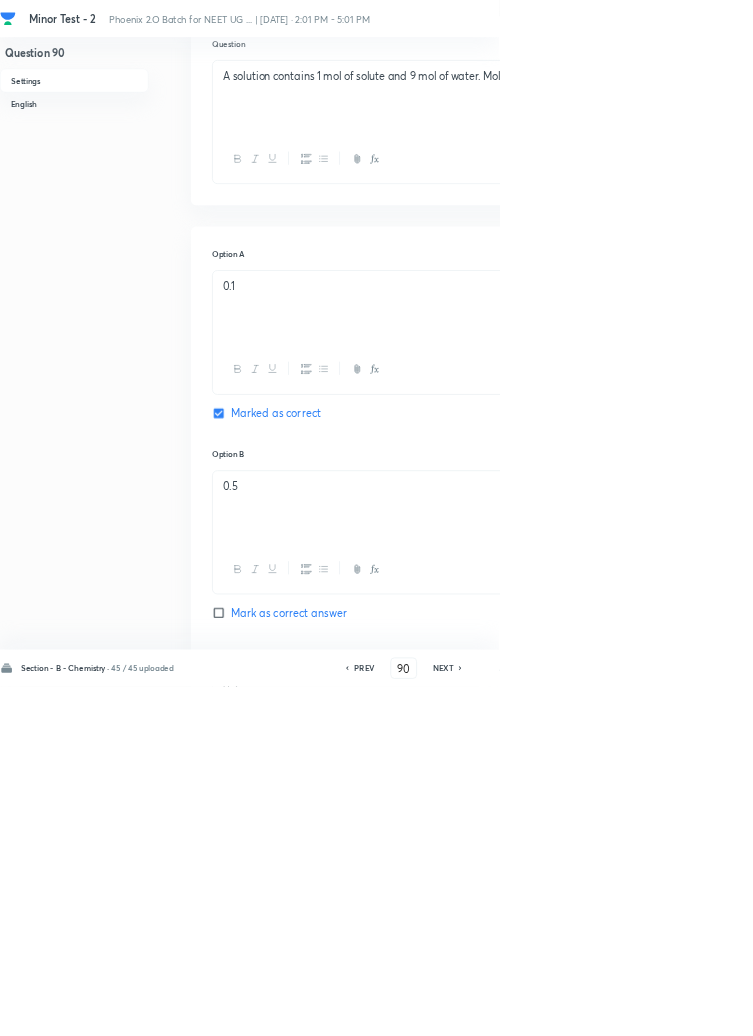 scroll, scrollTop: 954, scrollLeft: 0, axis: vertical 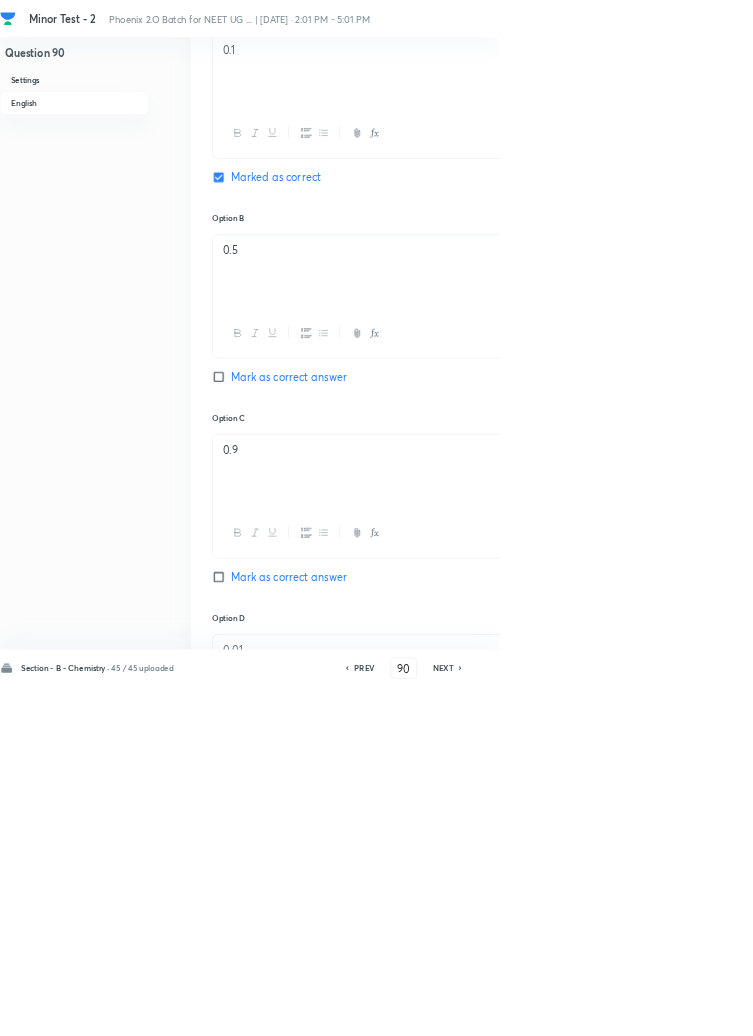 click on "Save" at bounding box center (1096, 1006) 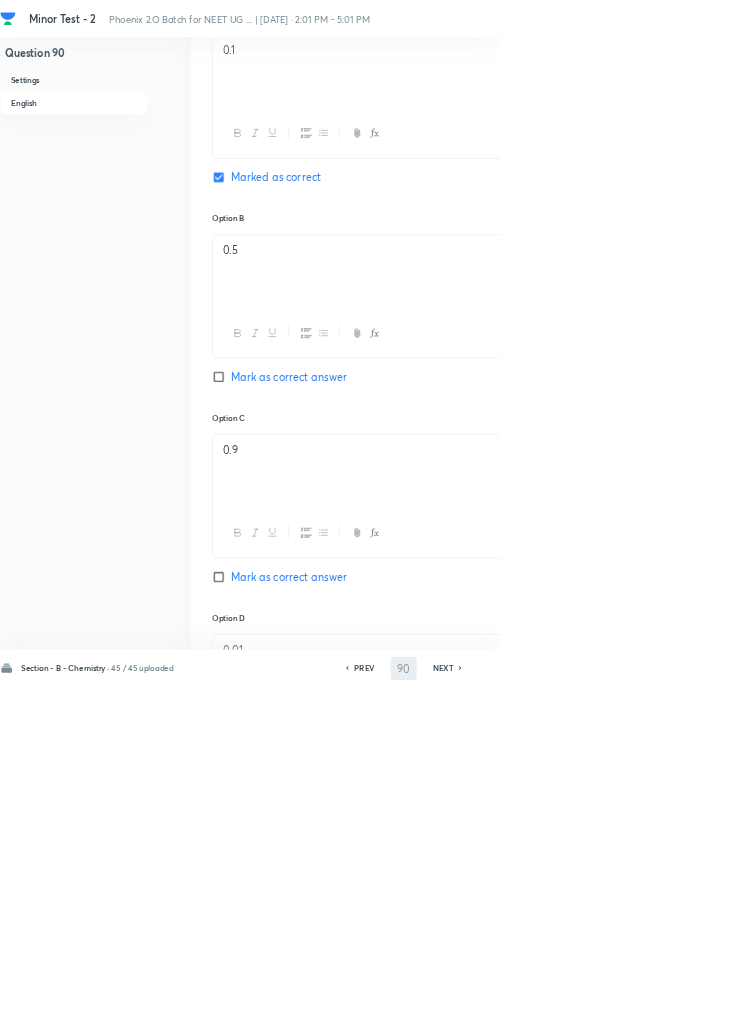 type on "91" 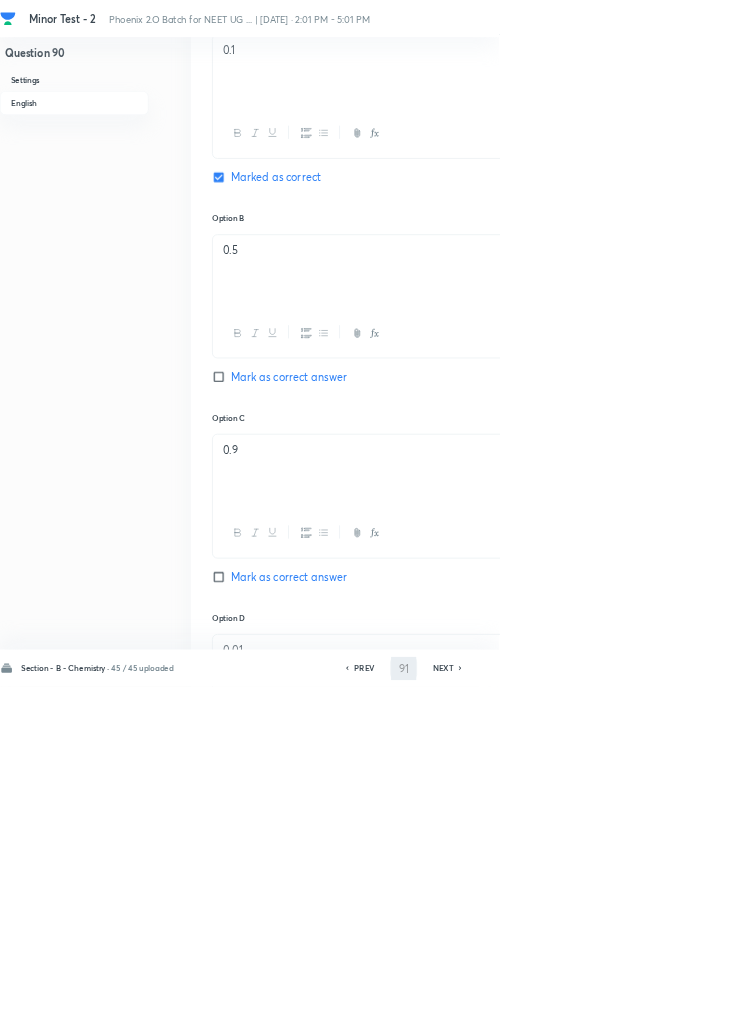 checkbox on "false" 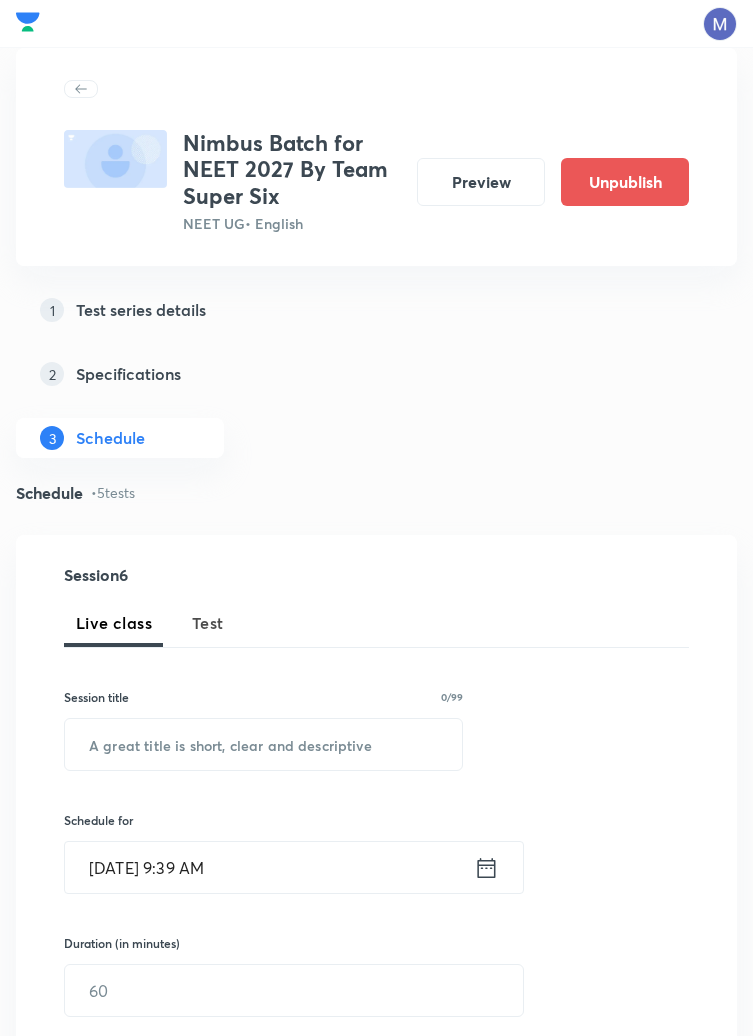 scroll, scrollTop: 1013, scrollLeft: 0, axis: vertical 